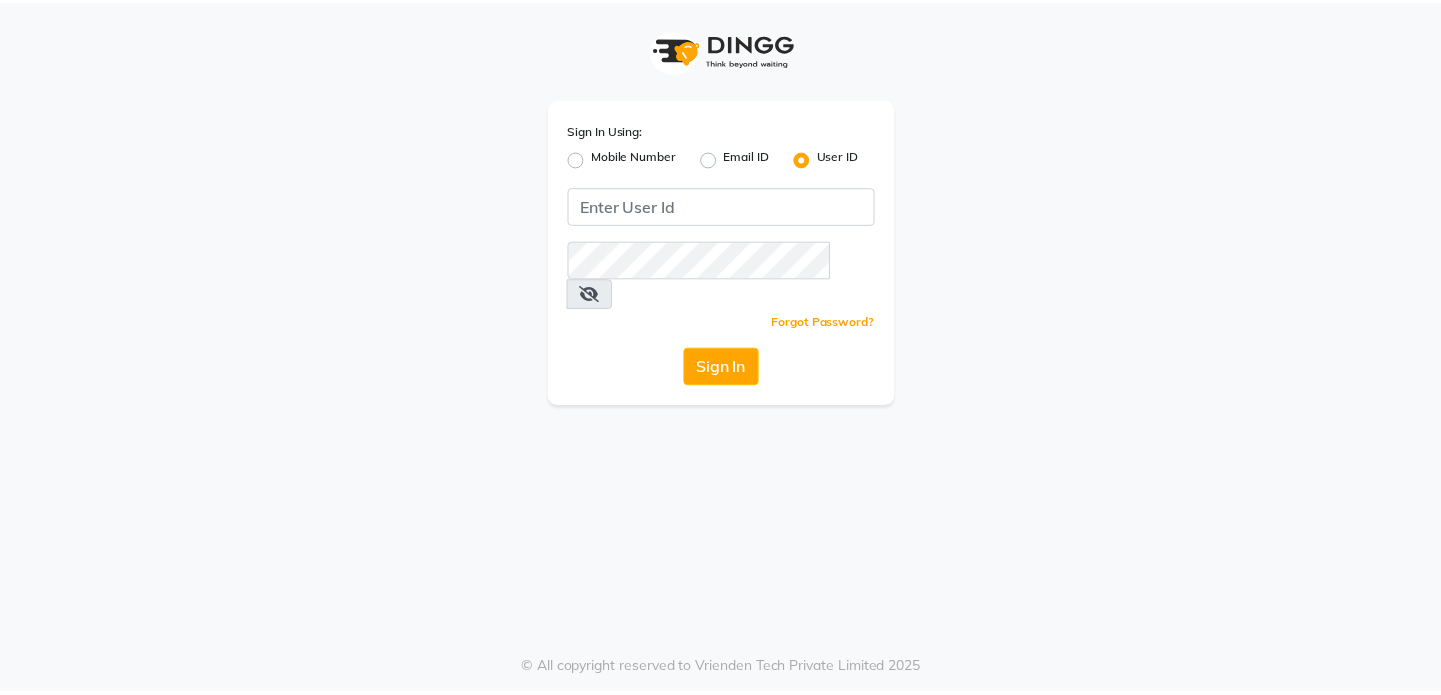 scroll, scrollTop: 0, scrollLeft: 0, axis: both 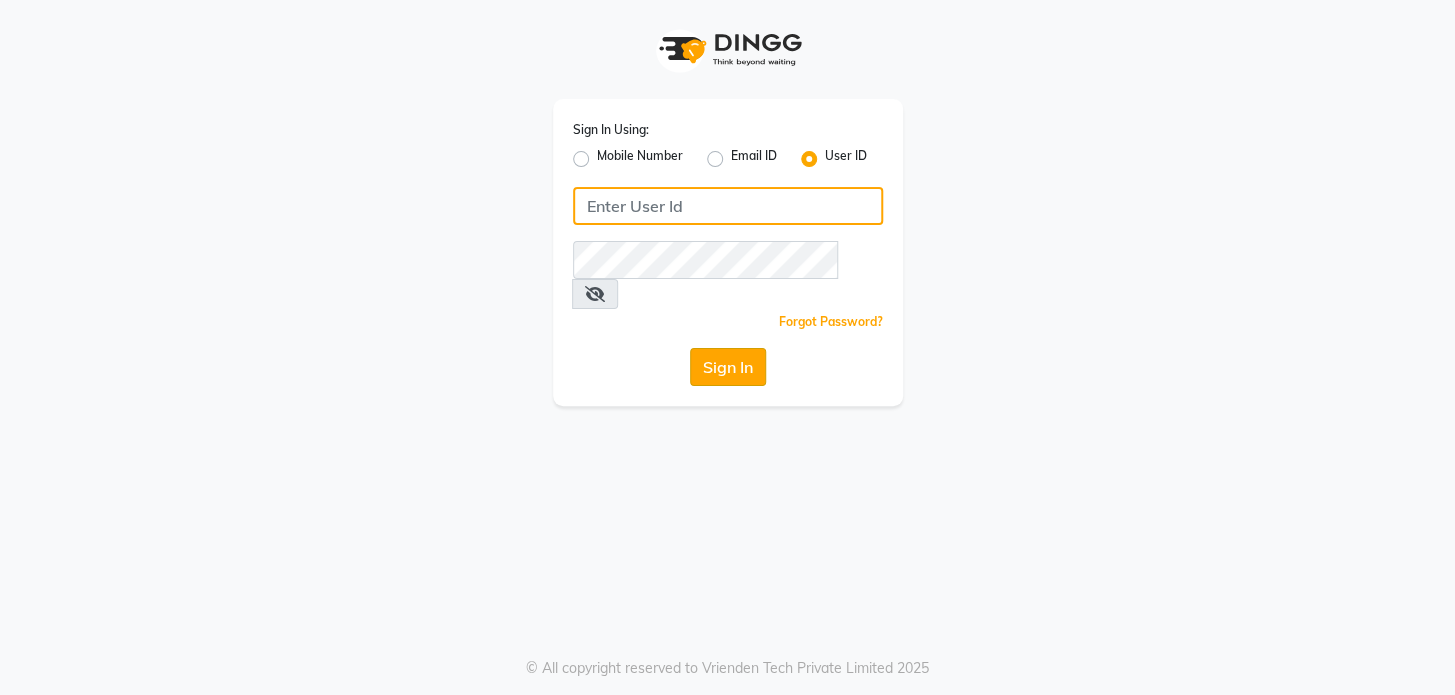 type on "preetzsglam" 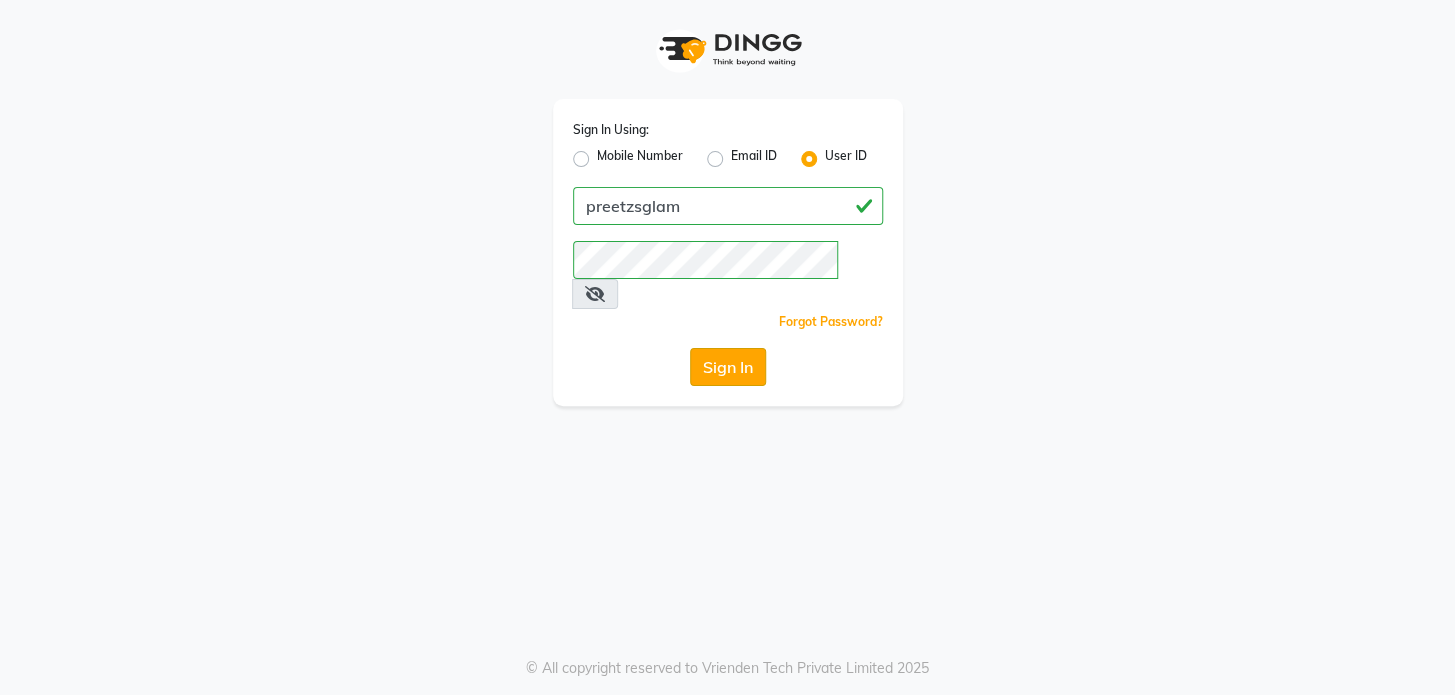 click on "Sign In" 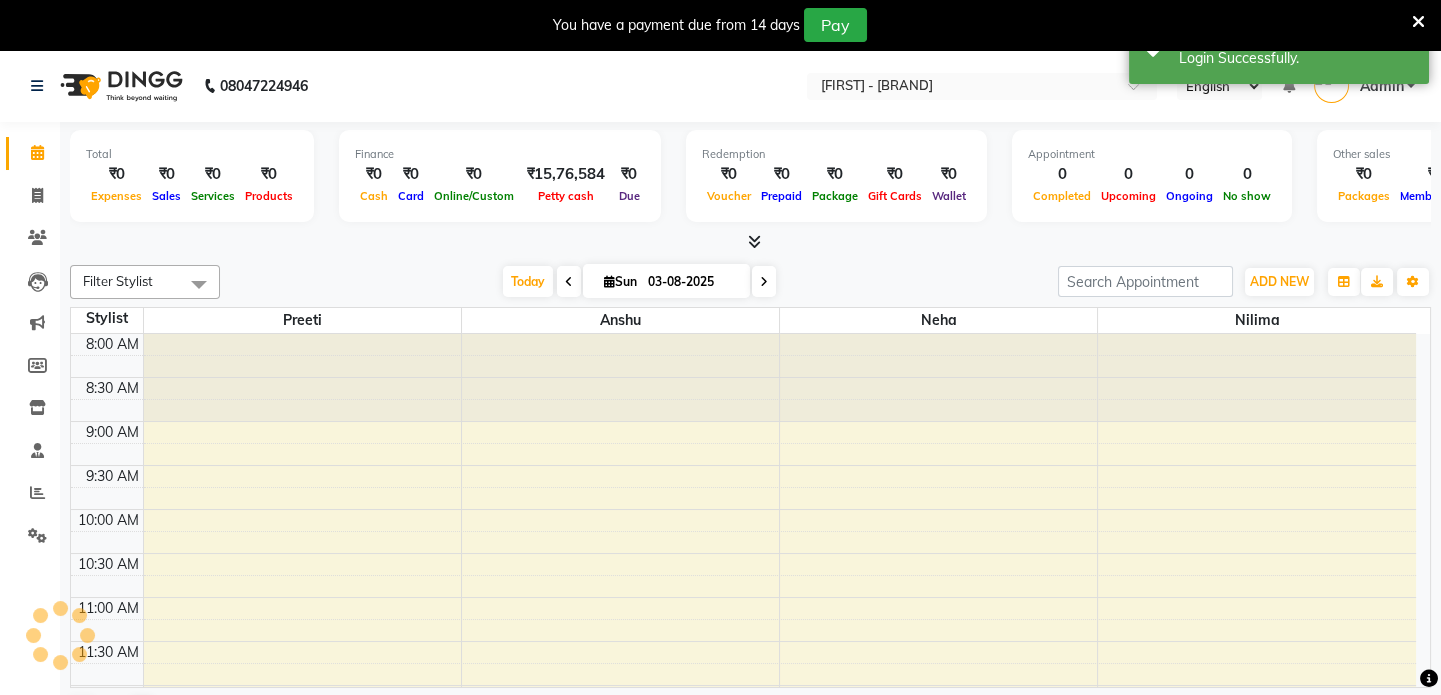 scroll, scrollTop: 0, scrollLeft: 0, axis: both 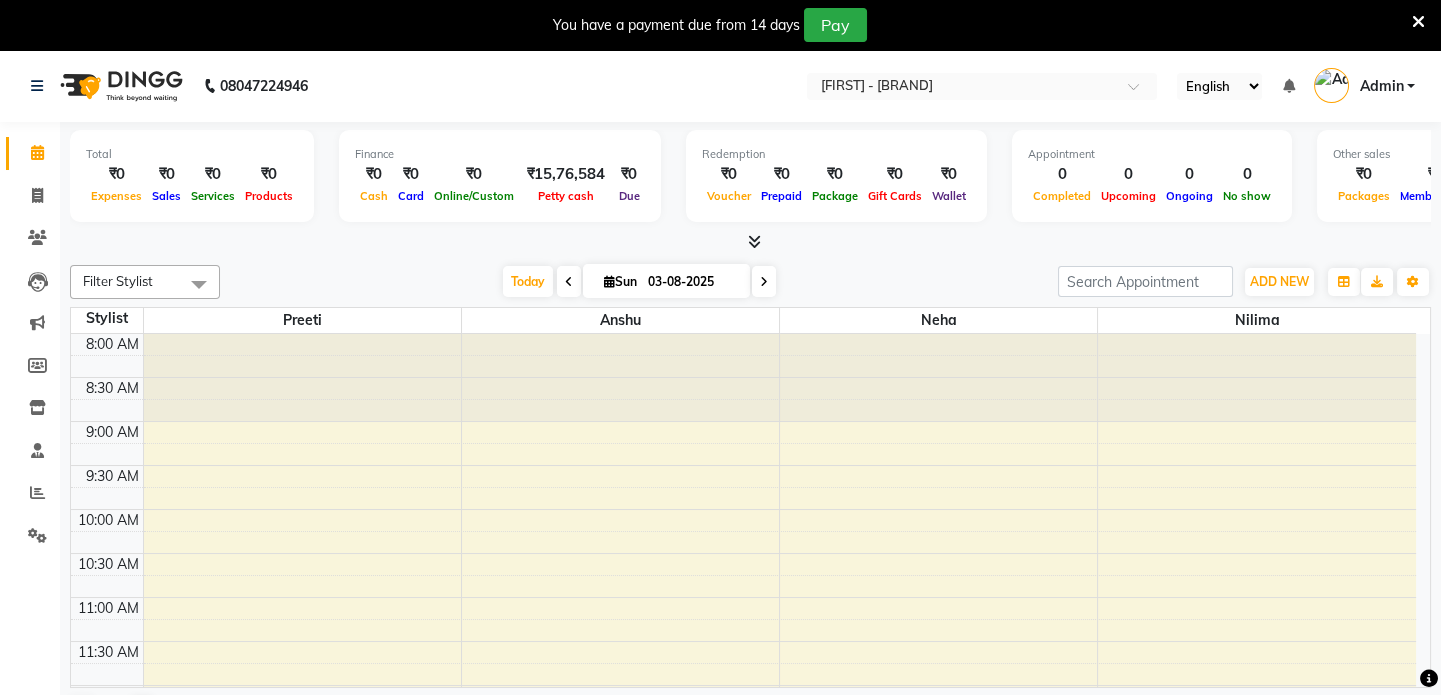 click at bounding box center (1418, 22) 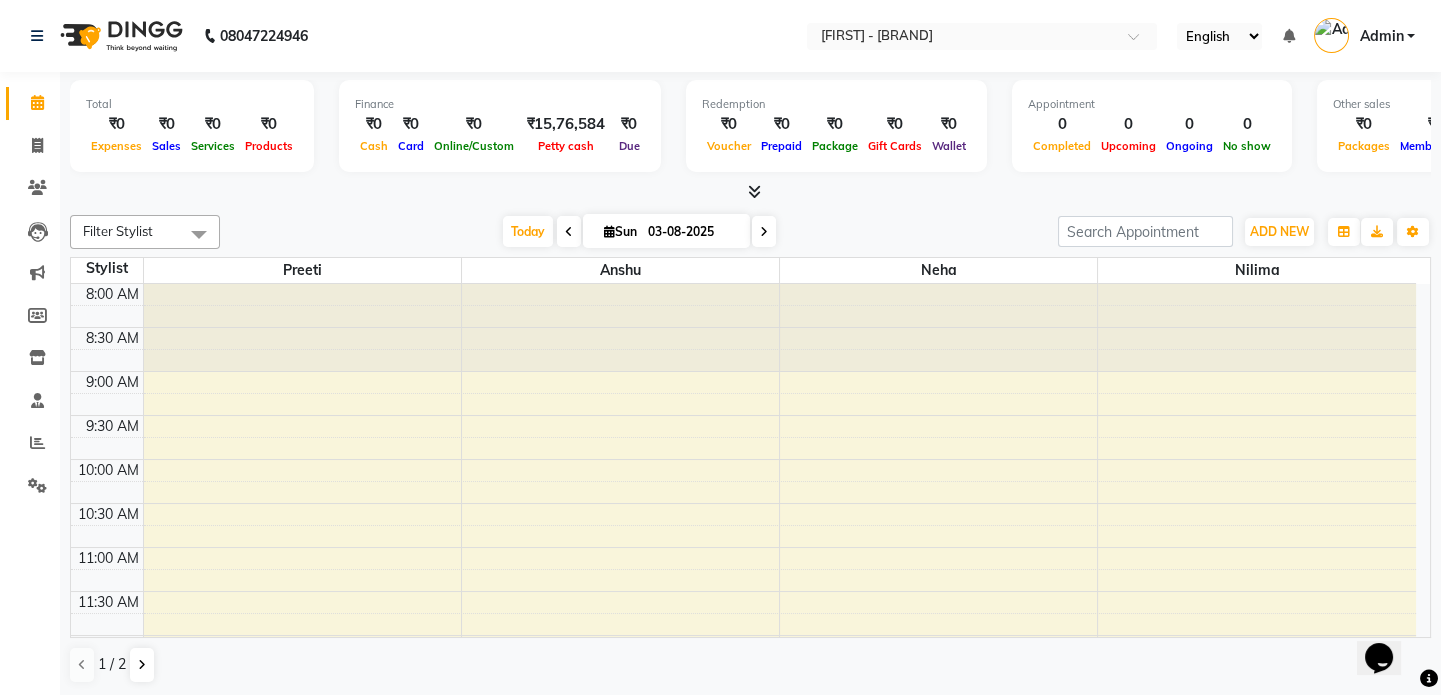 scroll, scrollTop: 0, scrollLeft: 0, axis: both 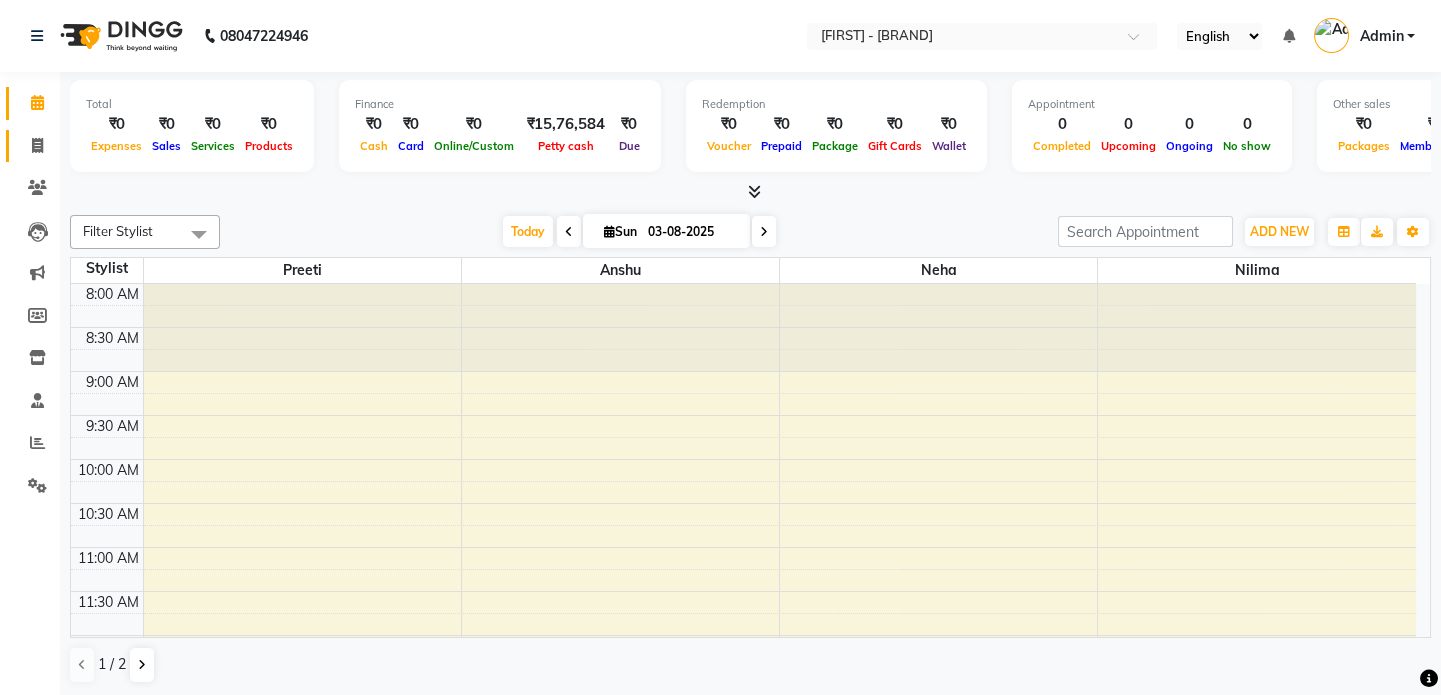 click on "Invoice" 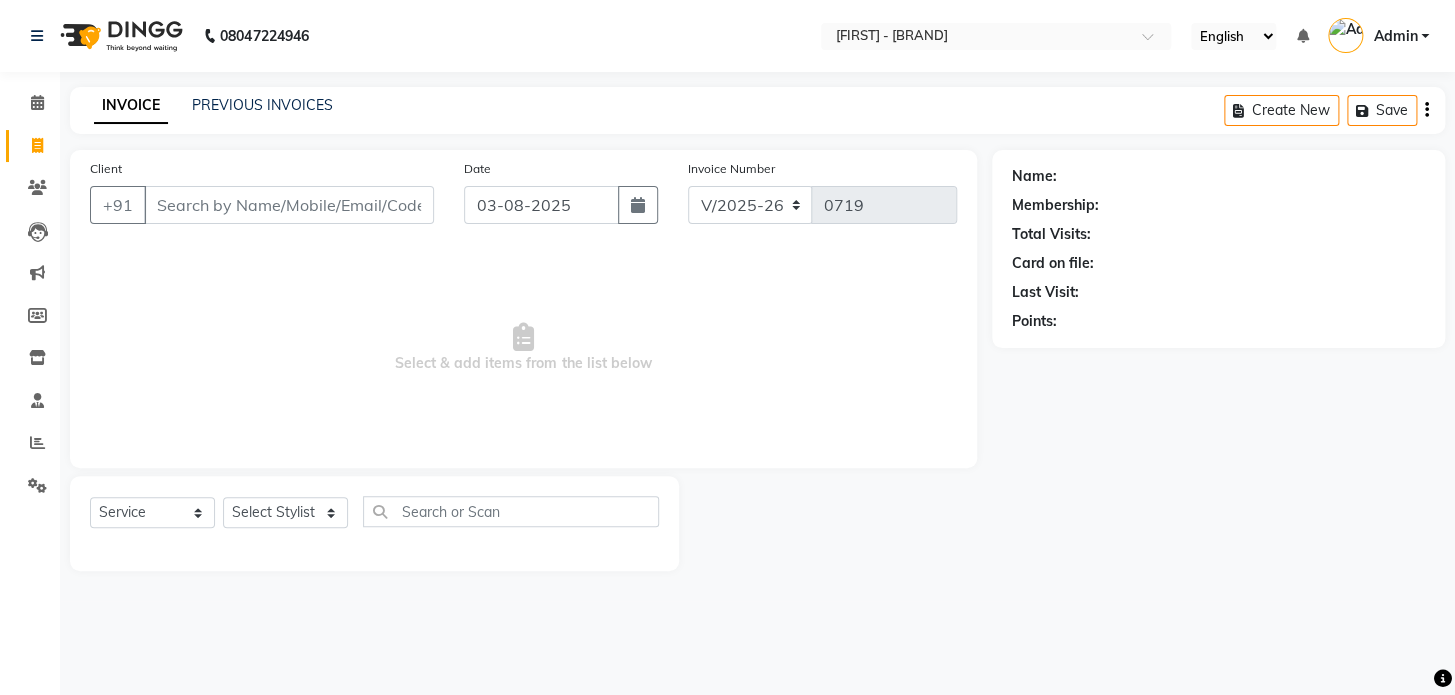 click on "Client +91" 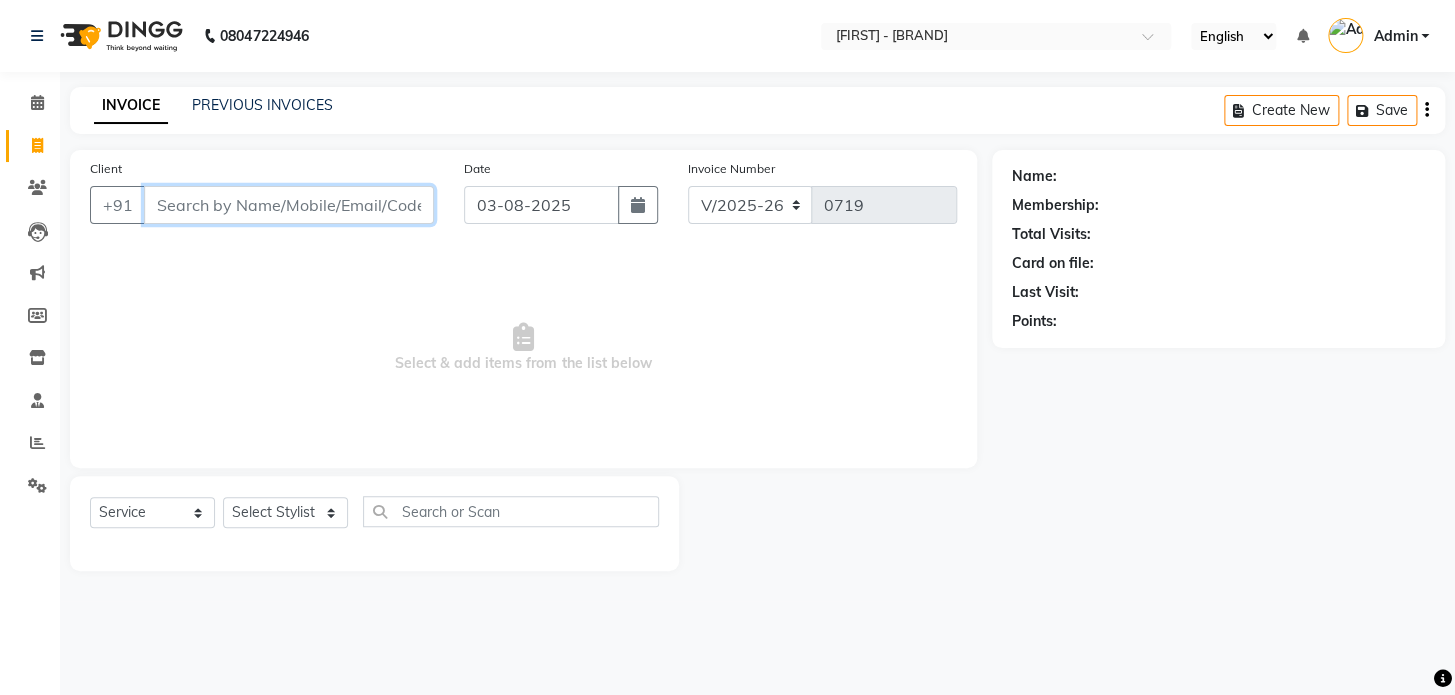 click on "Client" at bounding box center (289, 205) 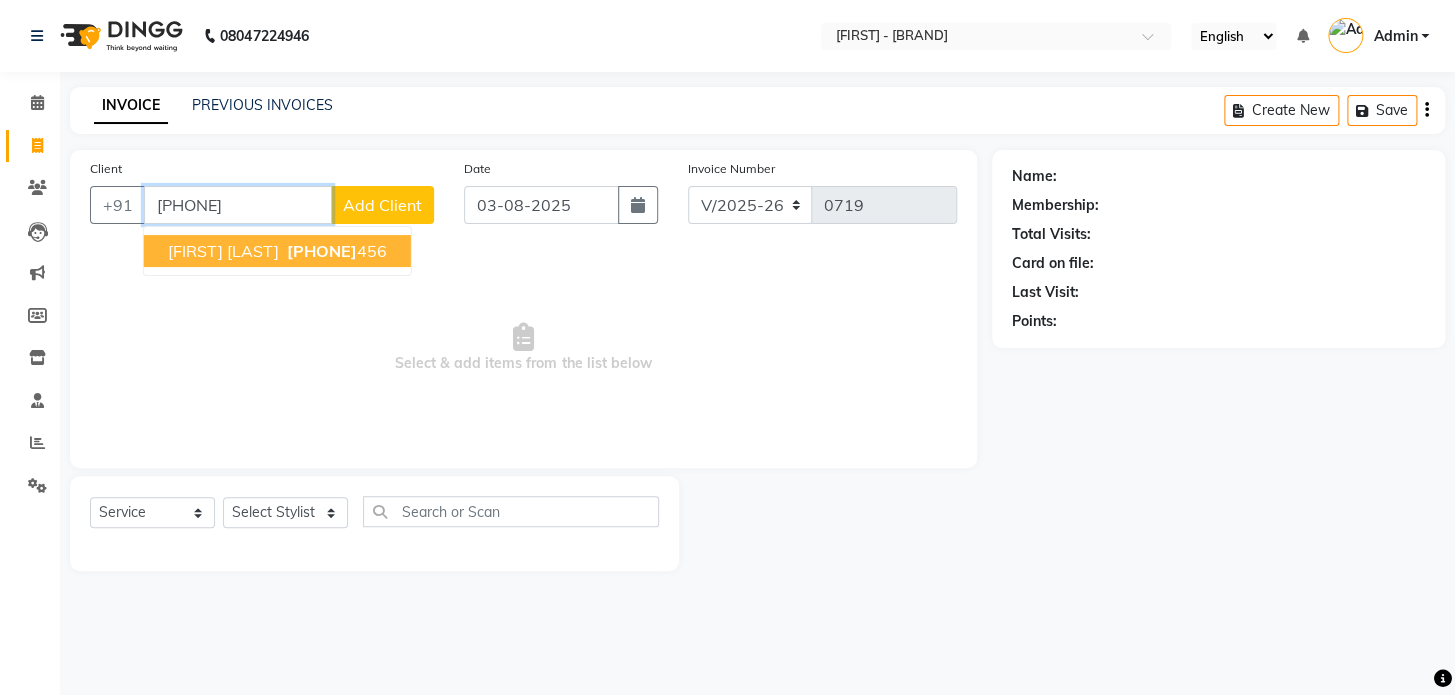 click on "[FIRST] [LAST]" at bounding box center [223, 251] 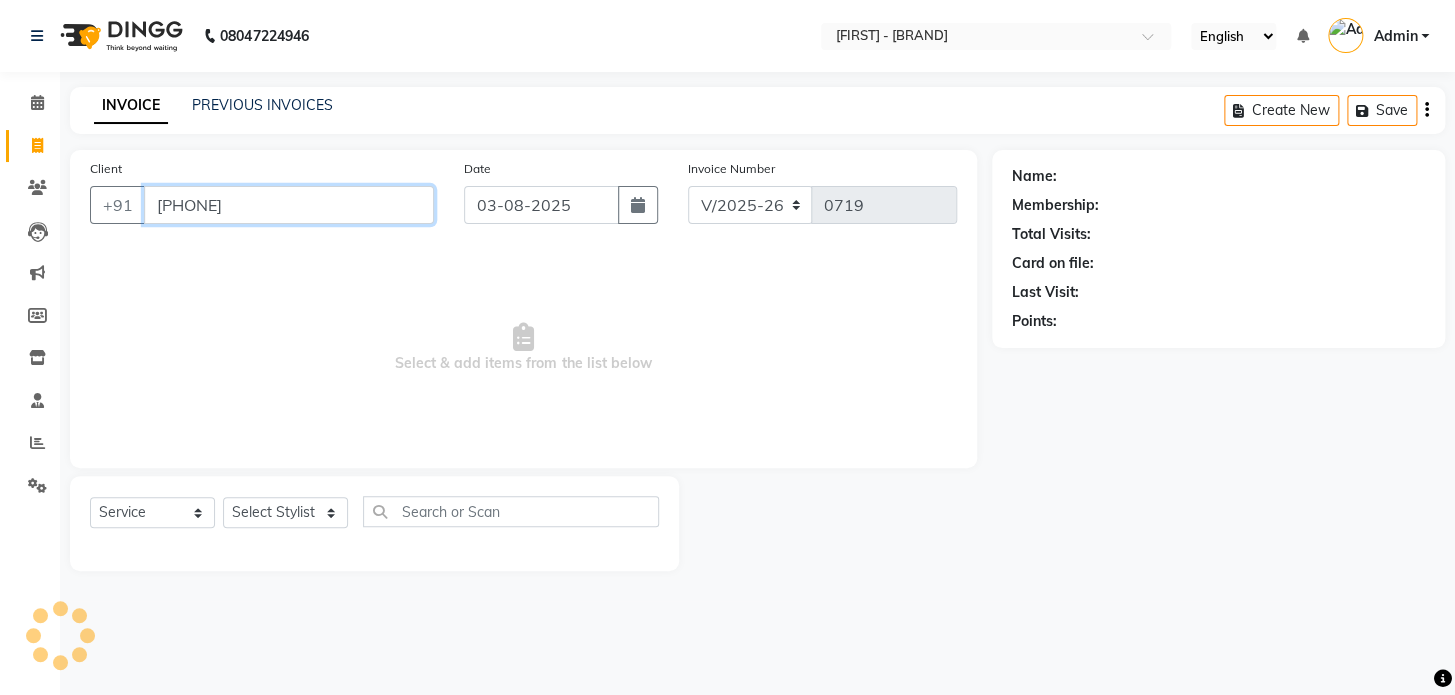 type on "[PHONE]" 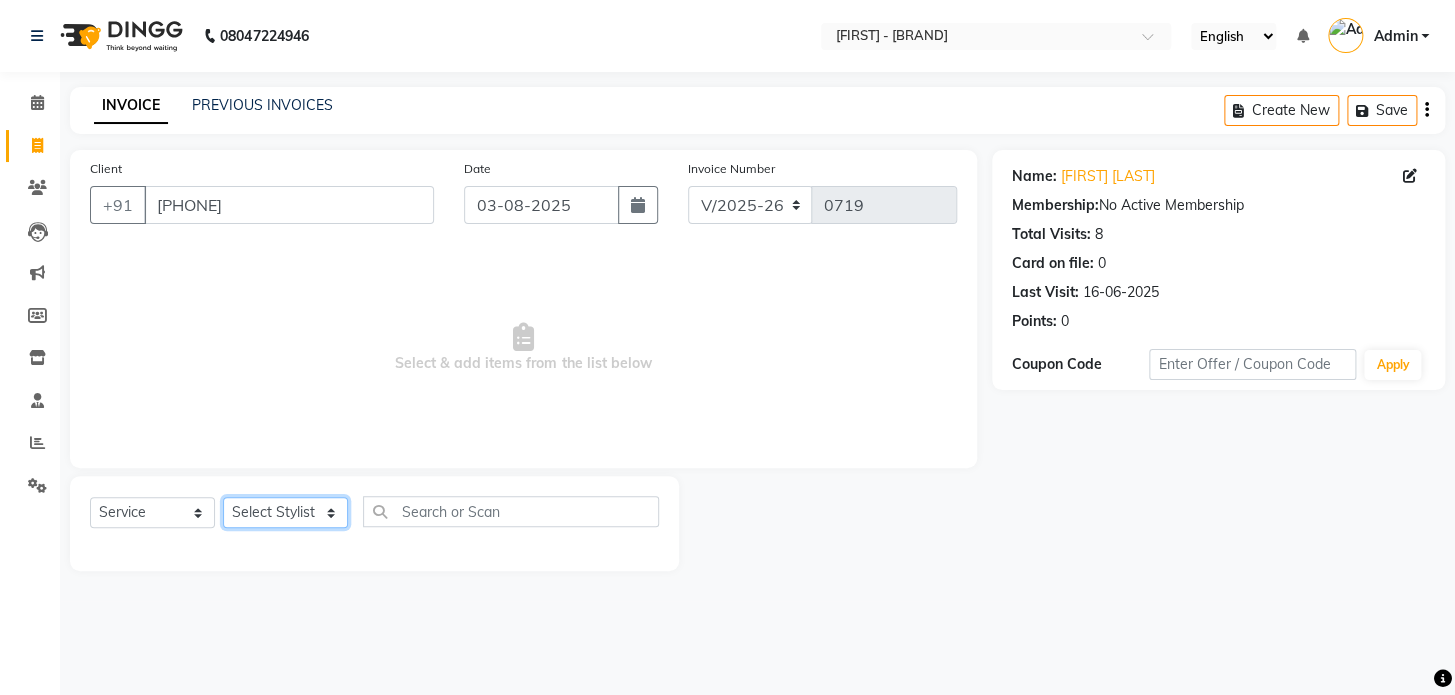 click on "Select Stylist [FIRST] [FIRST] [FIRST] [FIRST] [FIRST] [FIRST] [FIRST]" 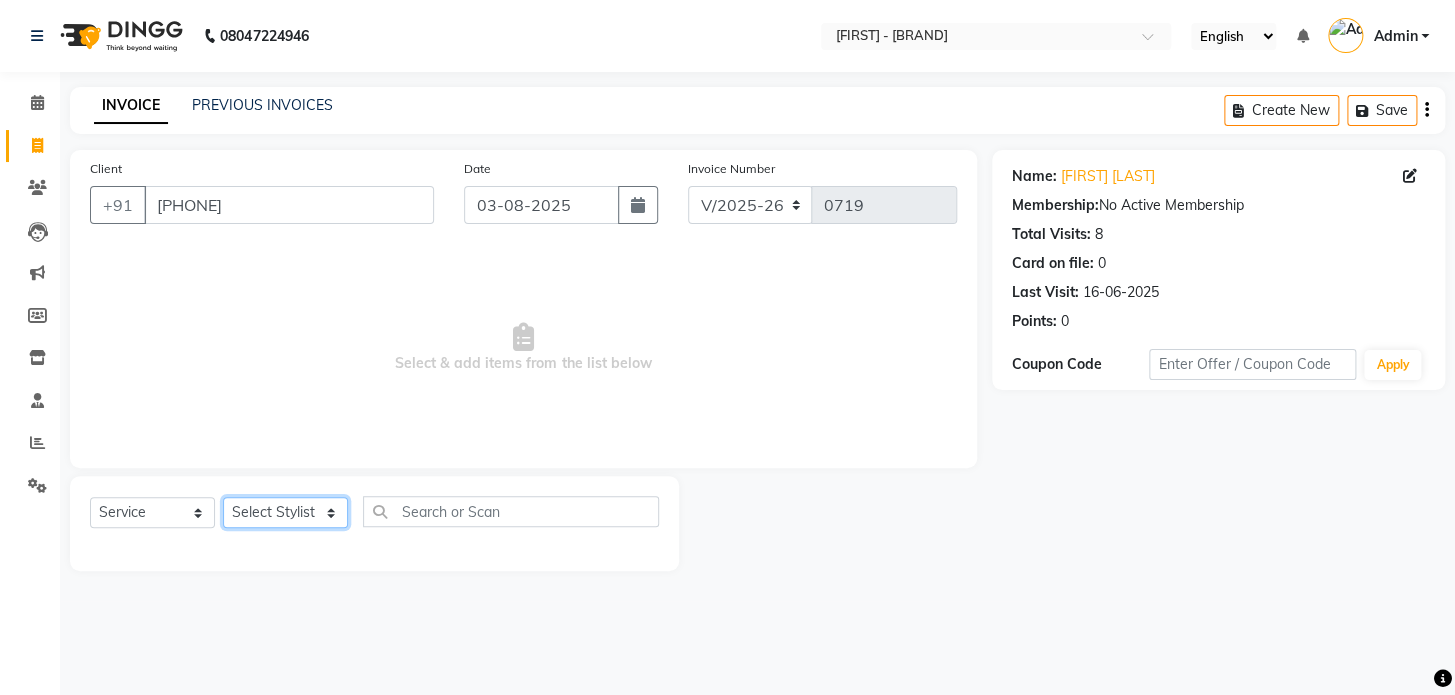 select on "49320" 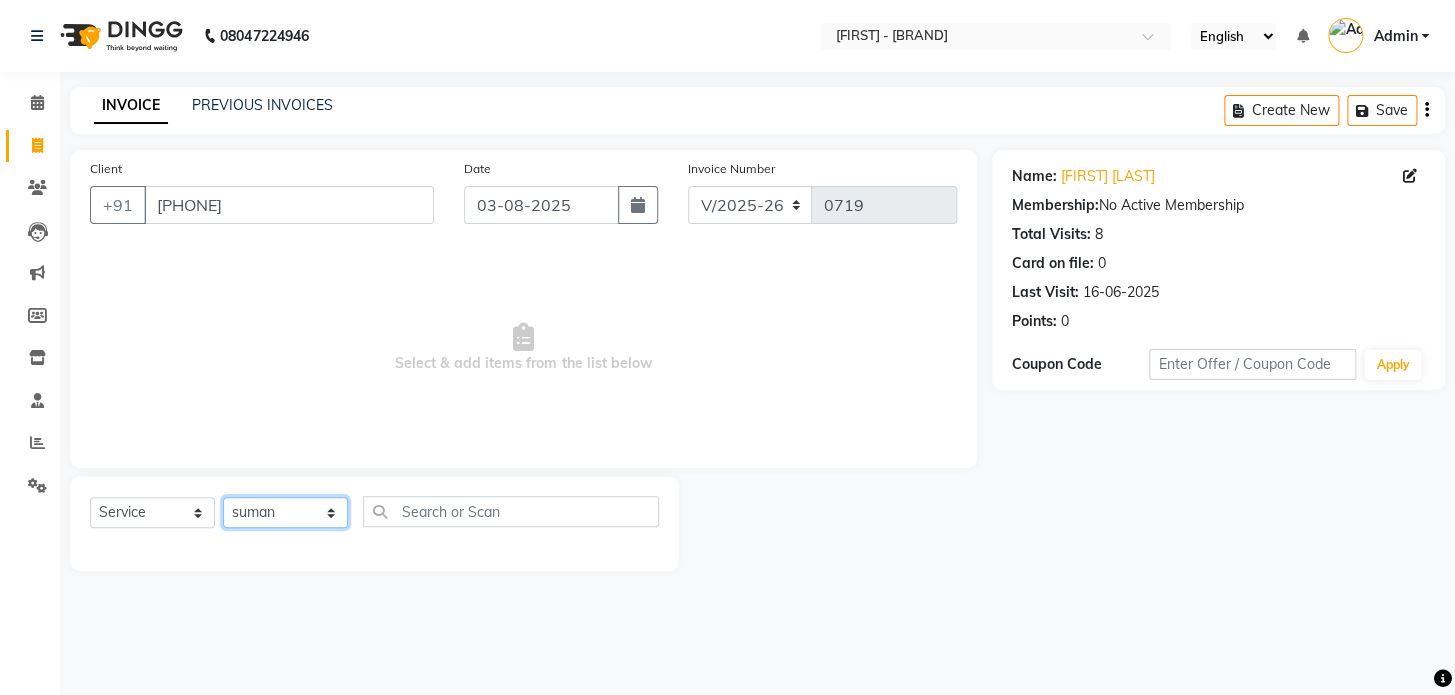 click on "Select Stylist [FIRST] [FIRST] [FIRST] [FIRST] [FIRST] [FIRST] [FIRST]" 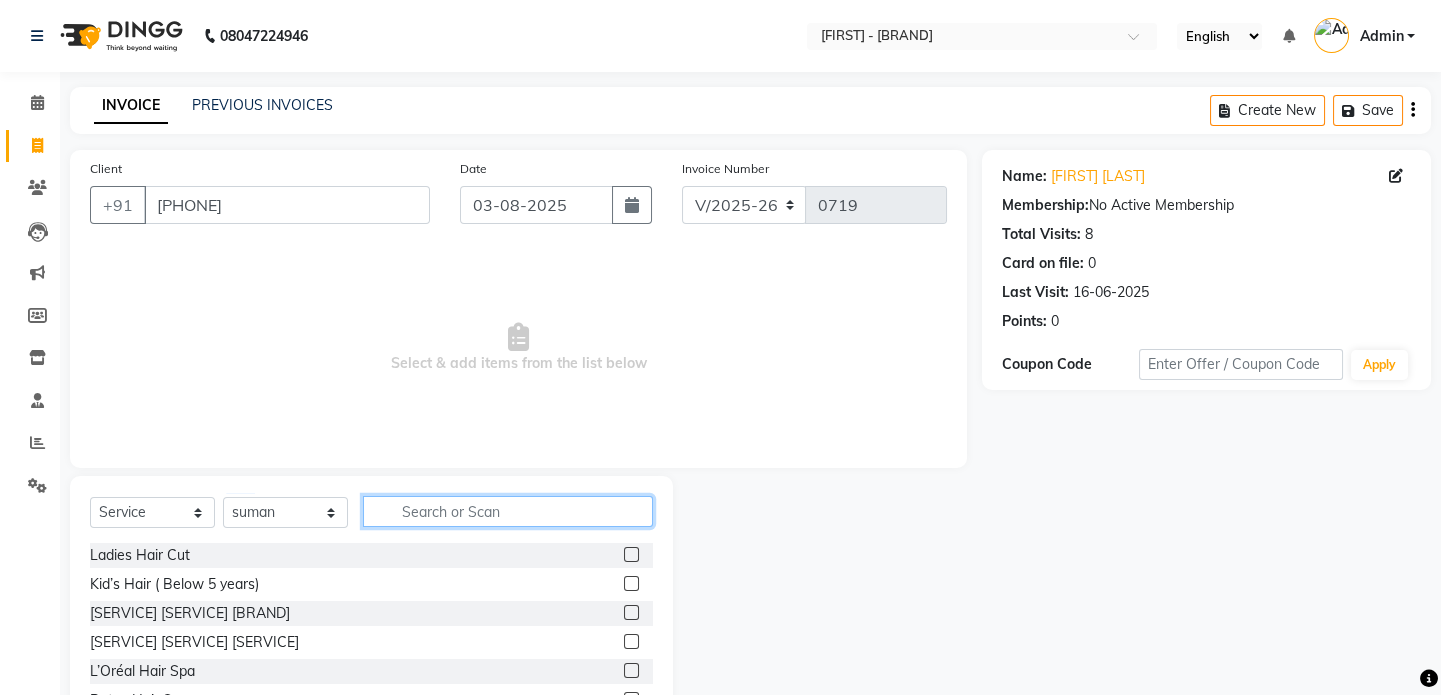 click 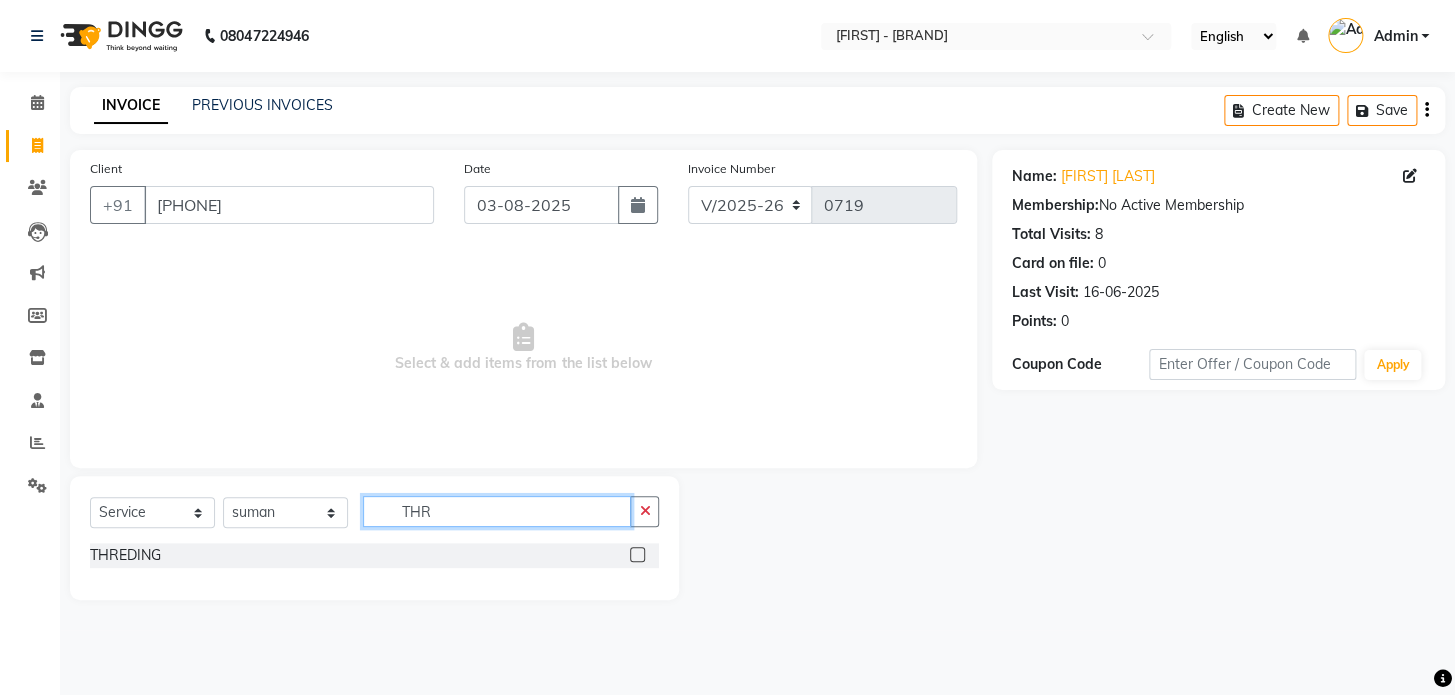 type on "THR" 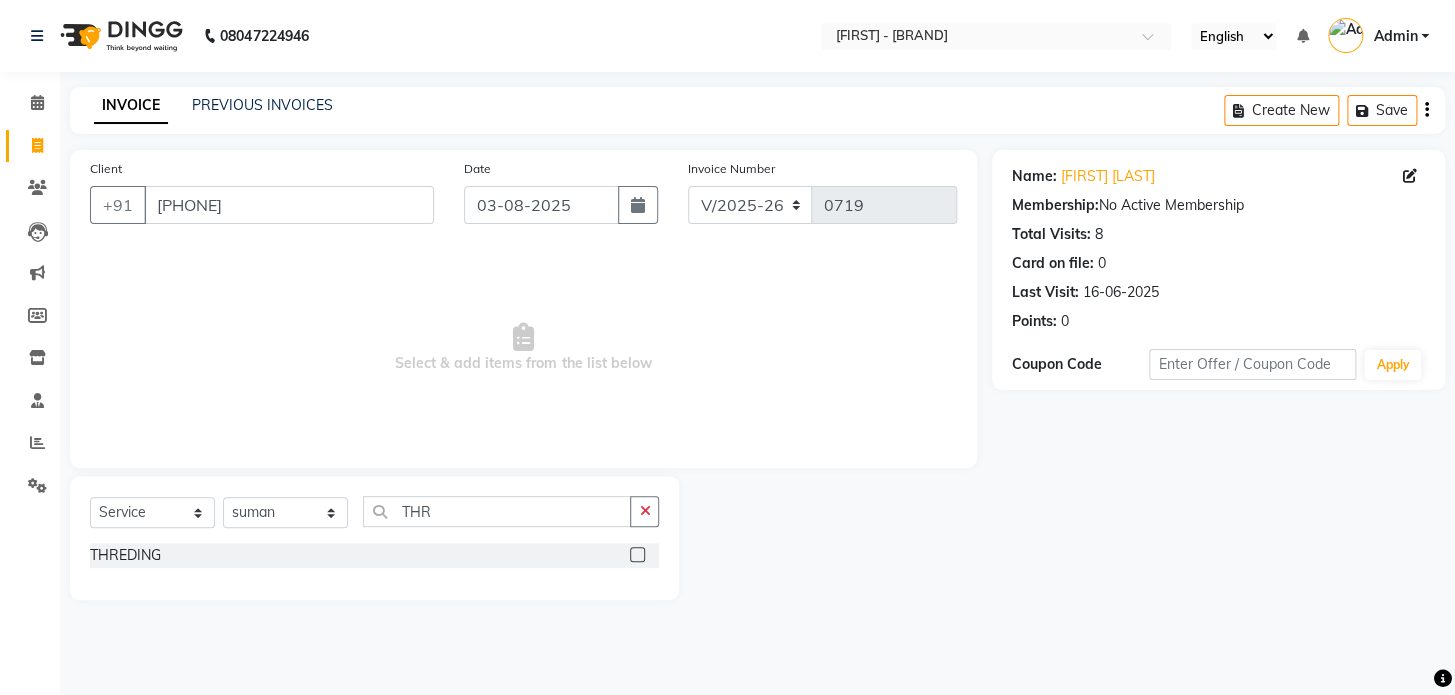 click 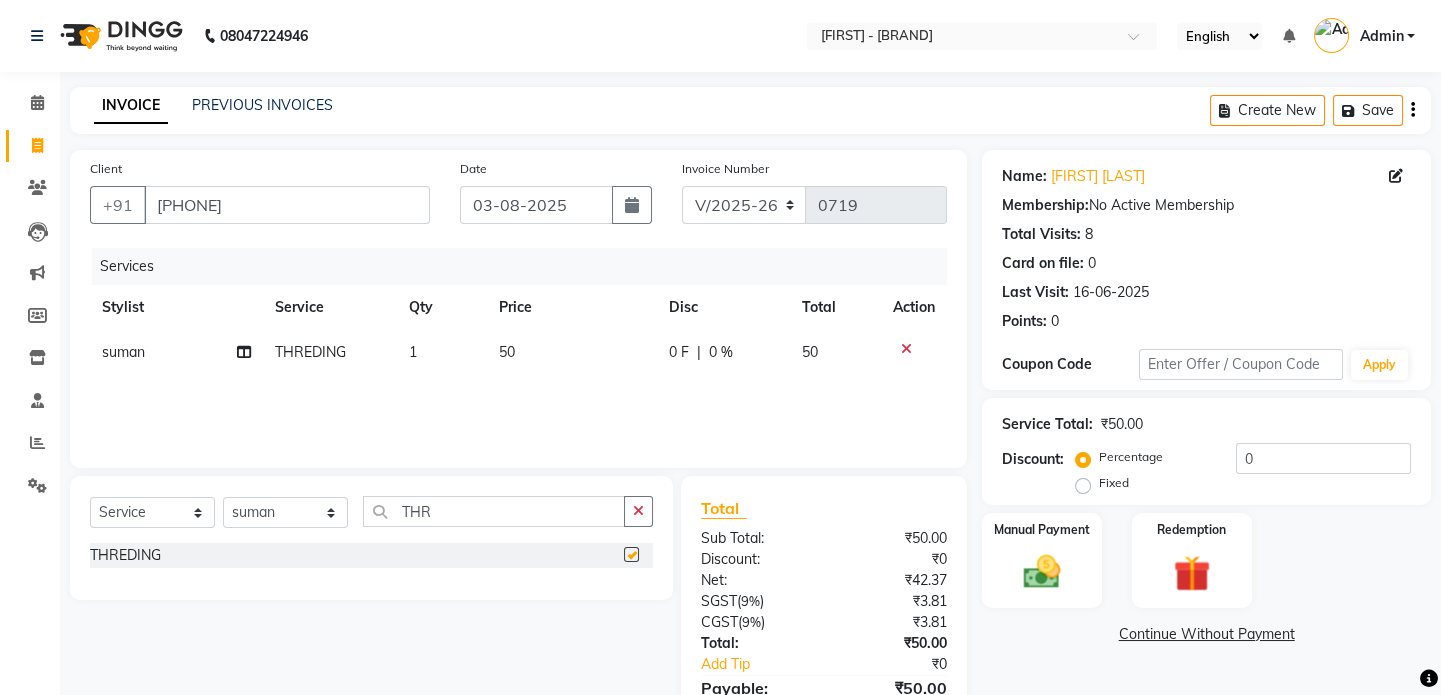 checkbox on "false" 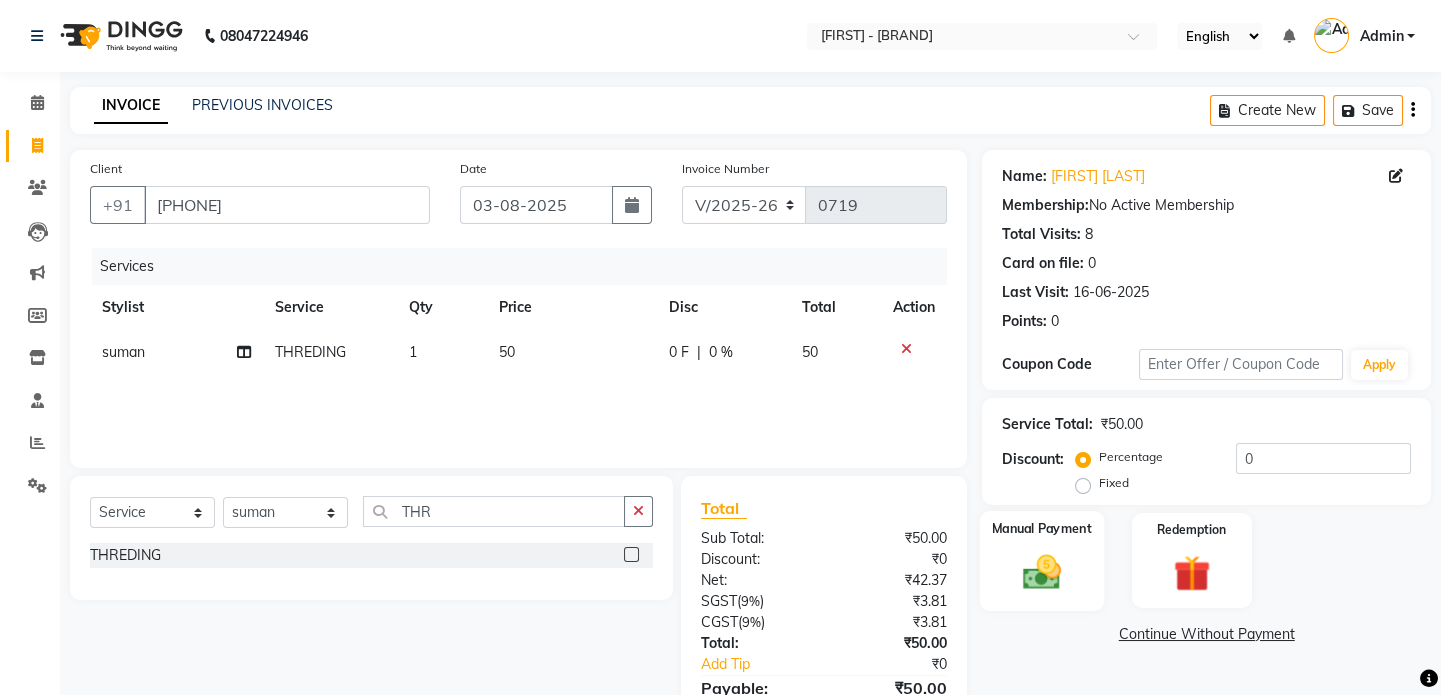 click 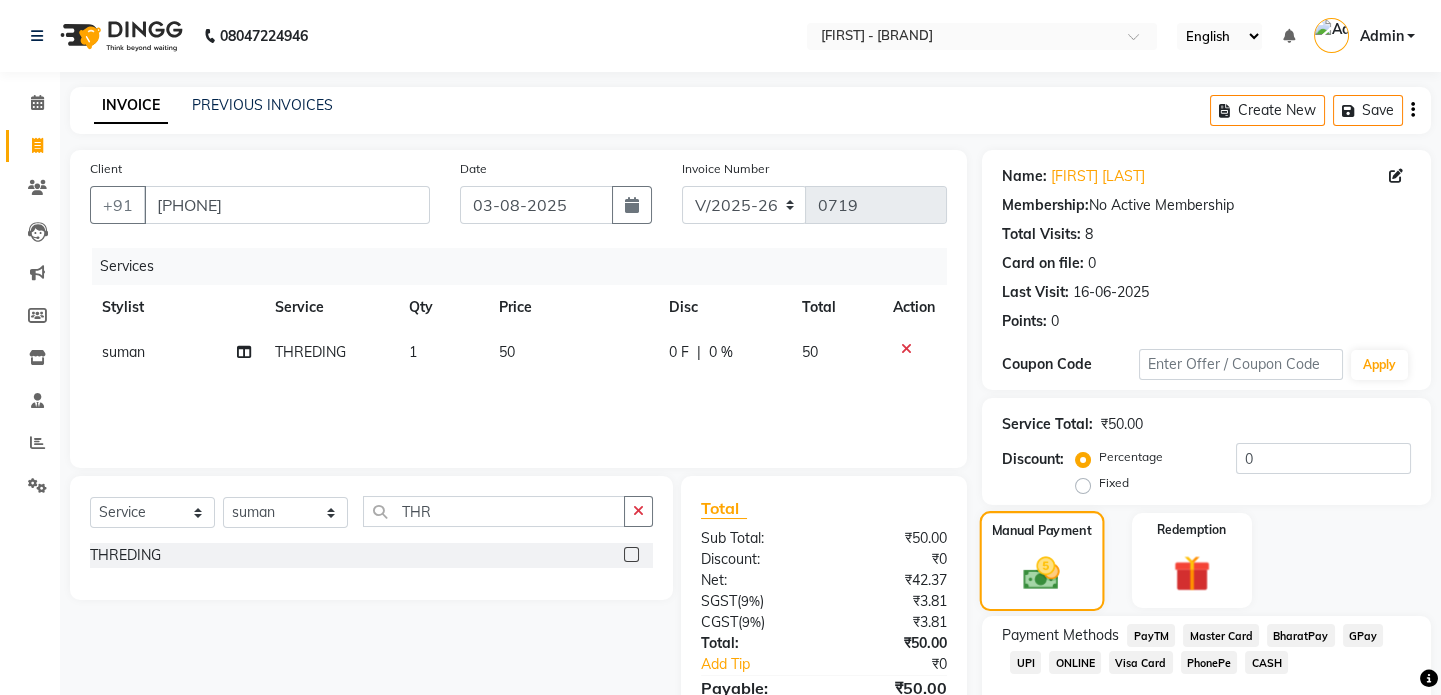 scroll, scrollTop: 111, scrollLeft: 0, axis: vertical 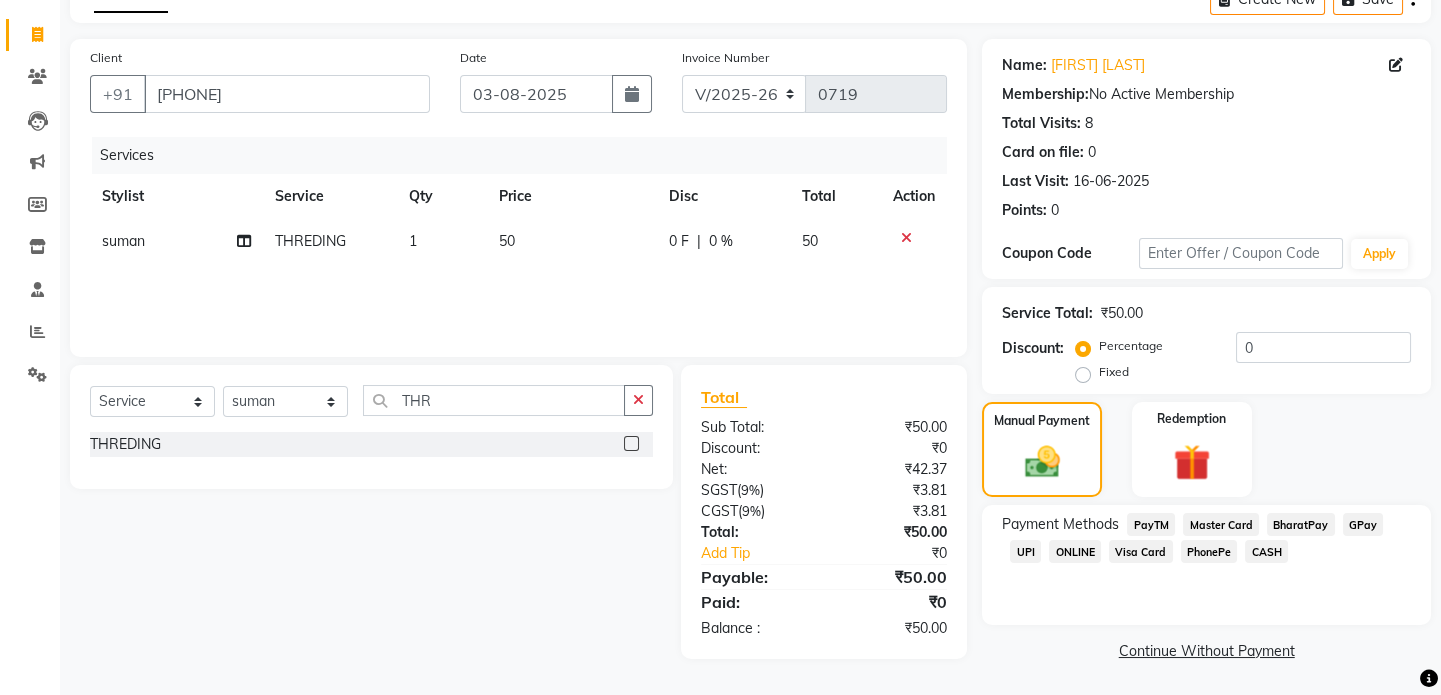 click on "UPI" 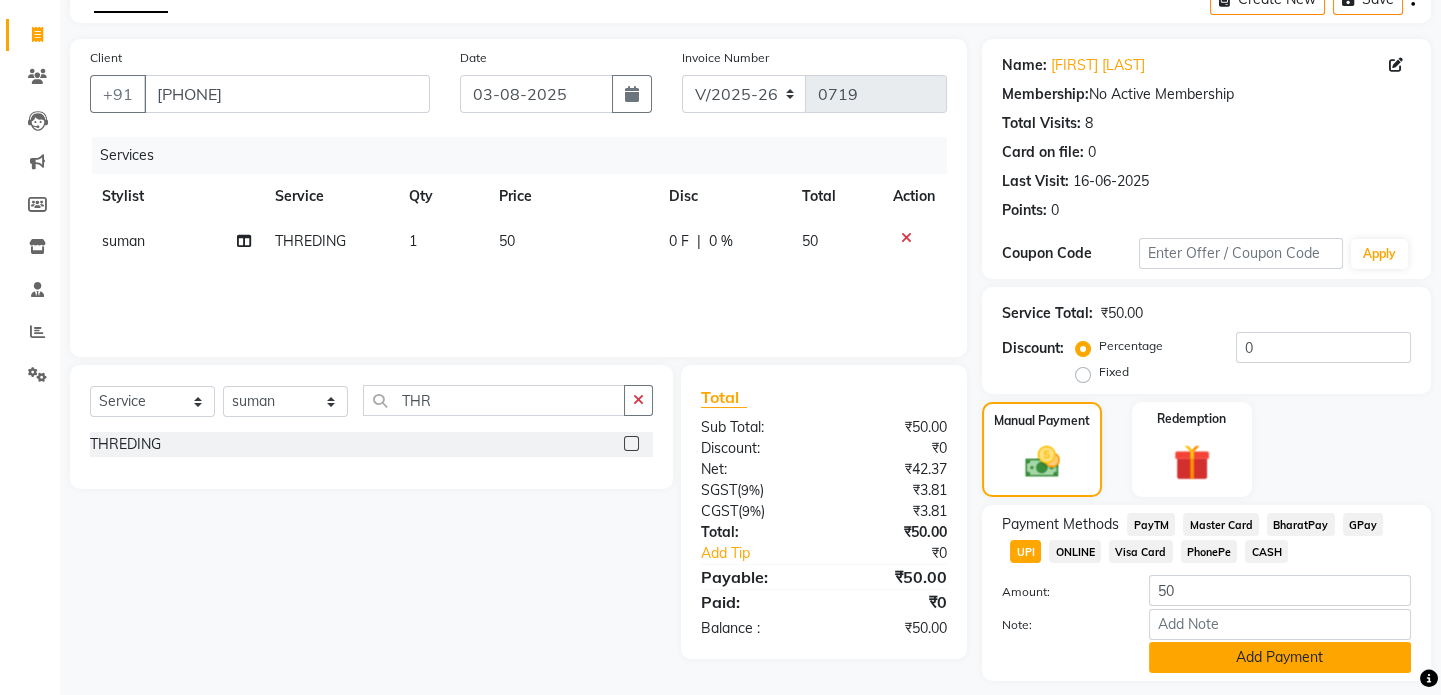 click on "Add Payment" 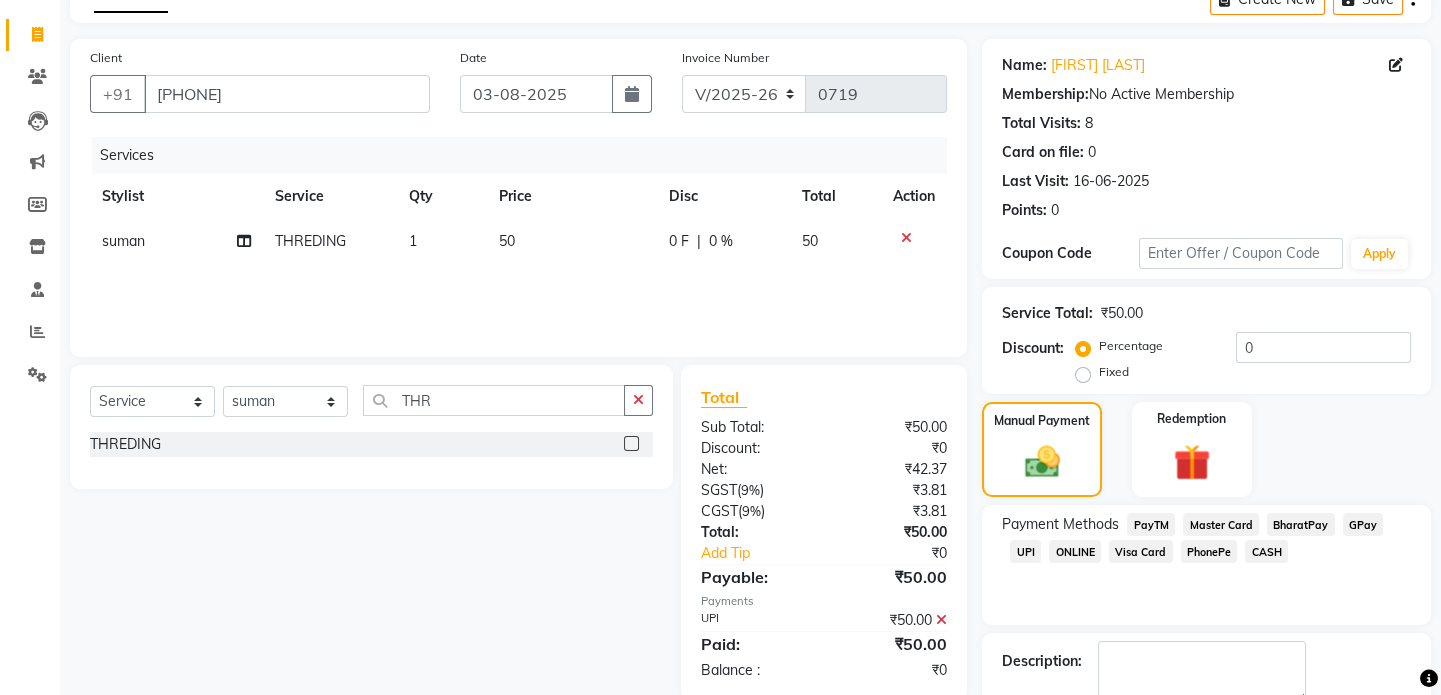 scroll, scrollTop: 223, scrollLeft: 0, axis: vertical 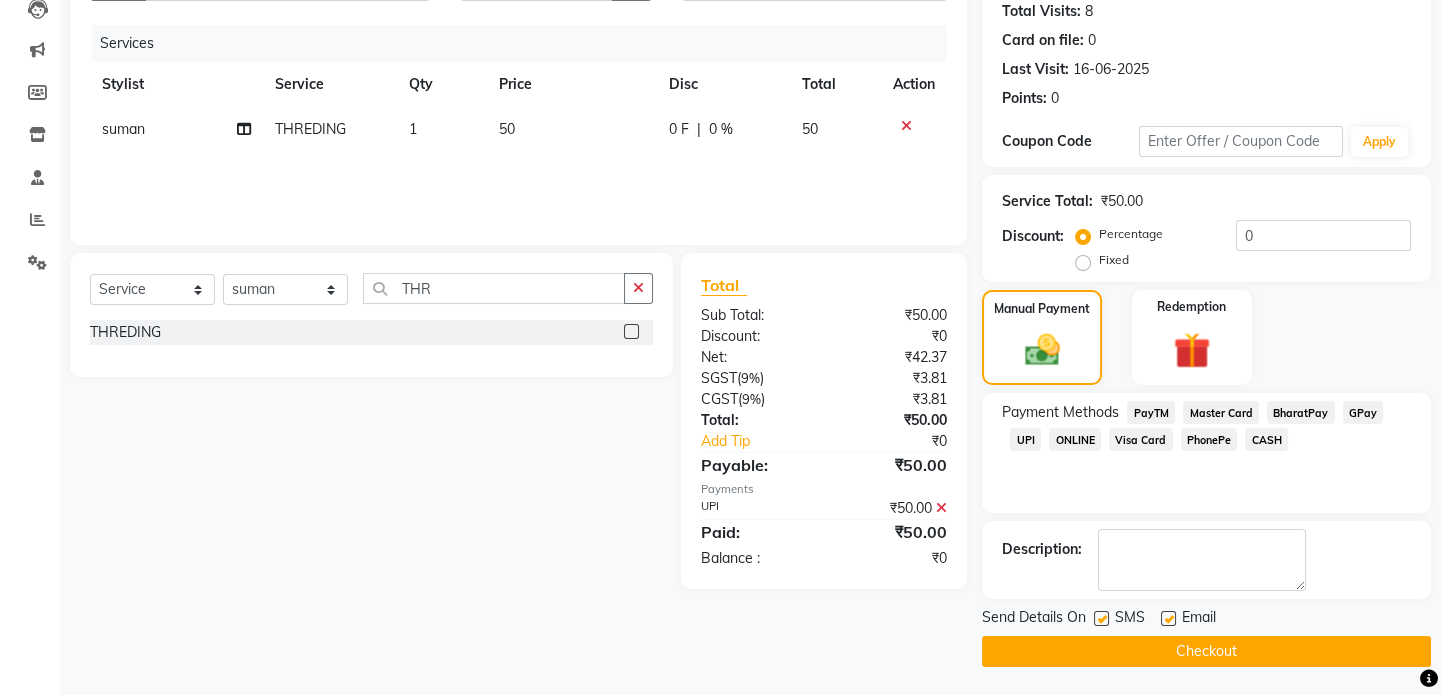 click on "Checkout" 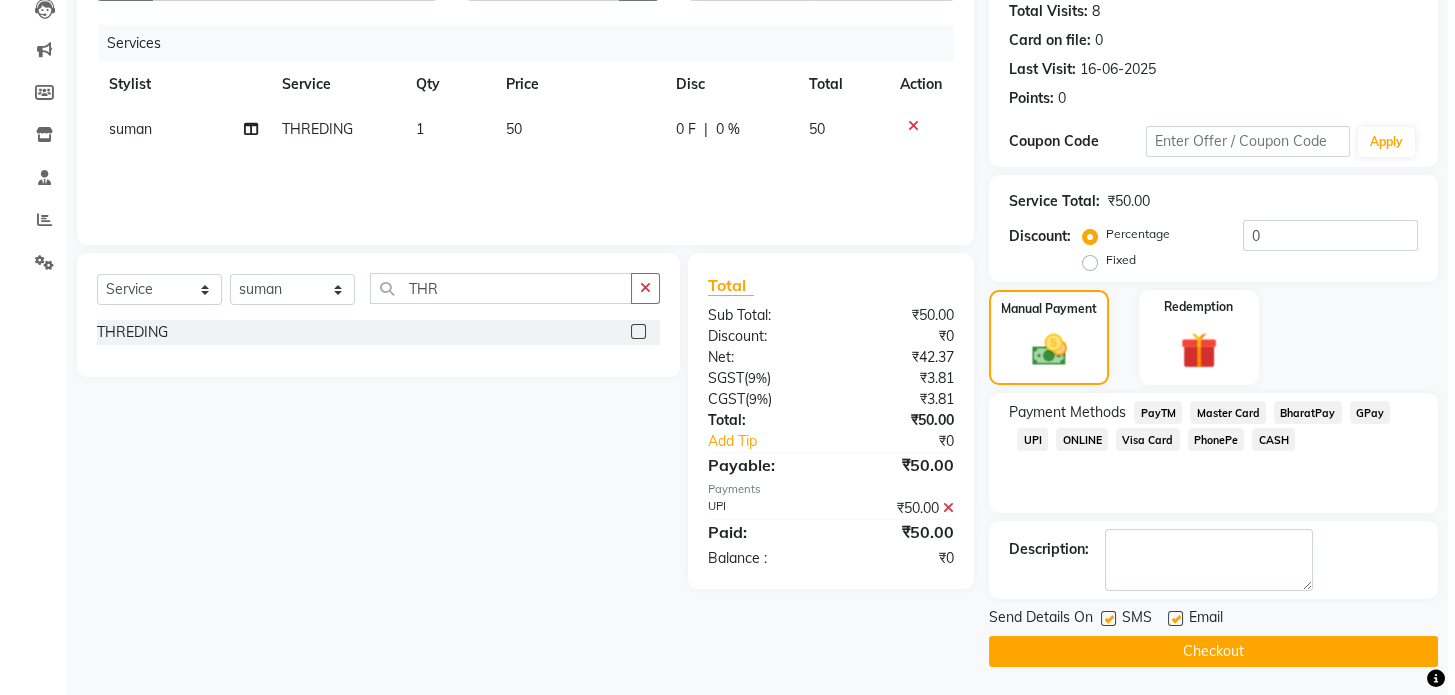 scroll, scrollTop: 0, scrollLeft: 0, axis: both 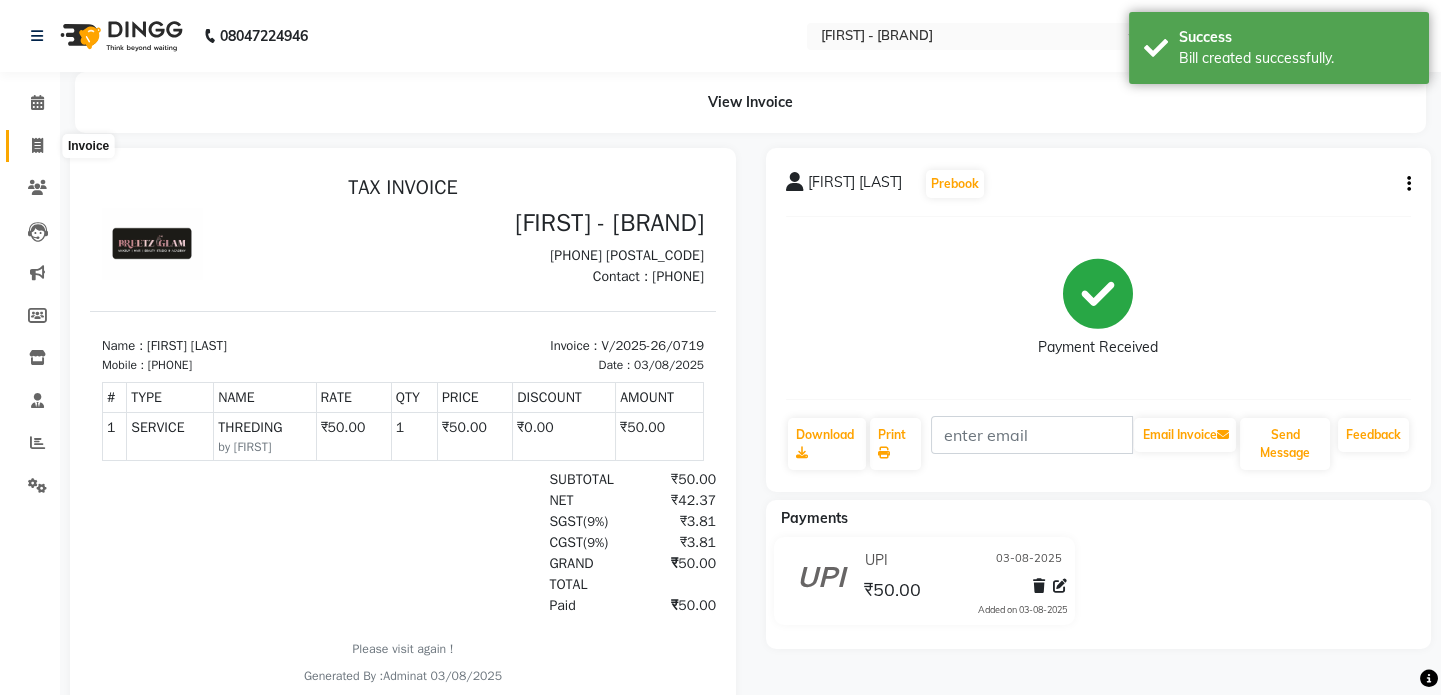 click 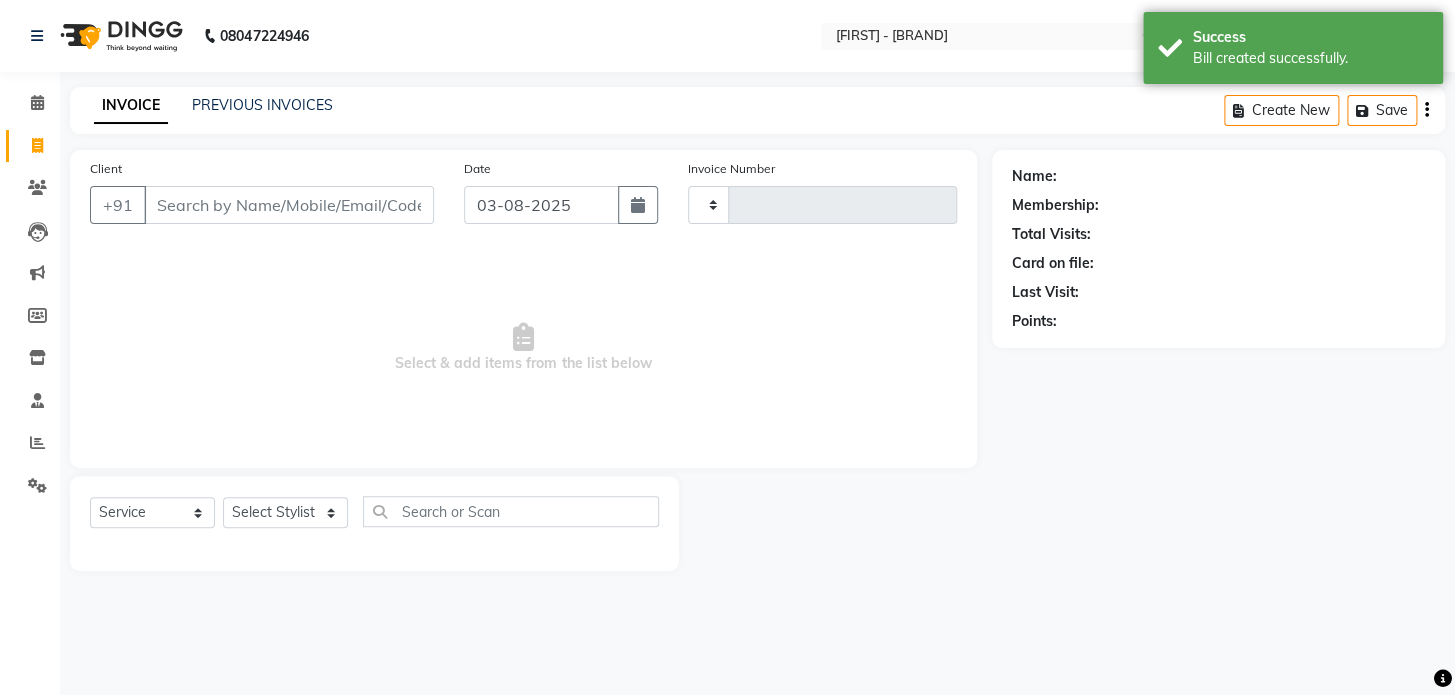 type on "0720" 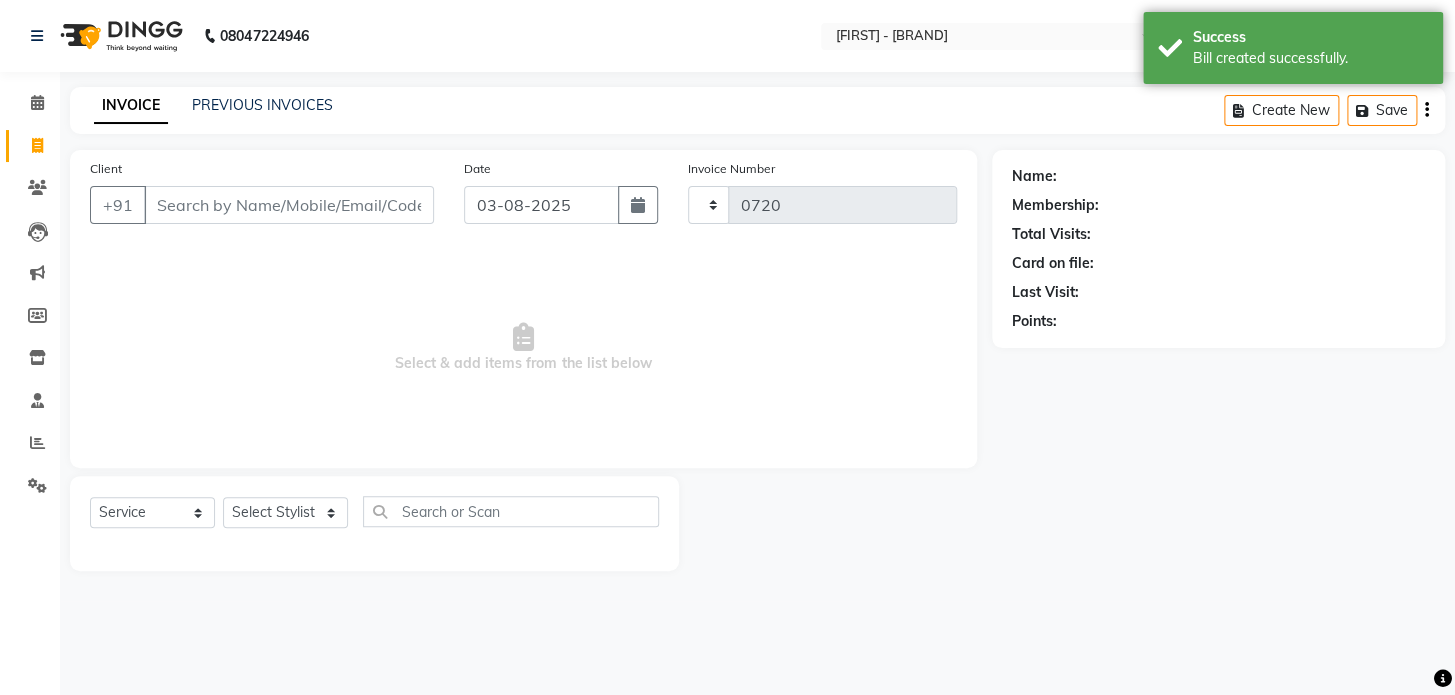 select on "4263" 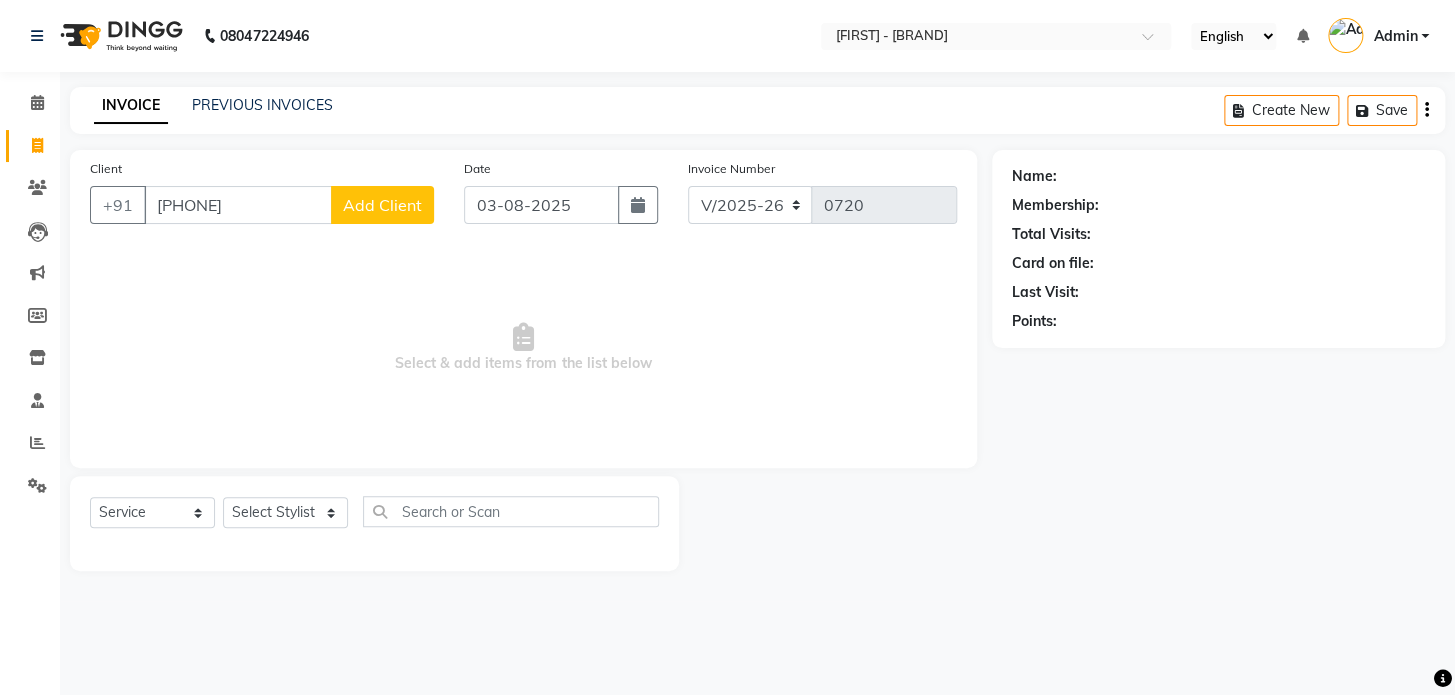 type on "[PHONE]" 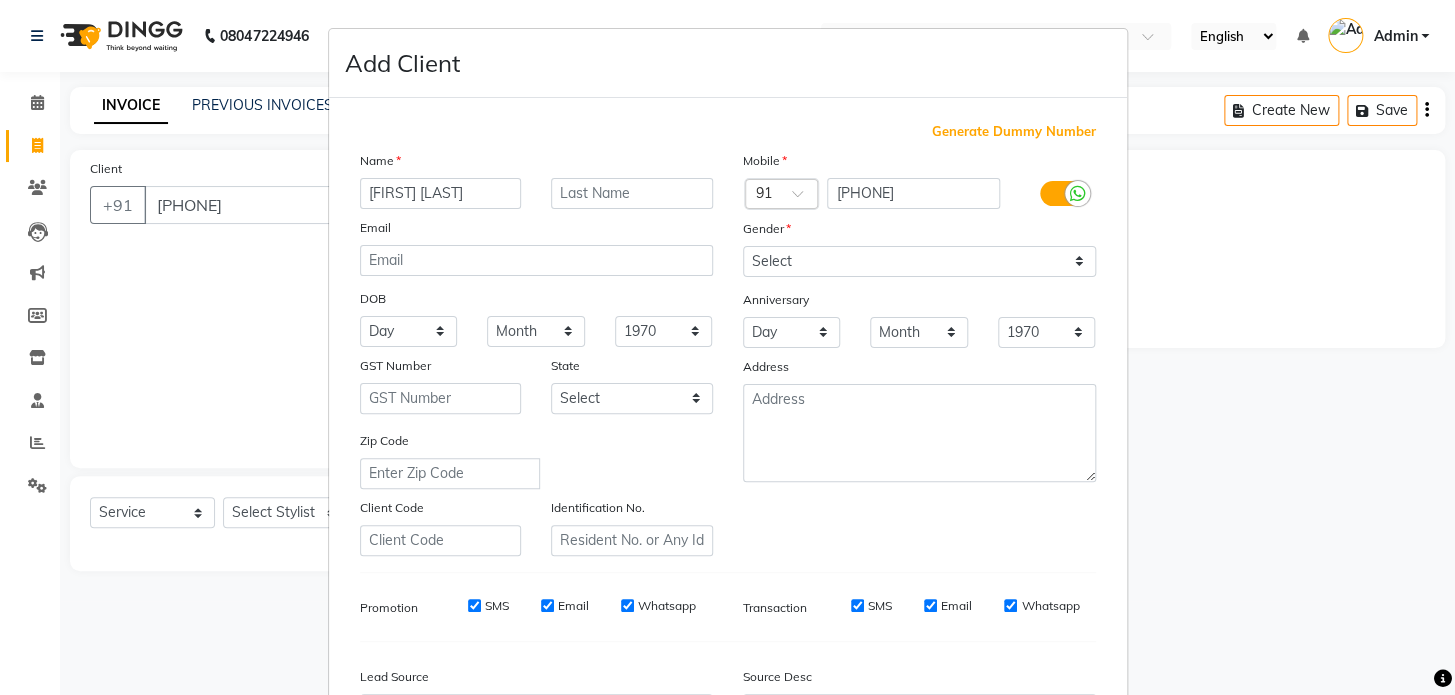 type on "[FIRST] [LAST]" 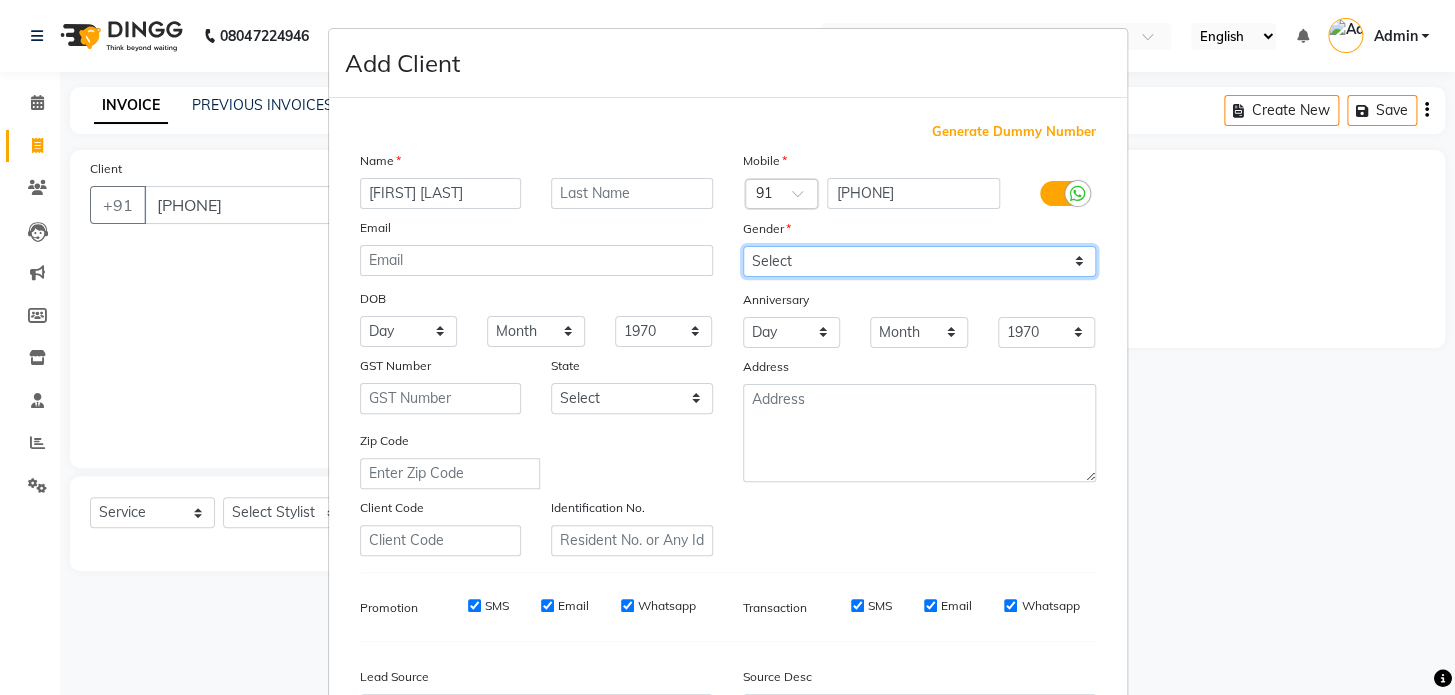 click on "Select Male Female Other Prefer Not To Say" at bounding box center [919, 261] 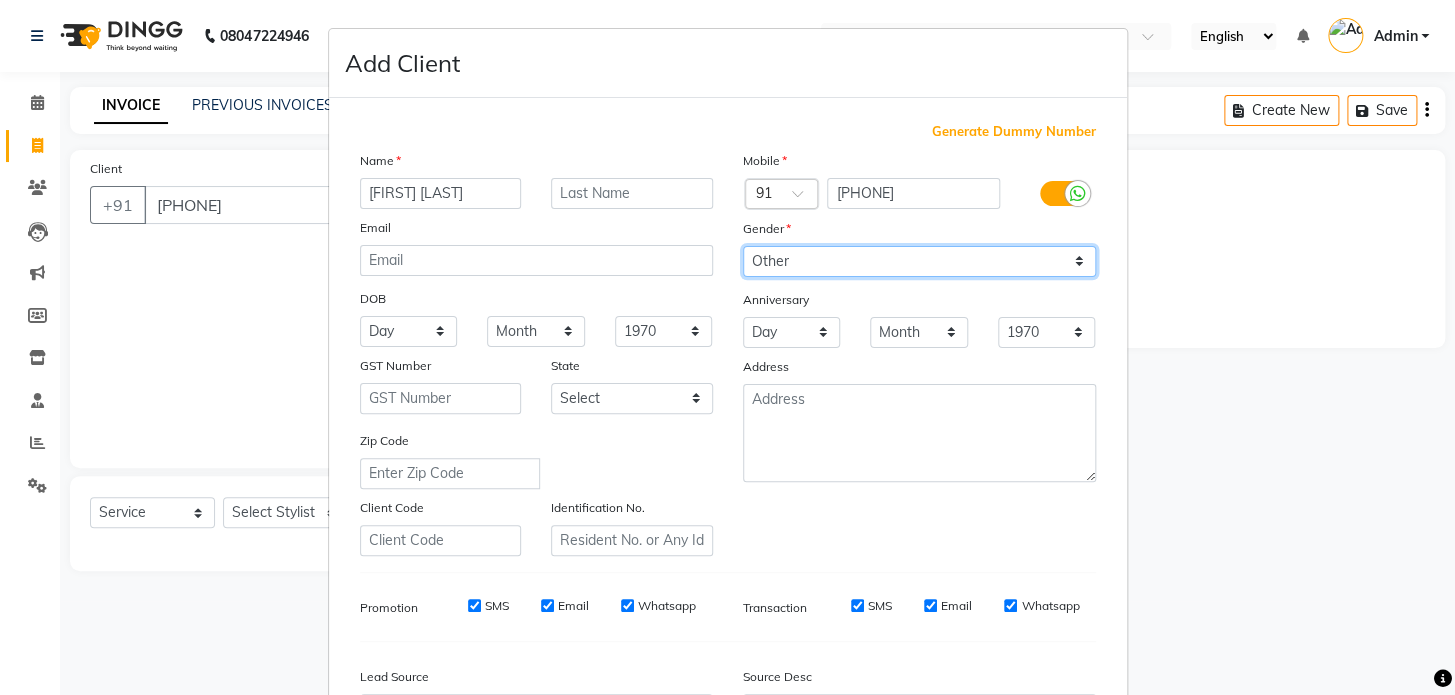 click on "Select Male Female Other Prefer Not To Say" at bounding box center [919, 261] 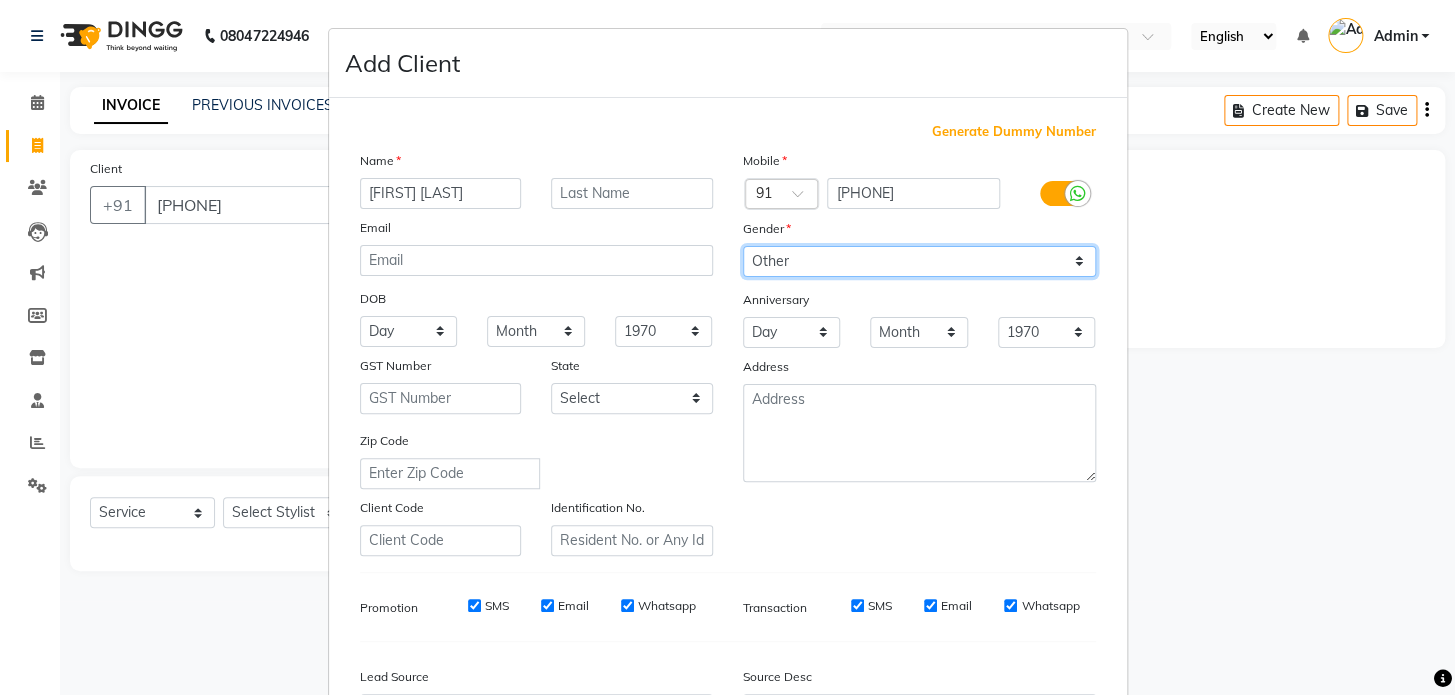 select on "female" 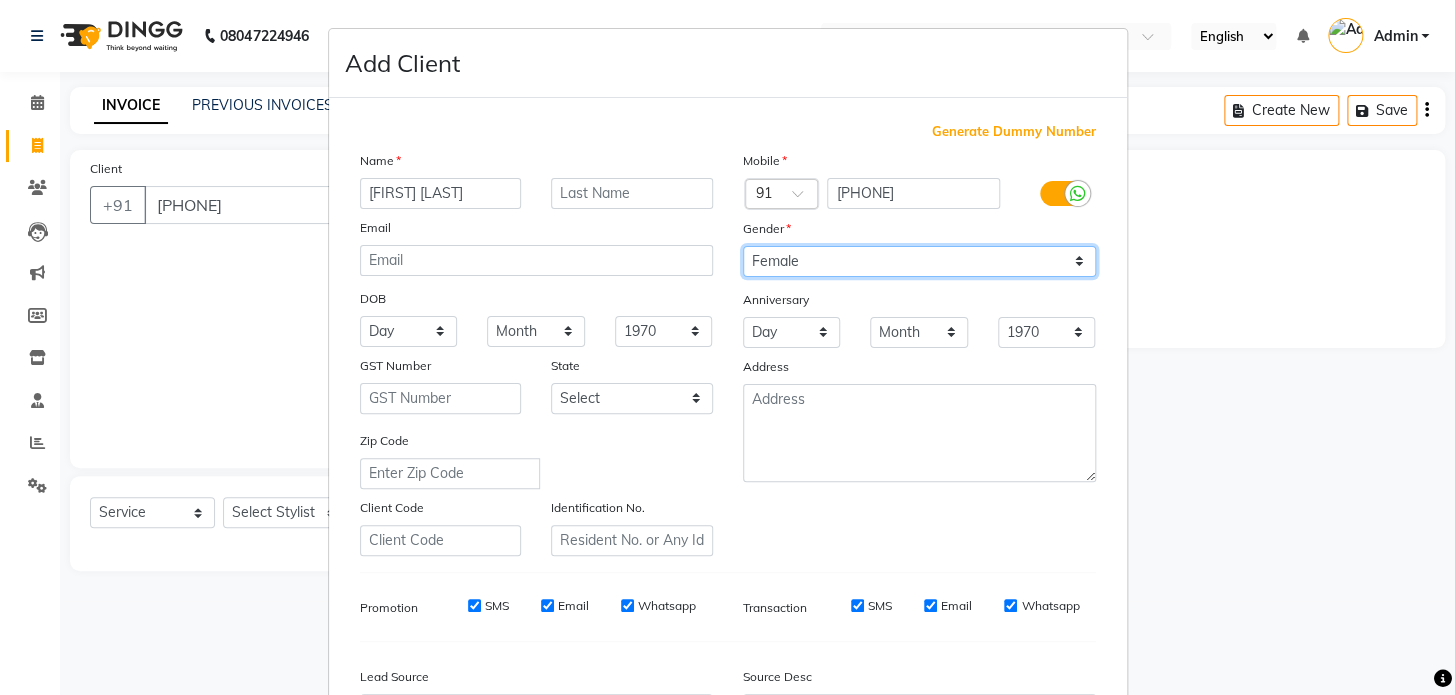 click on "Select Male Female Other Prefer Not To Say" at bounding box center (919, 261) 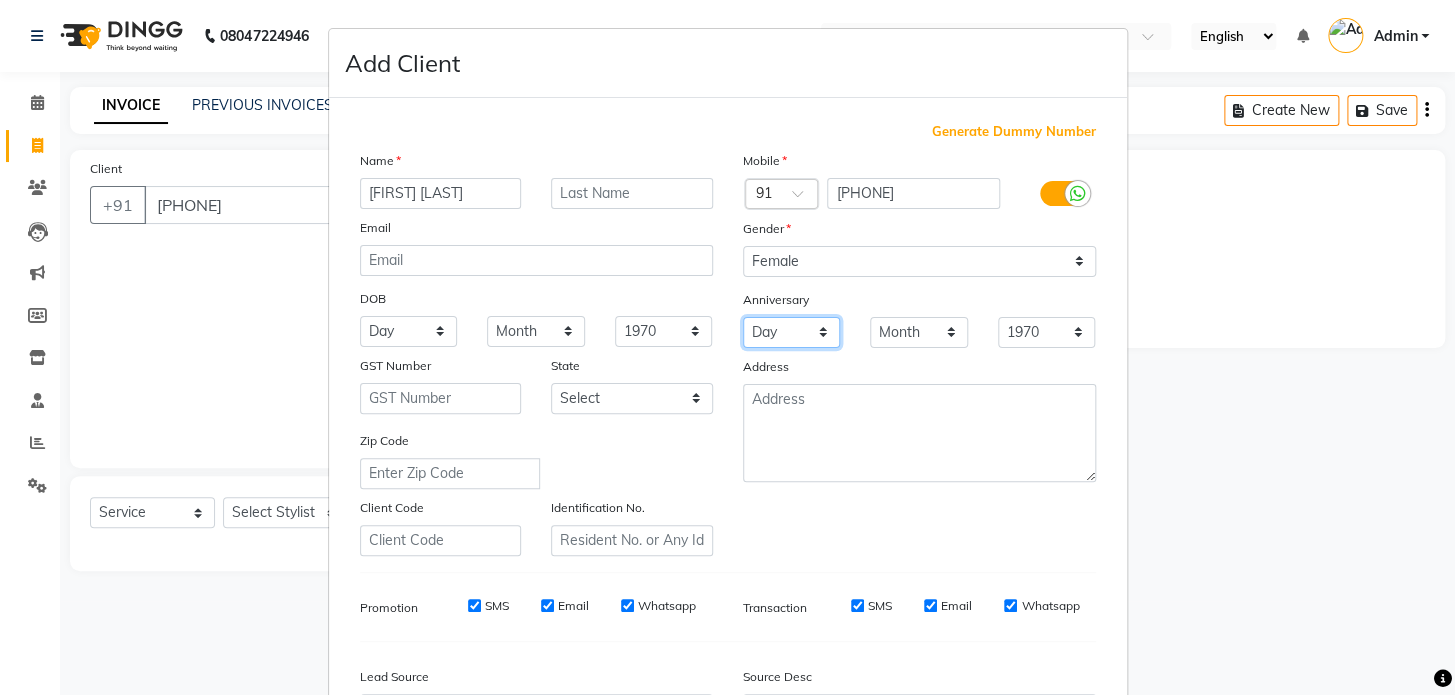 click on "Day 01 02 03 04 05 06 07 08 09 10 11 12 13 14 15 16 17 18 19 20 21 22 23 24 25 26 27 28 29 30 31" at bounding box center [792, 332] 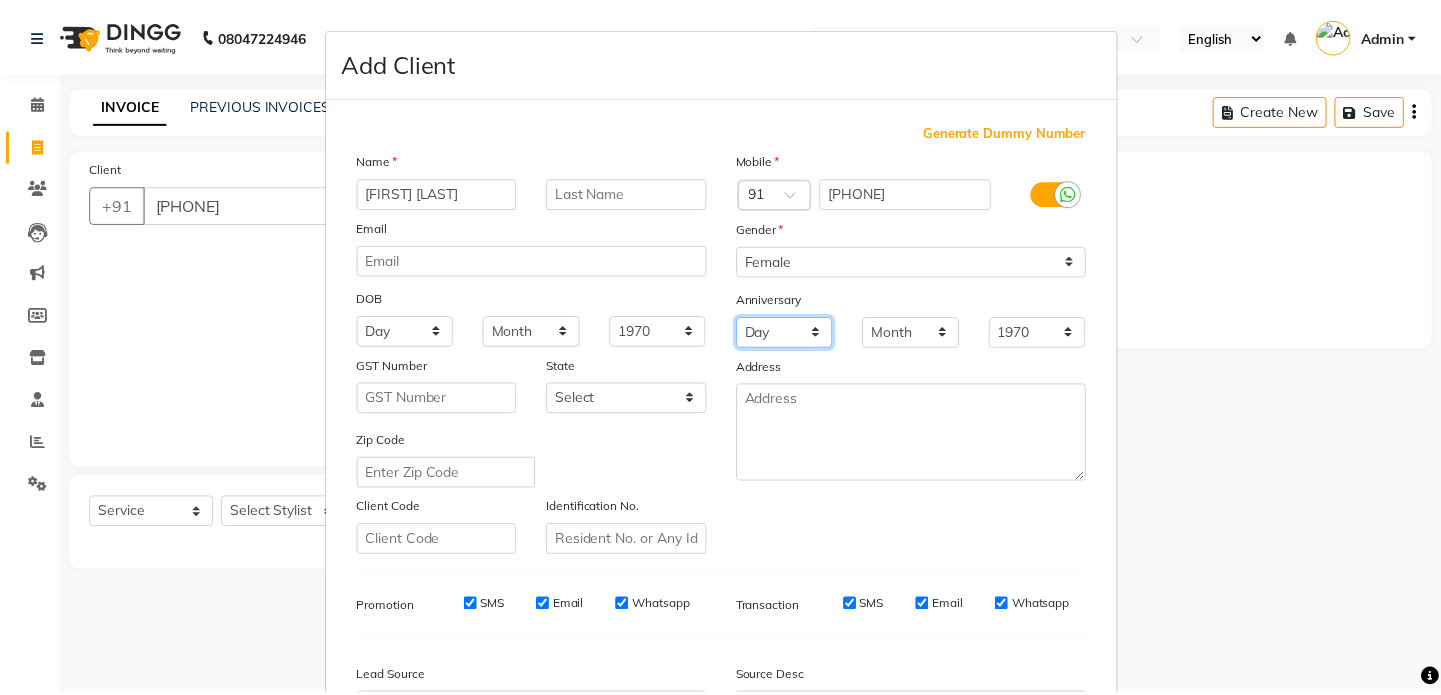 scroll, scrollTop: 233, scrollLeft: 0, axis: vertical 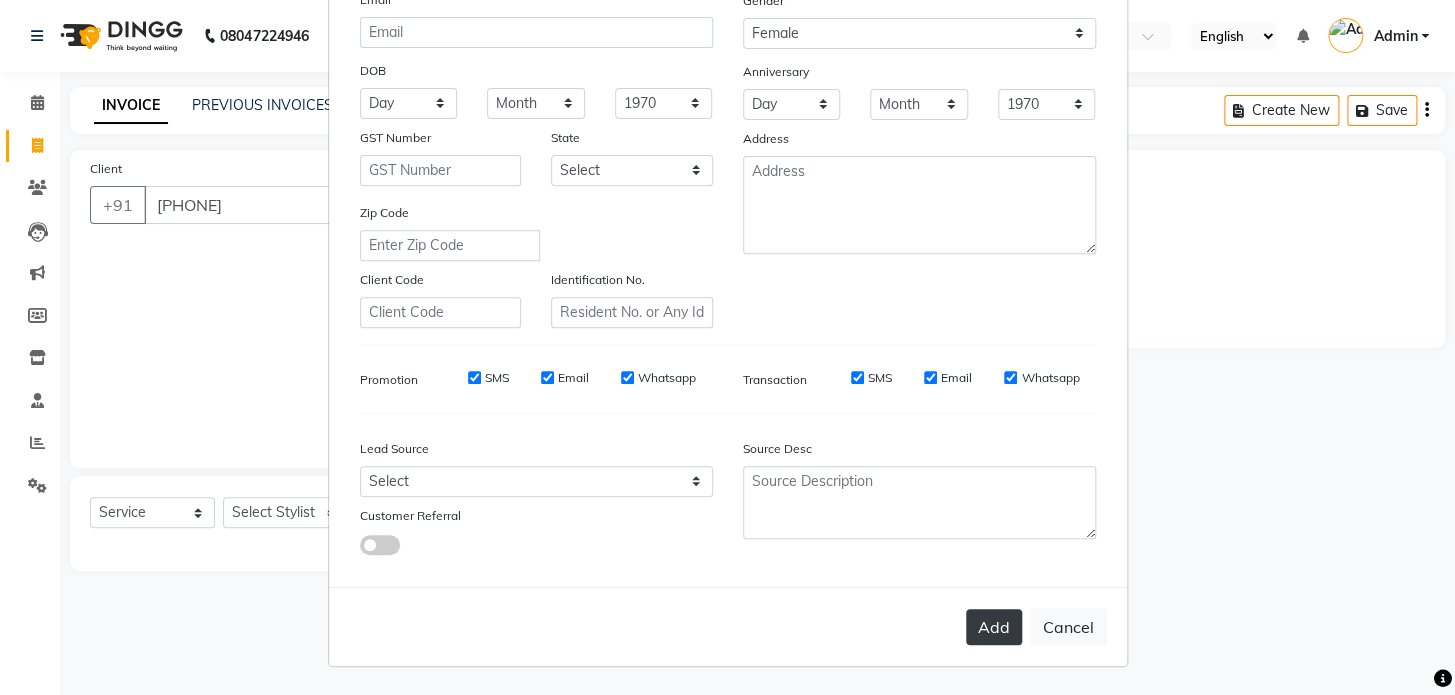 click on "Add" at bounding box center [994, 627] 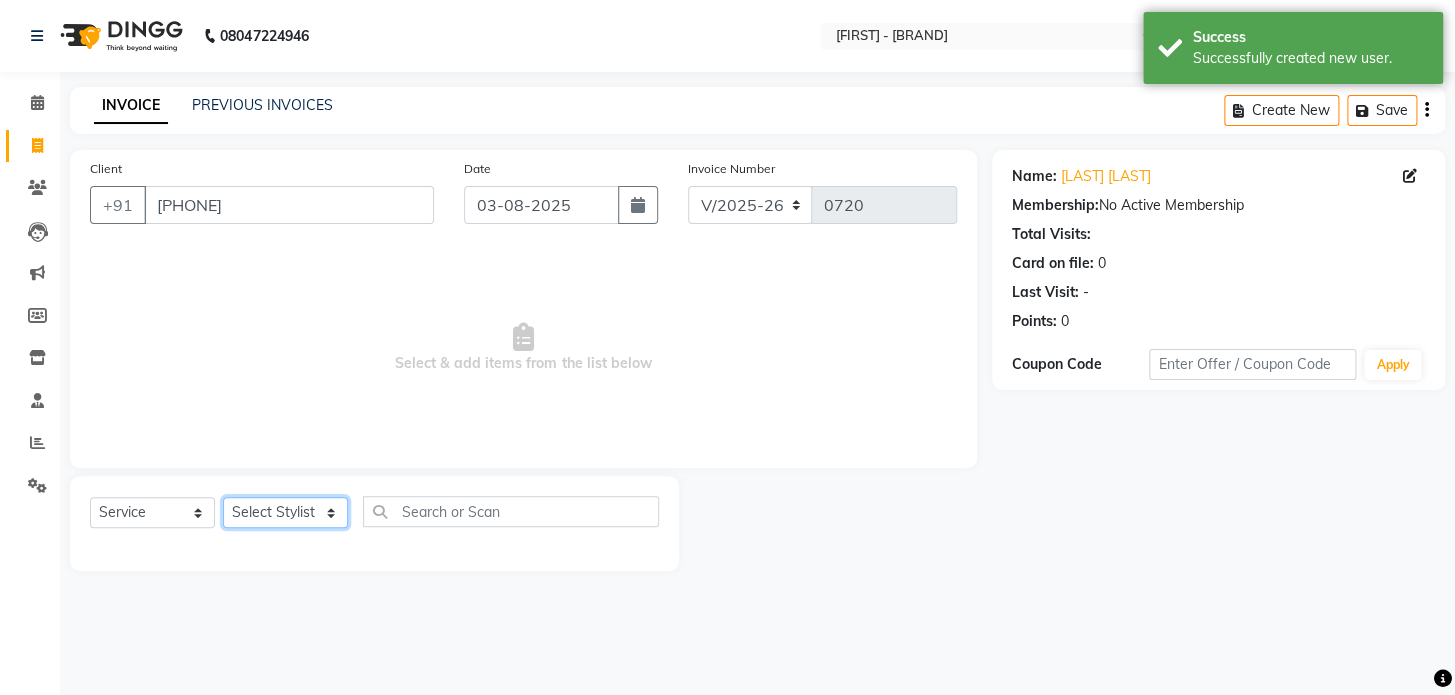 click on "Select Stylist [FIRST] [FIRST] [FIRST] [FIRST] [FIRST] [FIRST] [FIRST]" 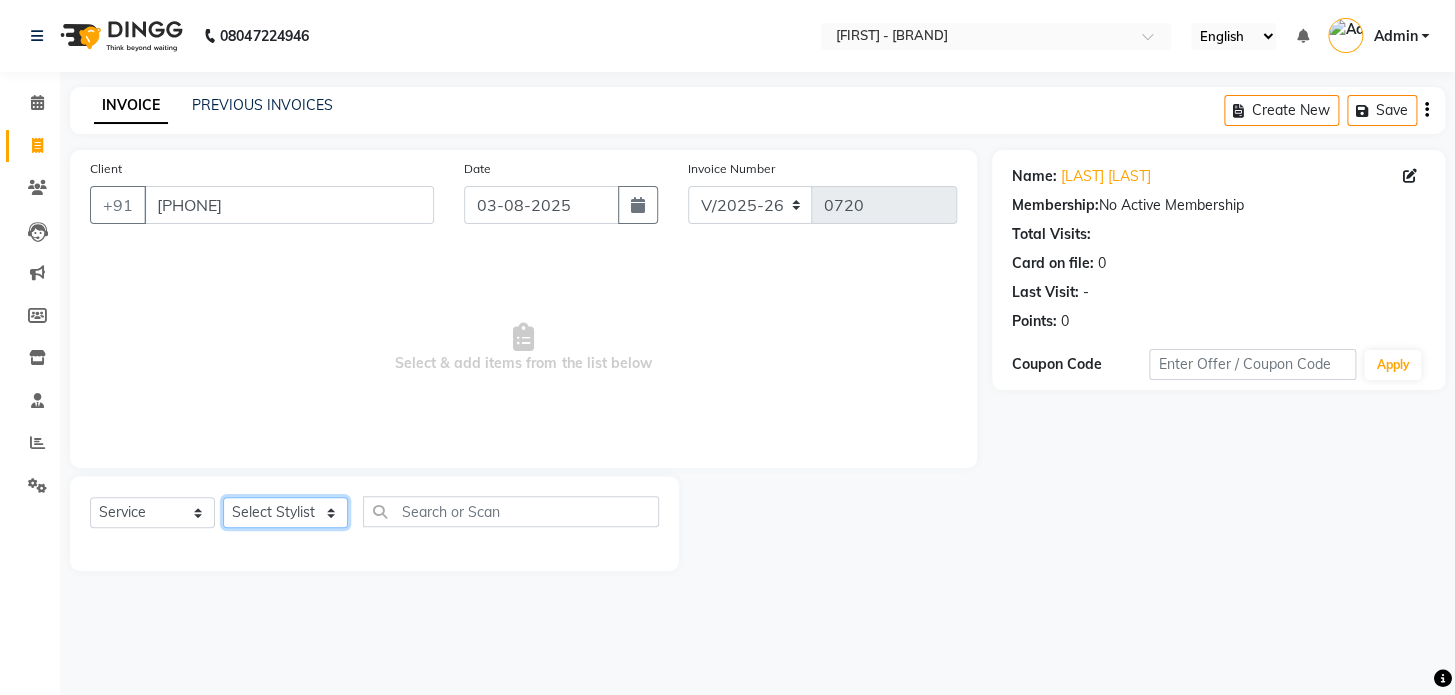 select on "49320" 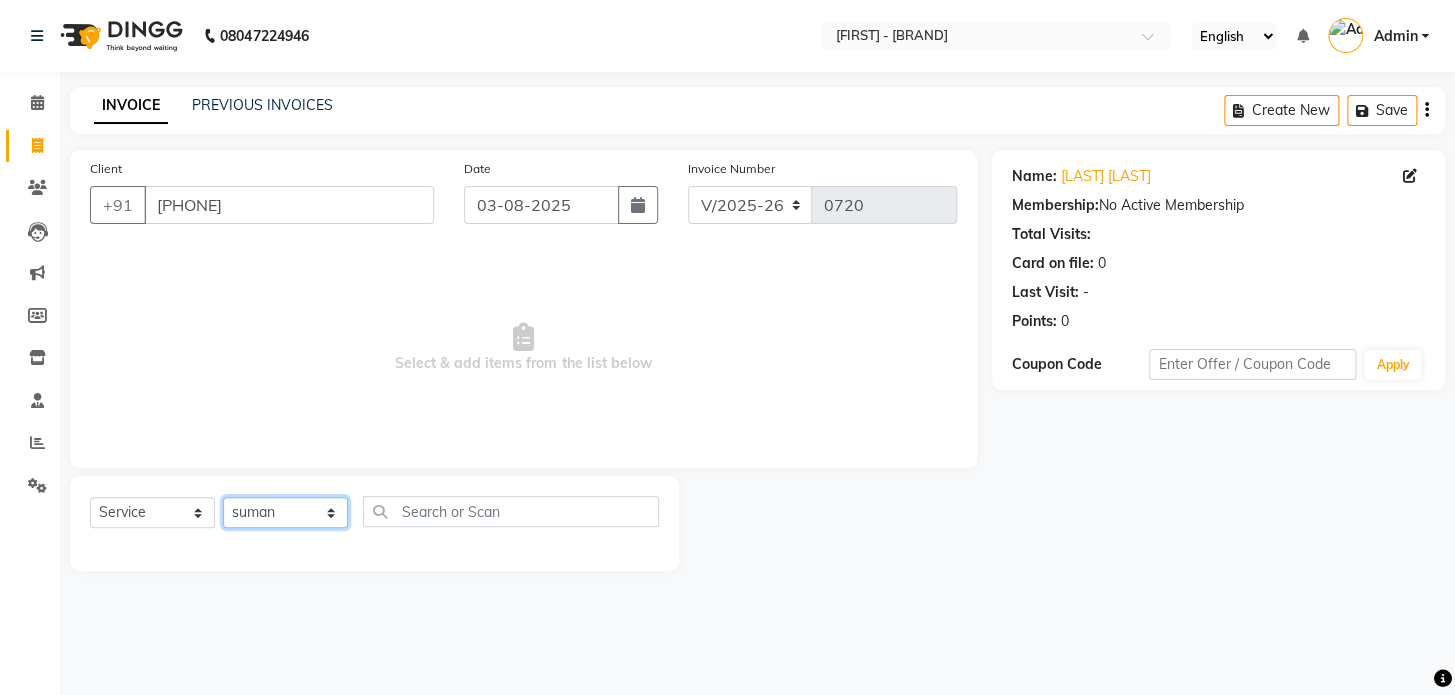 click on "Select Stylist [FIRST] [FIRST] [FIRST] [FIRST] [FIRST] [FIRST] [FIRST]" 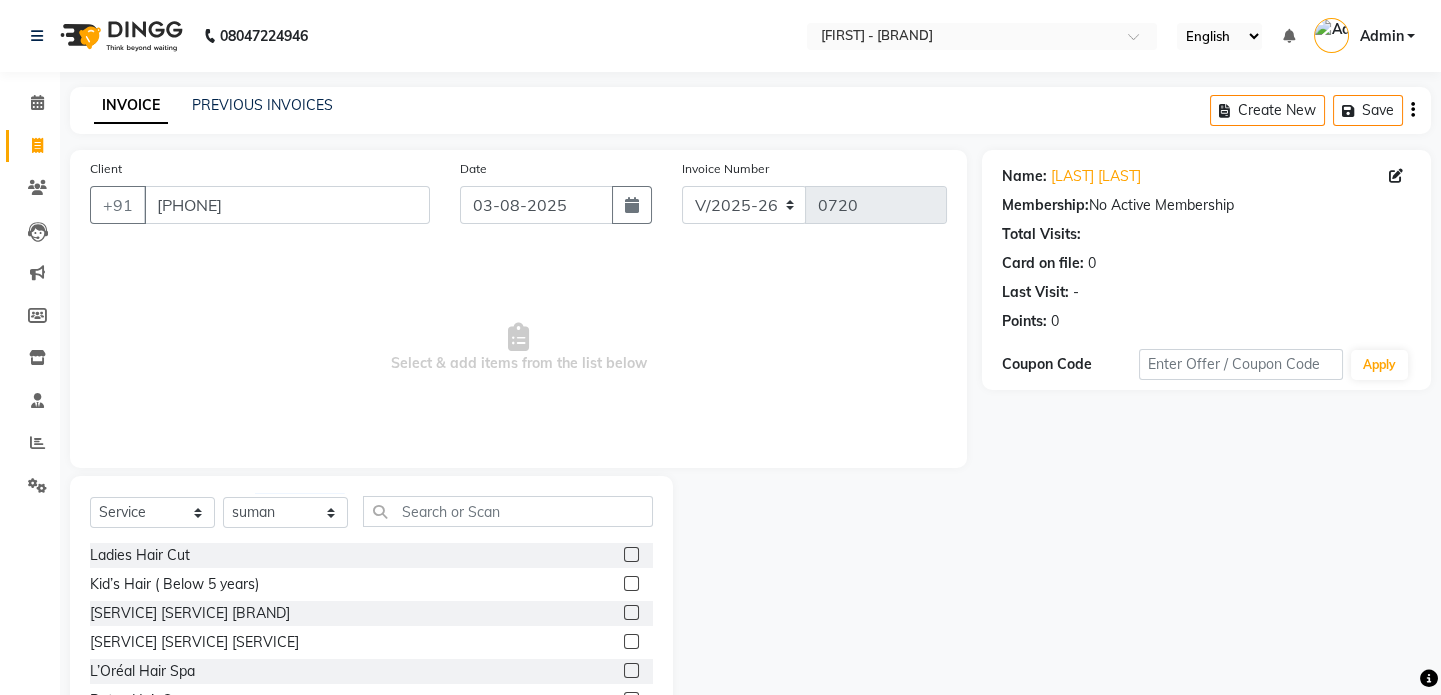 click 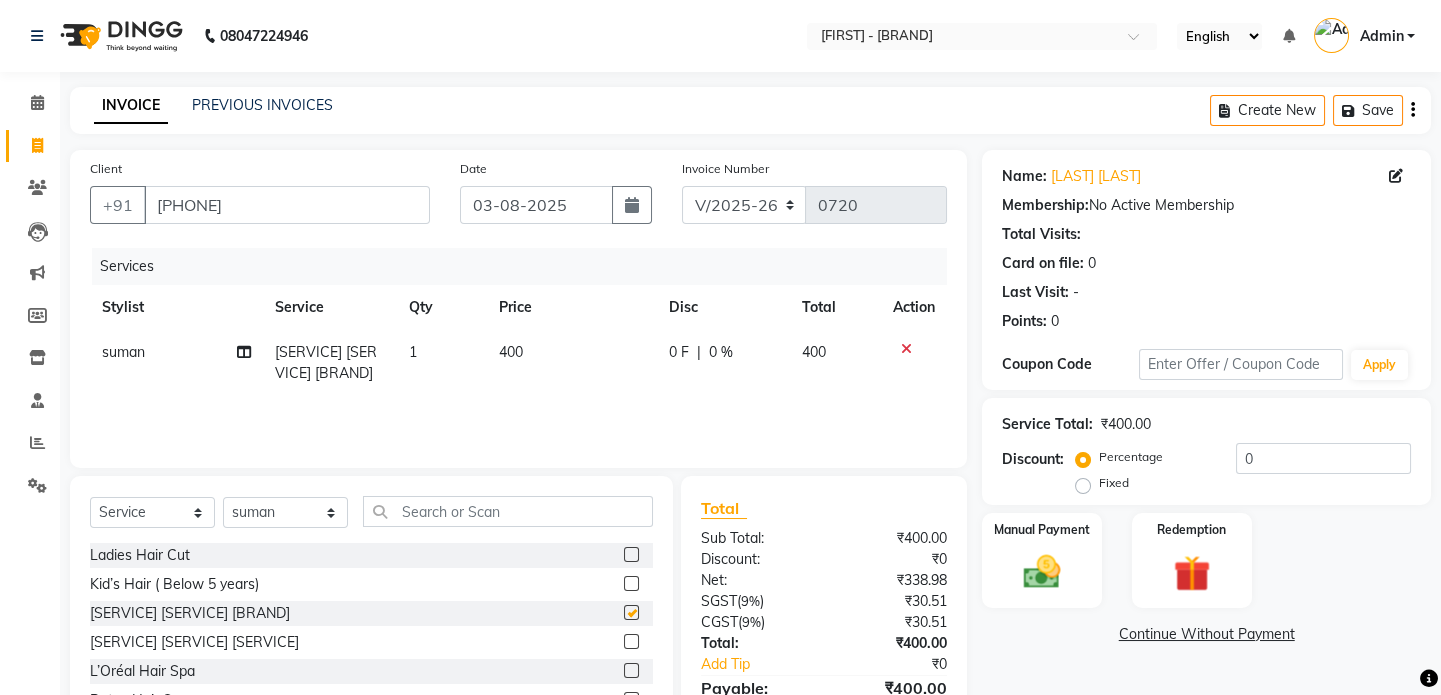 checkbox on "false" 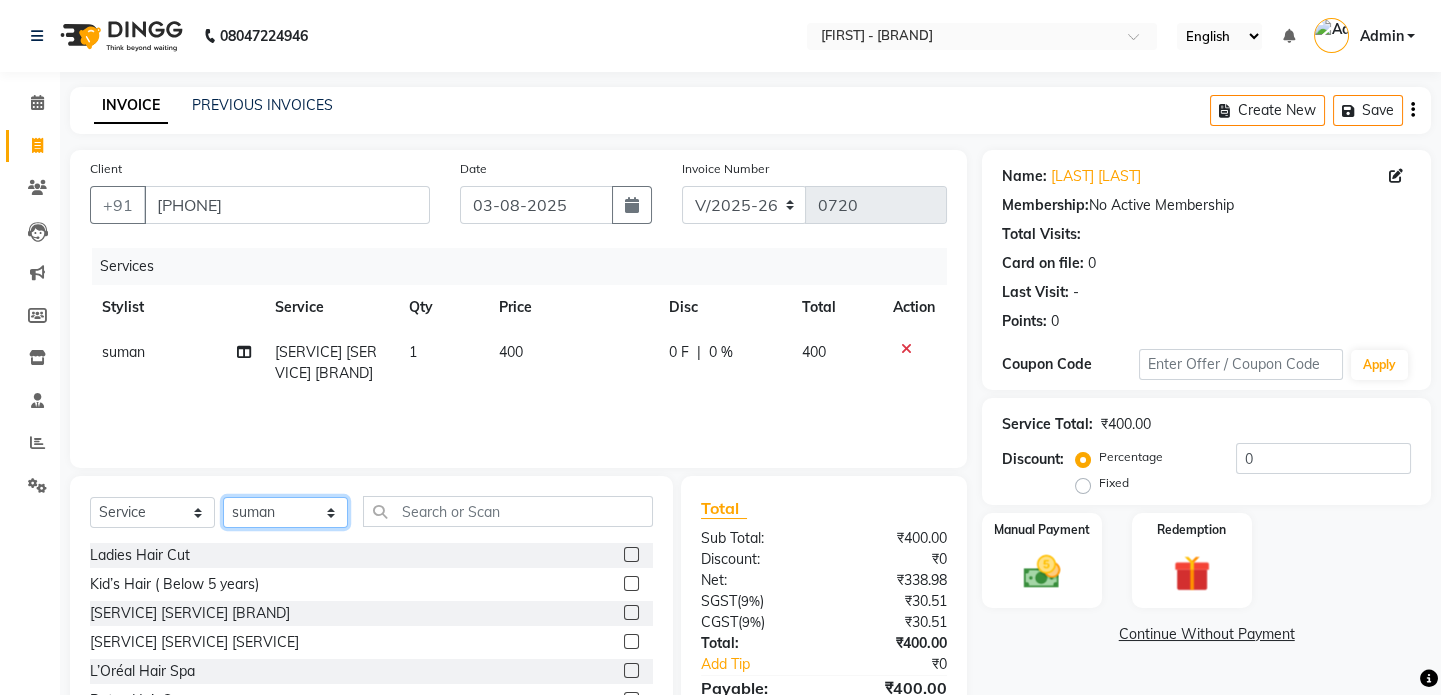click on "Select Stylist [FIRST] [FIRST] [FIRST] [FIRST] [FIRST] [FIRST] [FIRST]" 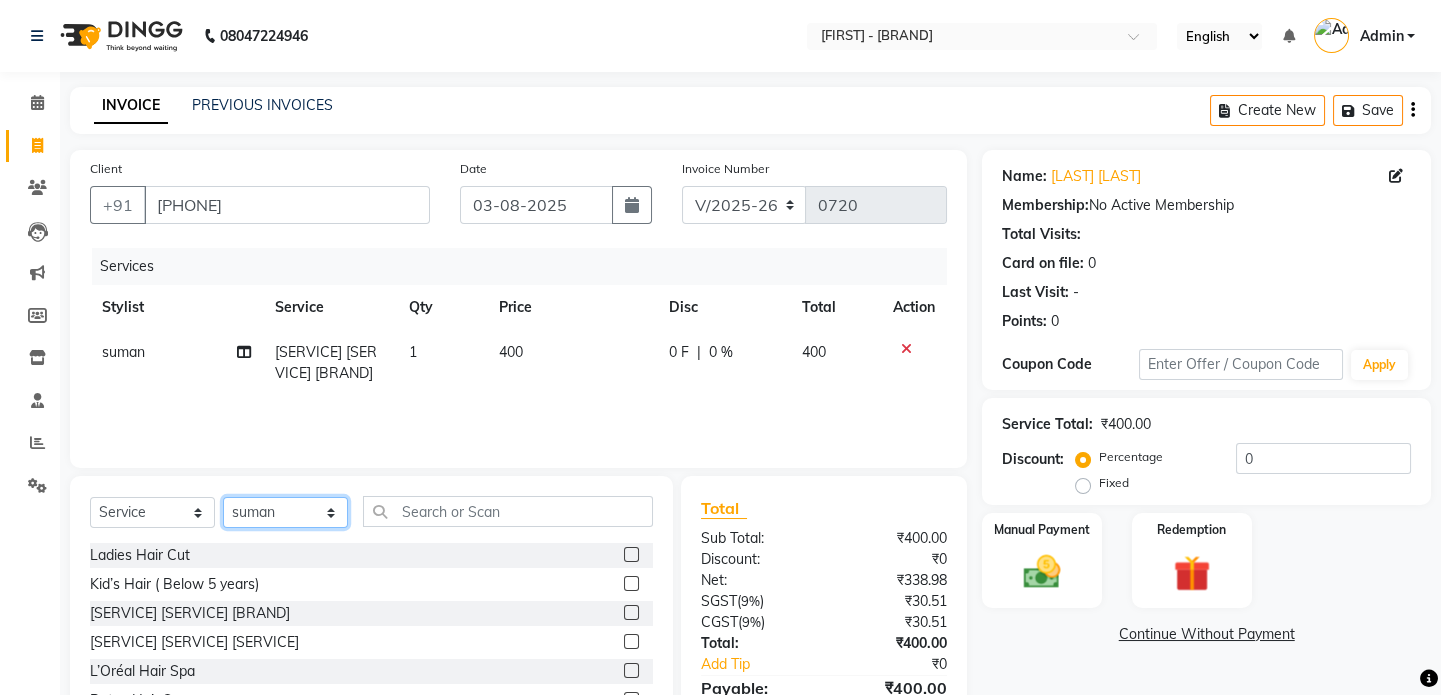 select on "86174" 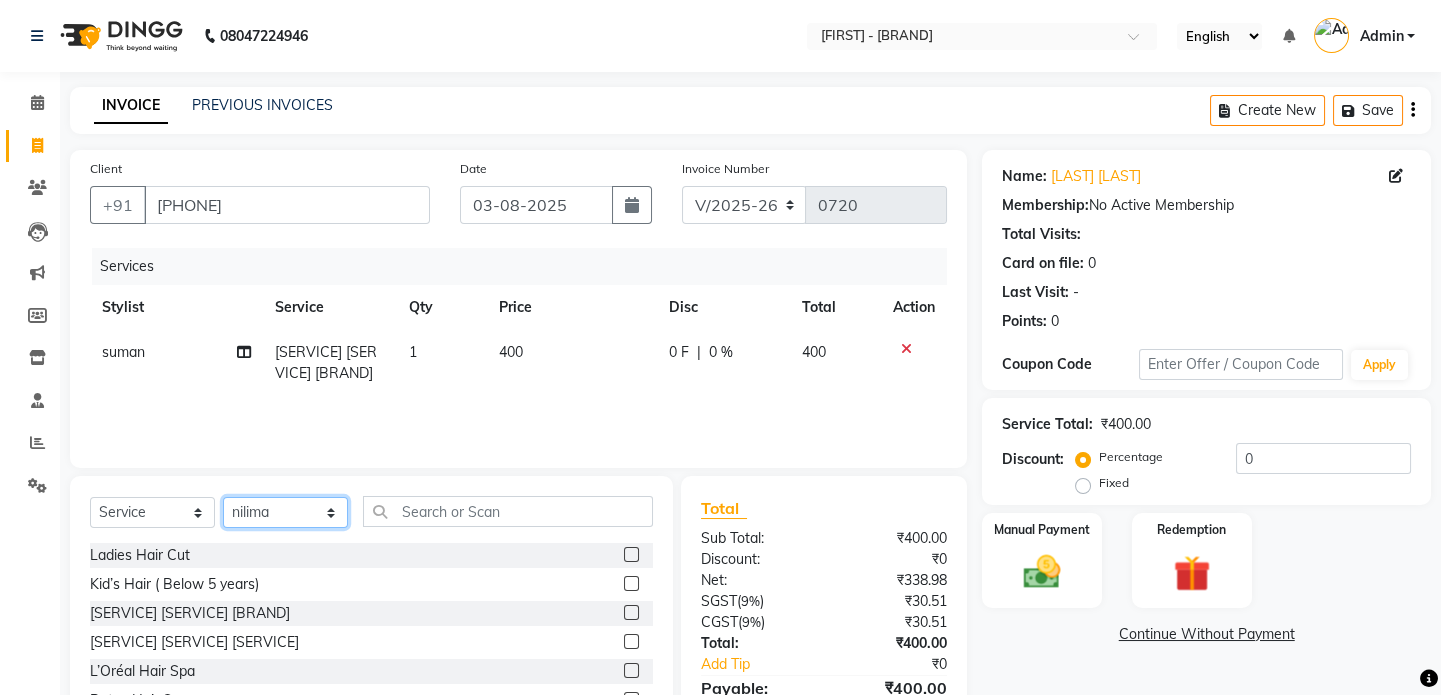 click on "Select Stylist [FIRST] [FIRST] [FIRST] [FIRST] [FIRST] [FIRST] [FIRST]" 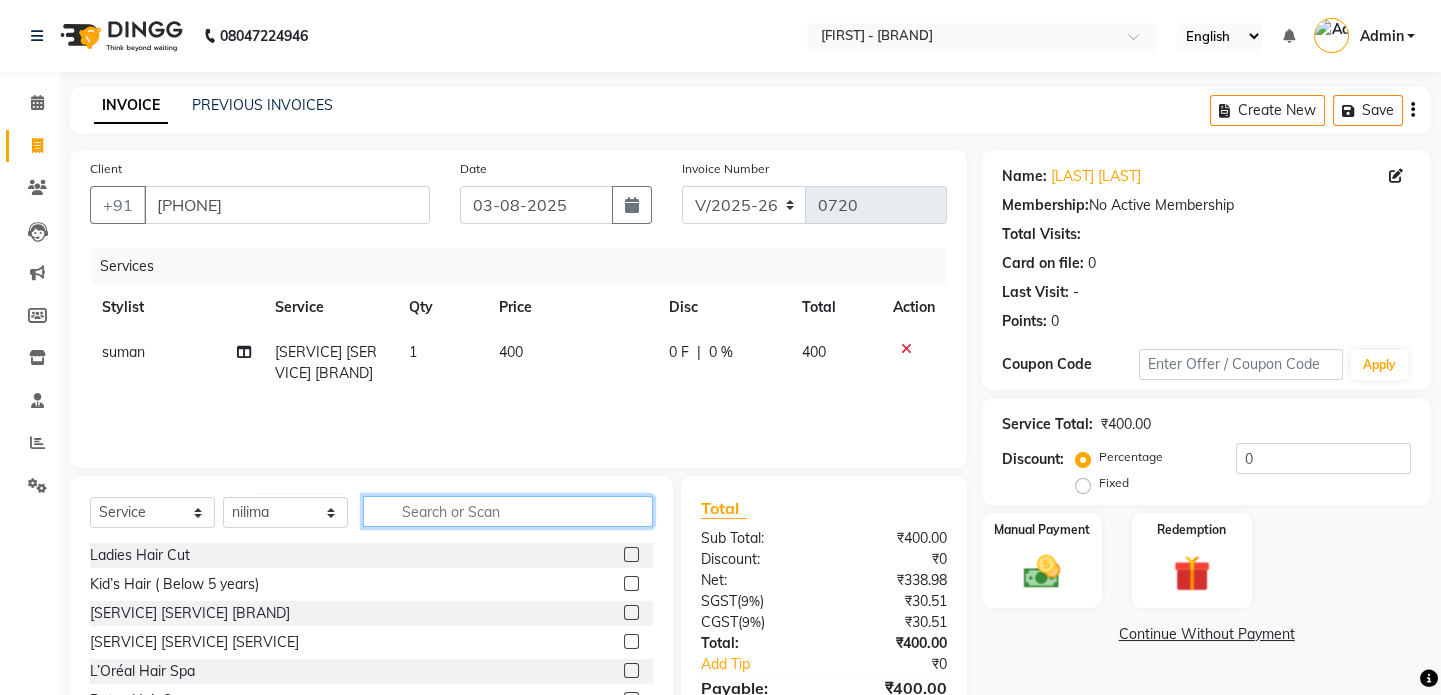 click 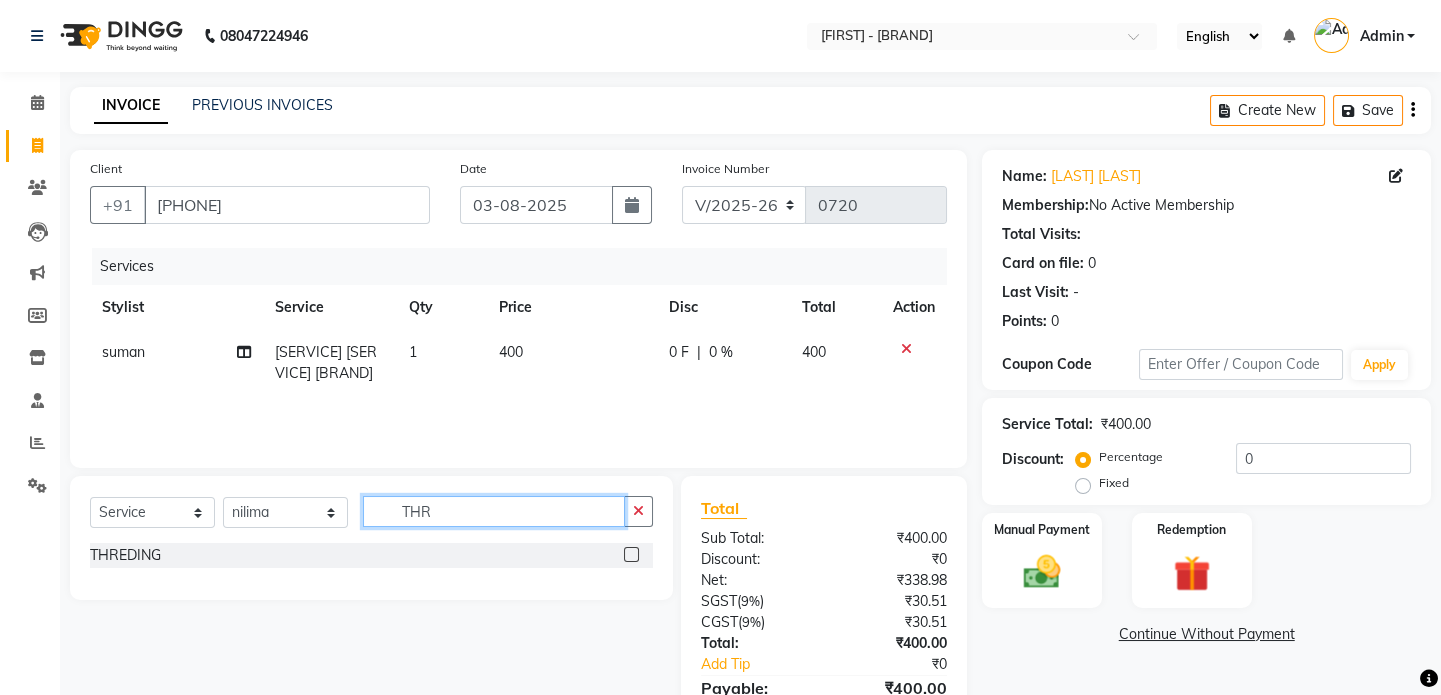 type on "THR" 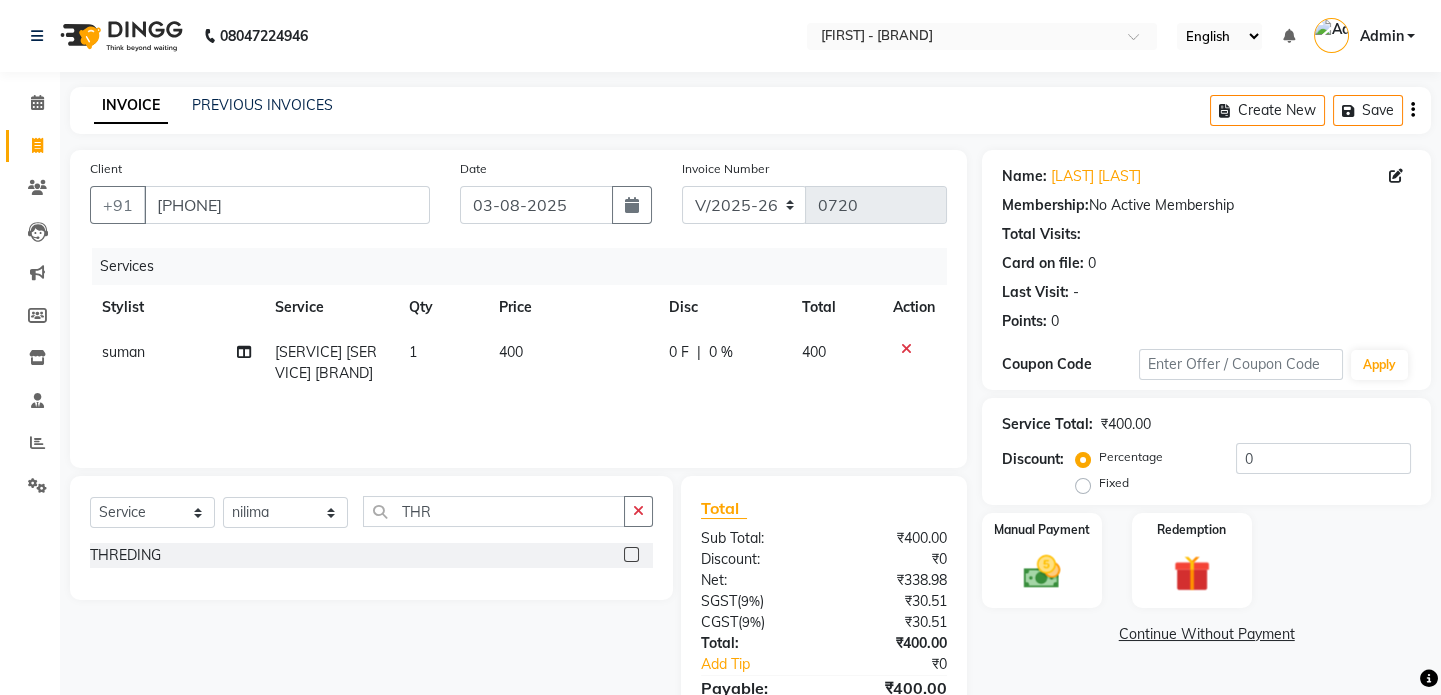 click 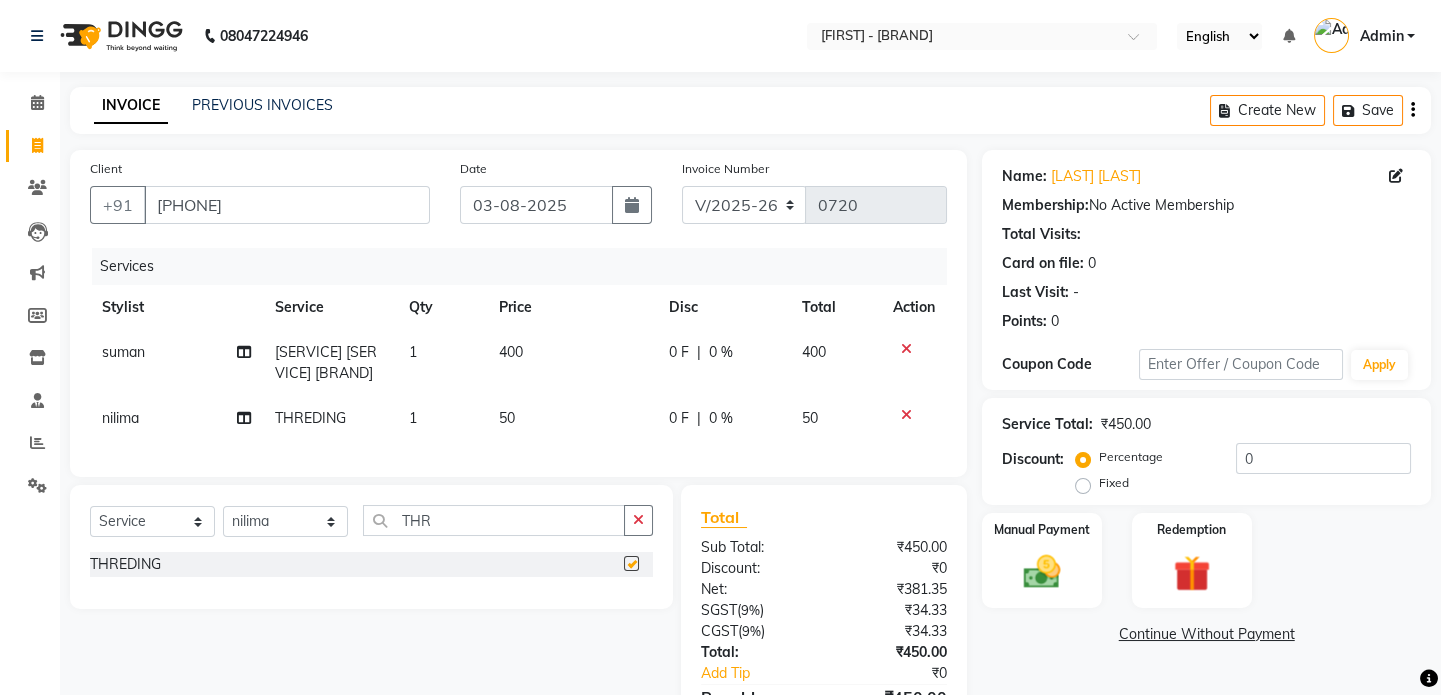 checkbox on "false" 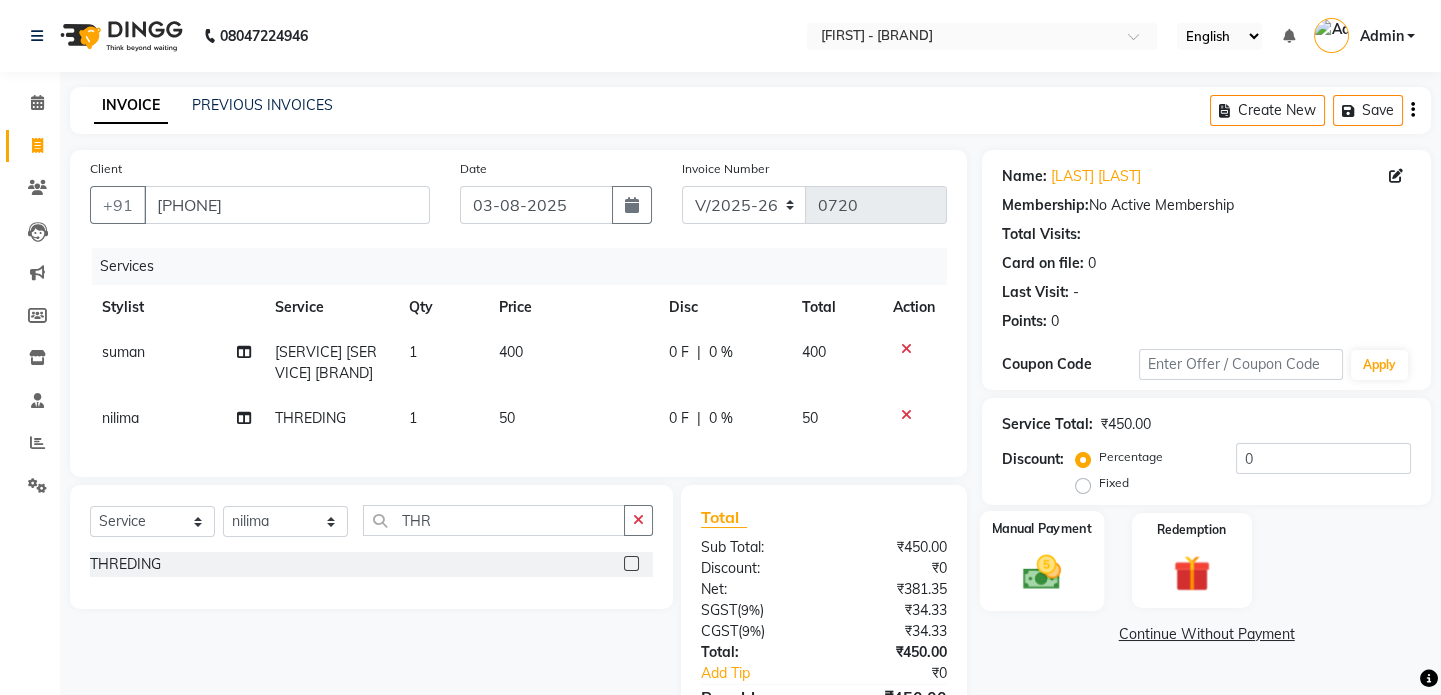 click 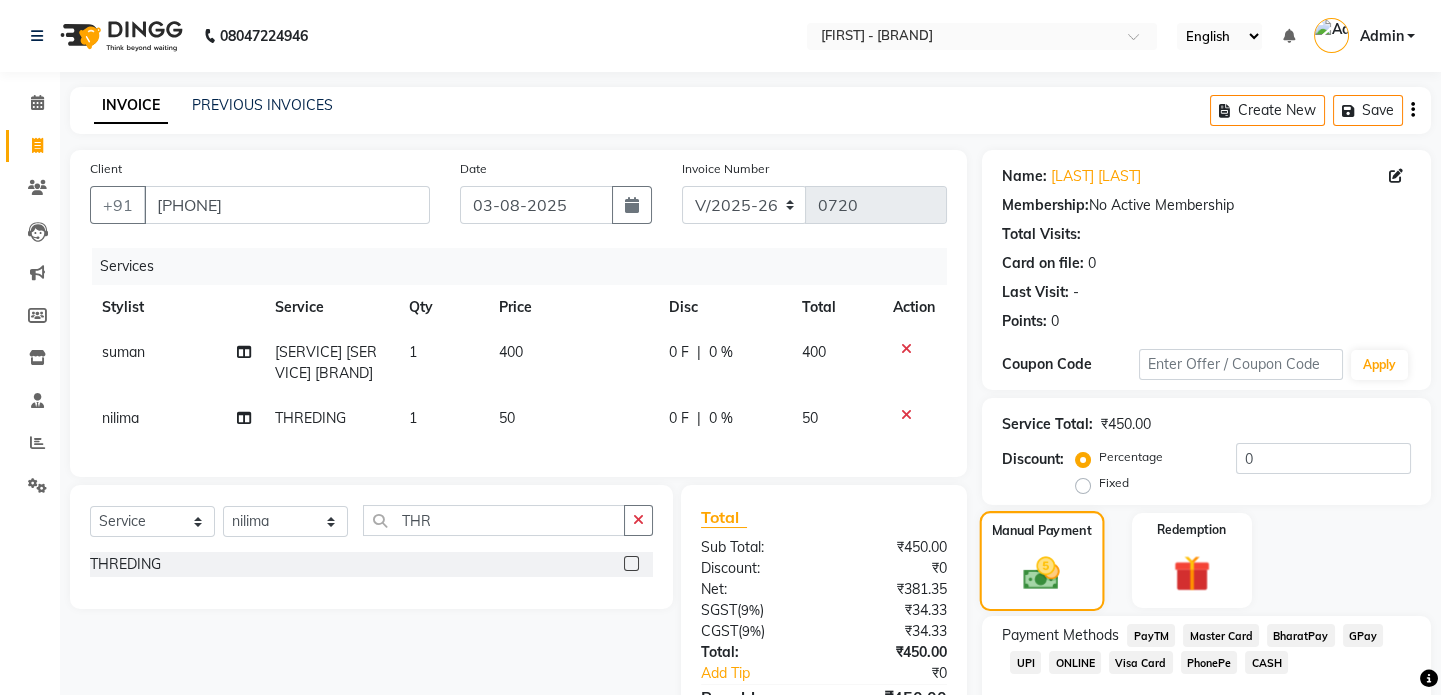 scroll, scrollTop: 128, scrollLeft: 0, axis: vertical 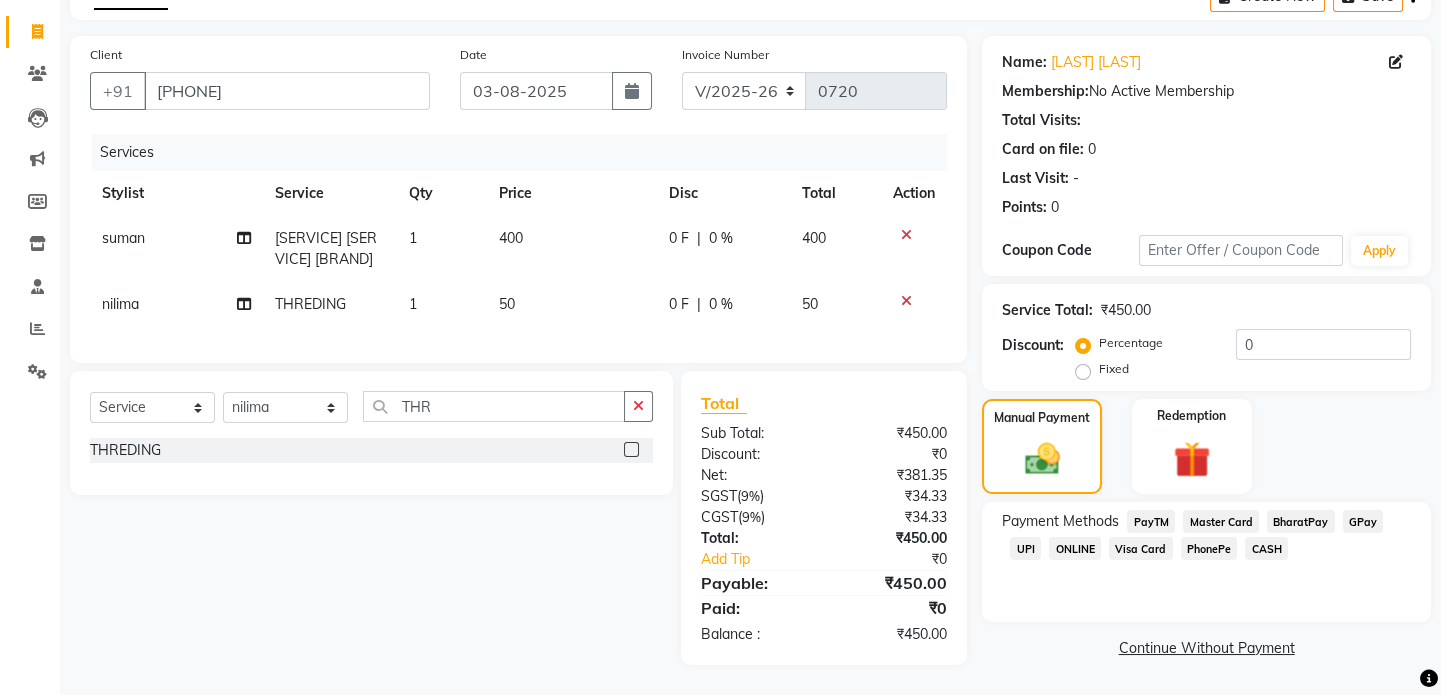 click on "CASH" 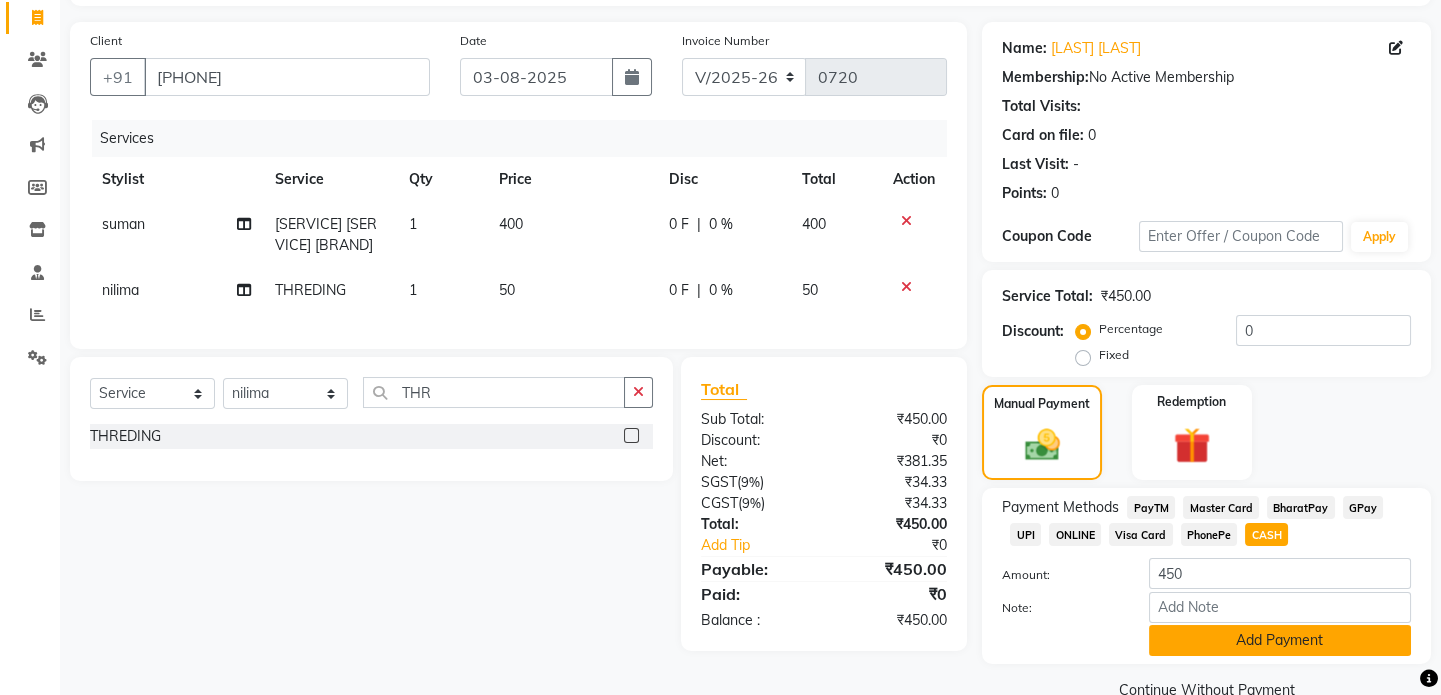 click on "Add Payment" 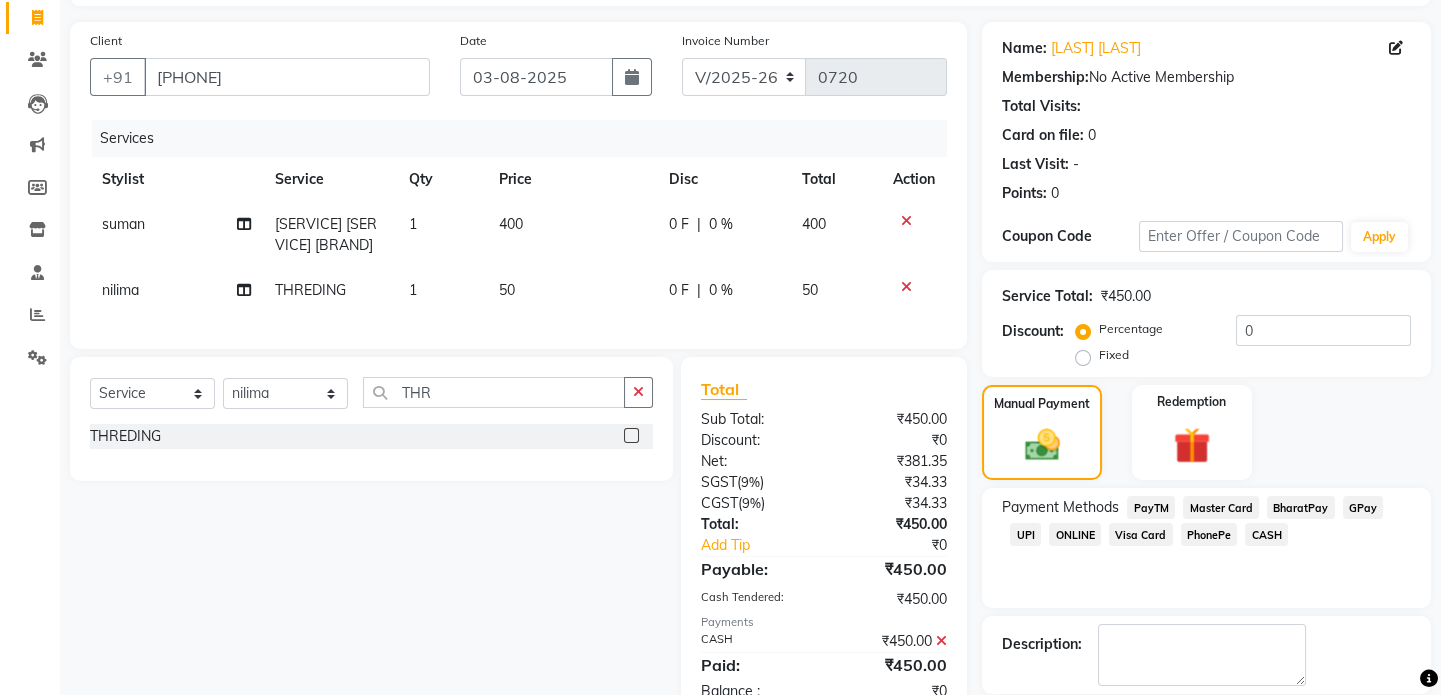 scroll, scrollTop: 223, scrollLeft: 0, axis: vertical 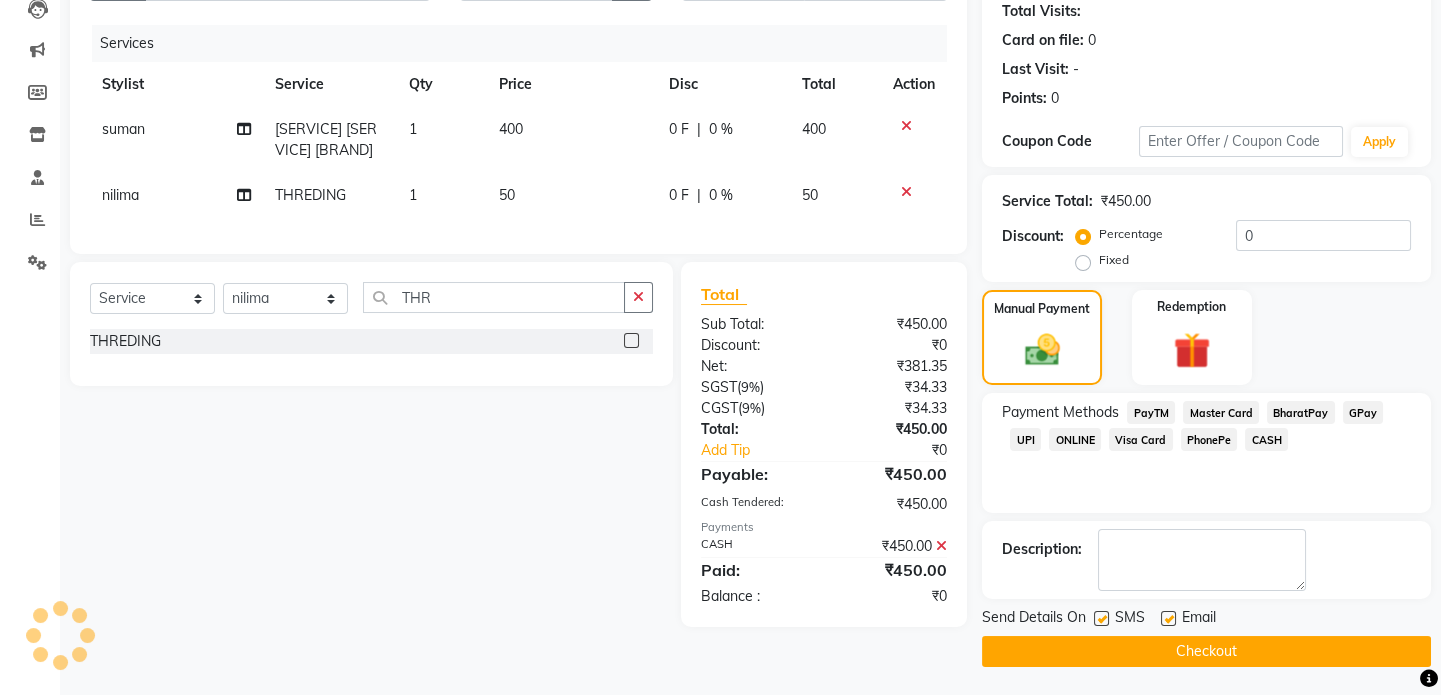 click on "Checkout" 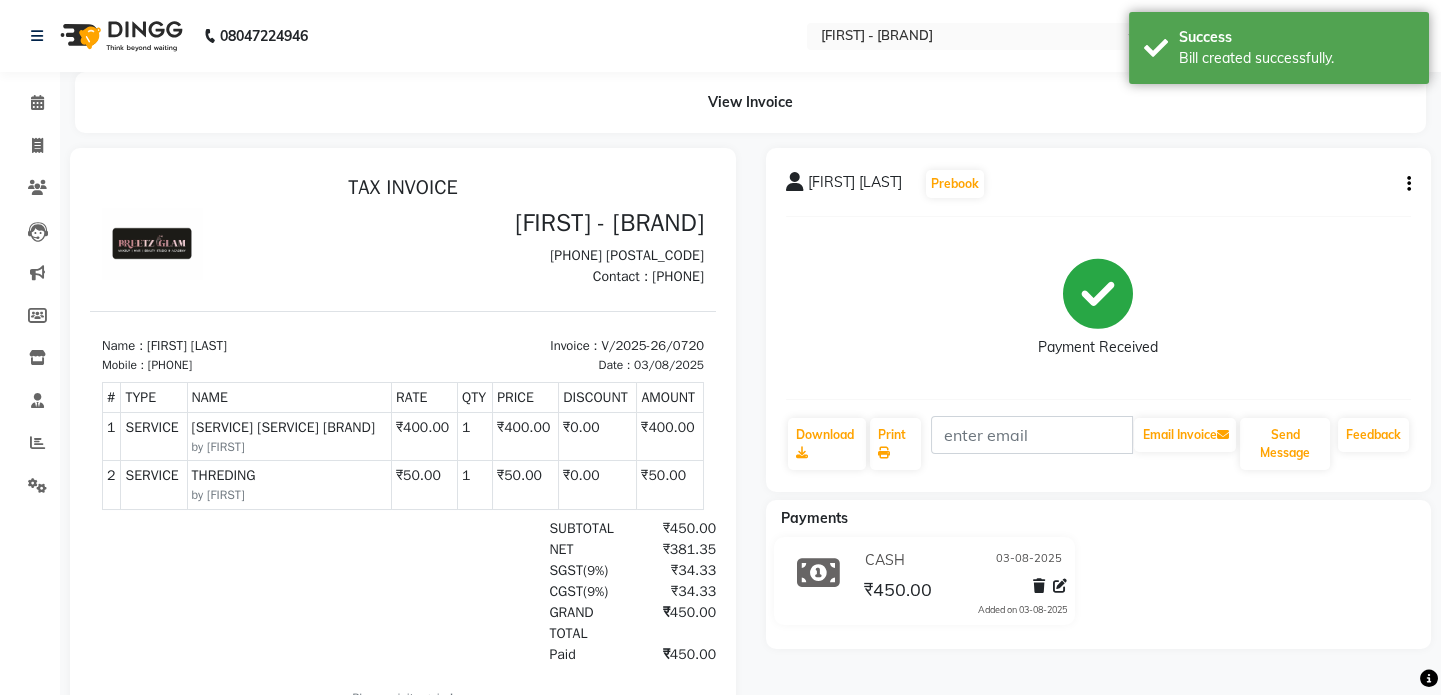 scroll, scrollTop: 0, scrollLeft: 0, axis: both 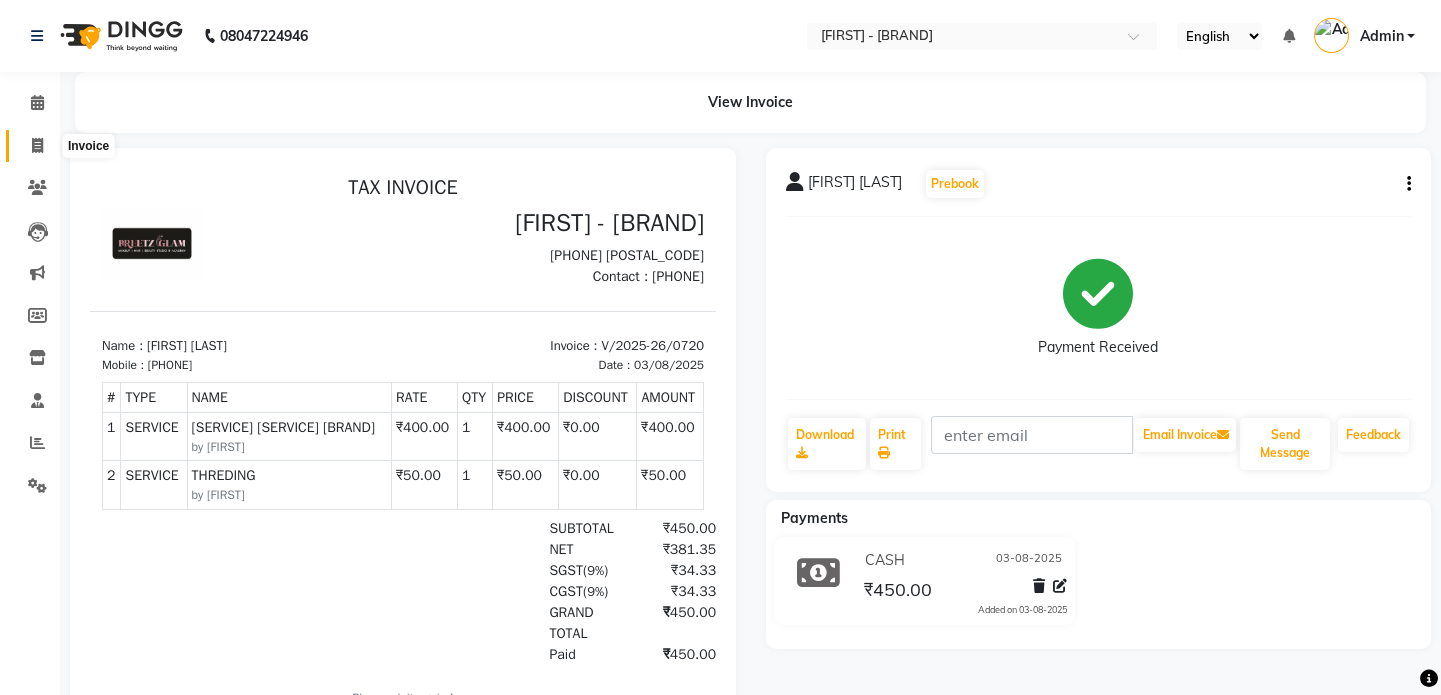 click 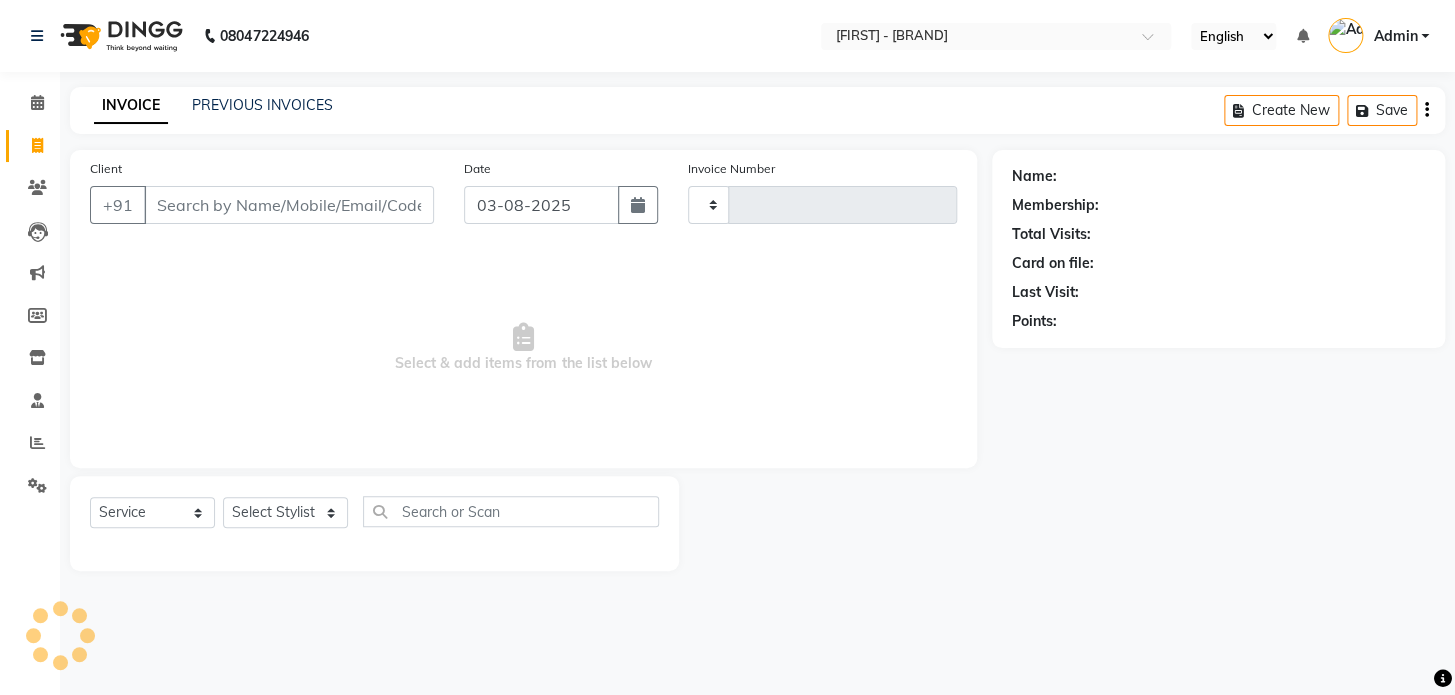 type on "0721" 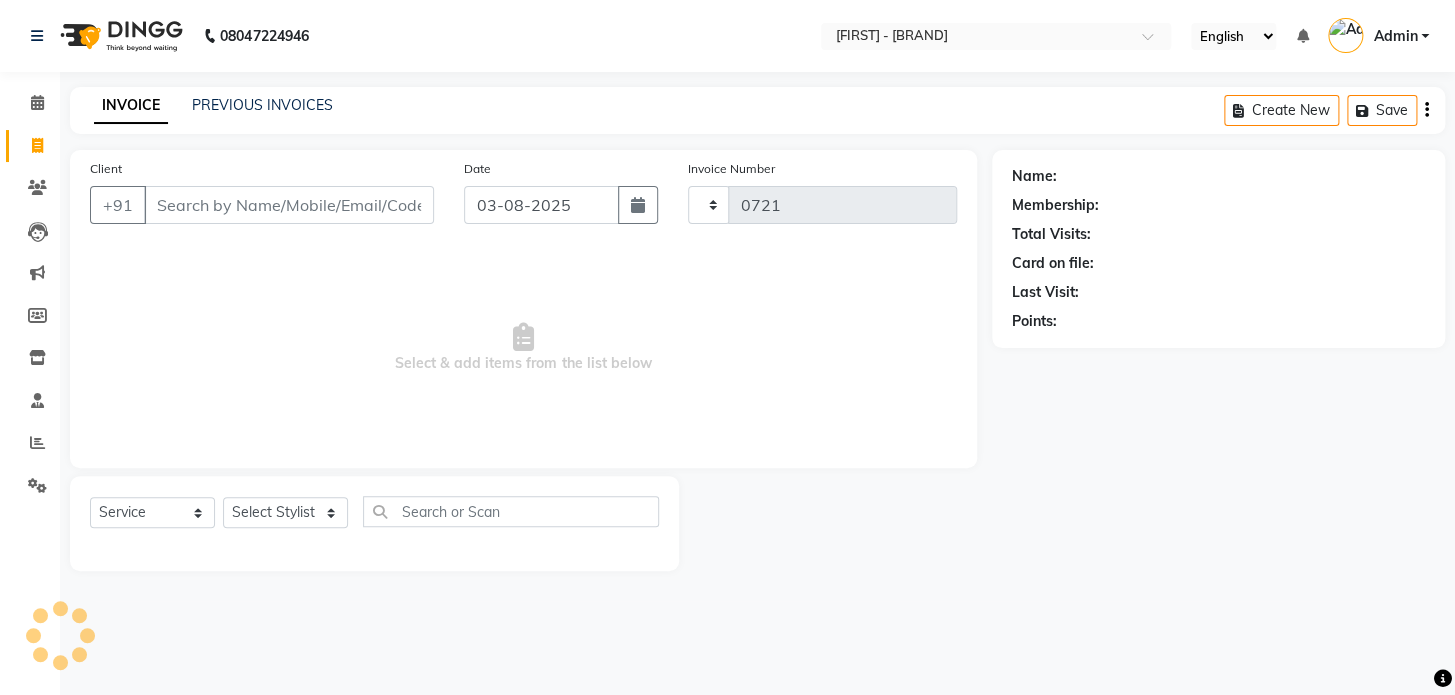 select on "4263" 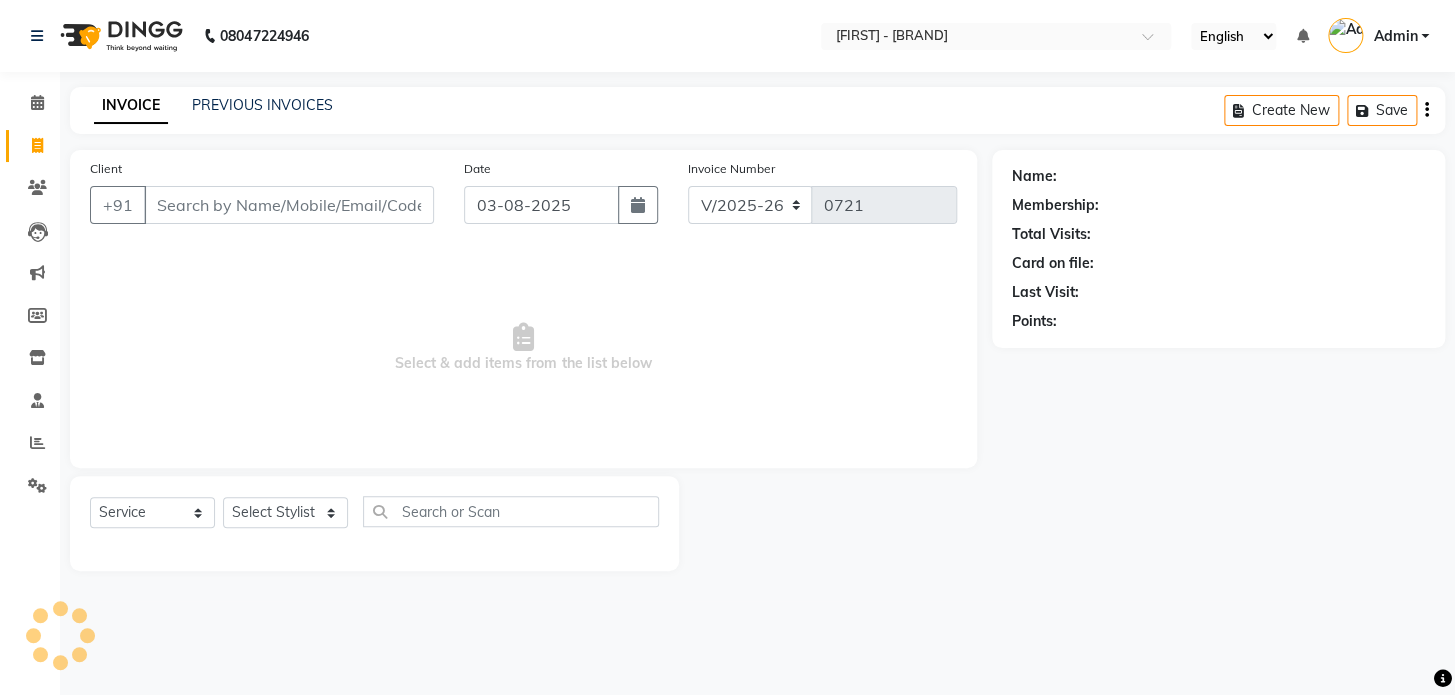 click on "Client" at bounding box center [289, 205] 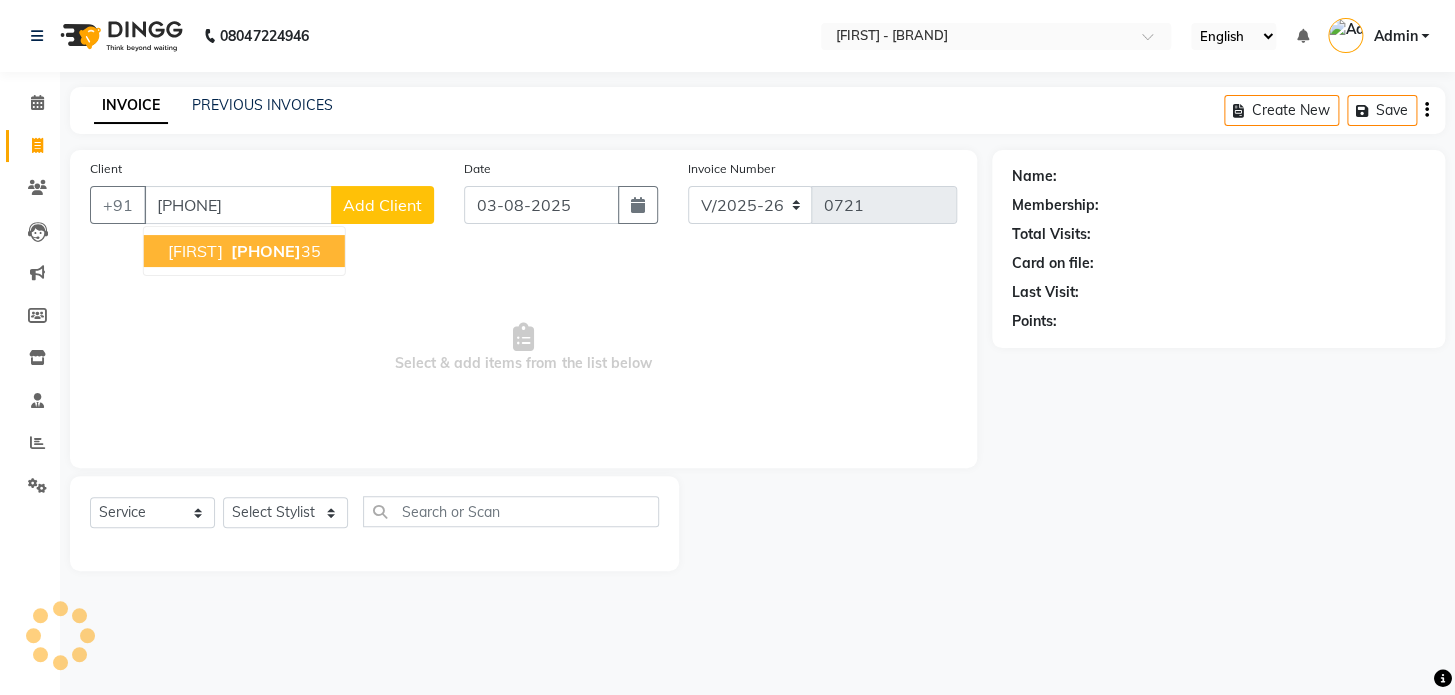 type on "[PHONE]" 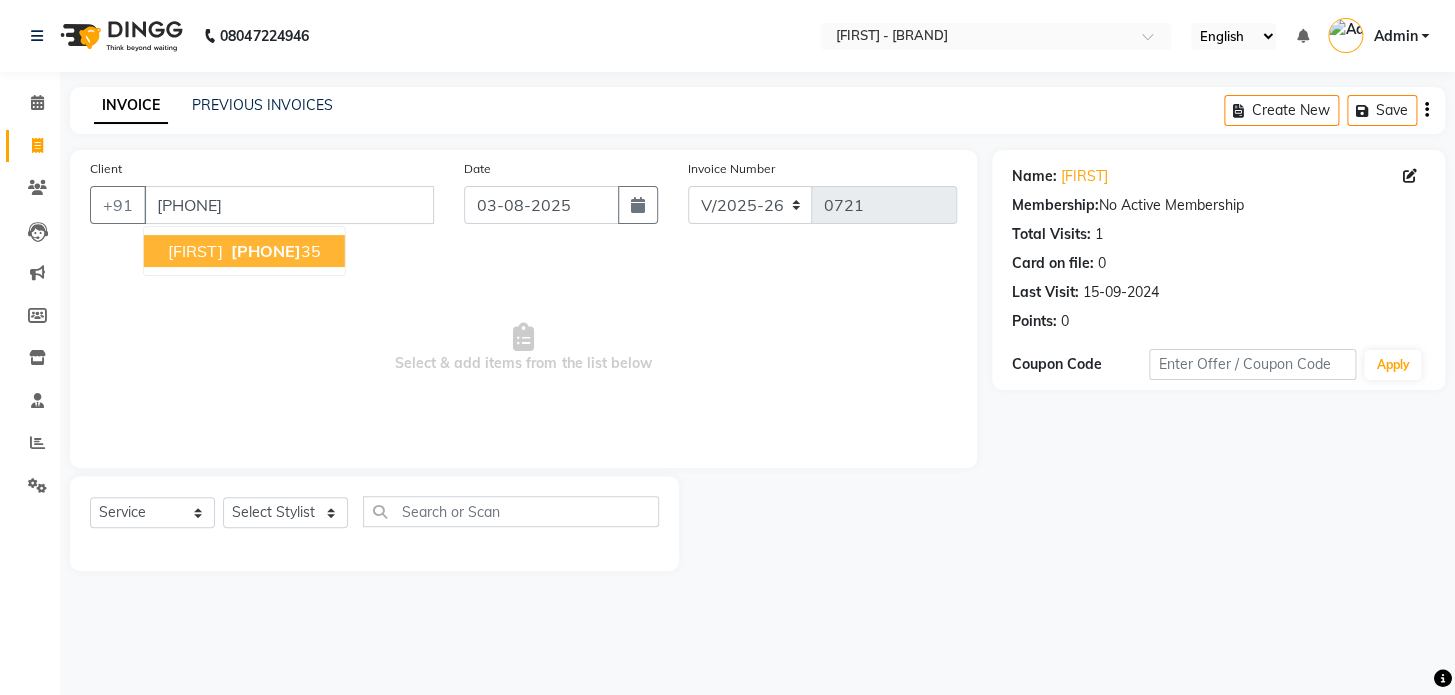 click on "[PHONE]" at bounding box center (266, 251) 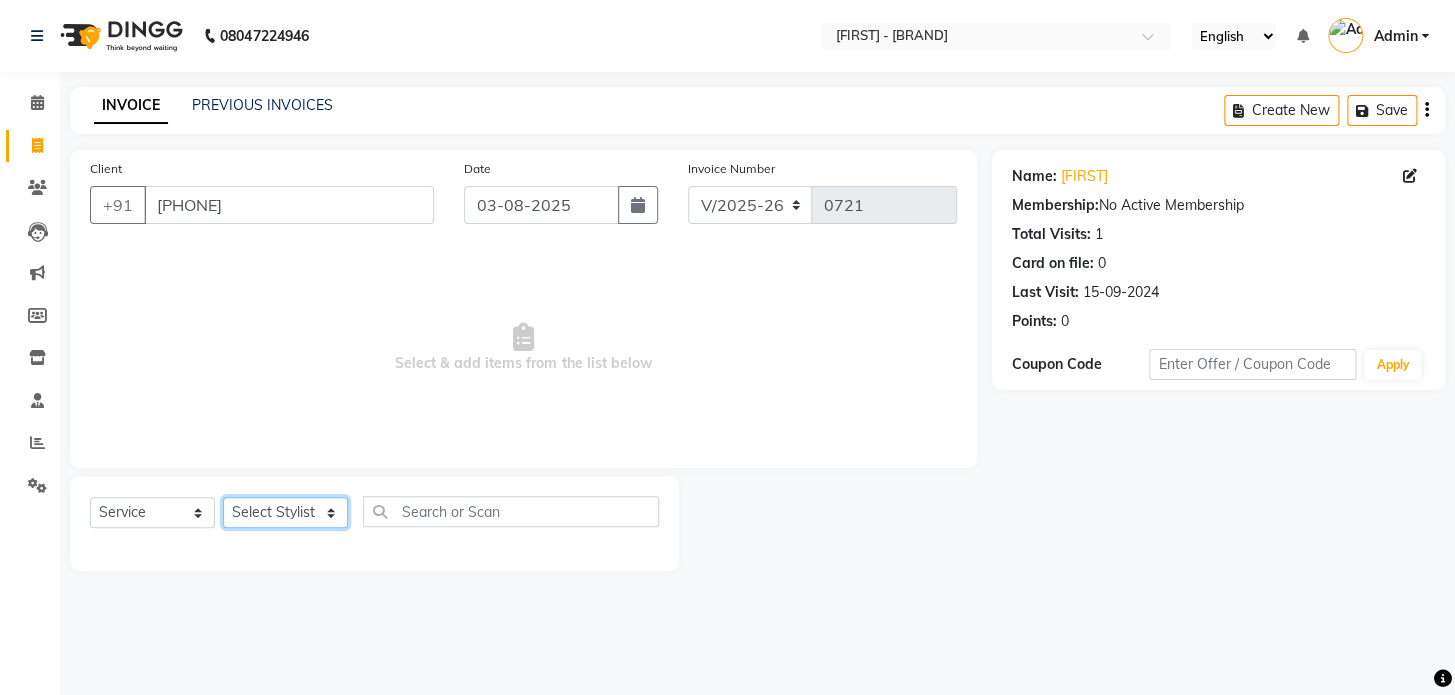 click on "Select Stylist [FIRST] [FIRST] [FIRST] [FIRST] [FIRST] [FIRST] [FIRST]" 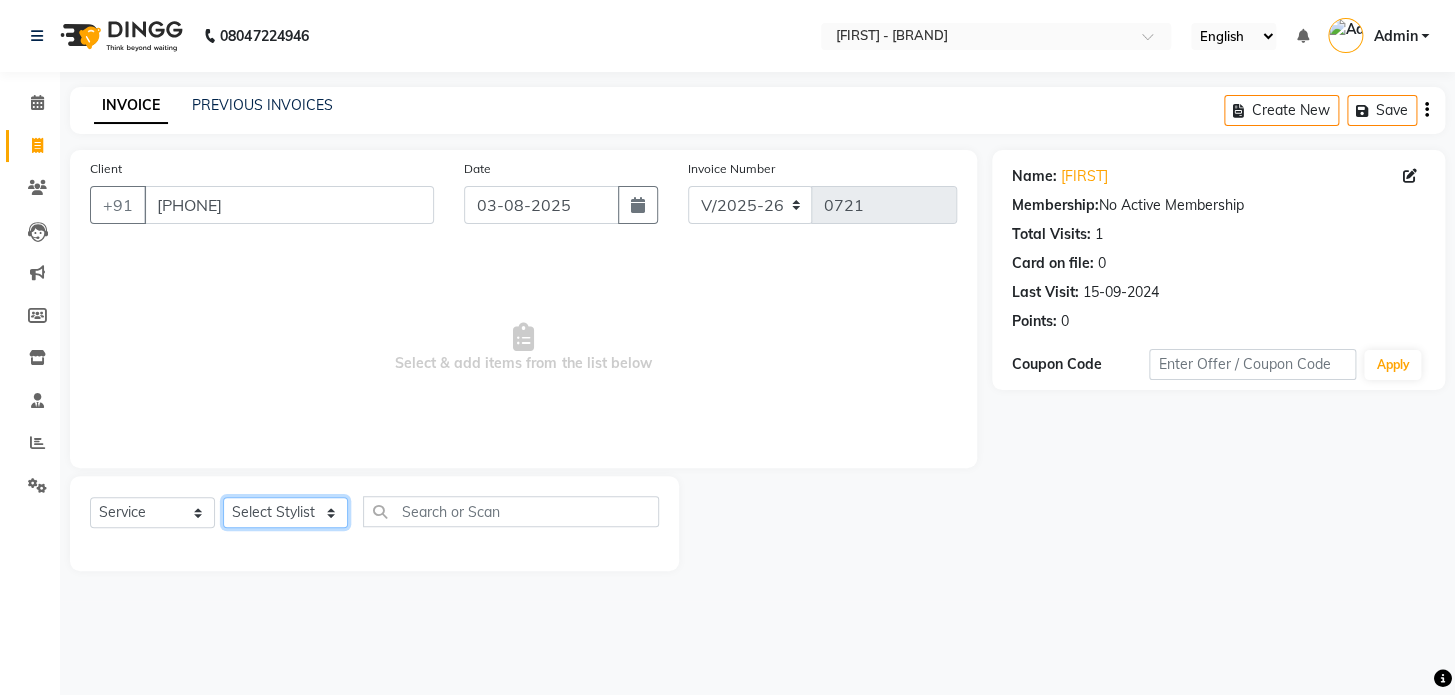 select on "49320" 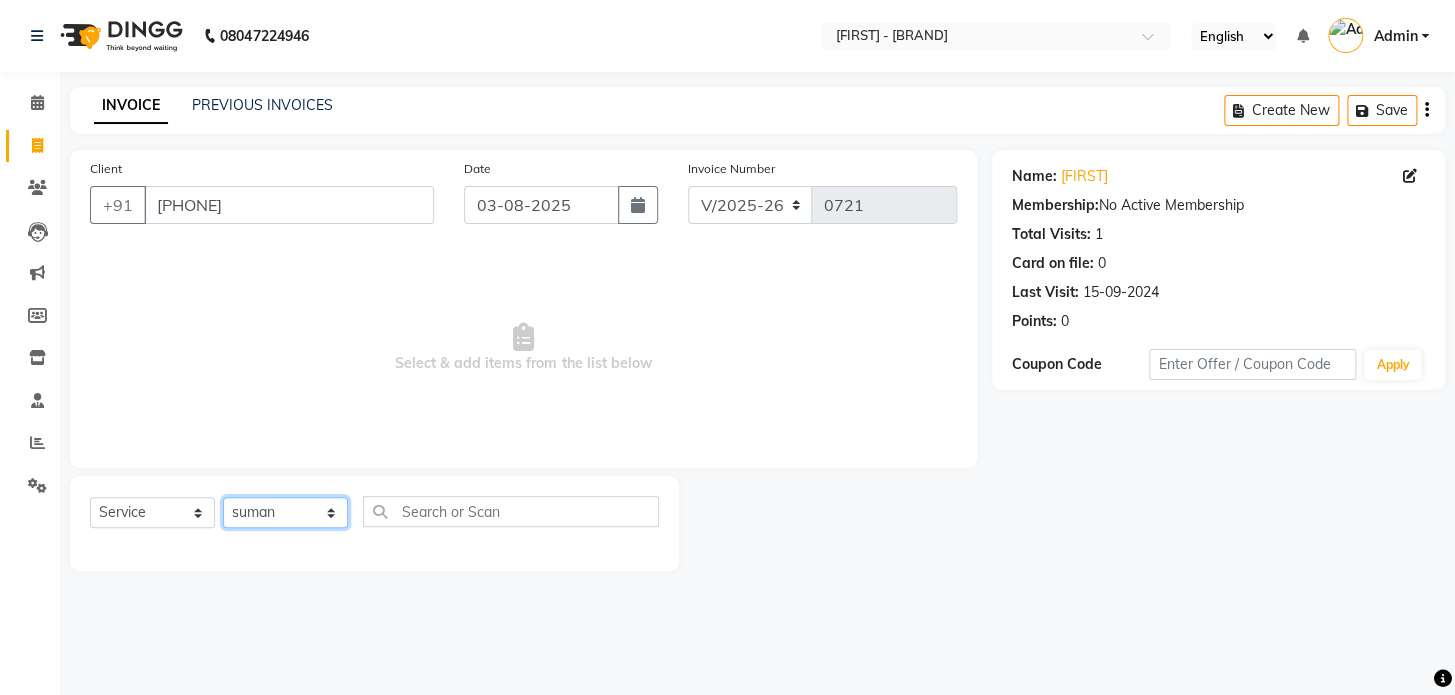 click on "Select Stylist [FIRST] [FIRST] [FIRST] [FIRST] [FIRST] [FIRST] [FIRST]" 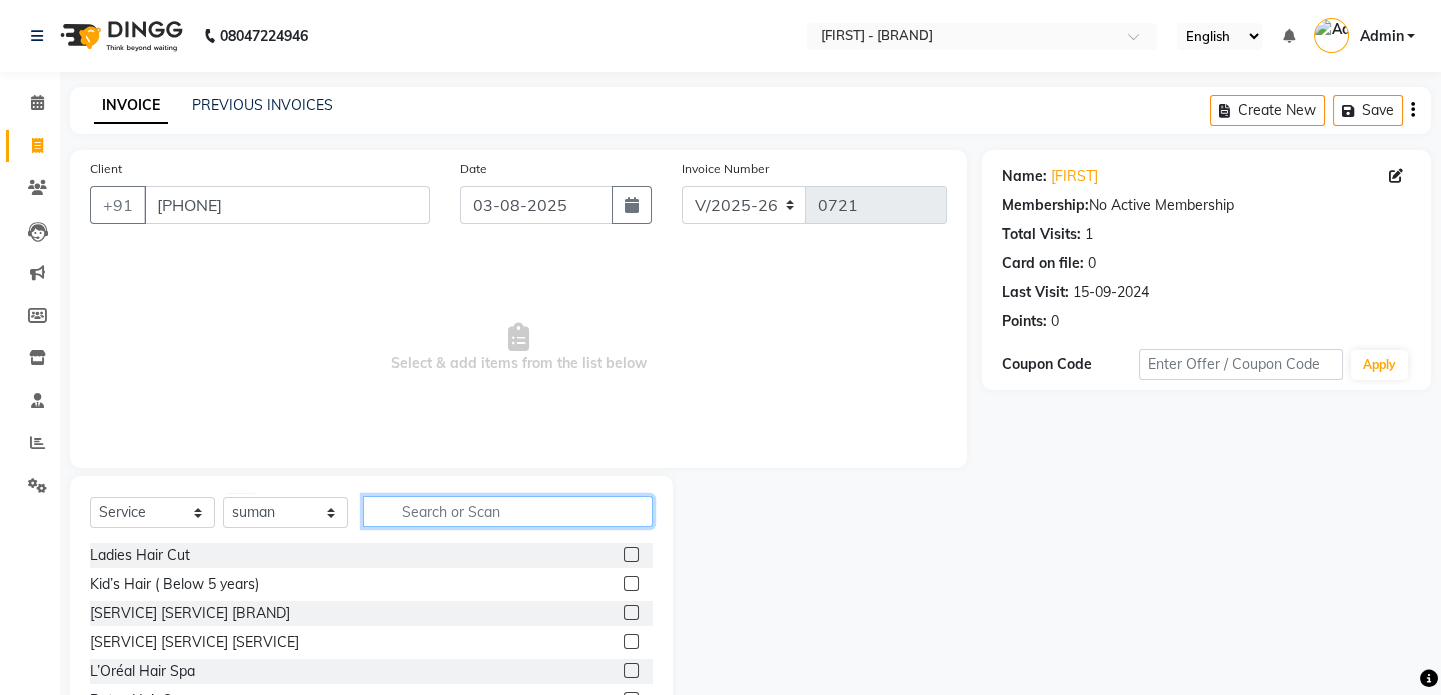 click 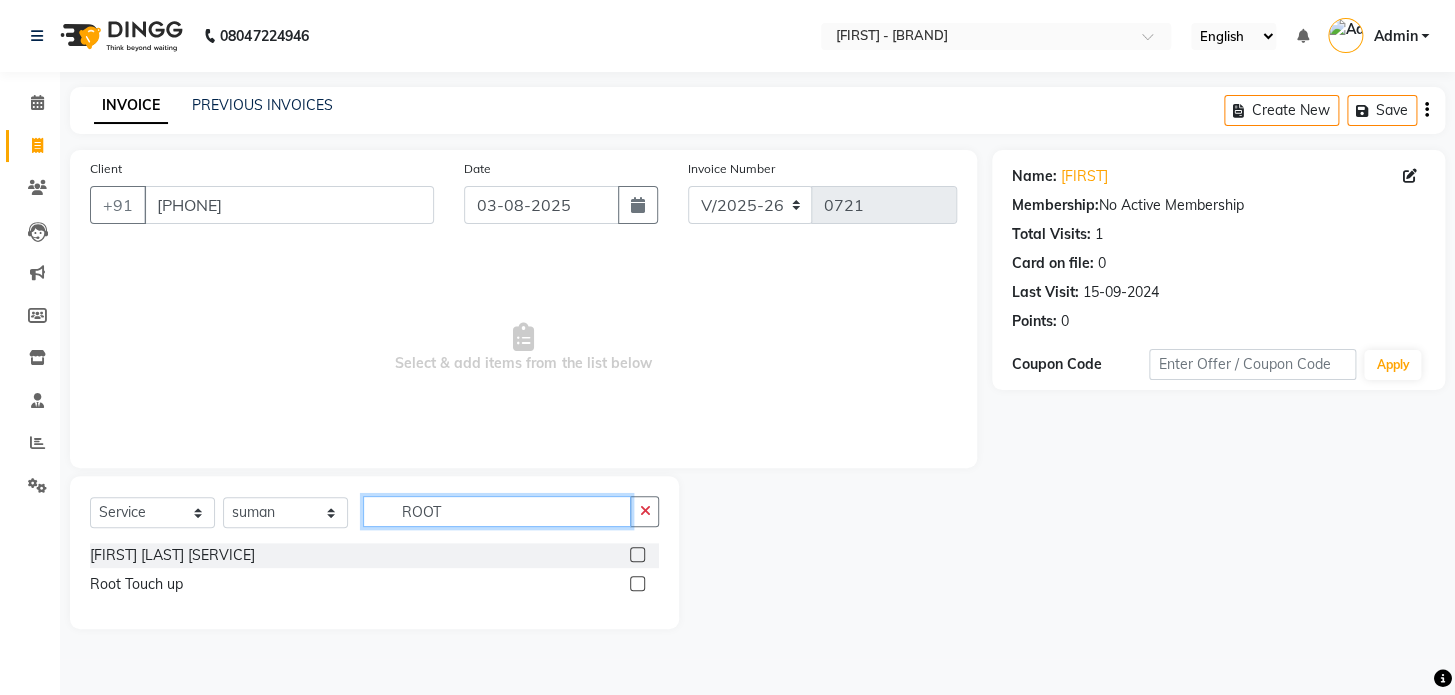 type on "ROOT" 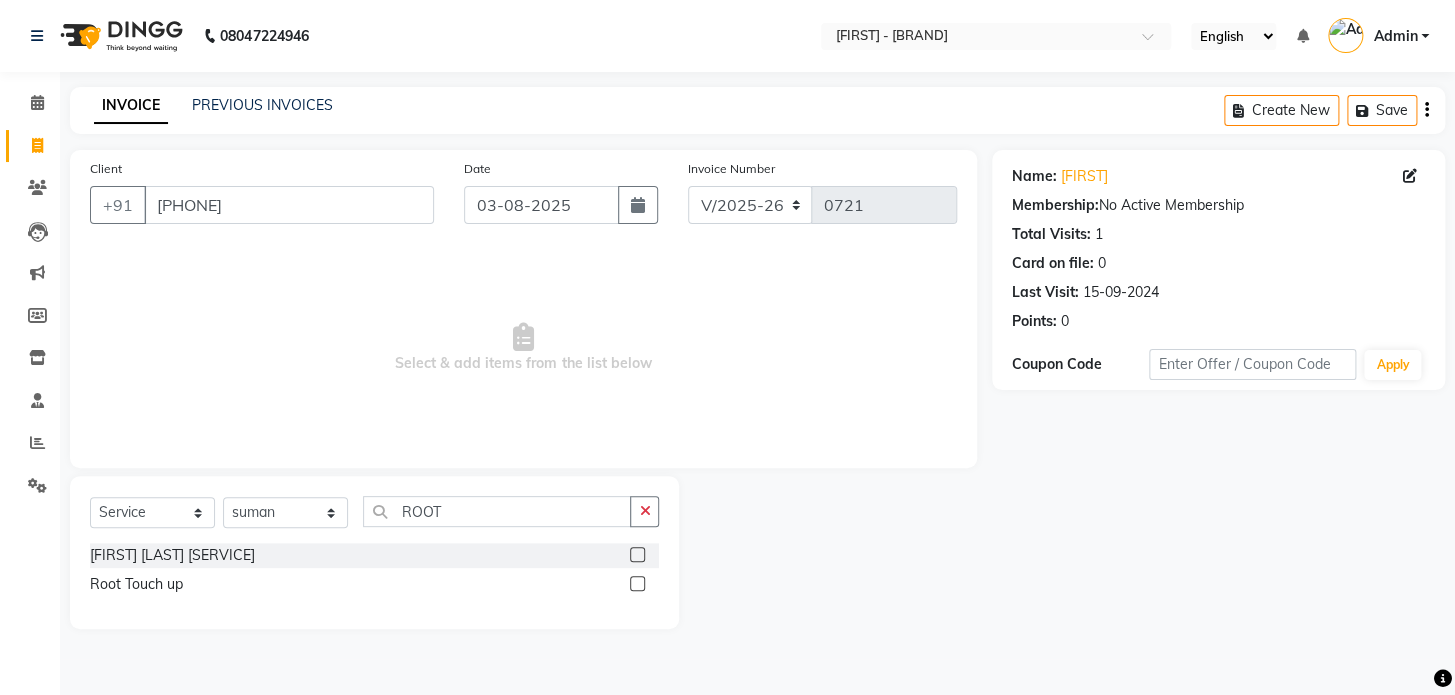 click 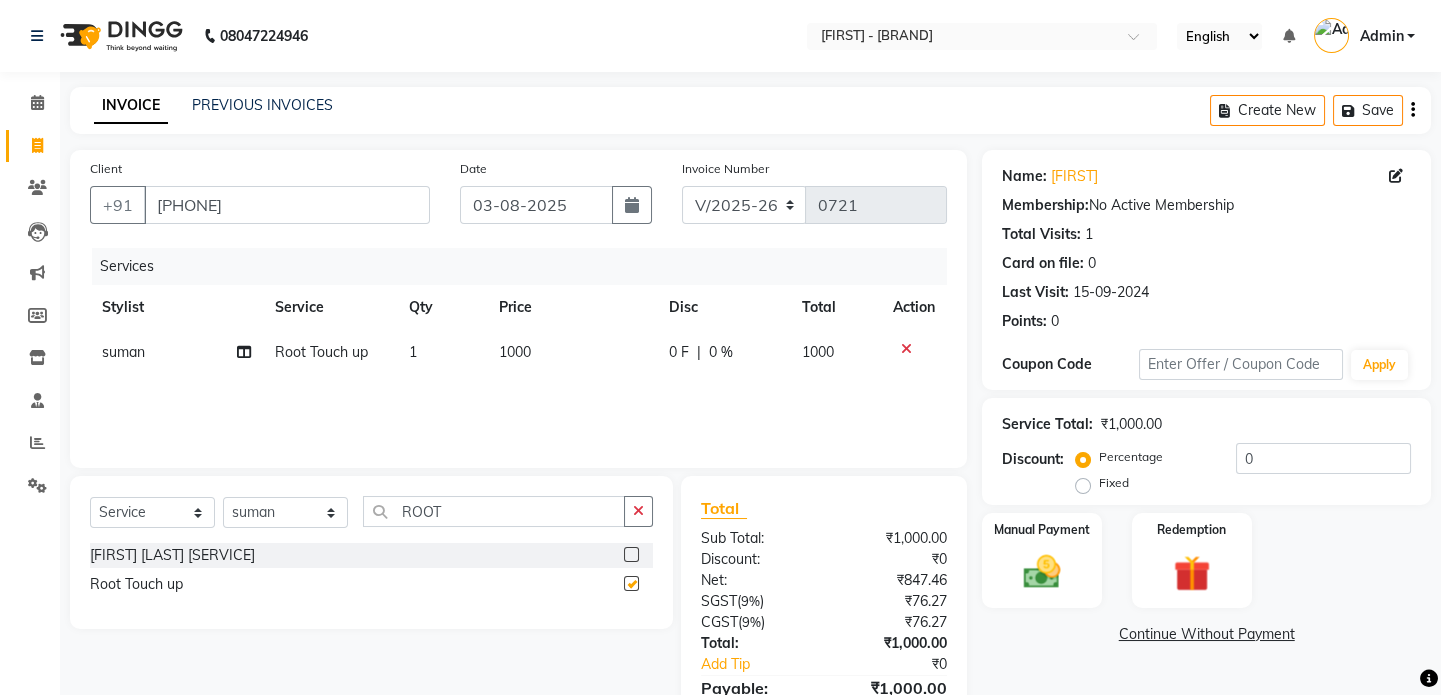 checkbox on "false" 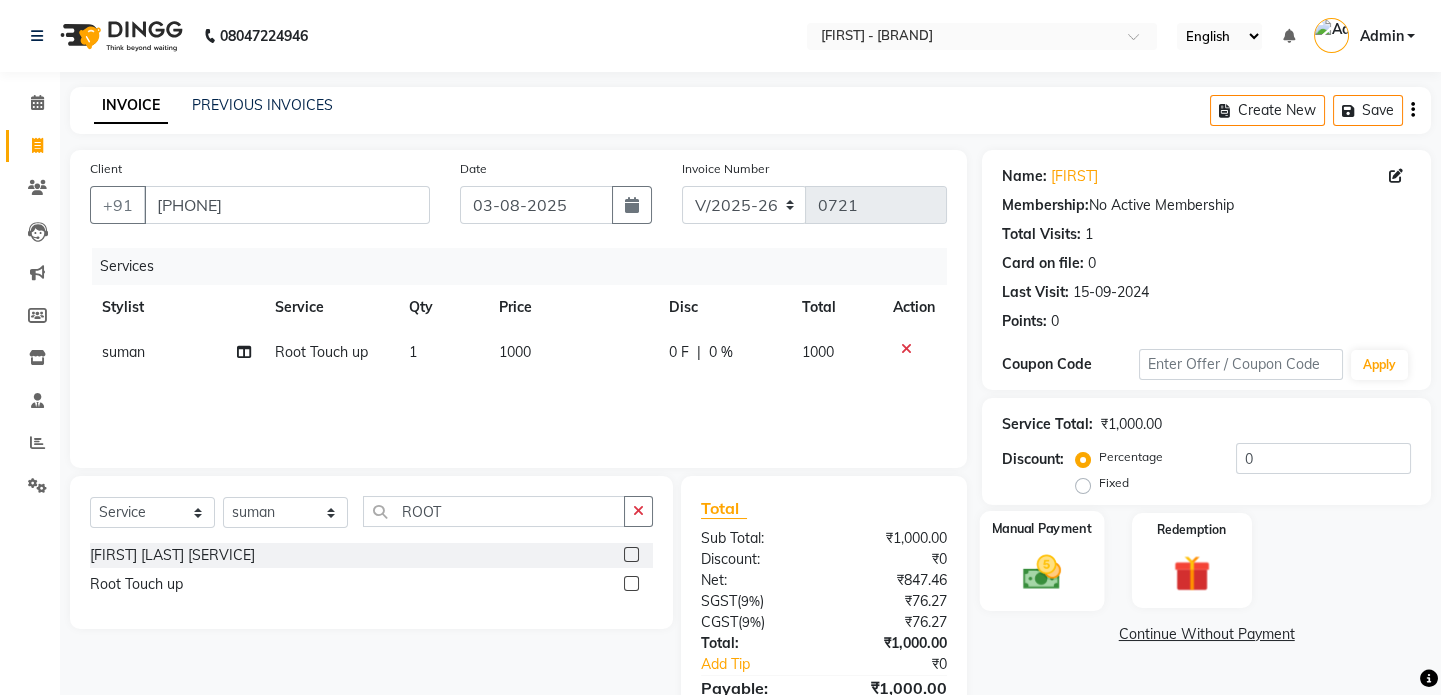 click 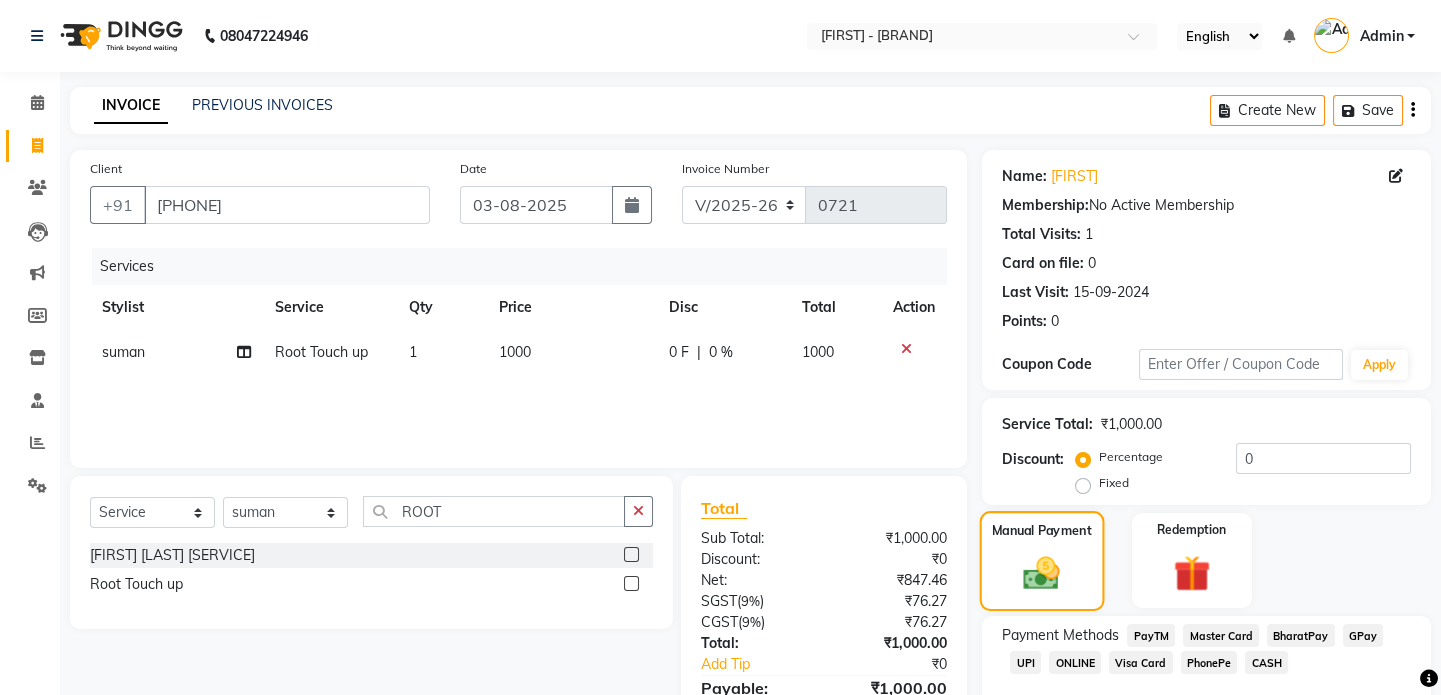 scroll, scrollTop: 111, scrollLeft: 0, axis: vertical 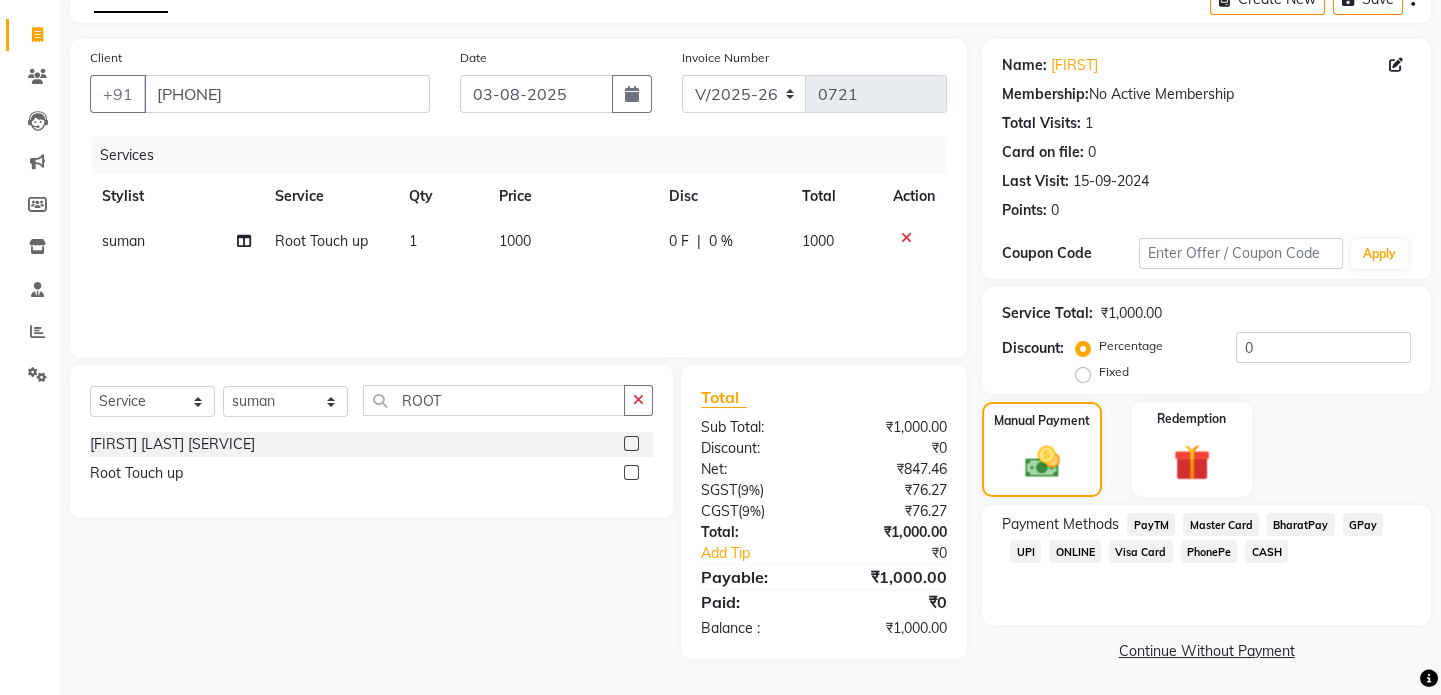 click on "CASH" 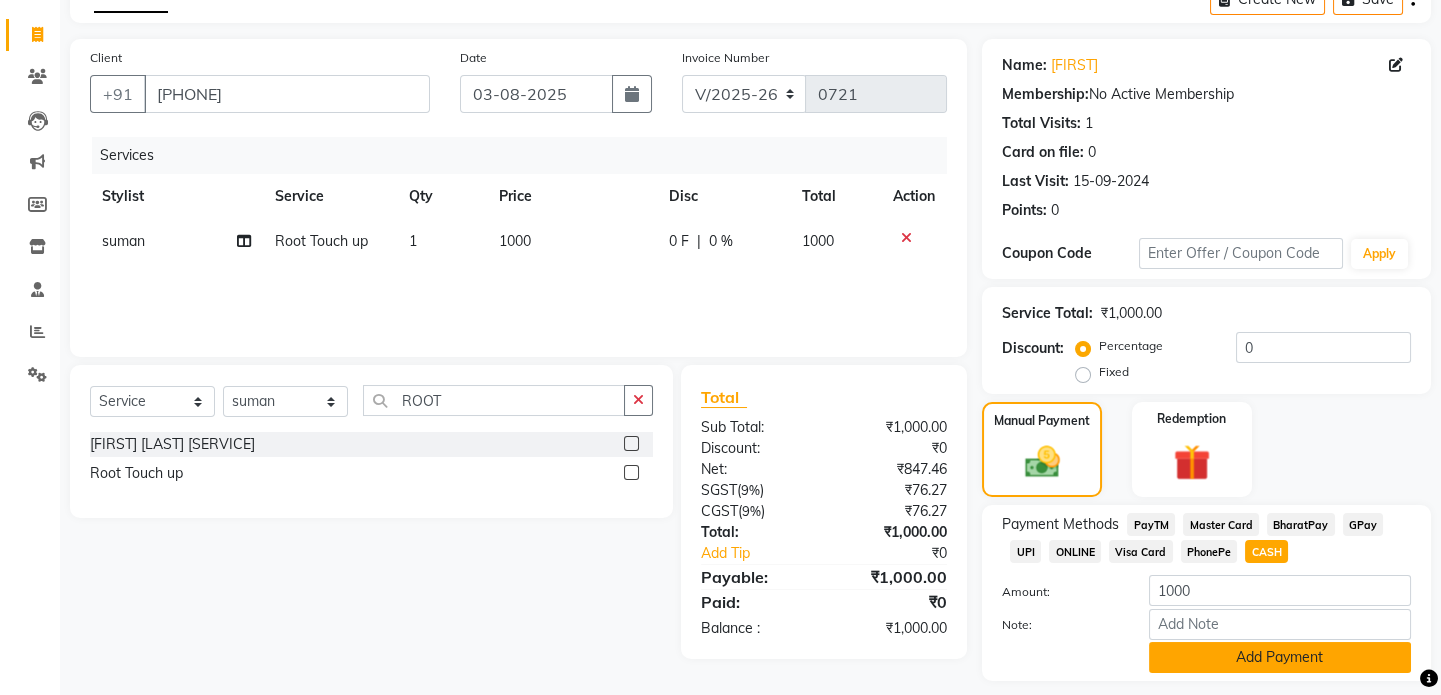 click on "Add Payment" 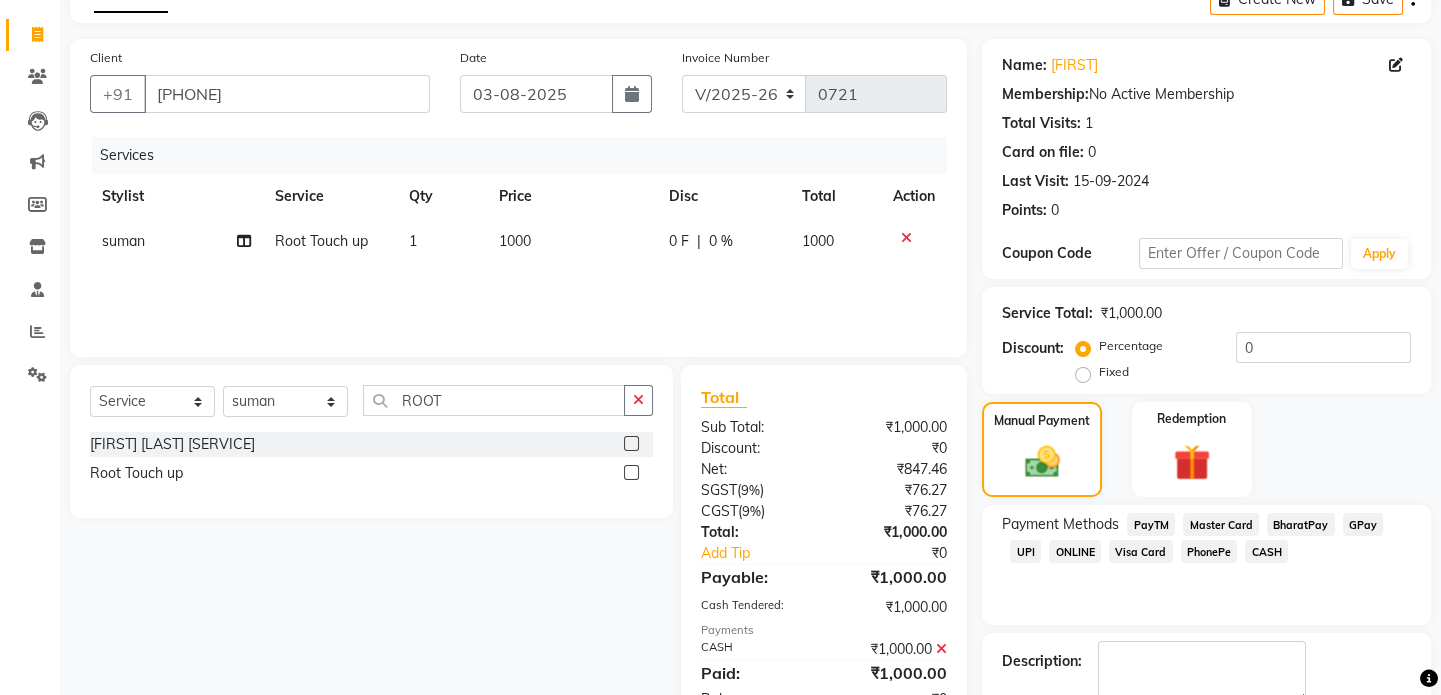 click 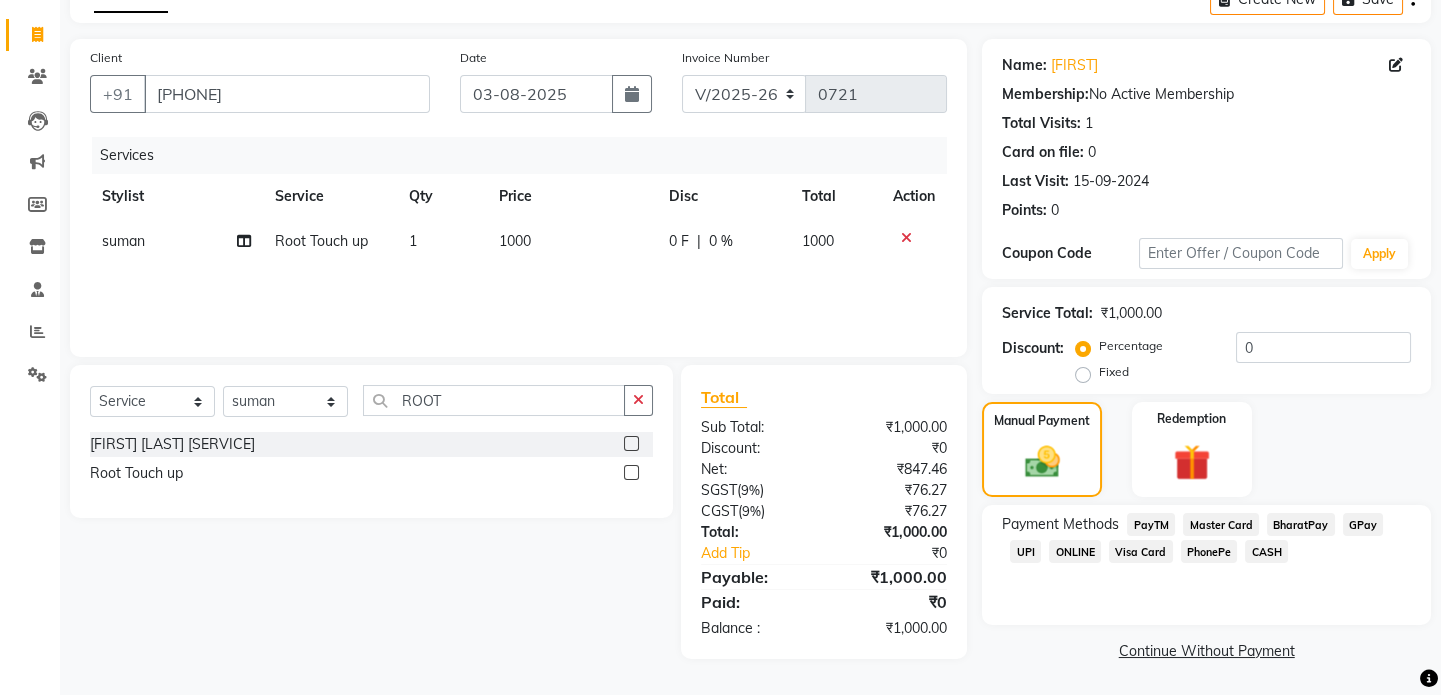 click on "UPI" 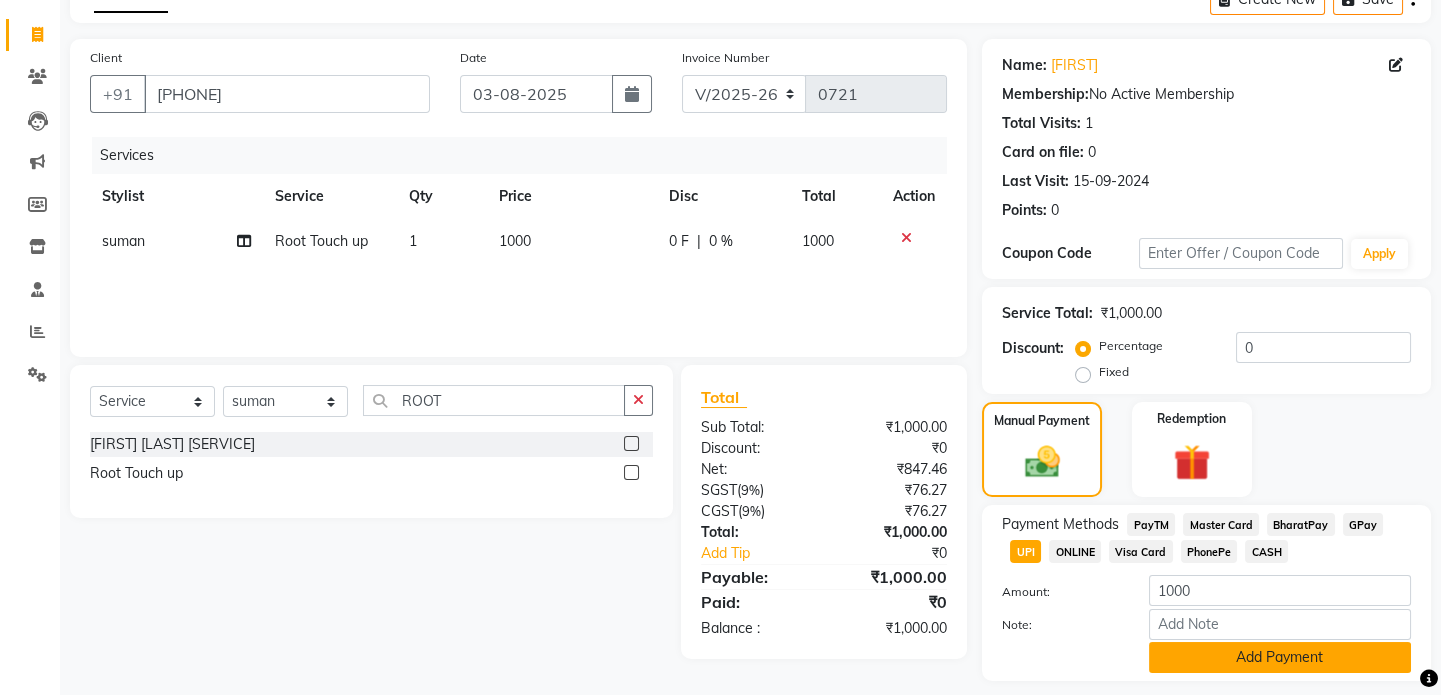 click on "Add Payment" 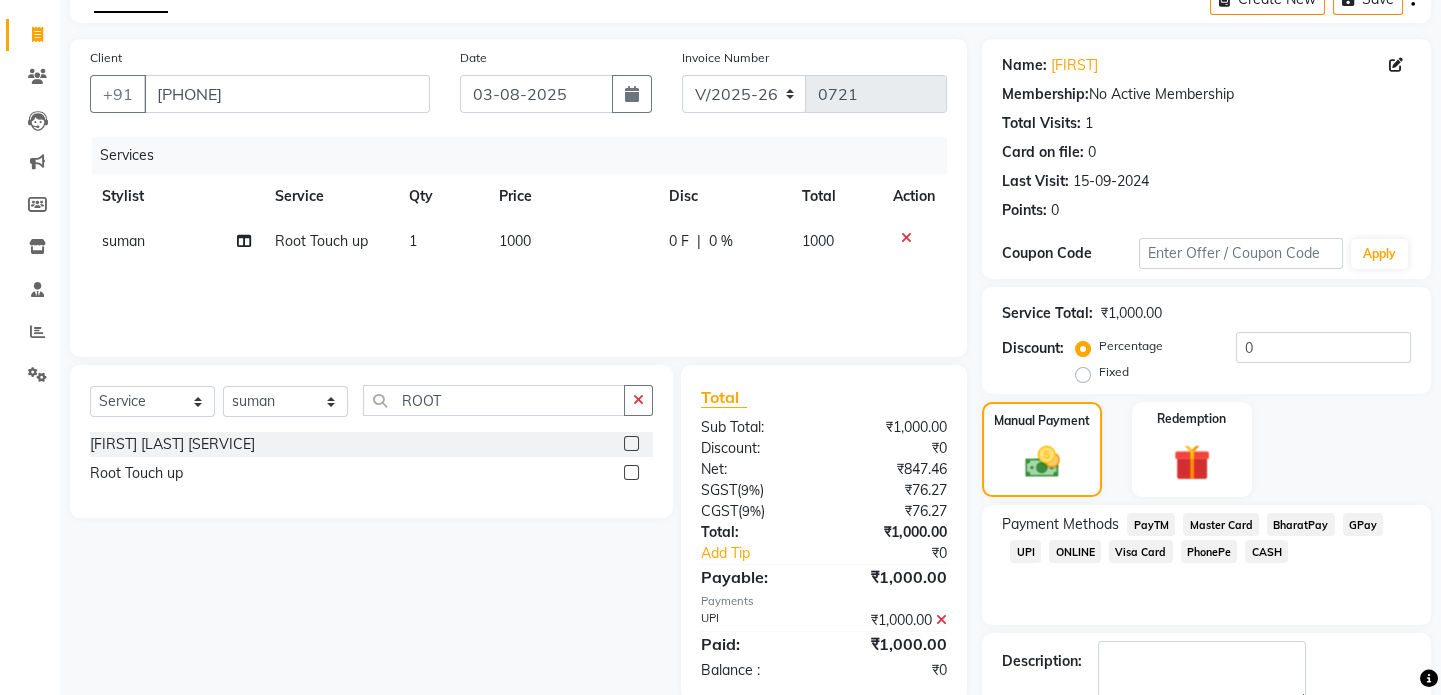 scroll, scrollTop: 223, scrollLeft: 0, axis: vertical 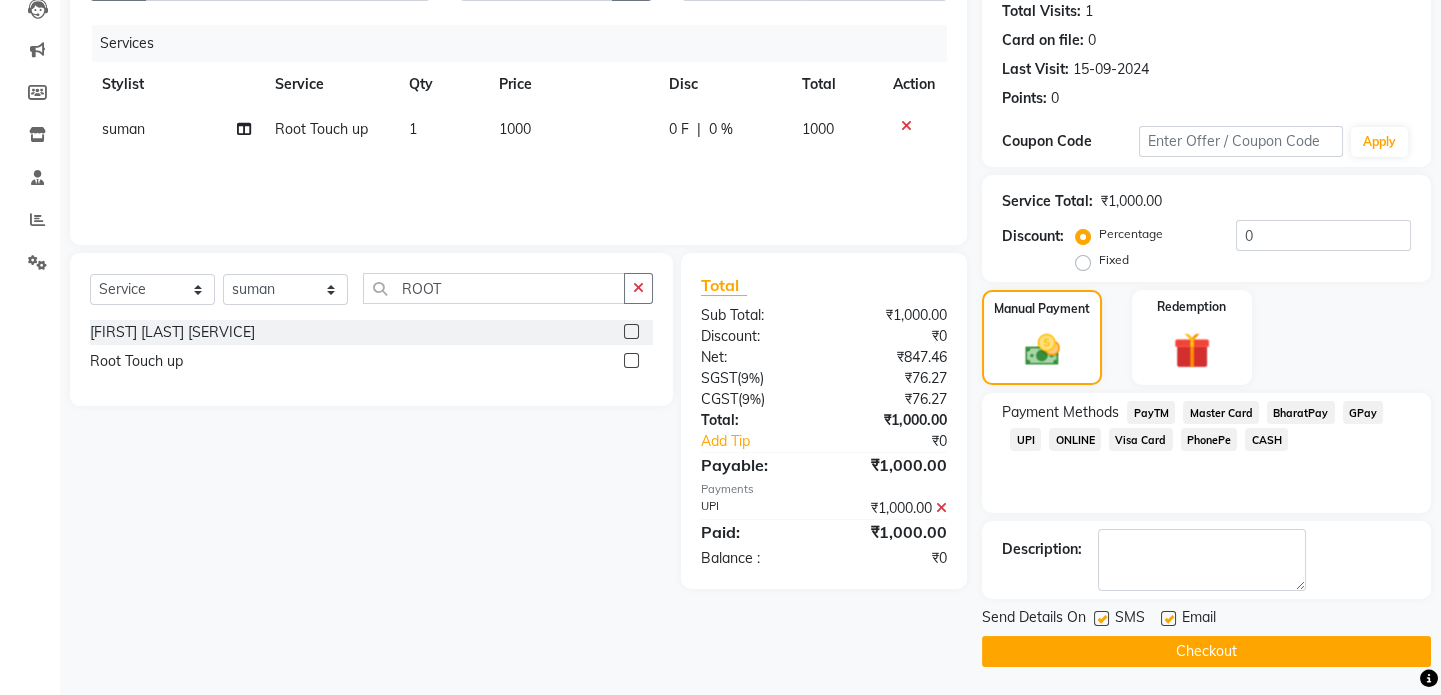 click on "Checkout" 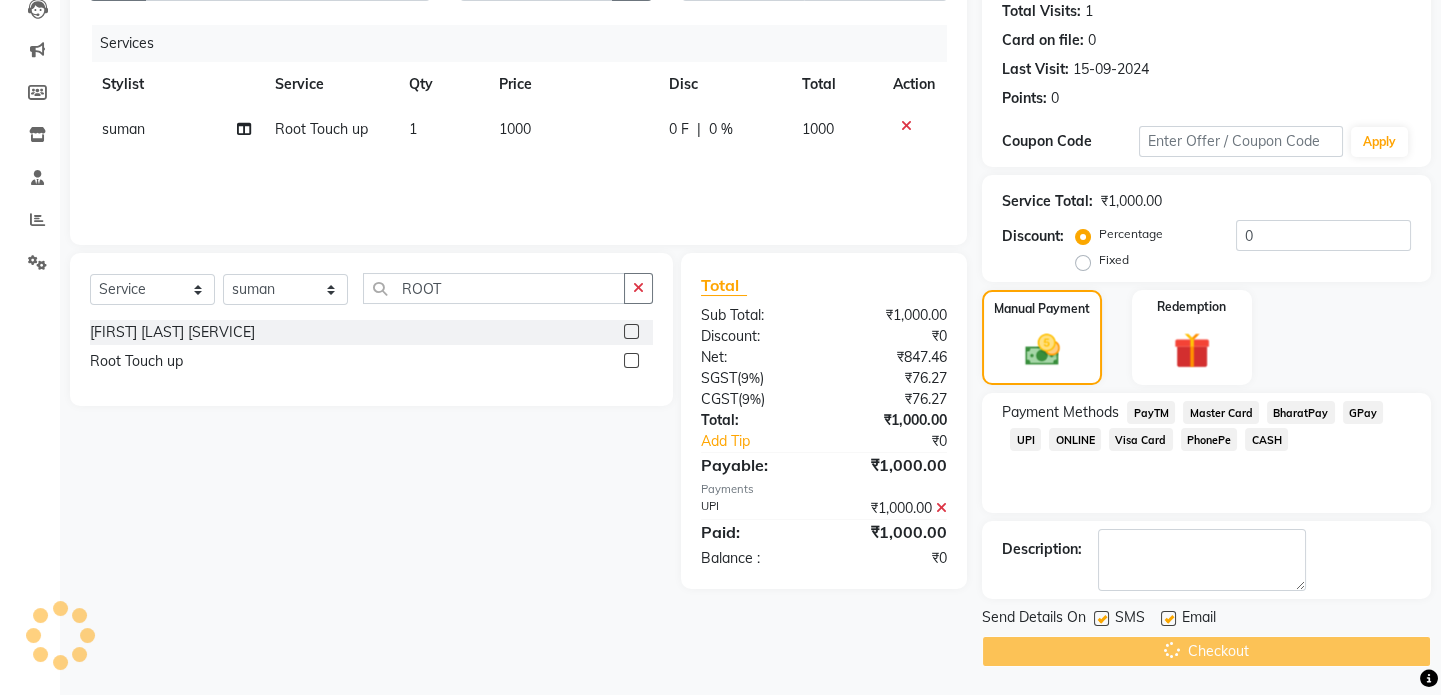 scroll, scrollTop: 0, scrollLeft: 0, axis: both 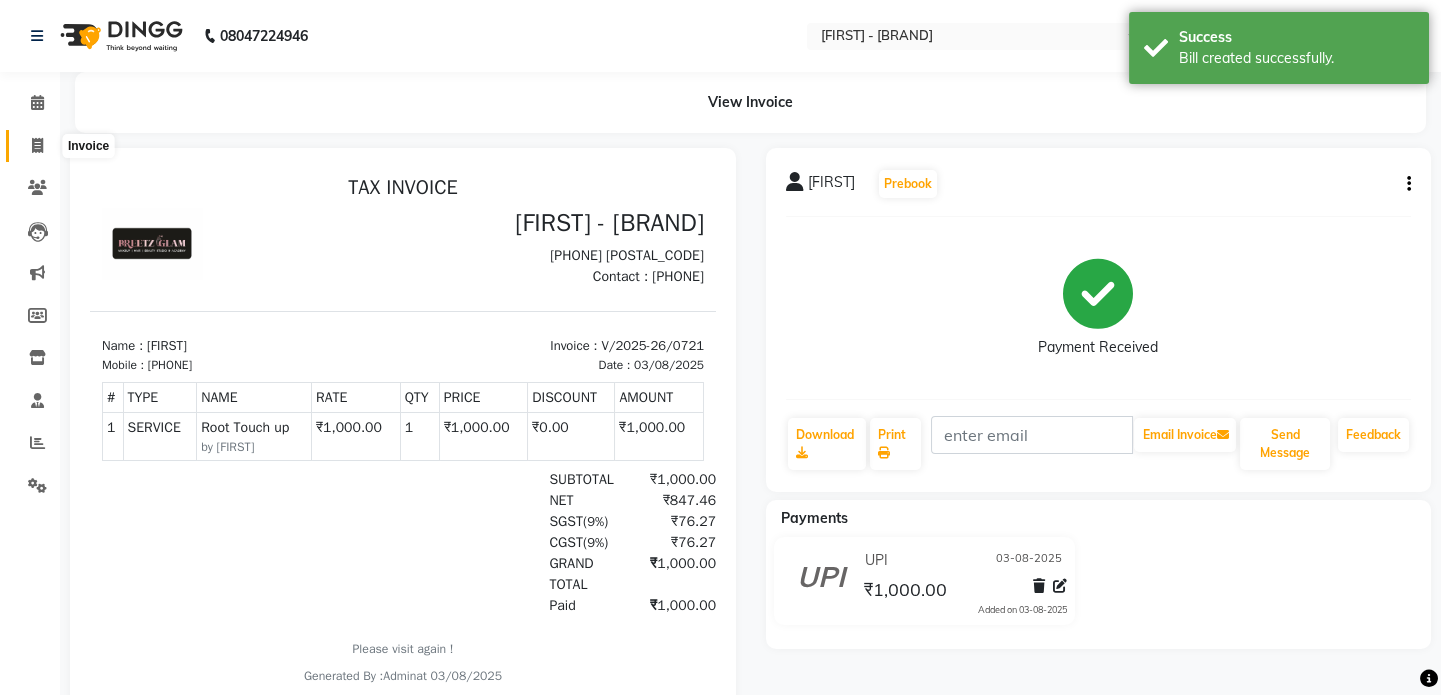 click 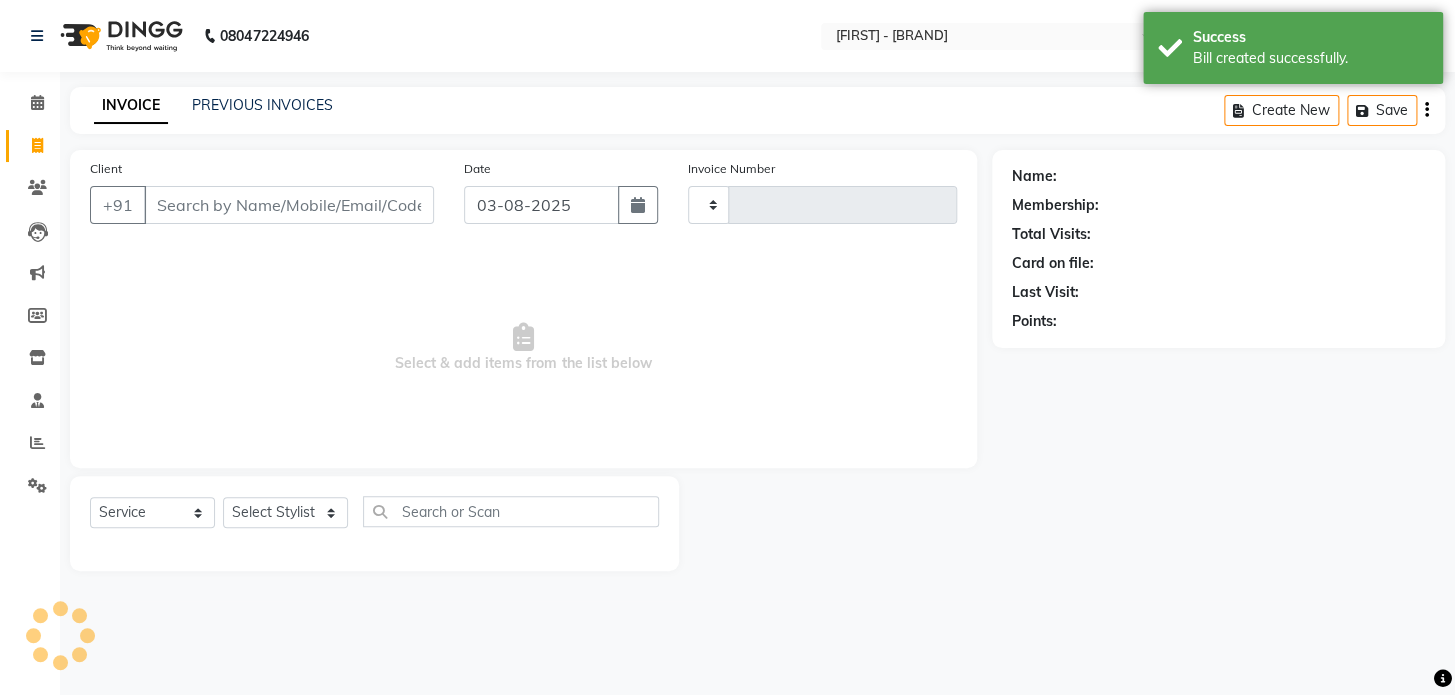 type on "0722" 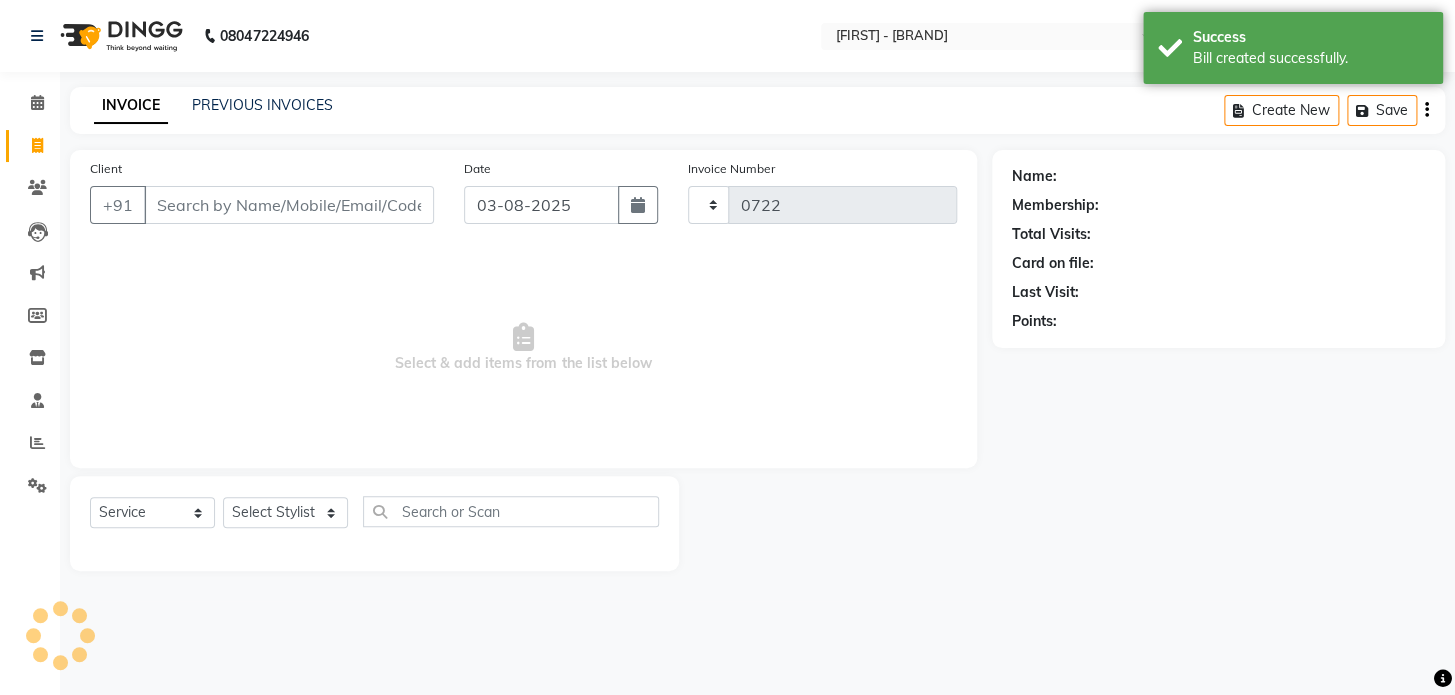 select on "4263" 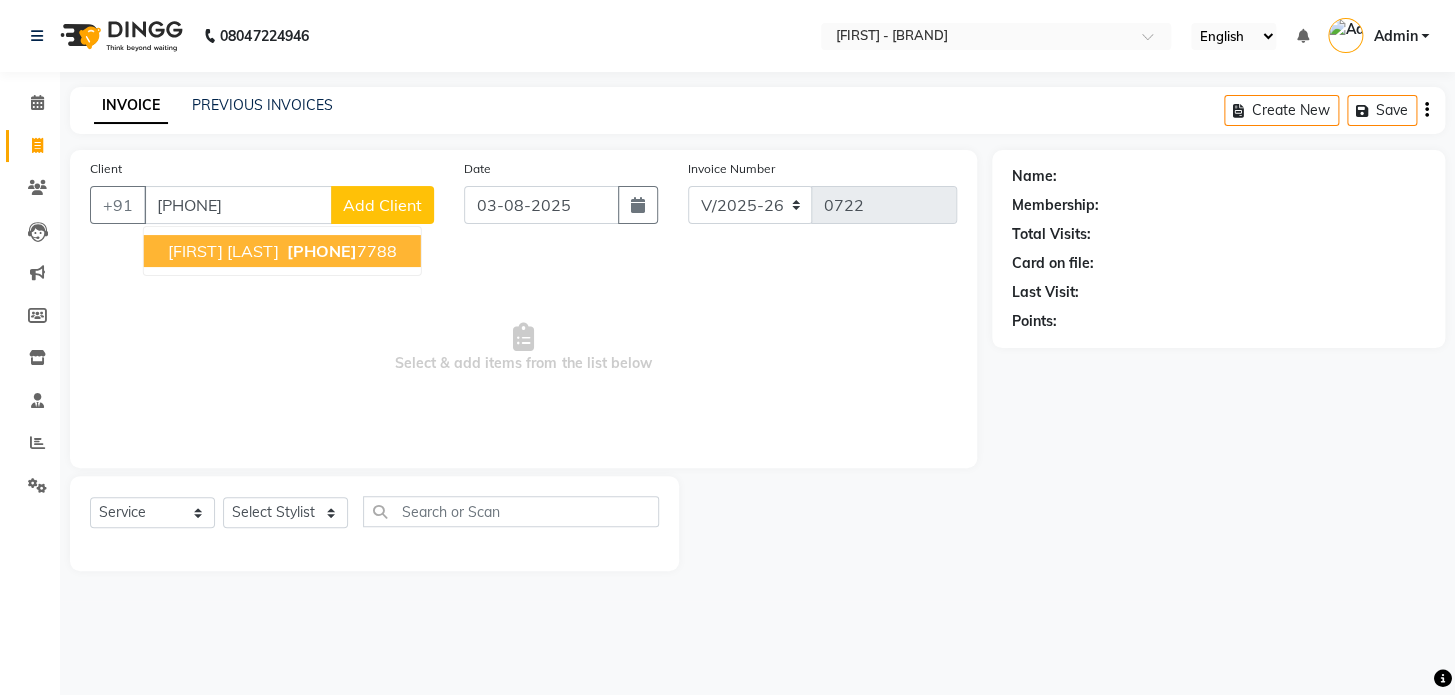 click on "[FIRST] [LAST] [PHONE]" at bounding box center [282, 251] 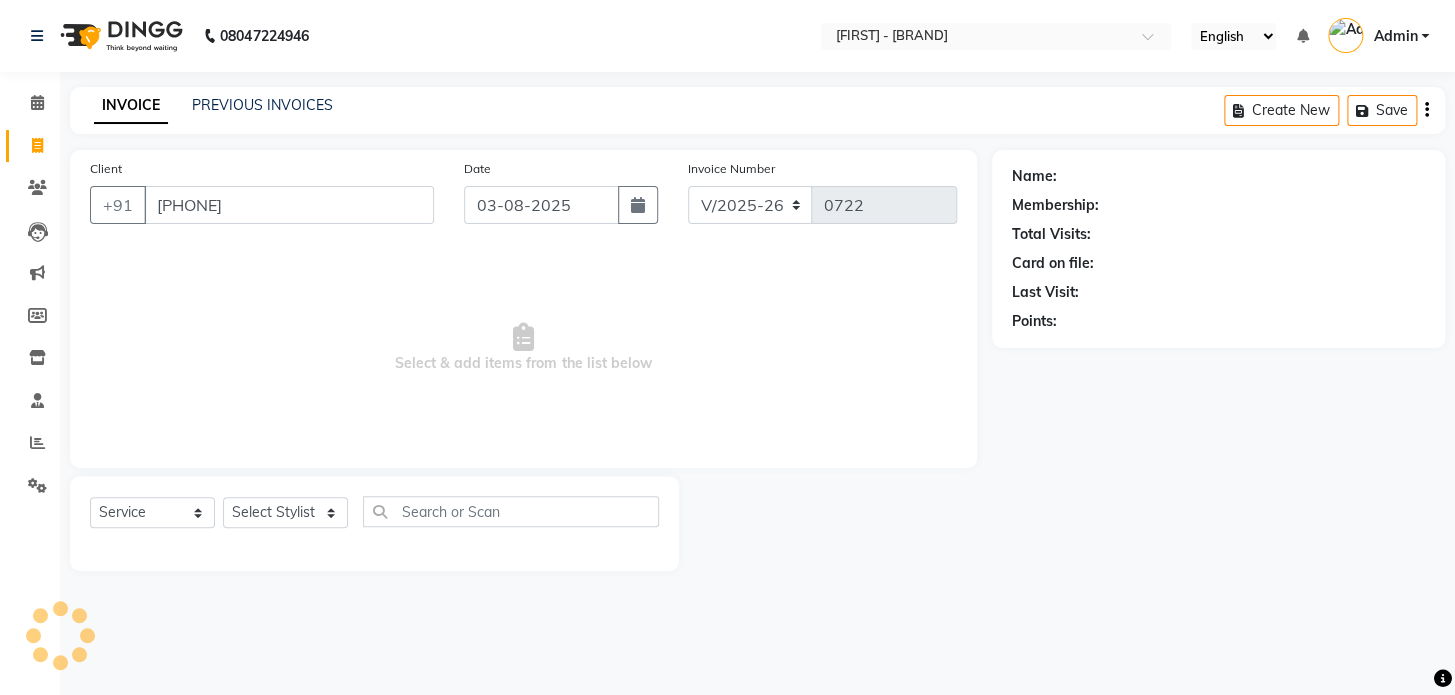 type on "[PHONE]" 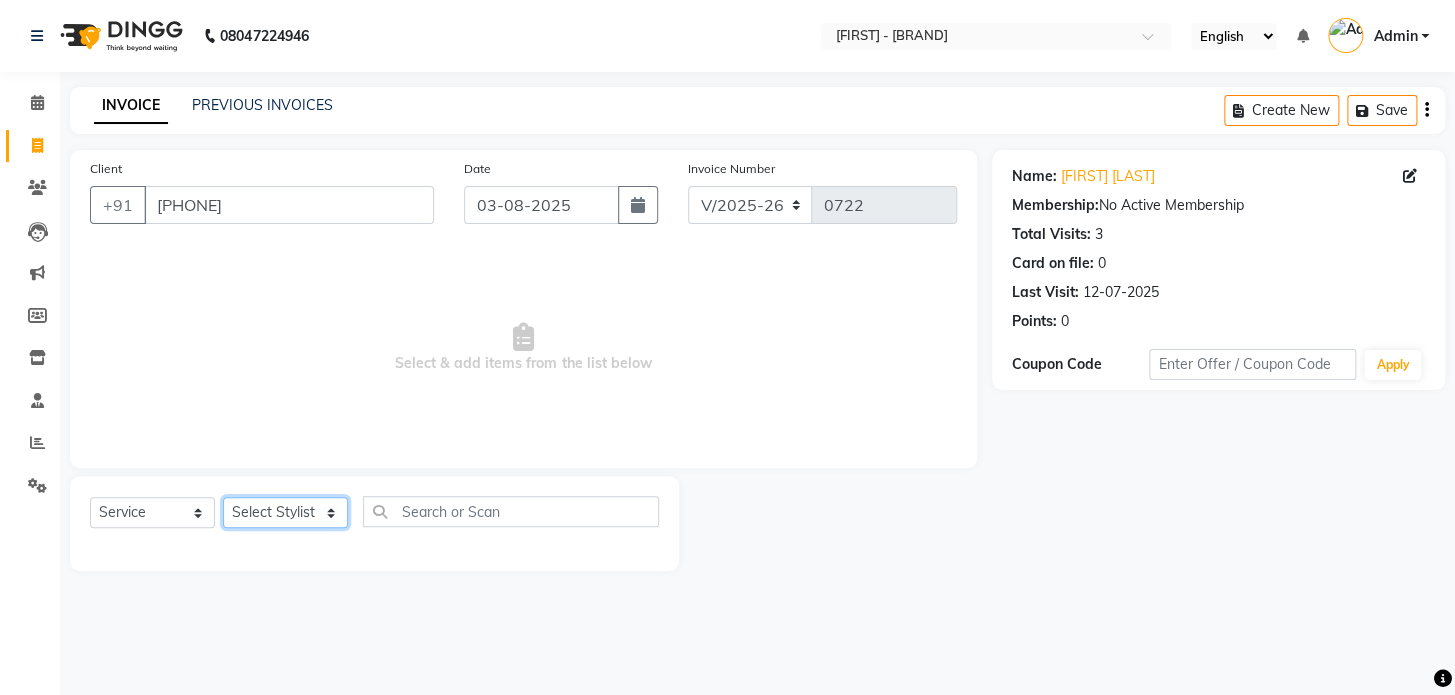 click on "Select Stylist [FIRST] [FIRST] [FIRST] [FIRST] [FIRST] [FIRST] [FIRST]" 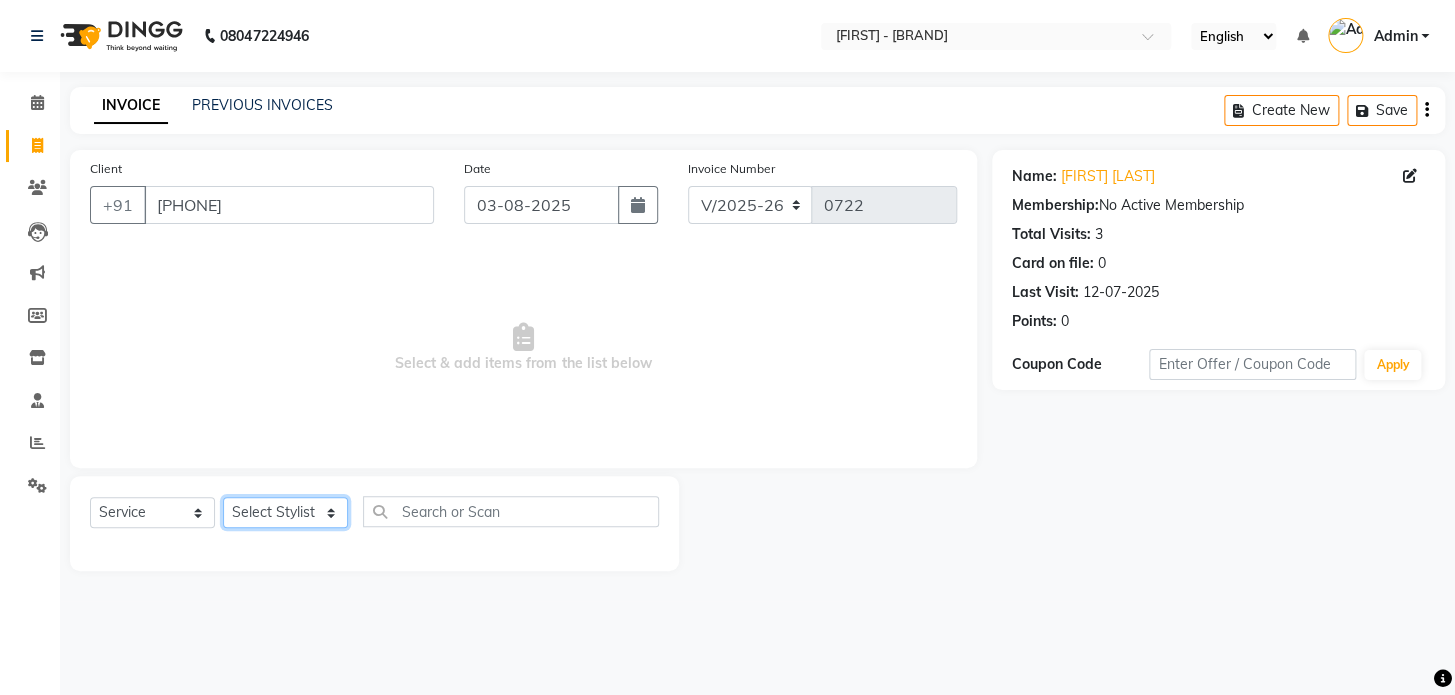 select on "86174" 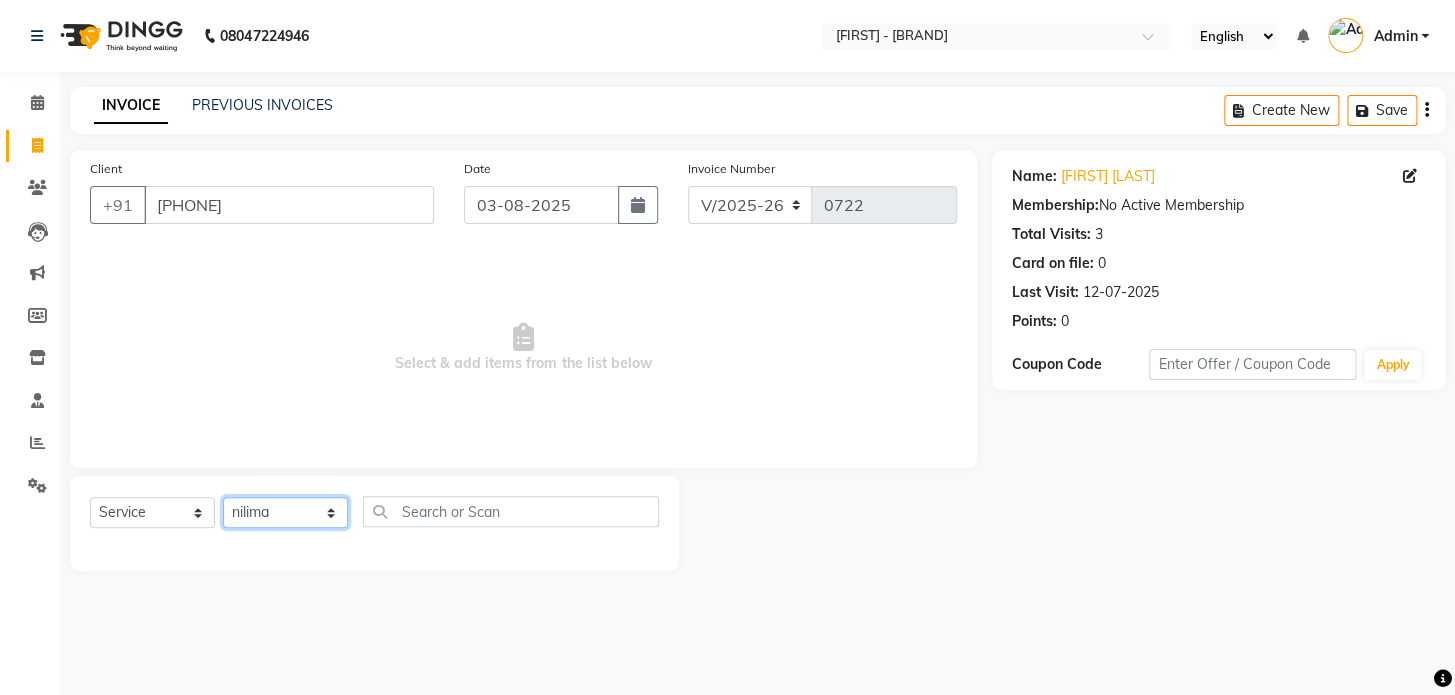 click on "Select Stylist [FIRST] [FIRST] [FIRST] [FIRST] [FIRST] [FIRST] [FIRST]" 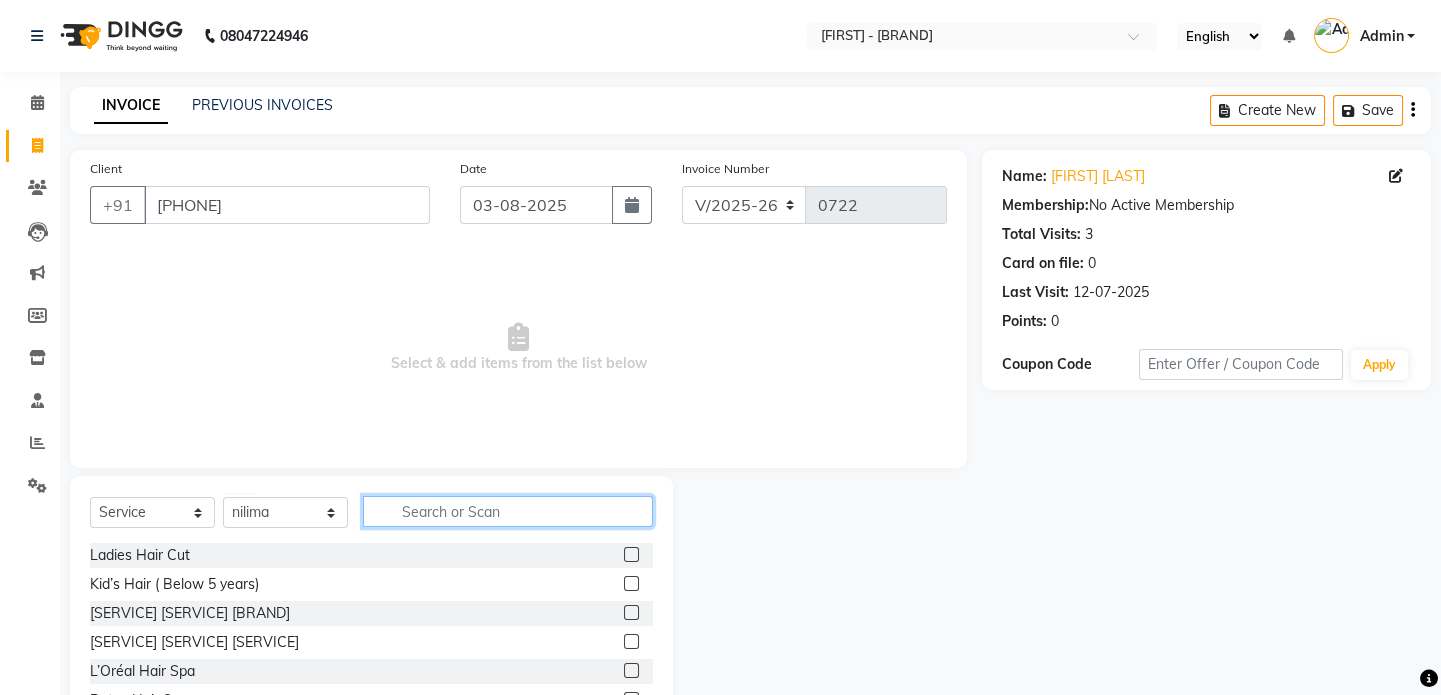 click 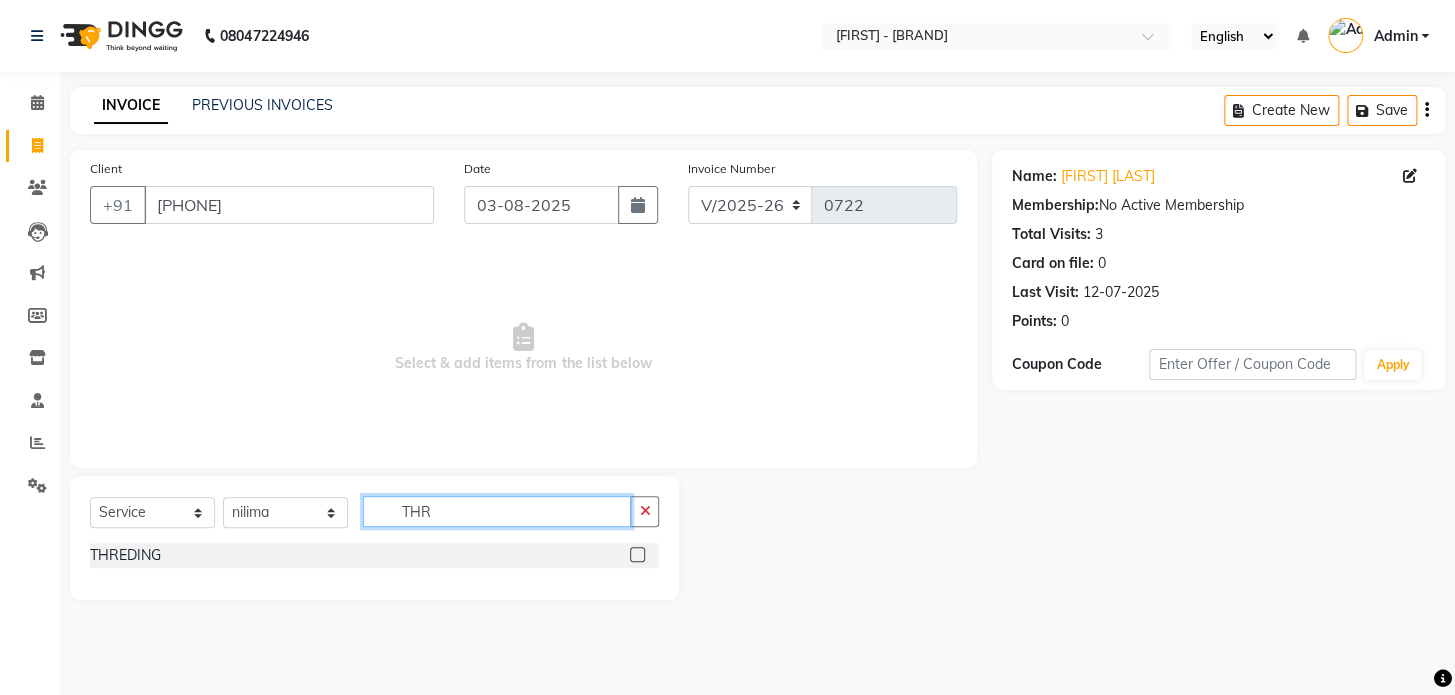type on "THR" 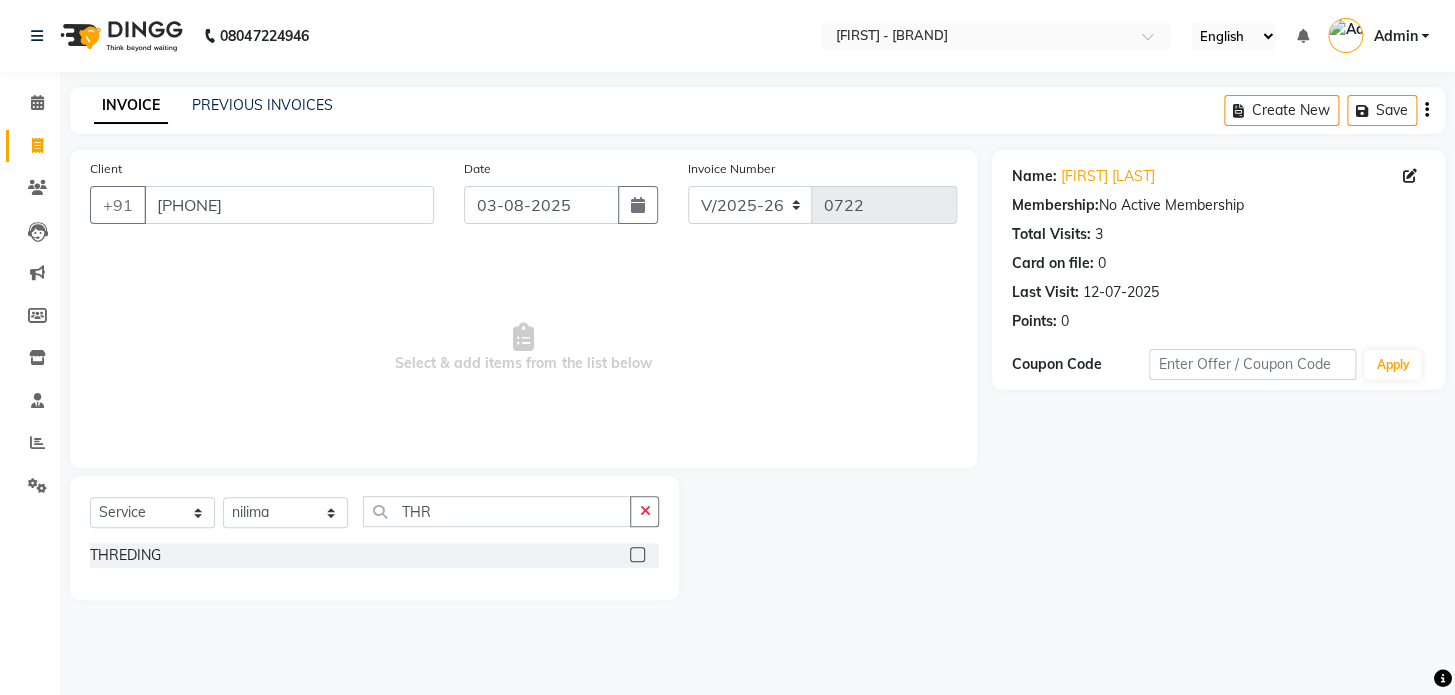click on "THREDING" 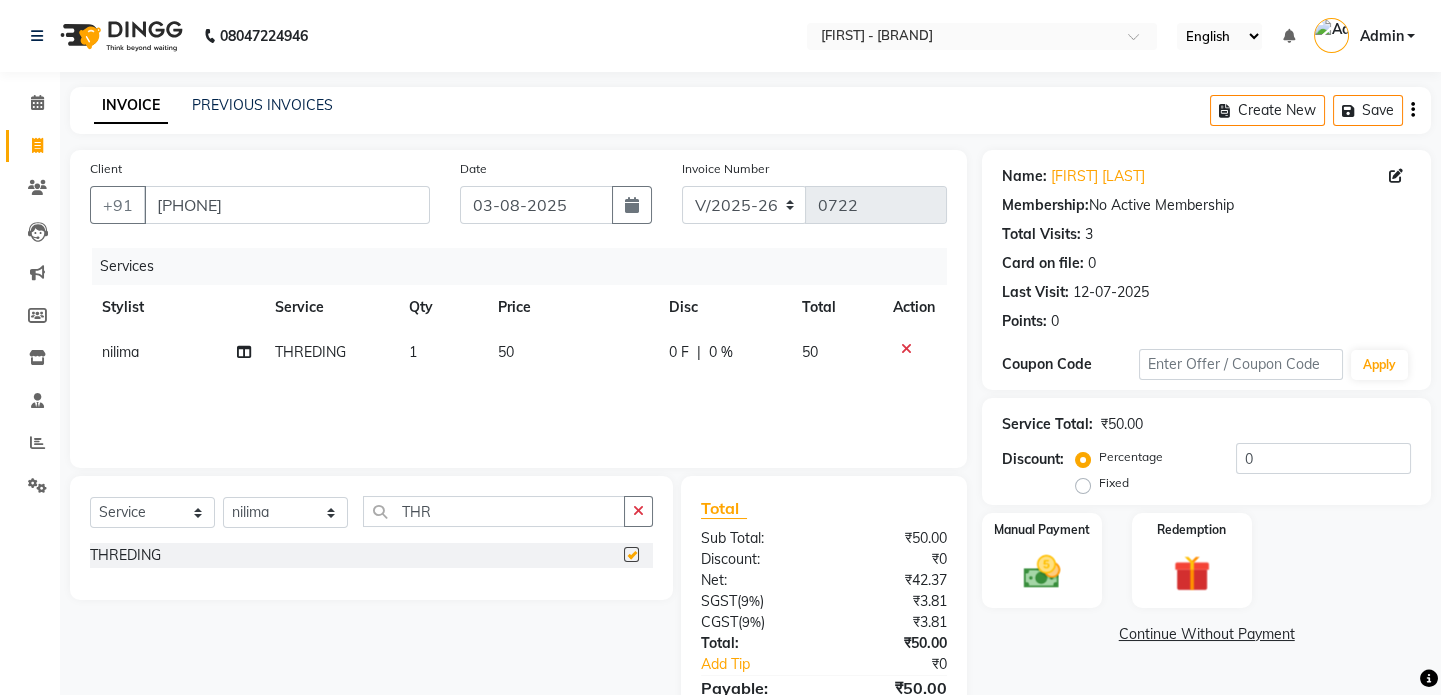checkbox on "false" 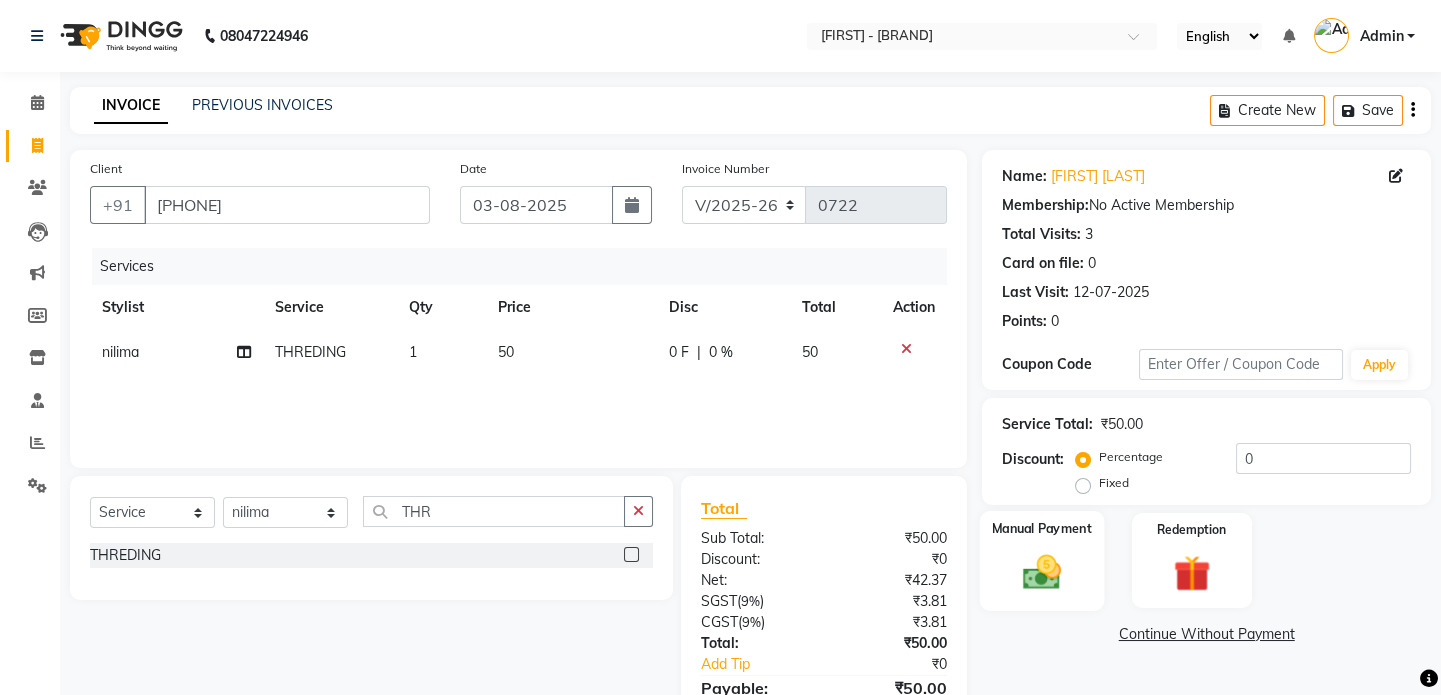 click on "Manual Payment" 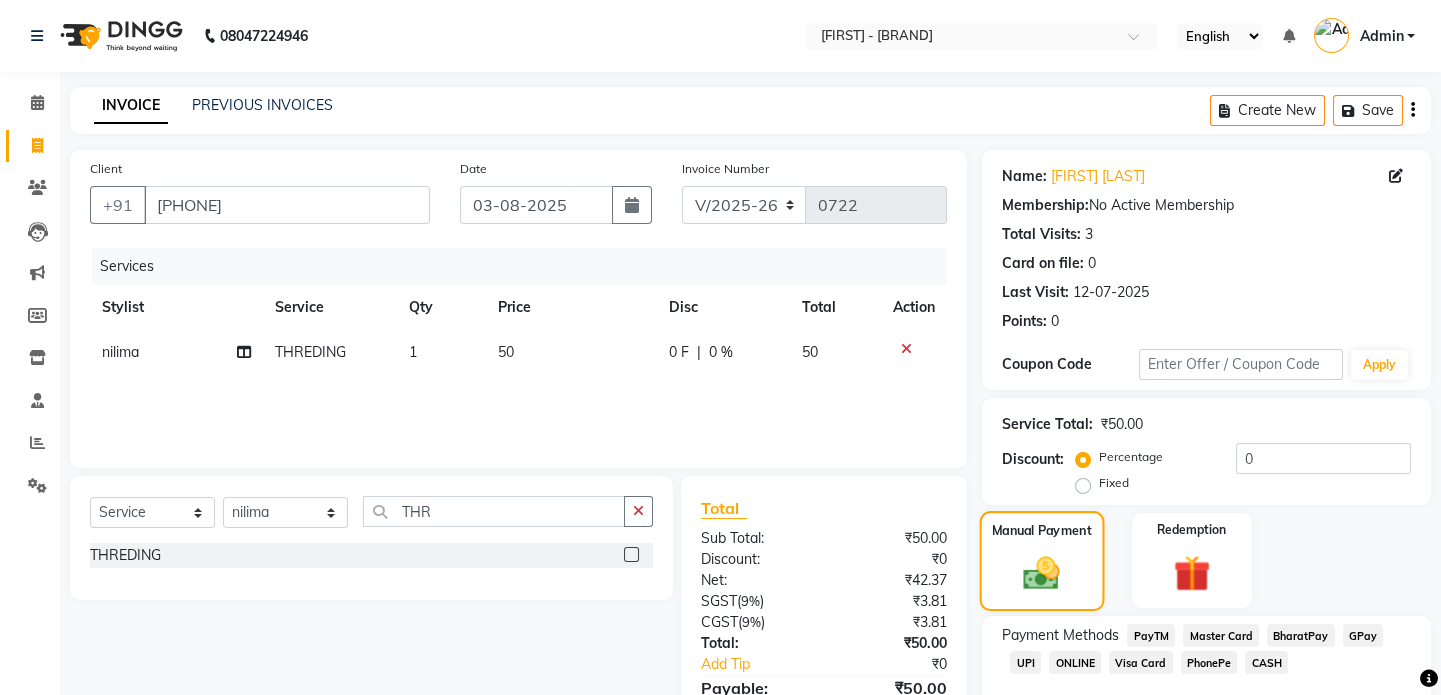scroll, scrollTop: 111, scrollLeft: 0, axis: vertical 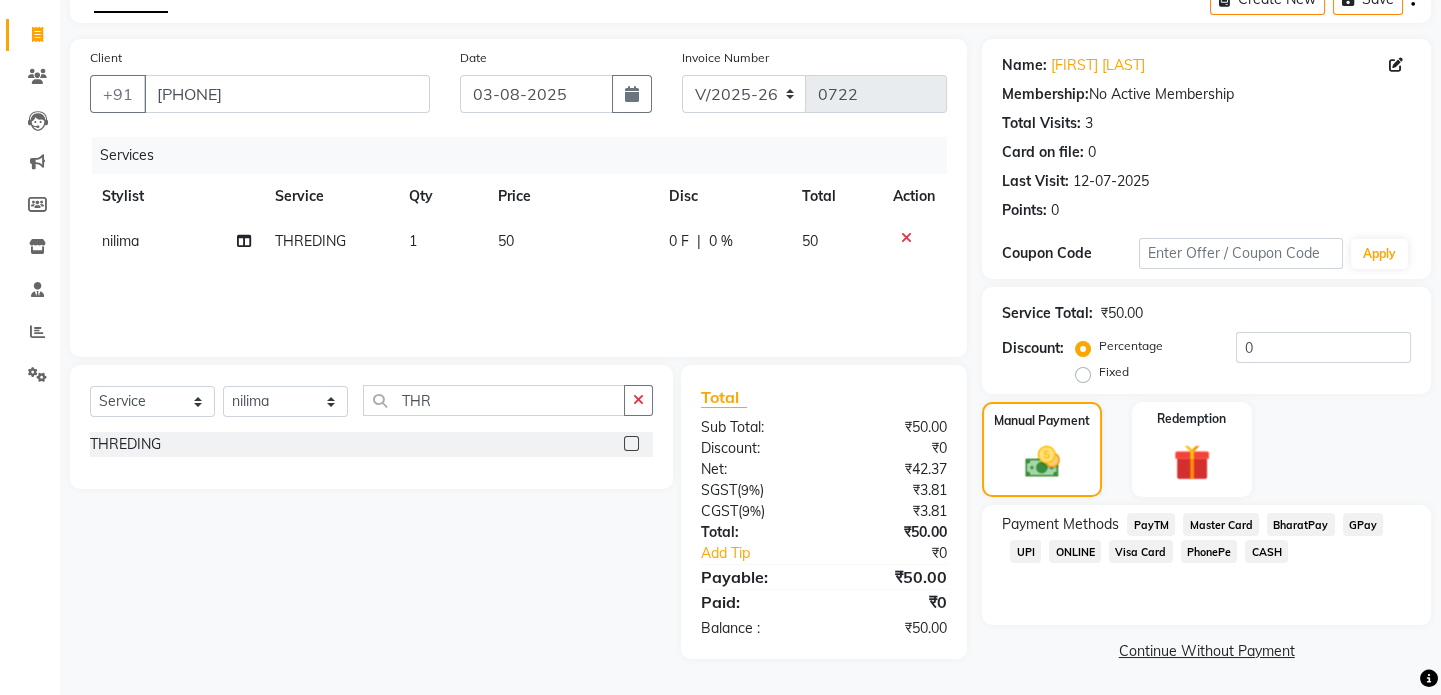 click on "CASH" 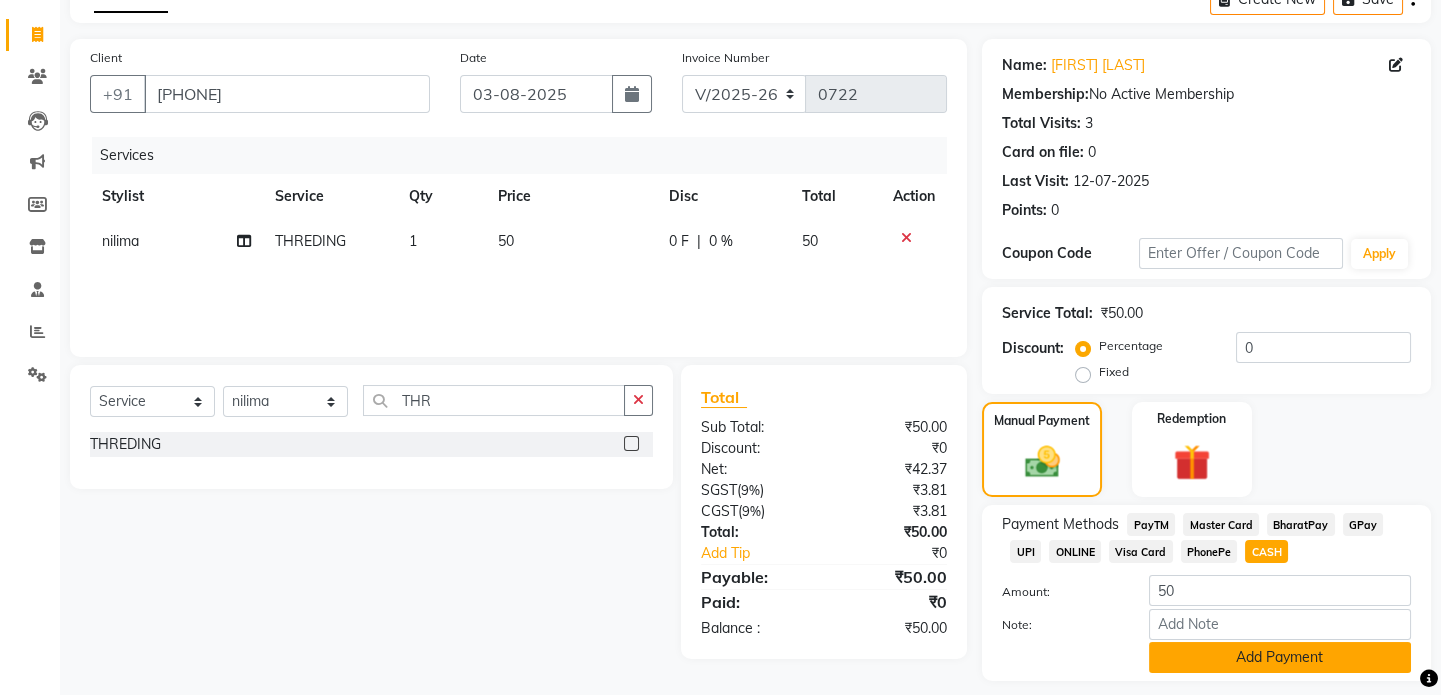 click on "Add Payment" 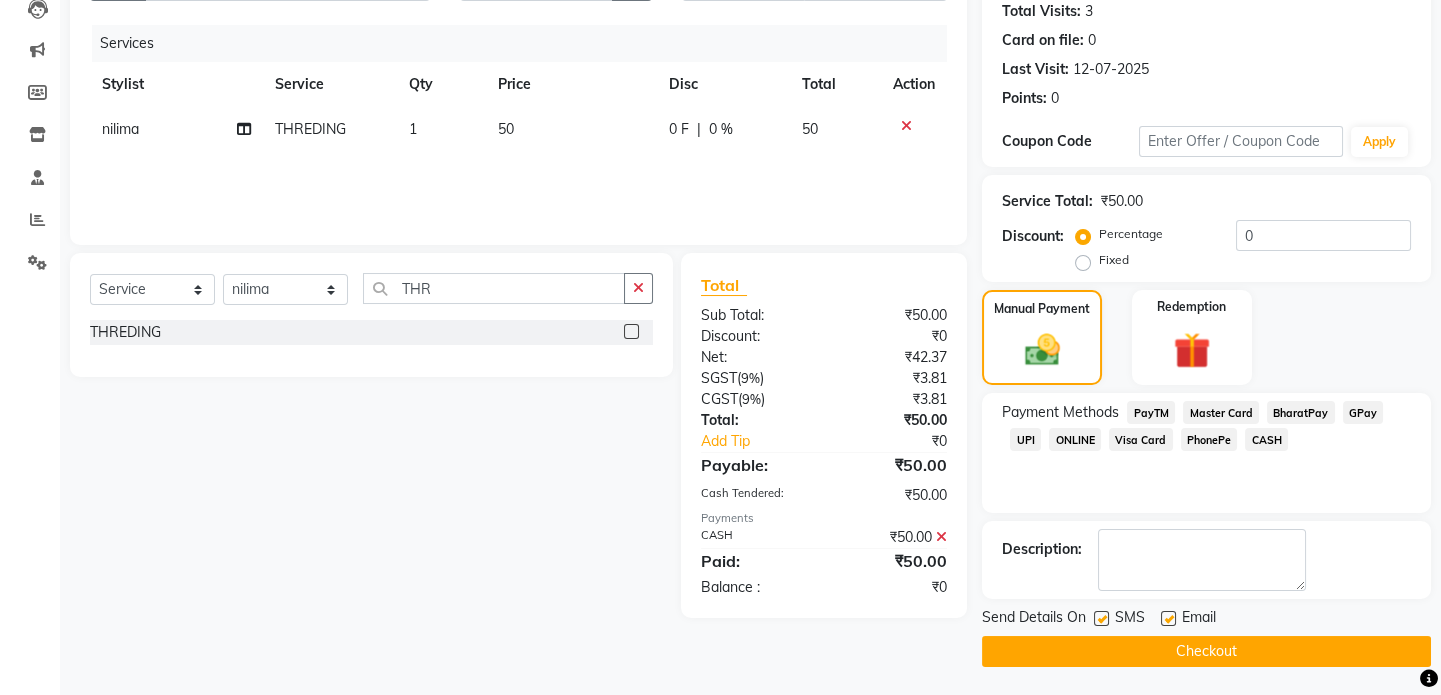 click on "Checkout" 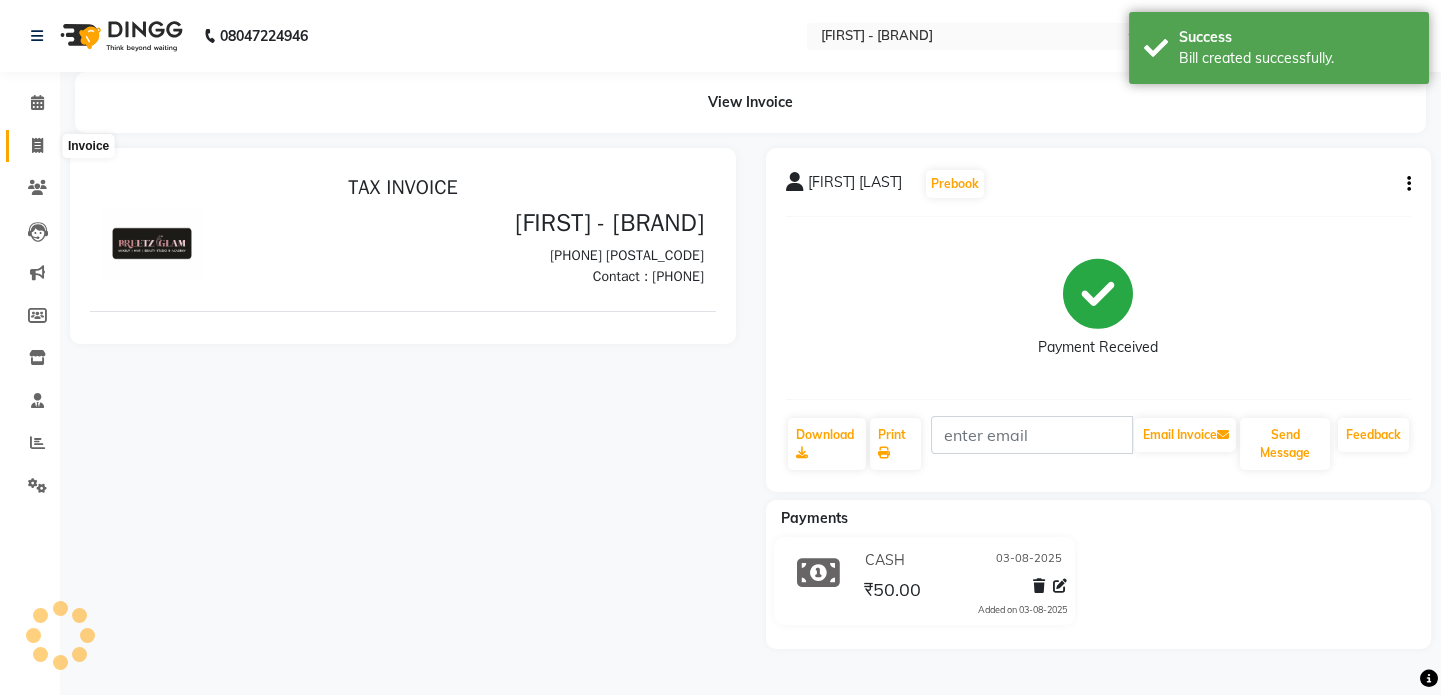 scroll, scrollTop: 0, scrollLeft: 0, axis: both 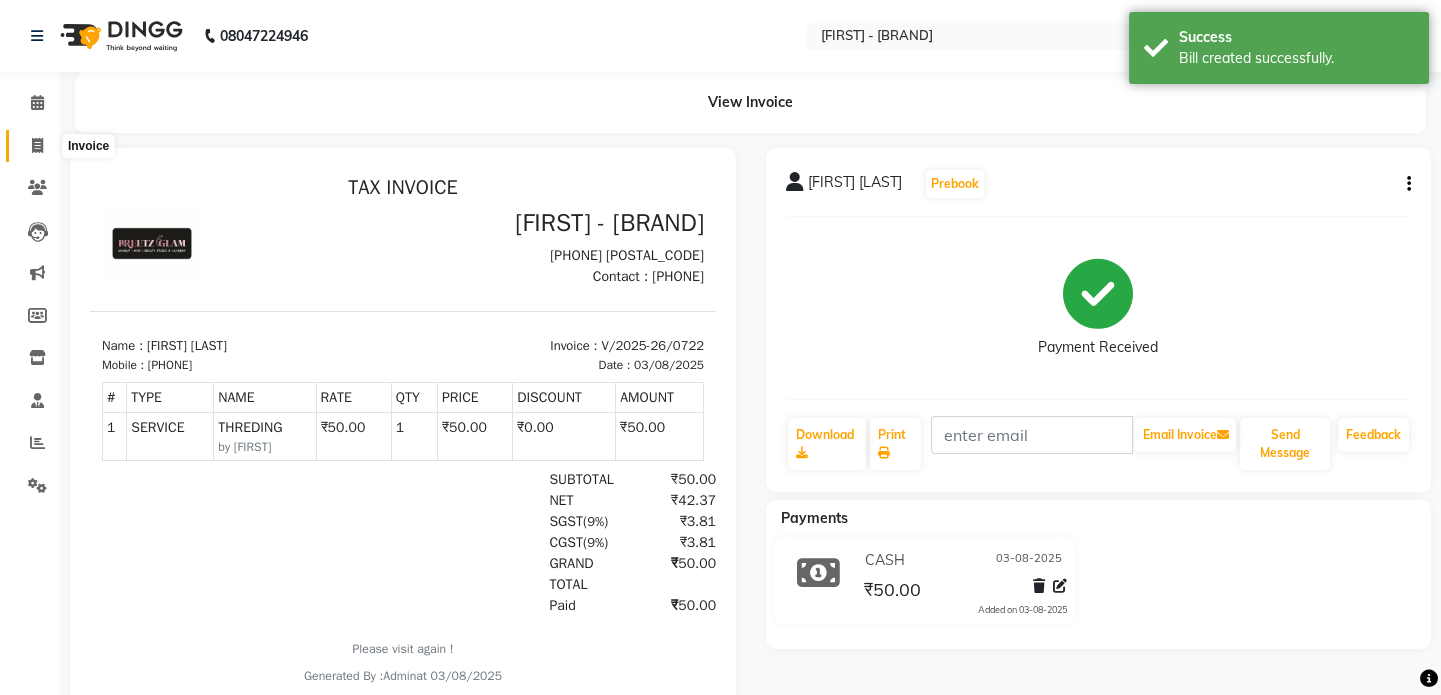 click 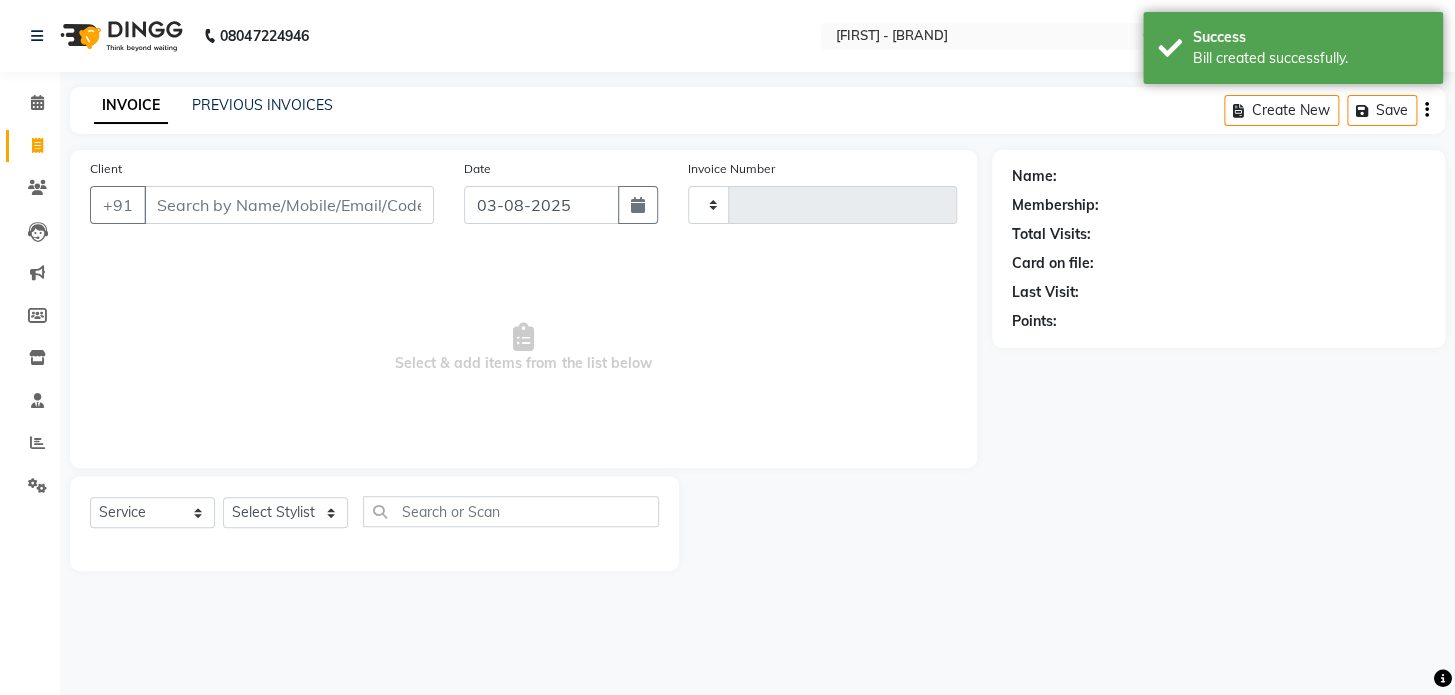 type on "0723" 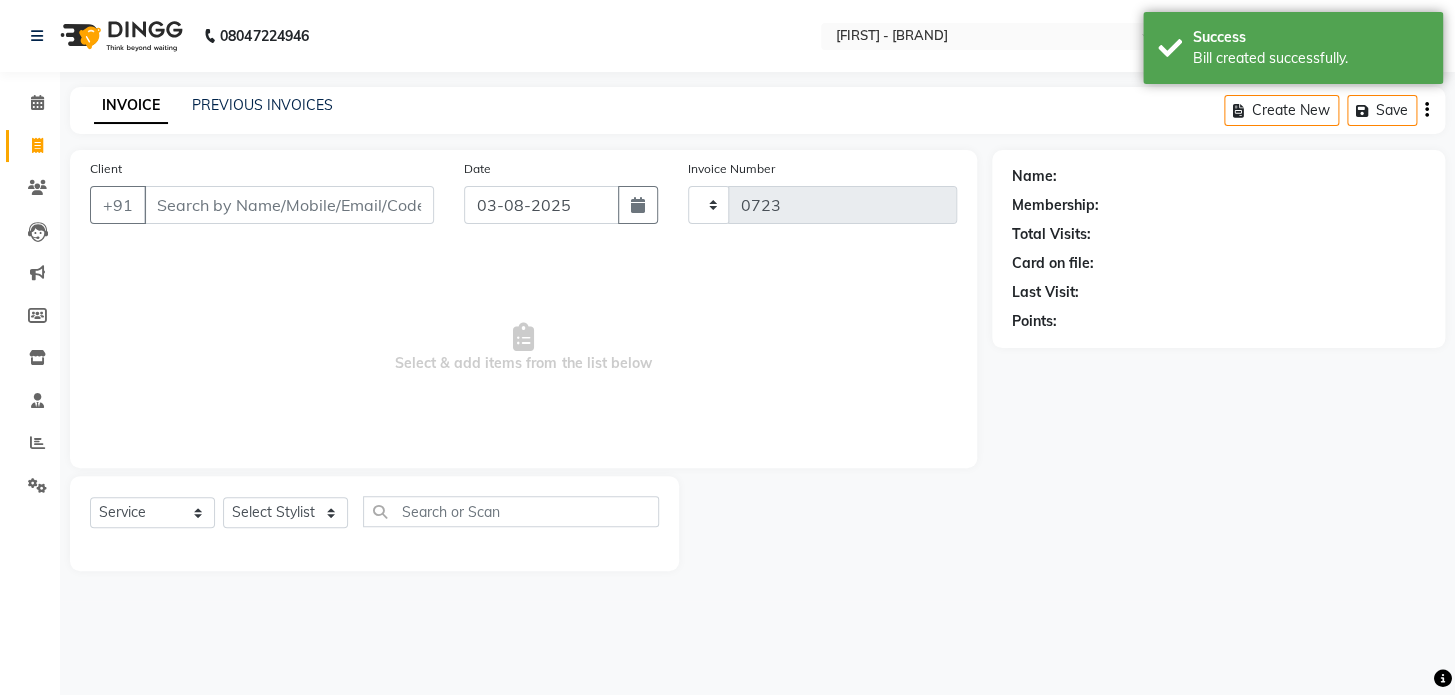 select on "4263" 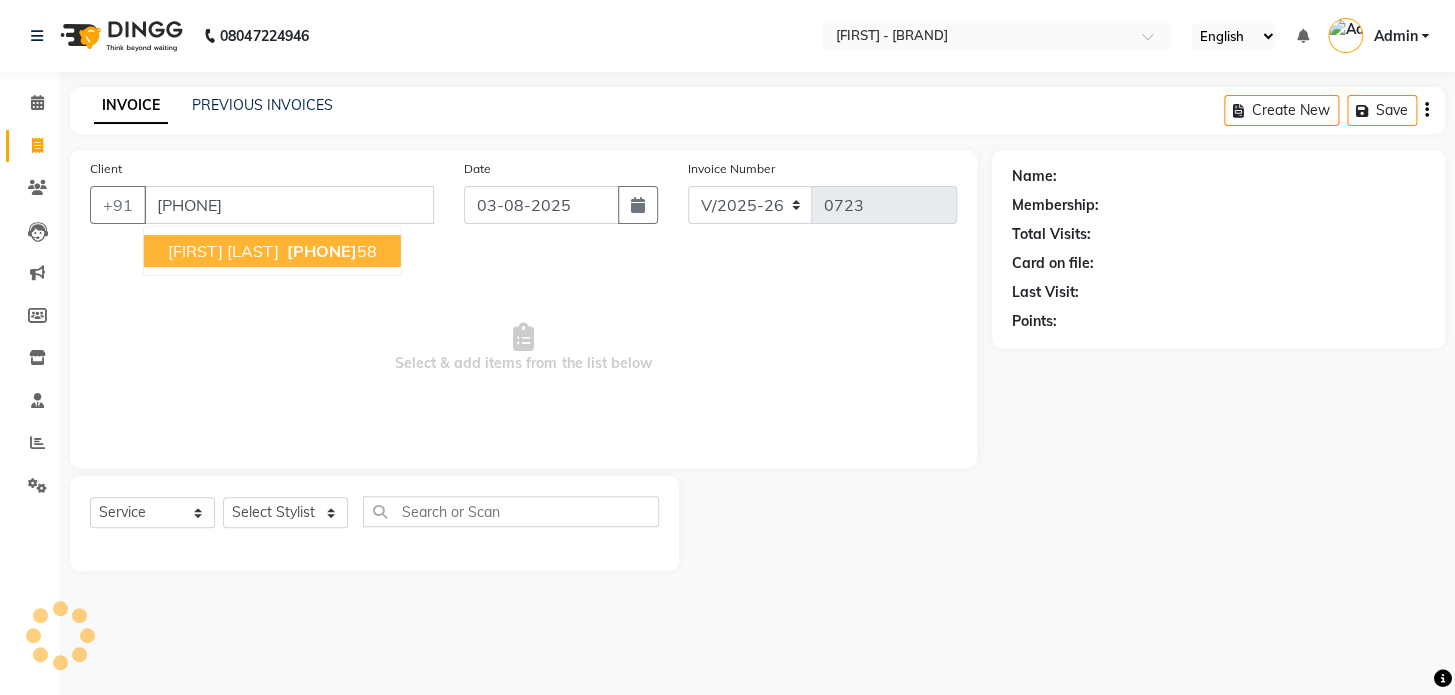 type on "[PHONE]" 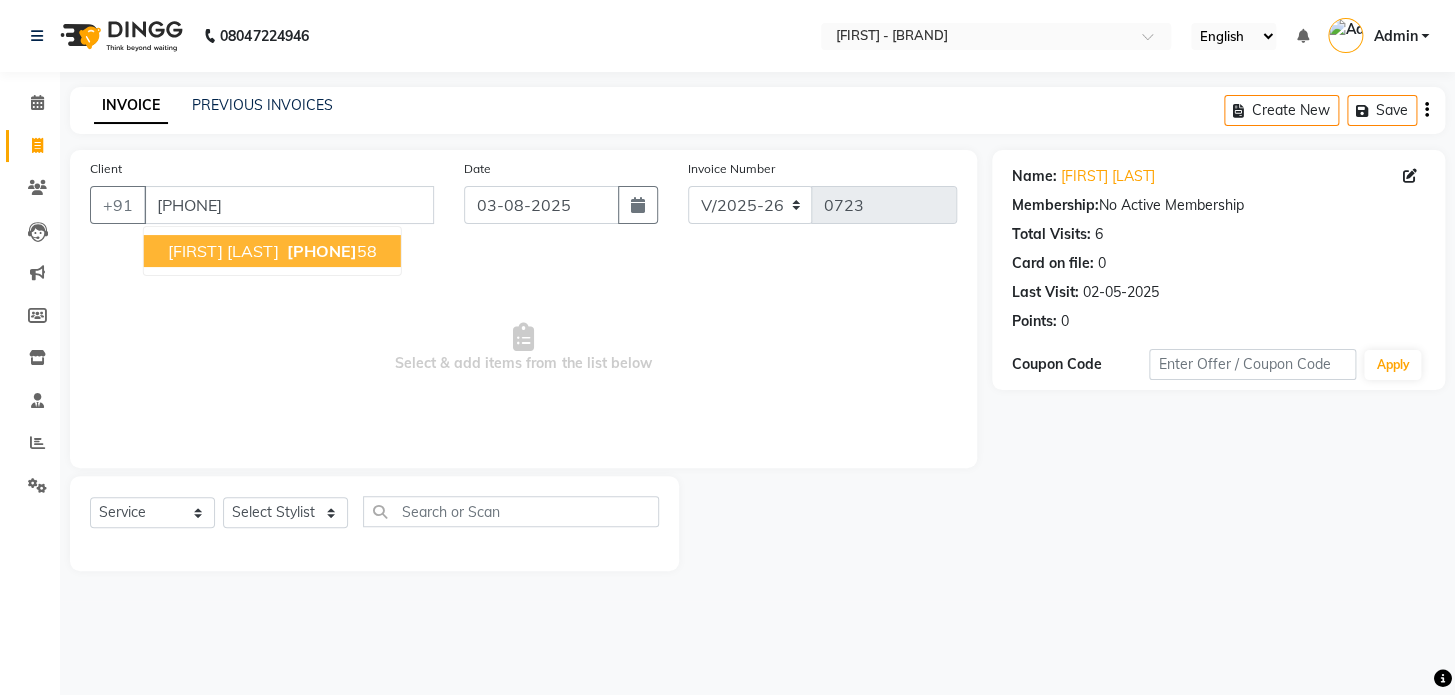 click on "[FIRST] [LAST]" at bounding box center [223, 251] 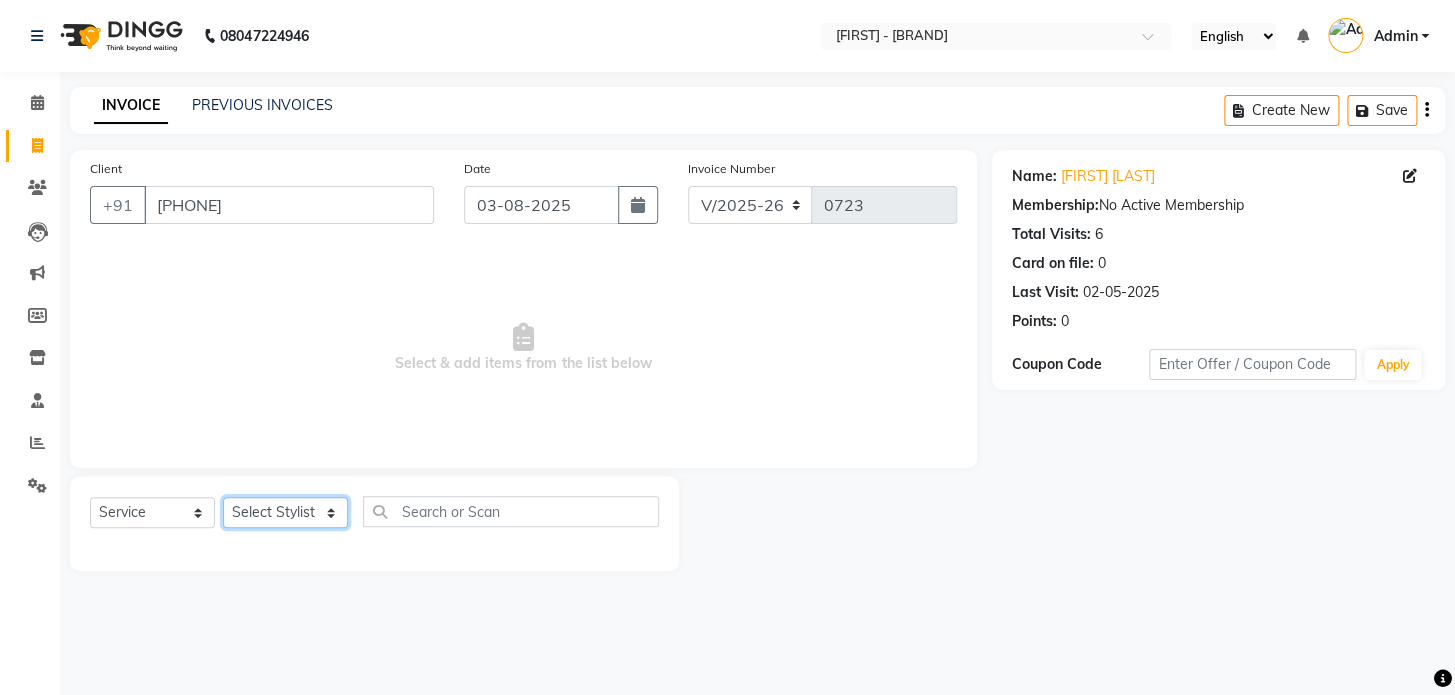 click on "Select Stylist [FIRST] [FIRST] [FIRST] [FIRST] [FIRST] [FIRST] [FIRST]" 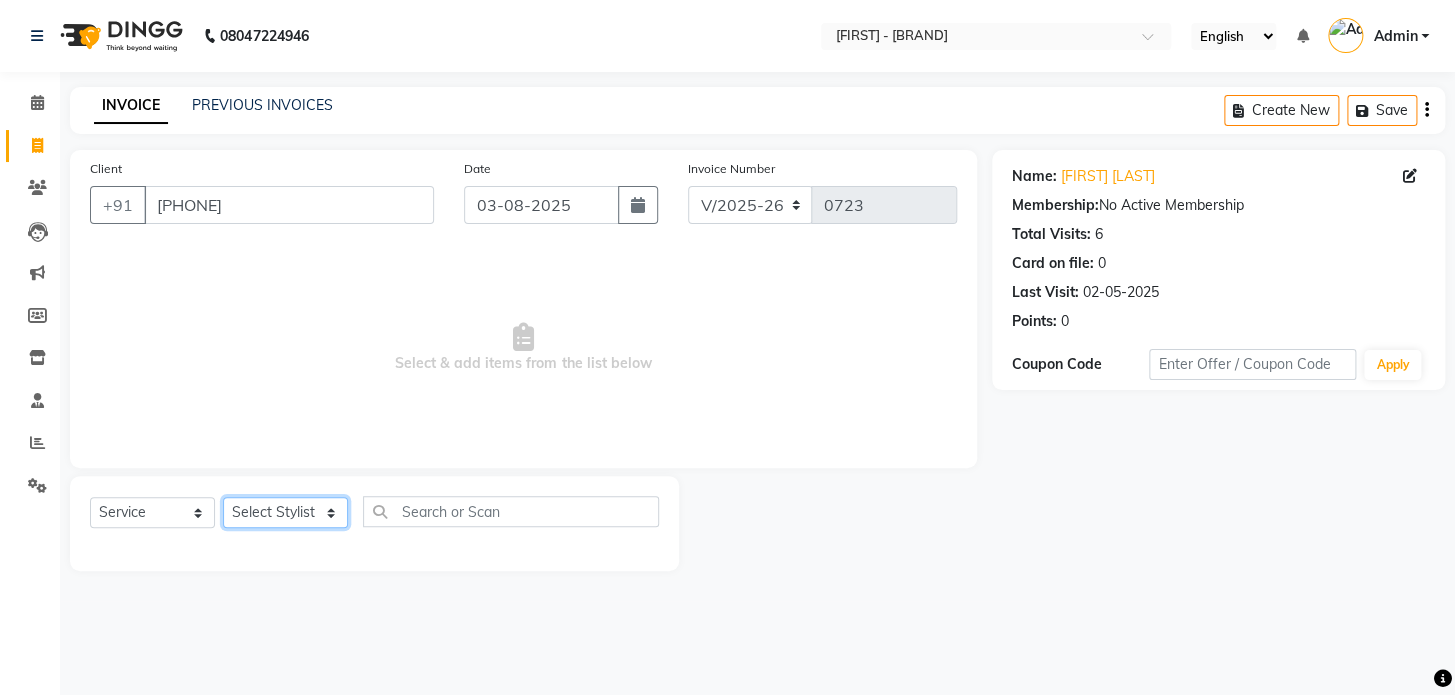 select on "49320" 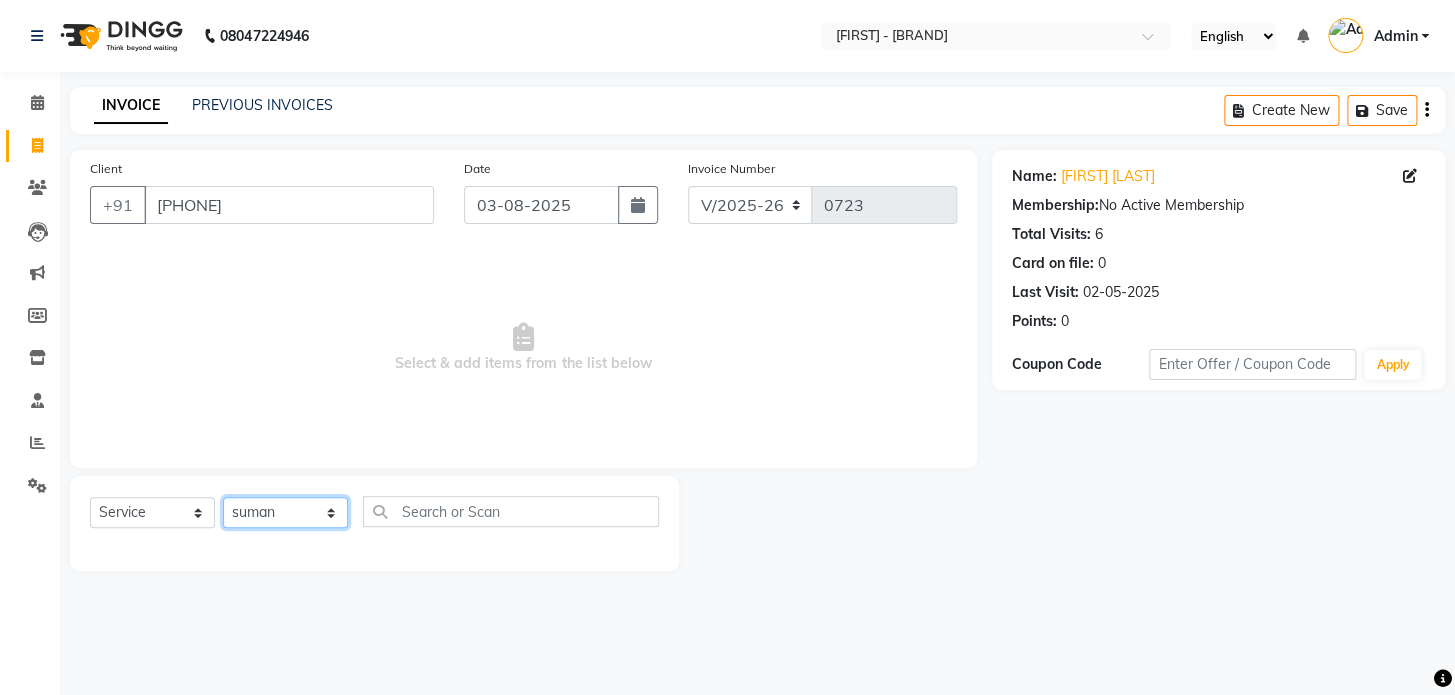 click on "Select Stylist [FIRST] [FIRST] [FIRST] [FIRST] [FIRST] [FIRST] [FIRST]" 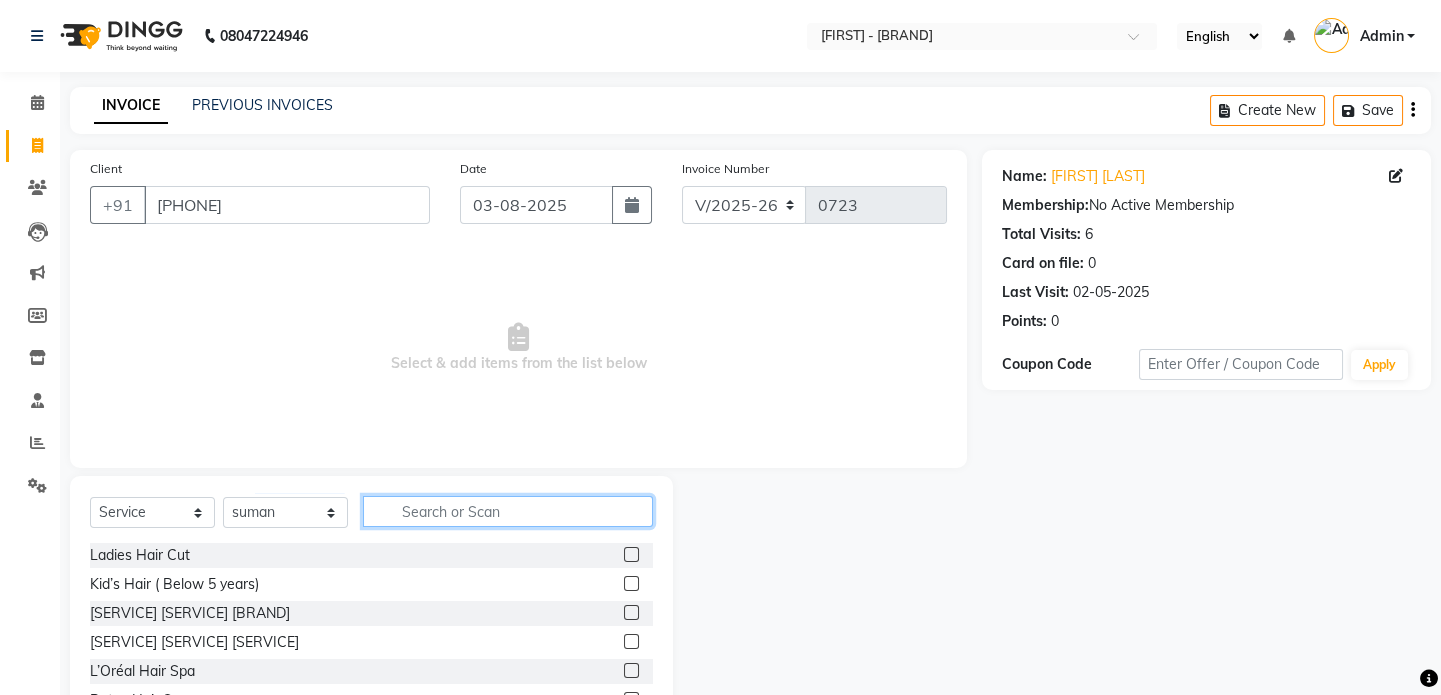 click 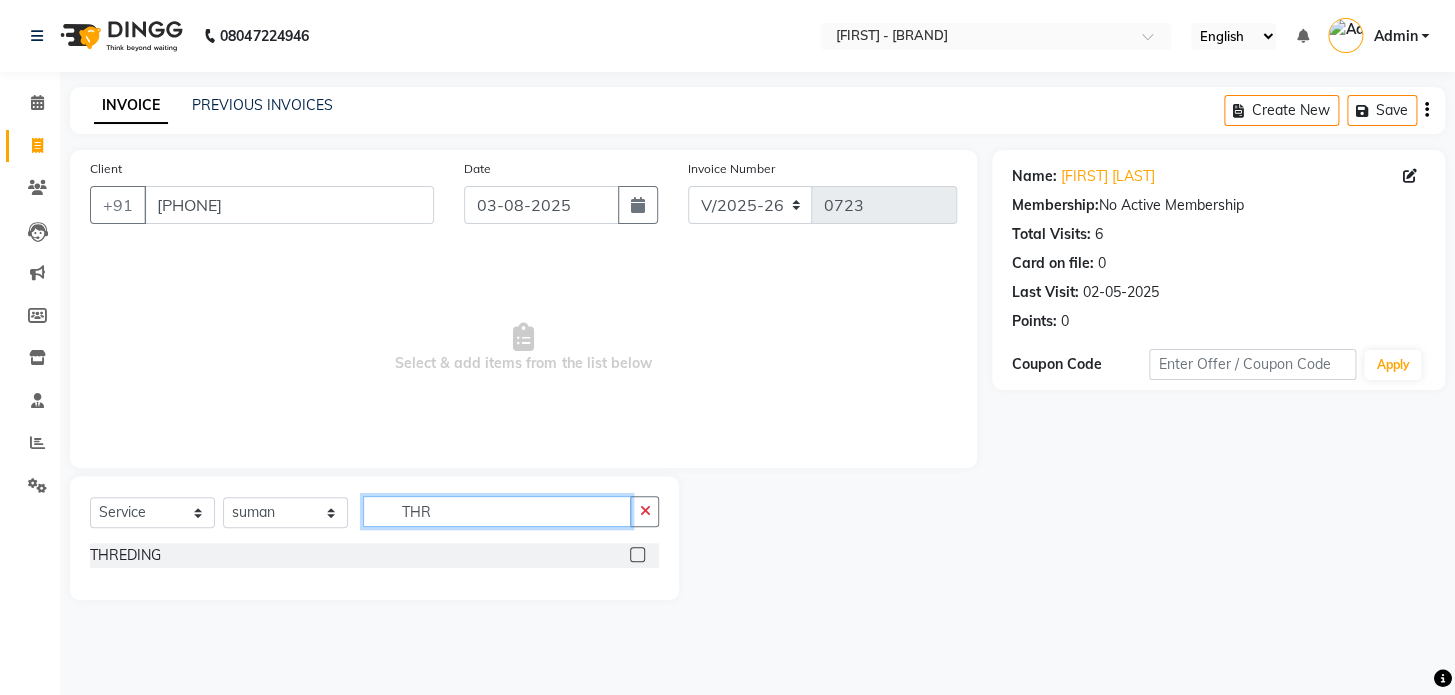 type on "THR" 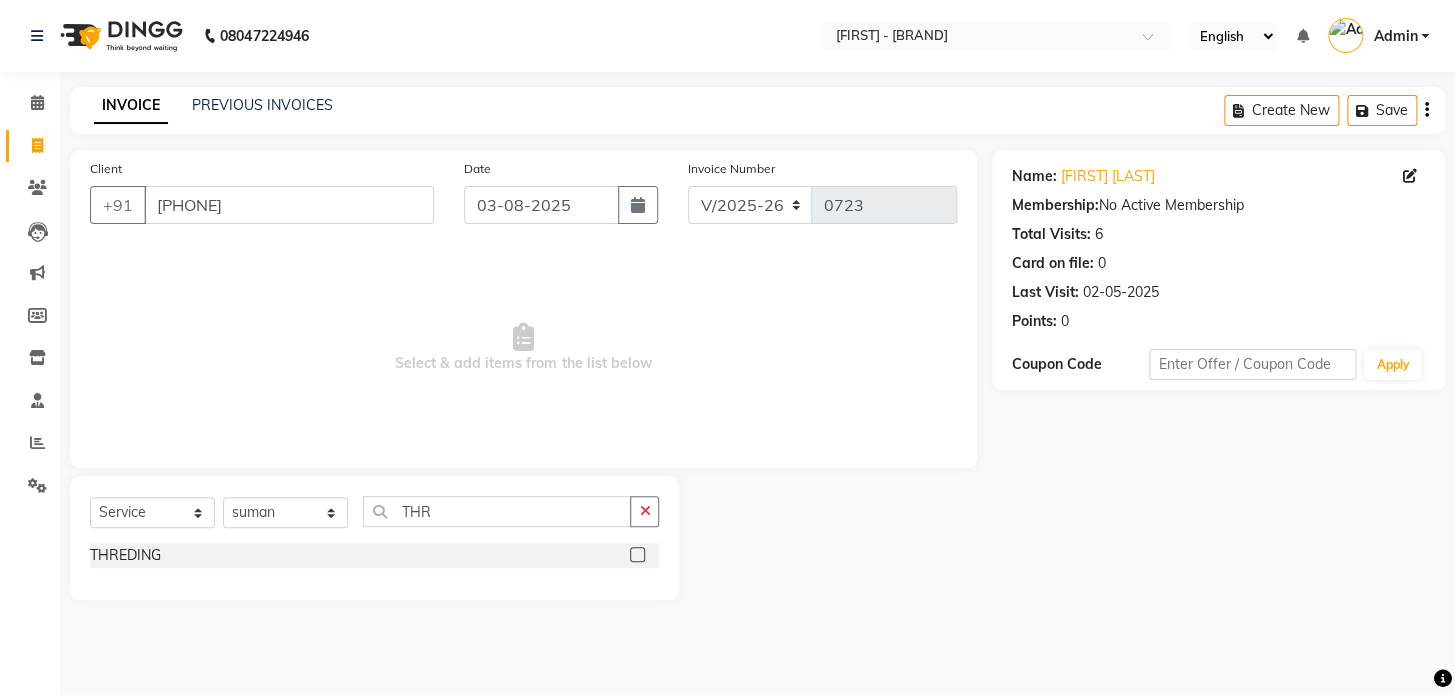 click 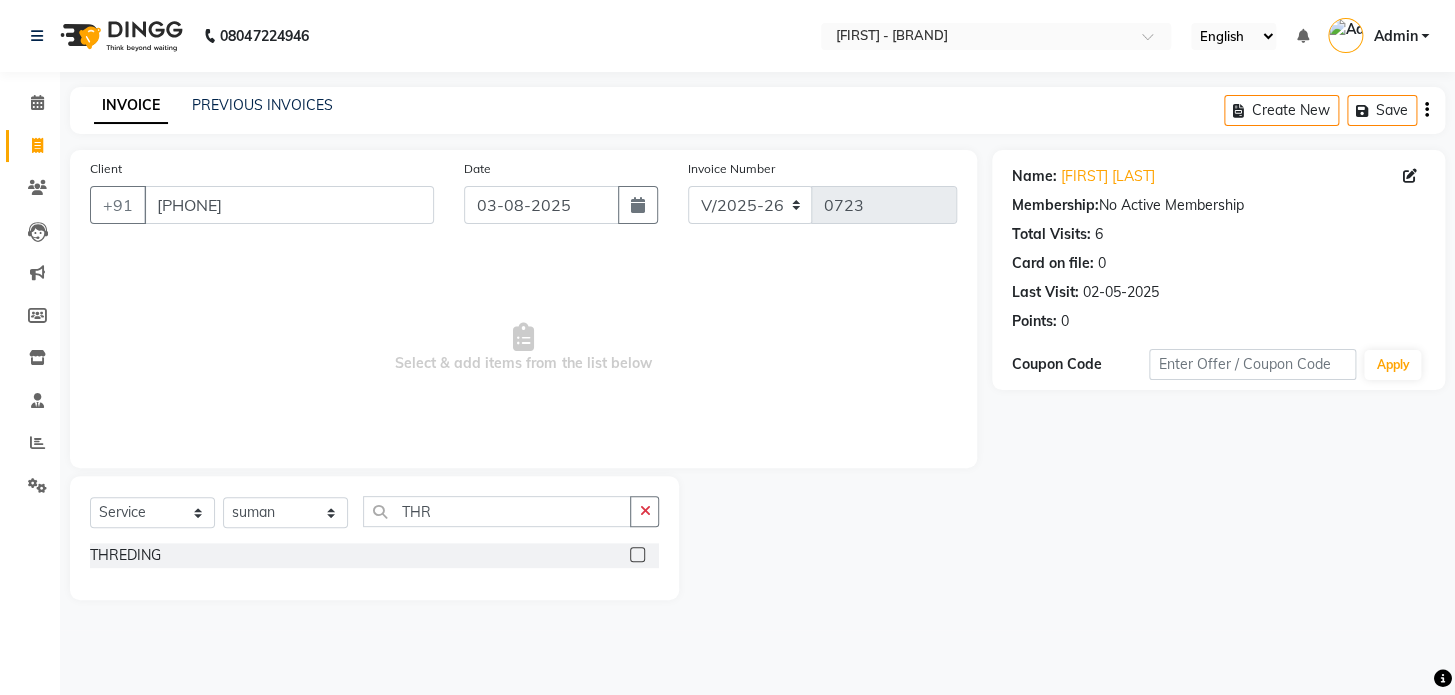 click 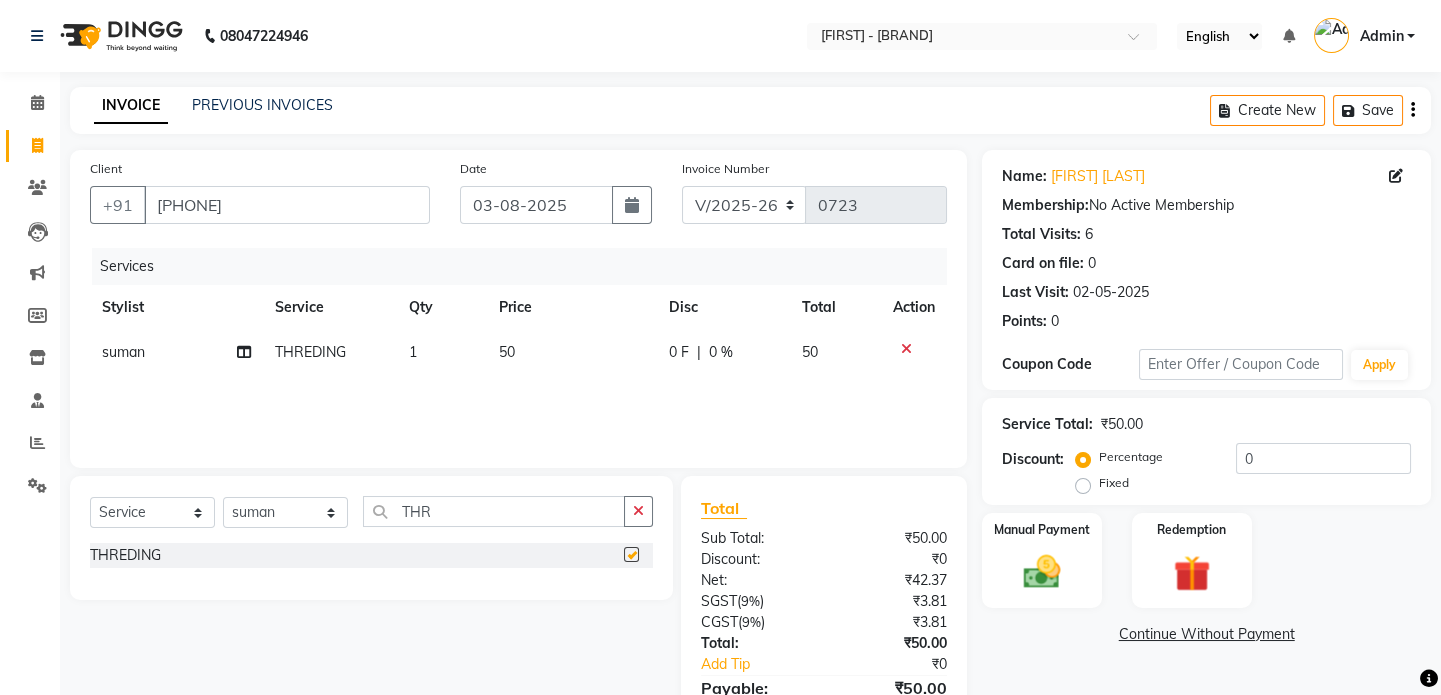 checkbox on "false" 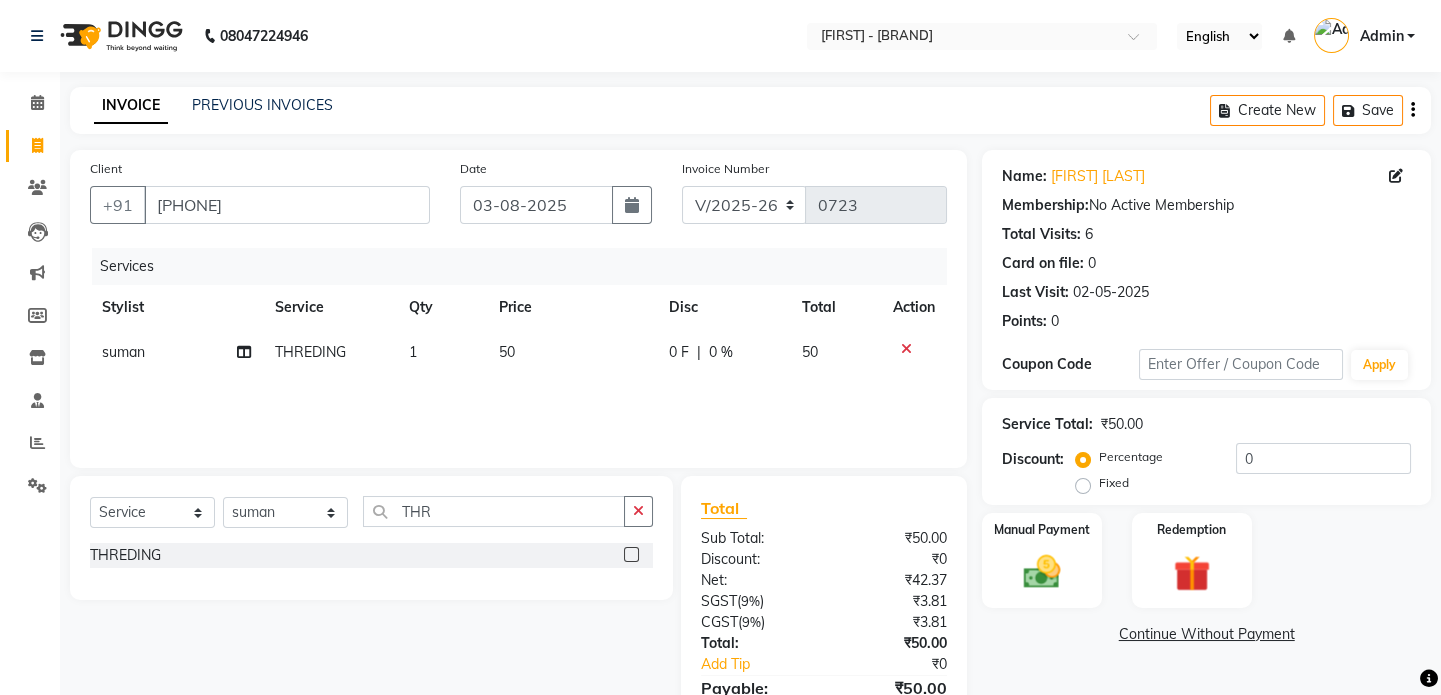 click on "50" 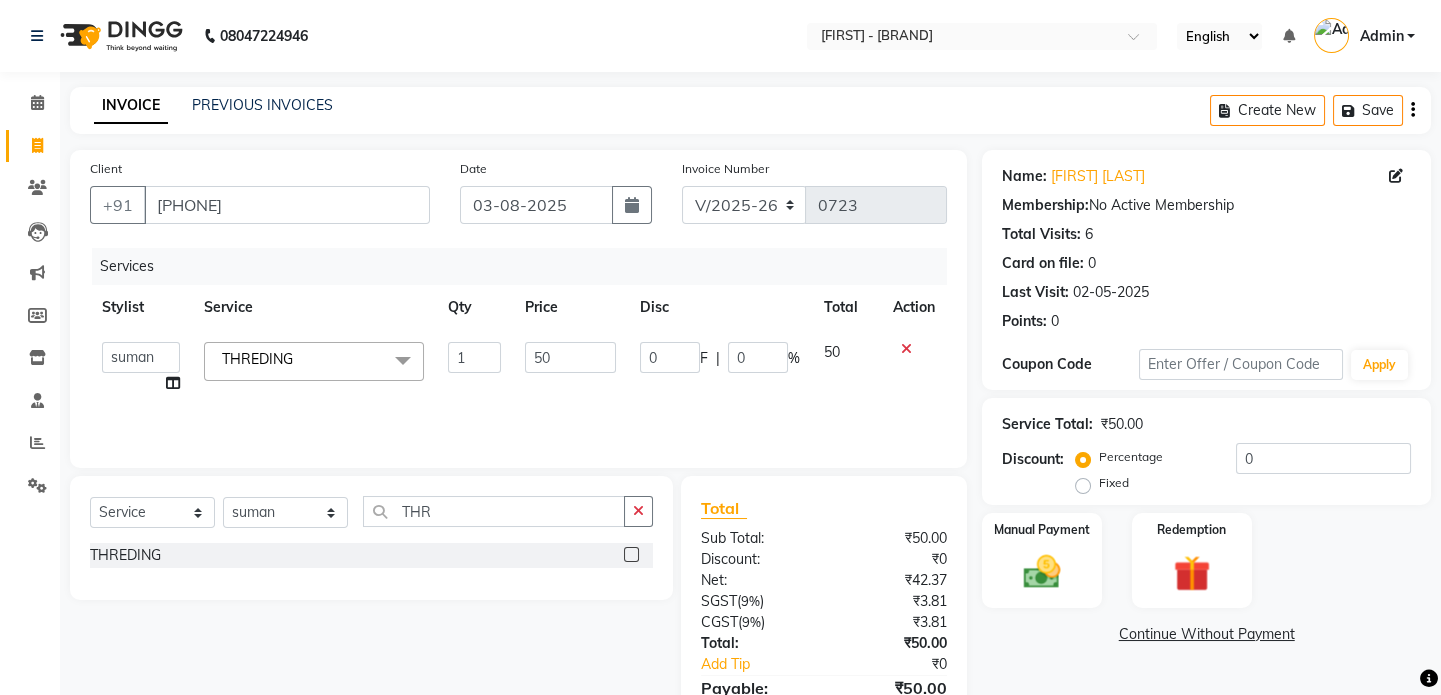 click on "50" 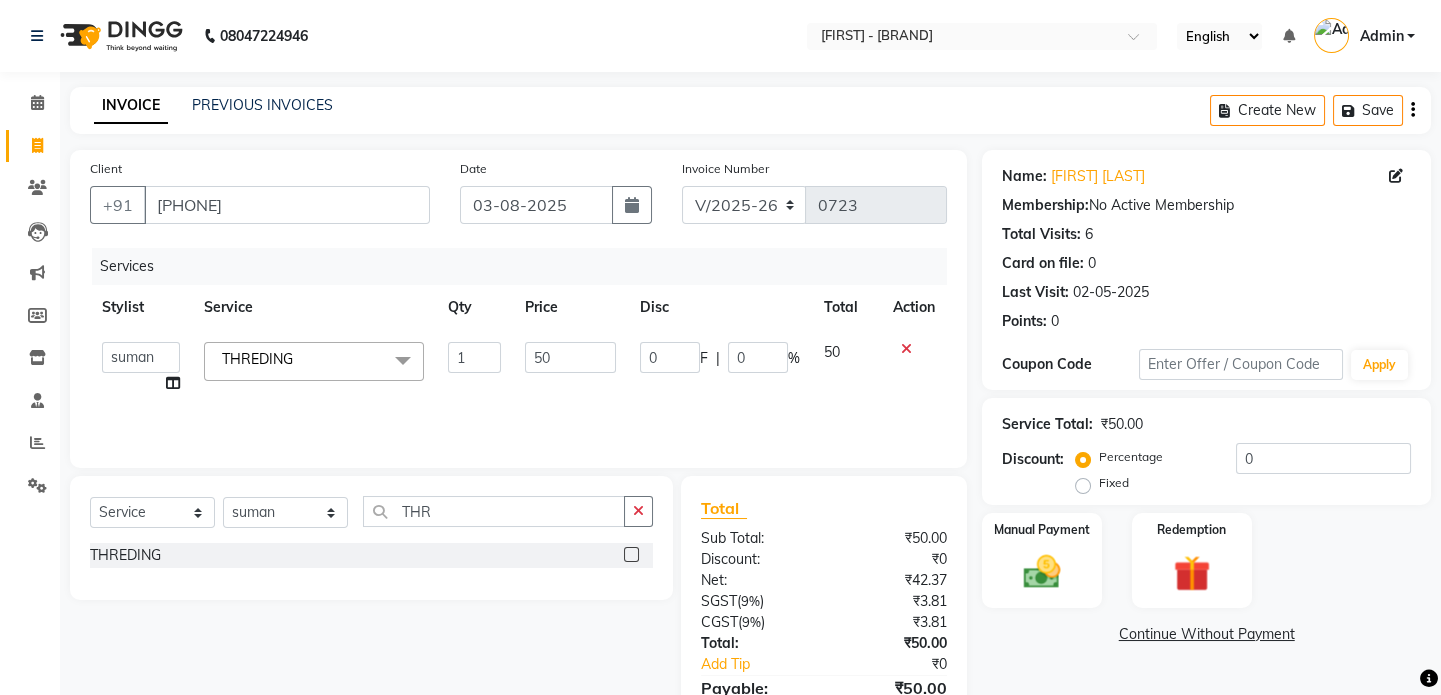 click on "50" 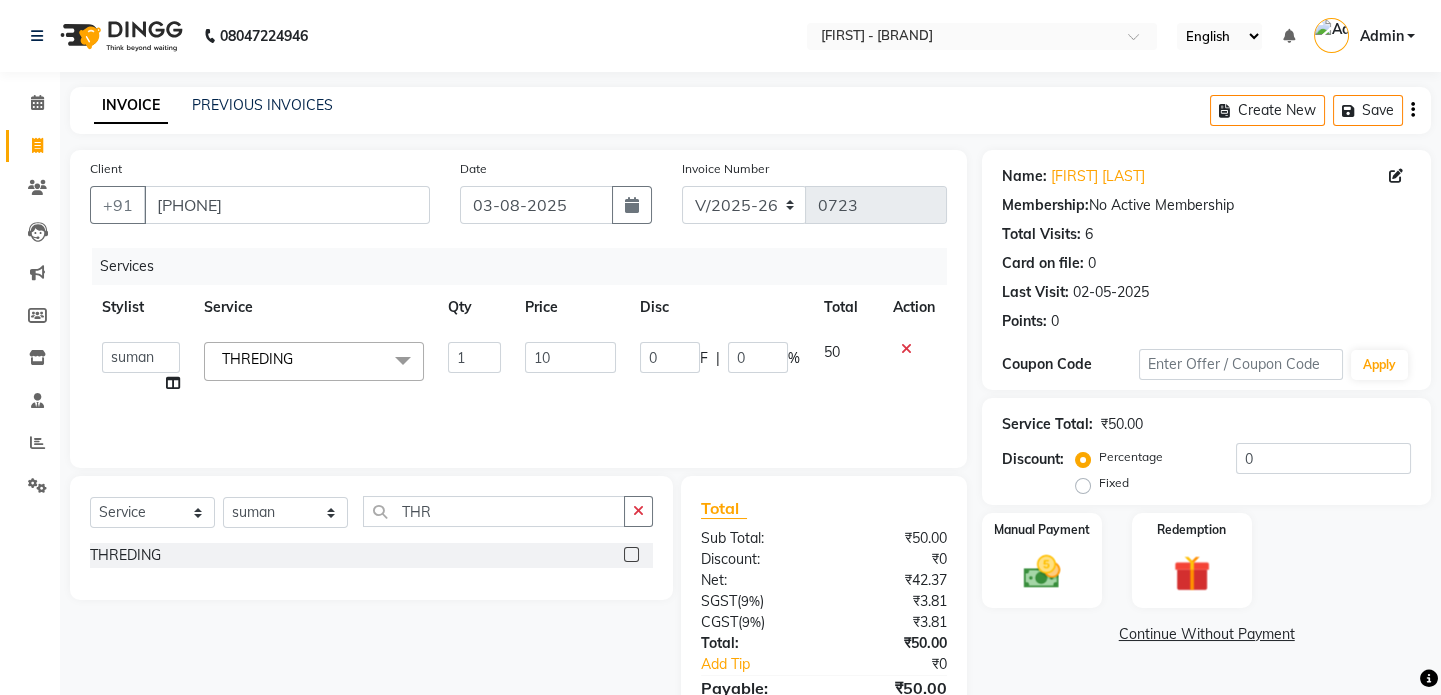 type on "100" 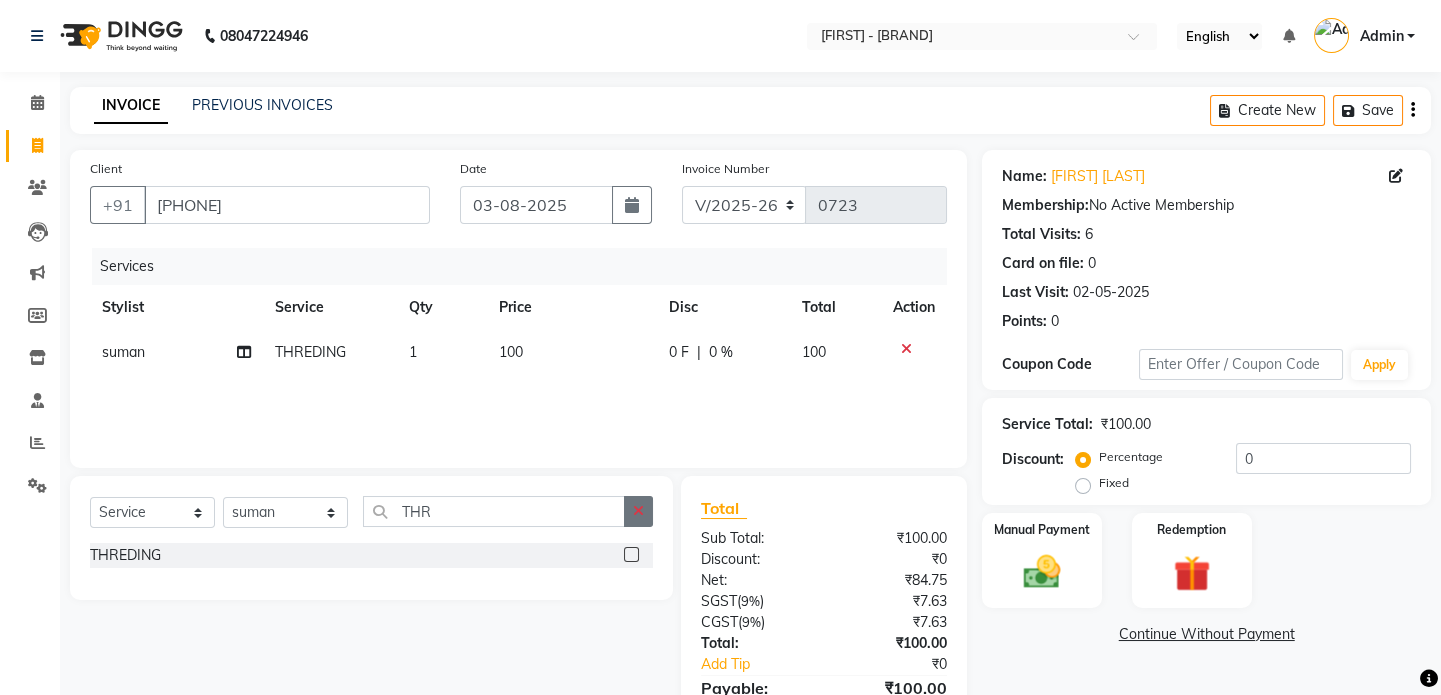 click 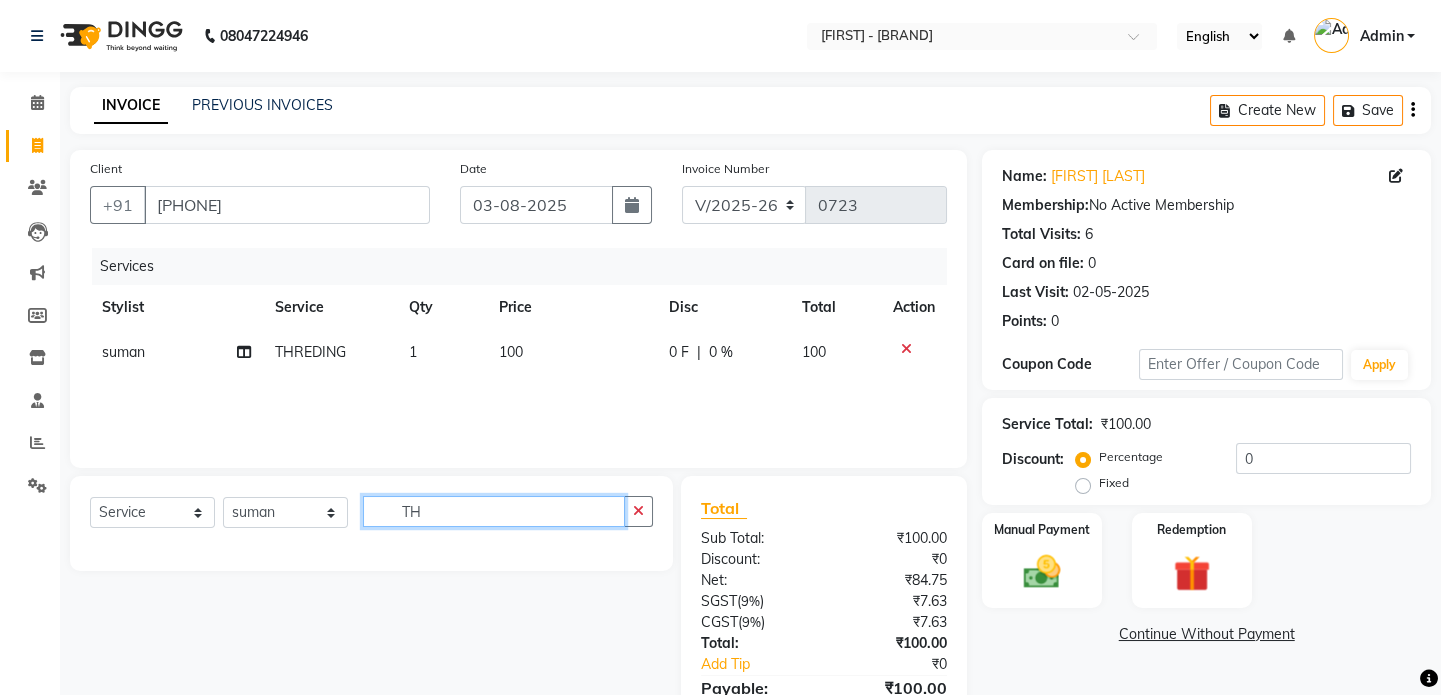 type on "T" 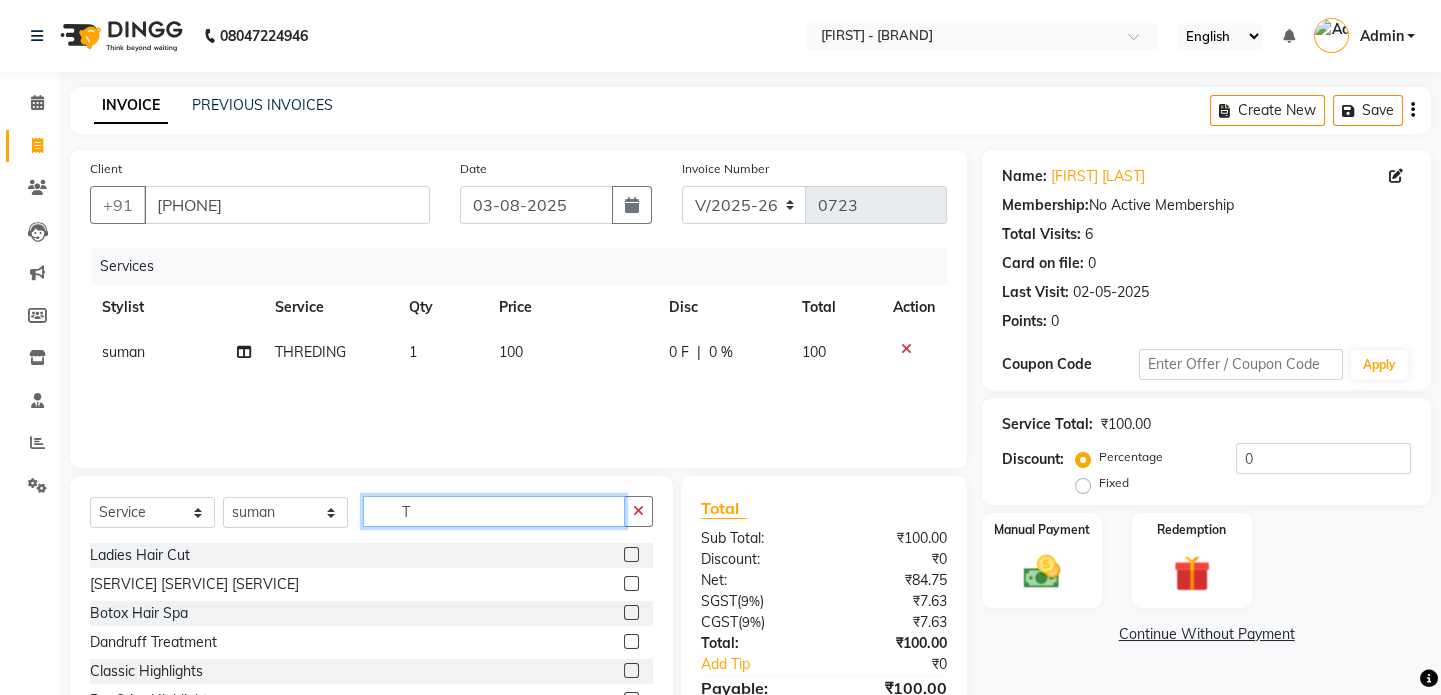 type 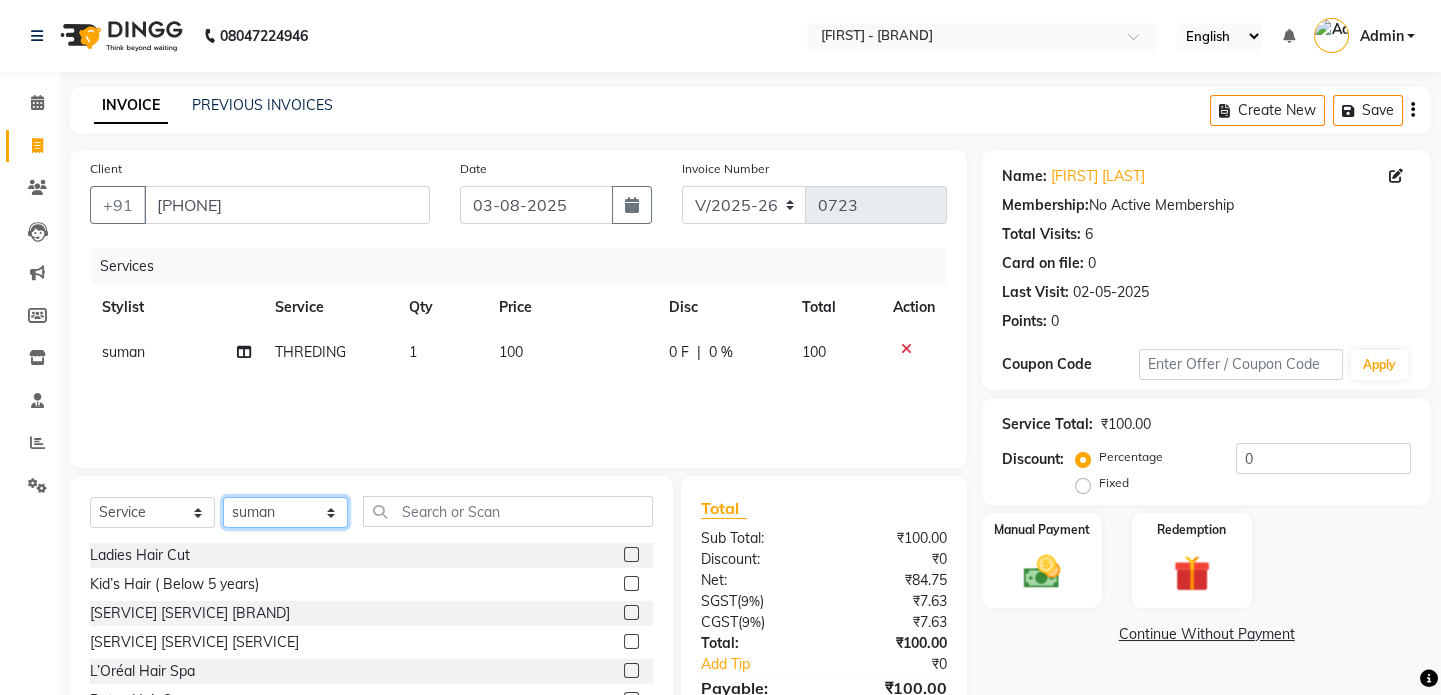 click on "Select Stylist [FIRST] [FIRST] [FIRST] [FIRST] [FIRST] [FIRST] [FIRST]" 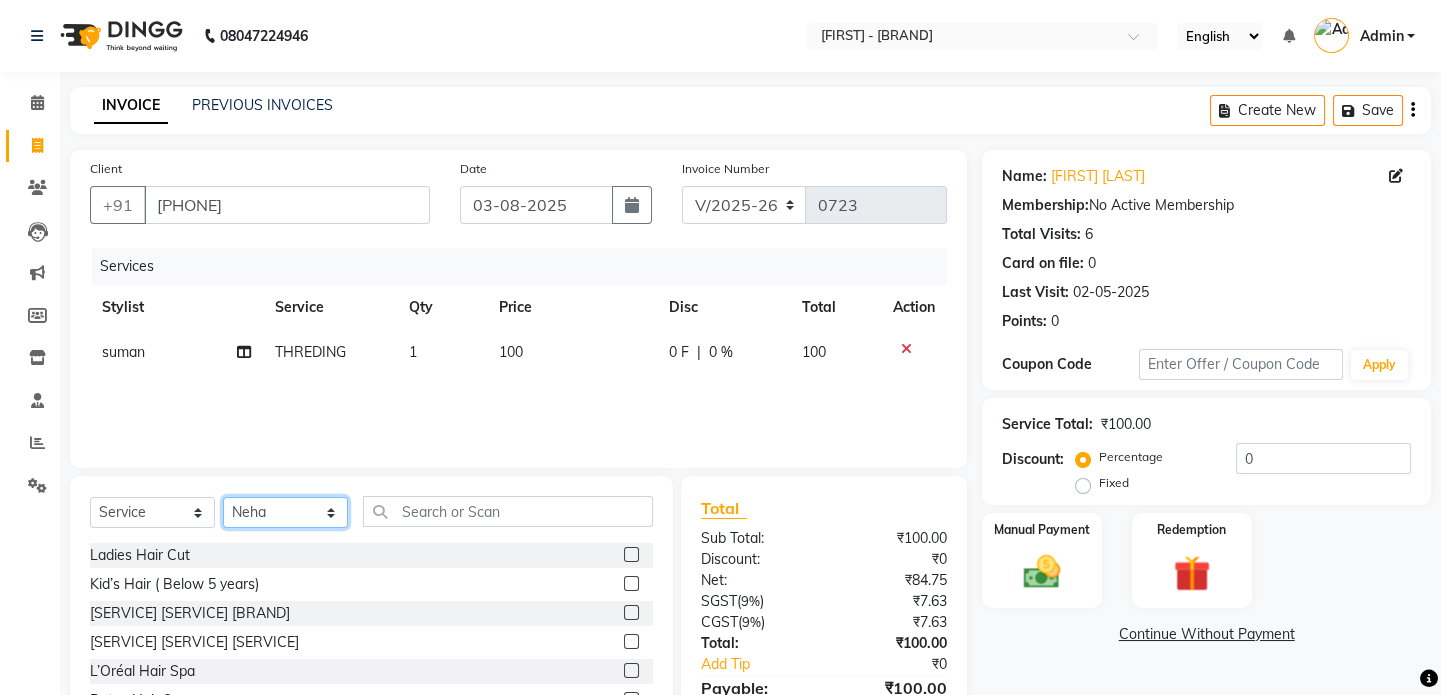 click on "Select Stylist [FIRST] [FIRST] [FIRST] [FIRST] [FIRST] [FIRST] [FIRST]" 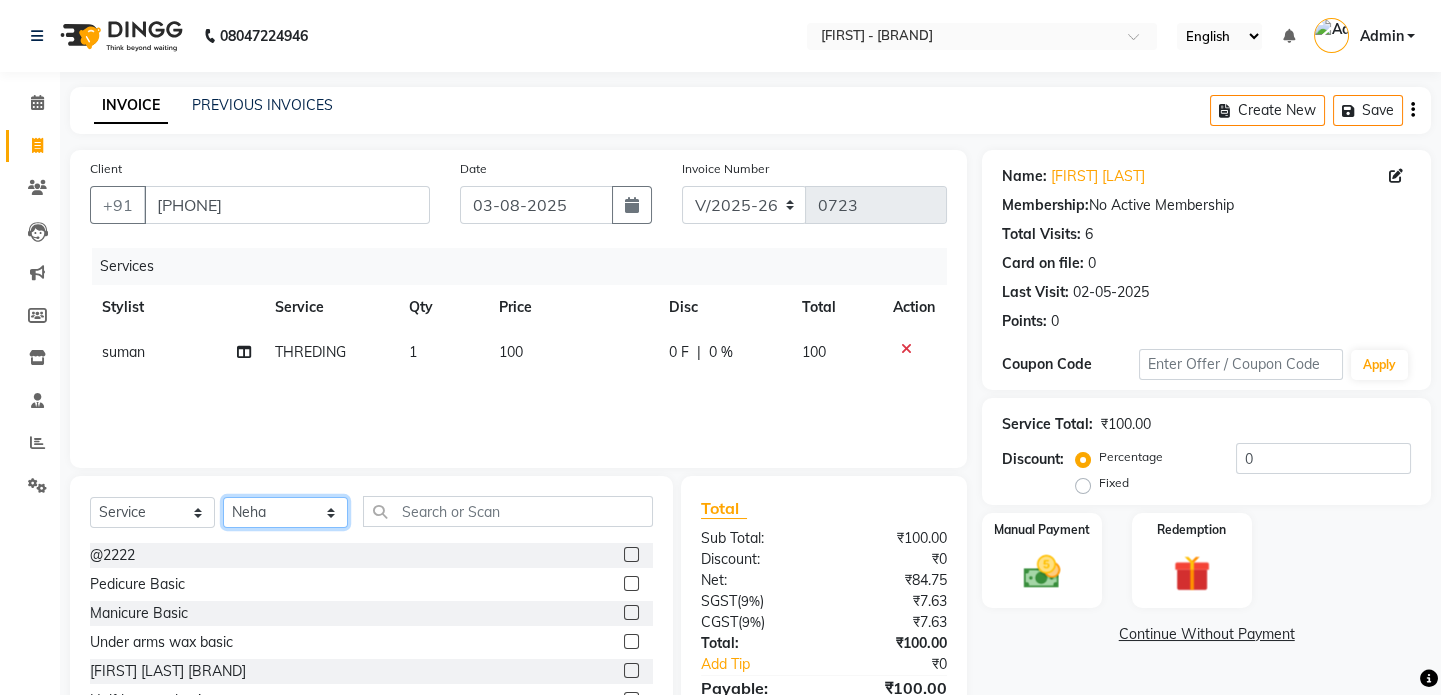 click on "Select Stylist [FIRST] [FIRST] [FIRST] [FIRST] [FIRST] [FIRST] [FIRST]" 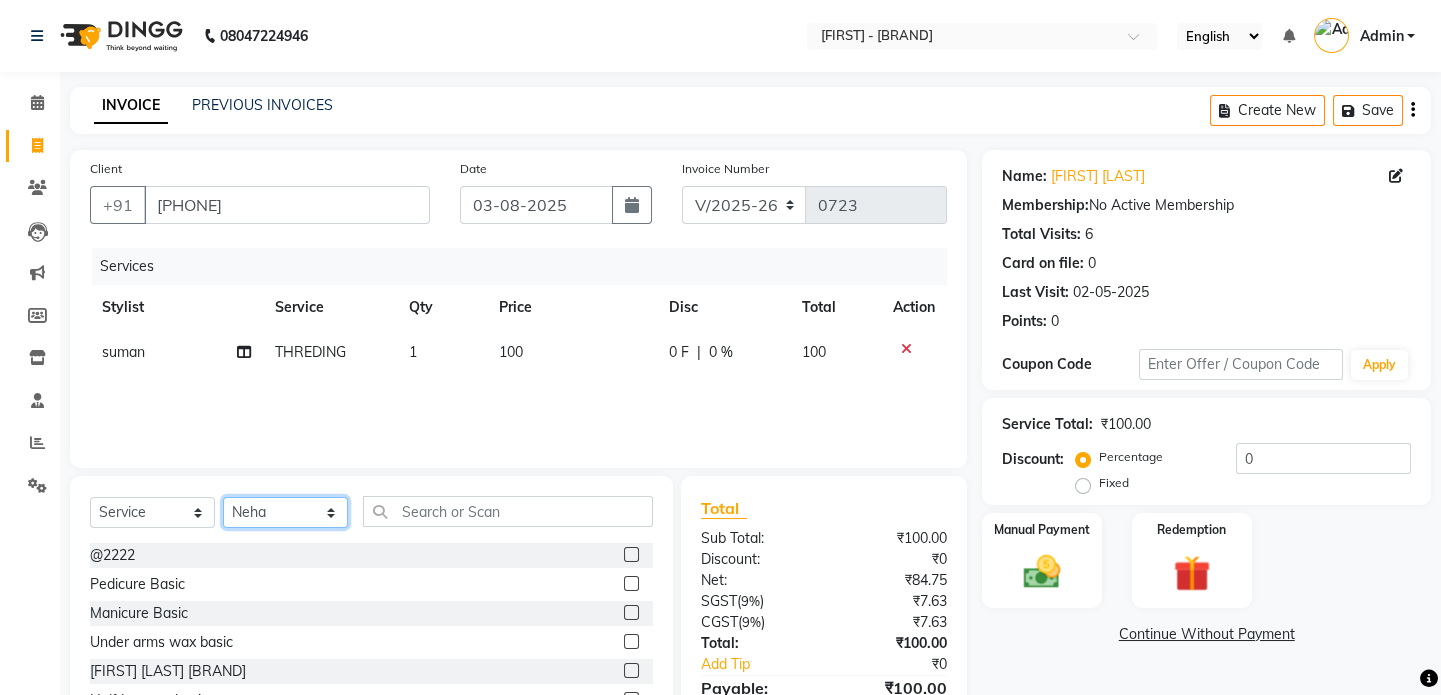 select on "86174" 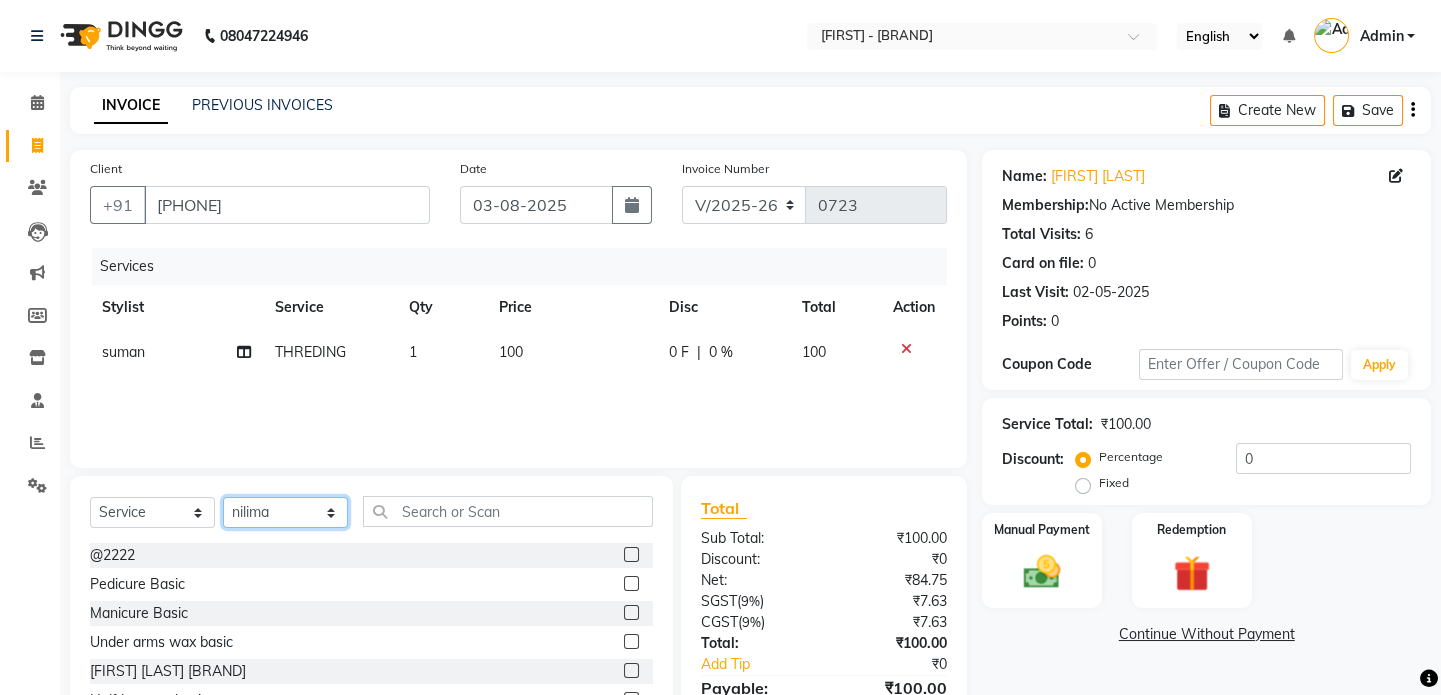 click on "Select Stylist [FIRST] [FIRST] [FIRST] [FIRST] [FIRST] [FIRST] [FIRST]" 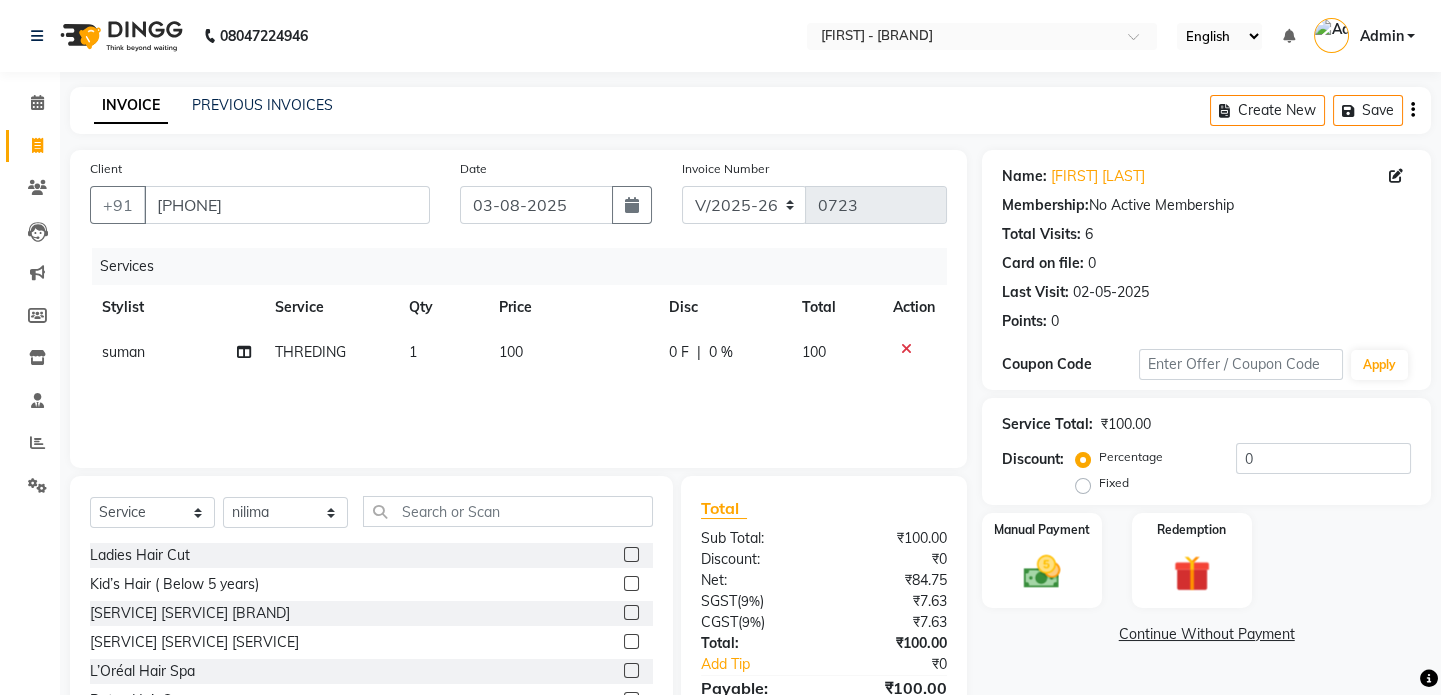 click on "Select  Service  Product  Membership  Package Voucher Prepaid Gift Card  Select Stylist [LAST]  [LAST] [LAST]  [LAST] [LAST]  Ladies Hair Cut  Kid’s Hair ( Below 5 years)  Shampoo Blow Dry L’Oréal  Shampoo Blow Dry Botox  L’Oréal Hair Spa  Botox Hair Spa  Dandruff Treatment  Cream Oil Massage  Global Hair Colour wonder colour  Global Loreal Majirel  Global Loreal Inoa  Classic Highlights  French Balayage  Per Stics Highlights  L’Oréal Xtenso Smoothening/ Rebonding  Nanoplastia Treatment  Hair CUT BY [LAST]  Root touchup+pre wash   smoothning pakage@2999  Nail Cut File polish  saree draping onwards   @2222  Herbal Basic Clean up  Kanpeki Furutsu Quinoa + Hydra   Glow Facial  Kankepi Furutsu Anti aging + Hydra  Kanpeki hydrating glow + hydra   O3+ D-Tan  O3+ Peel Off Mask  O3+ Clean Up  O3+ D- Tan Facial  O3+ Skin Treatments Onwards ( According to skin concerns )  Kanpeki Papaya & Marshmallow + Hydra  Eyes + Upper Lip  Full Face Therding  Face Wax  Basic wax Full Arms + Under Arms  THREDING" 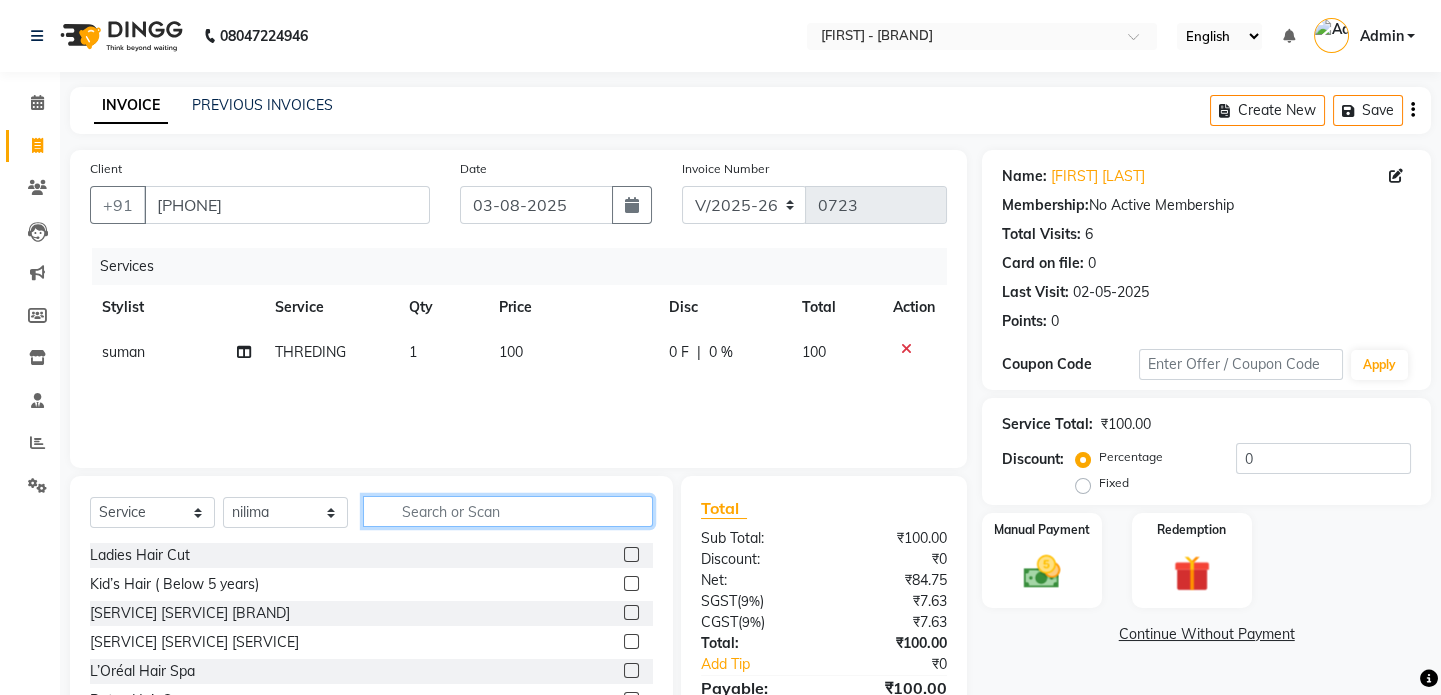 click 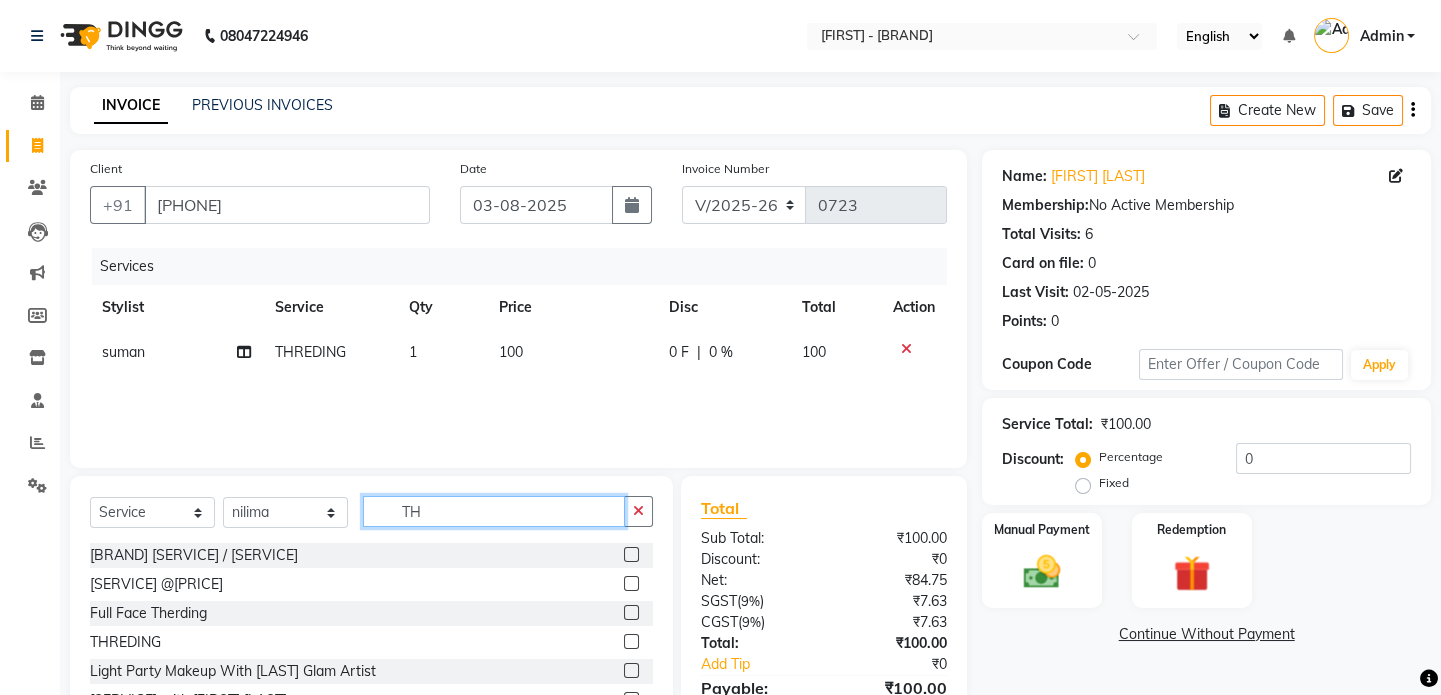 type on "TH" 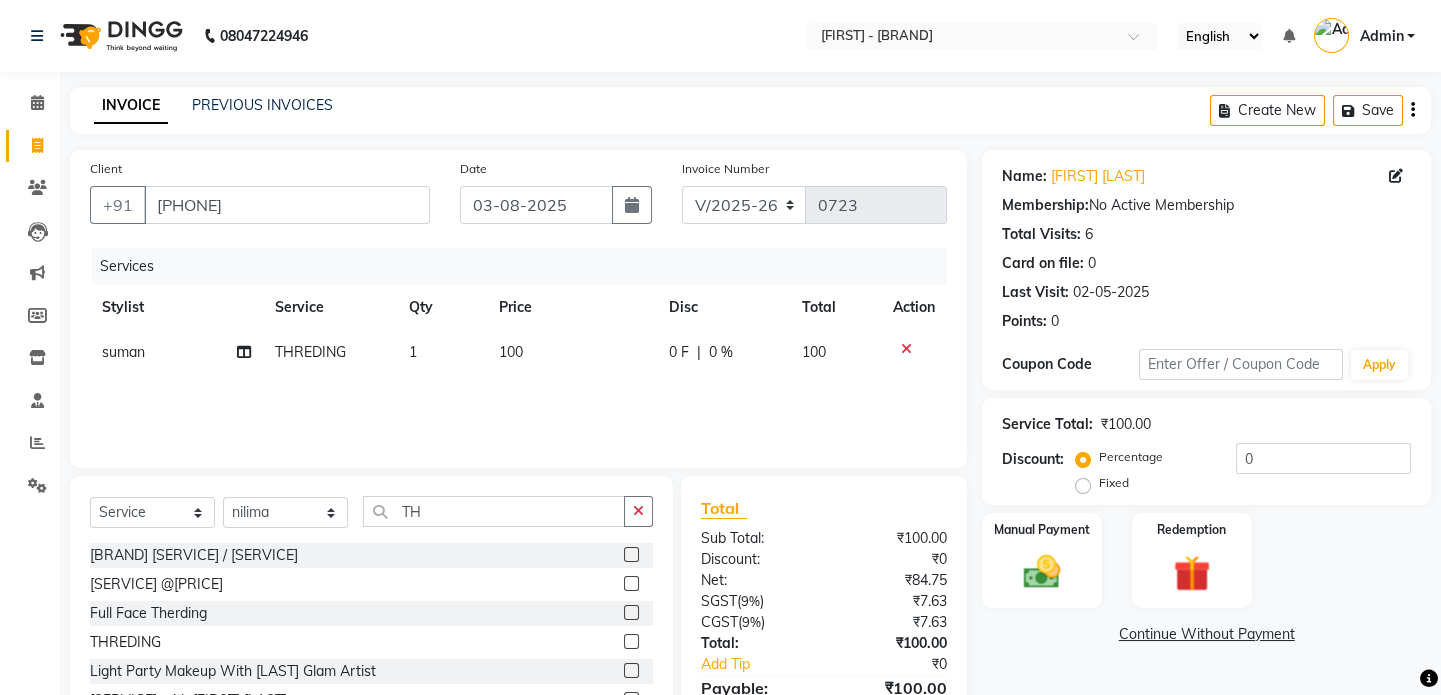 click 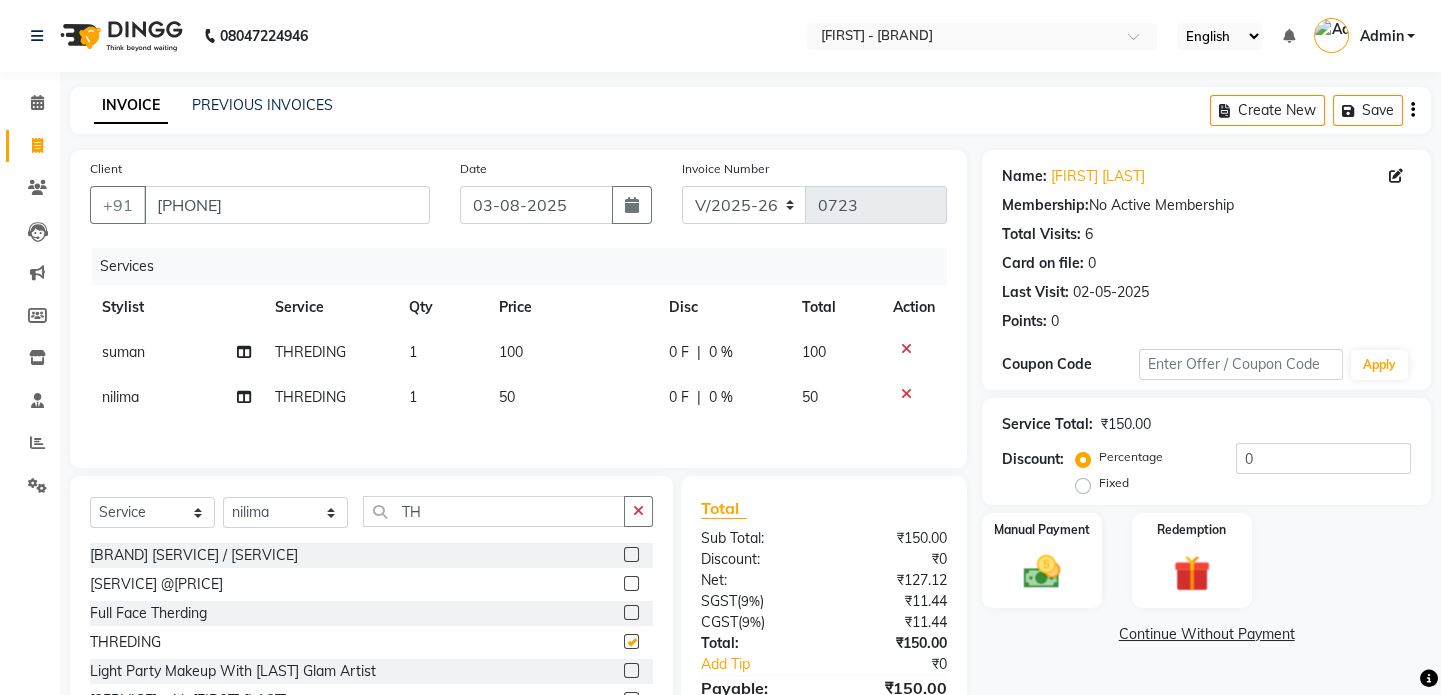 checkbox on "false" 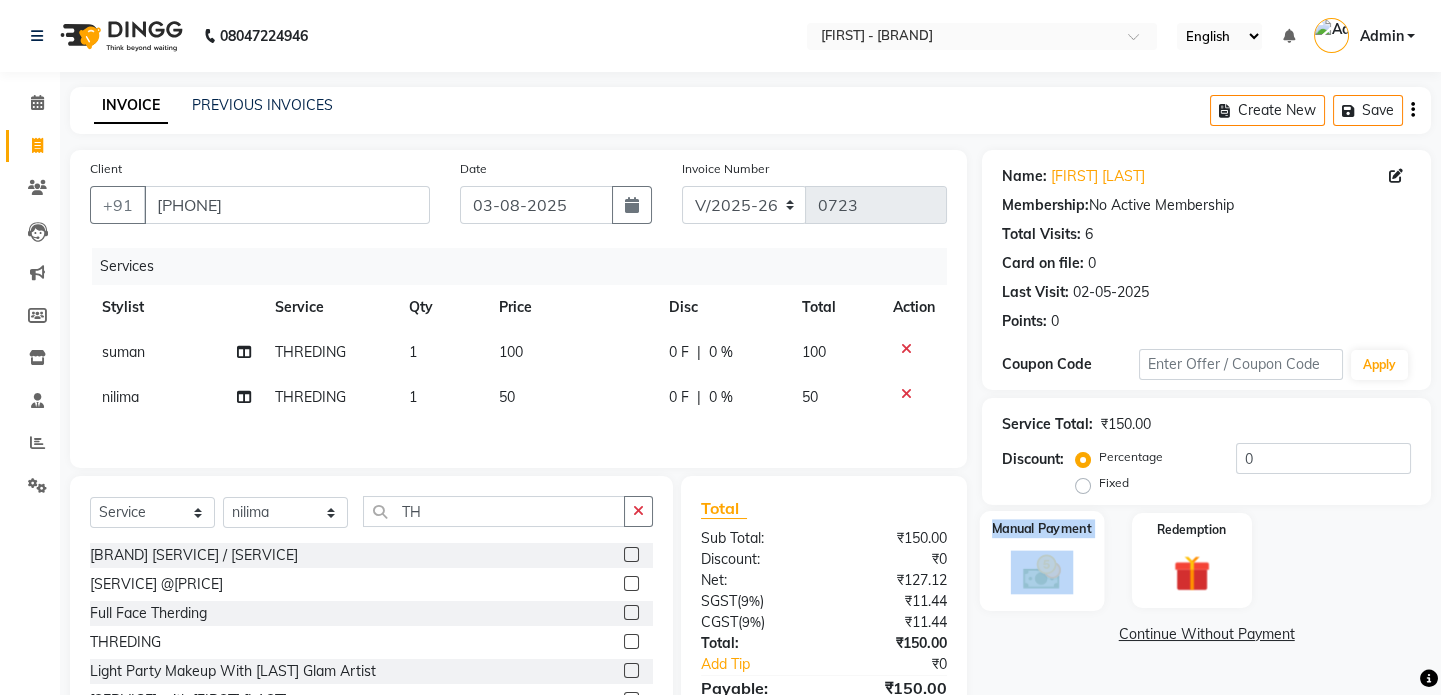 drag, startPoint x: 1150, startPoint y: 572, endPoint x: 1021, endPoint y: 555, distance: 130.11533 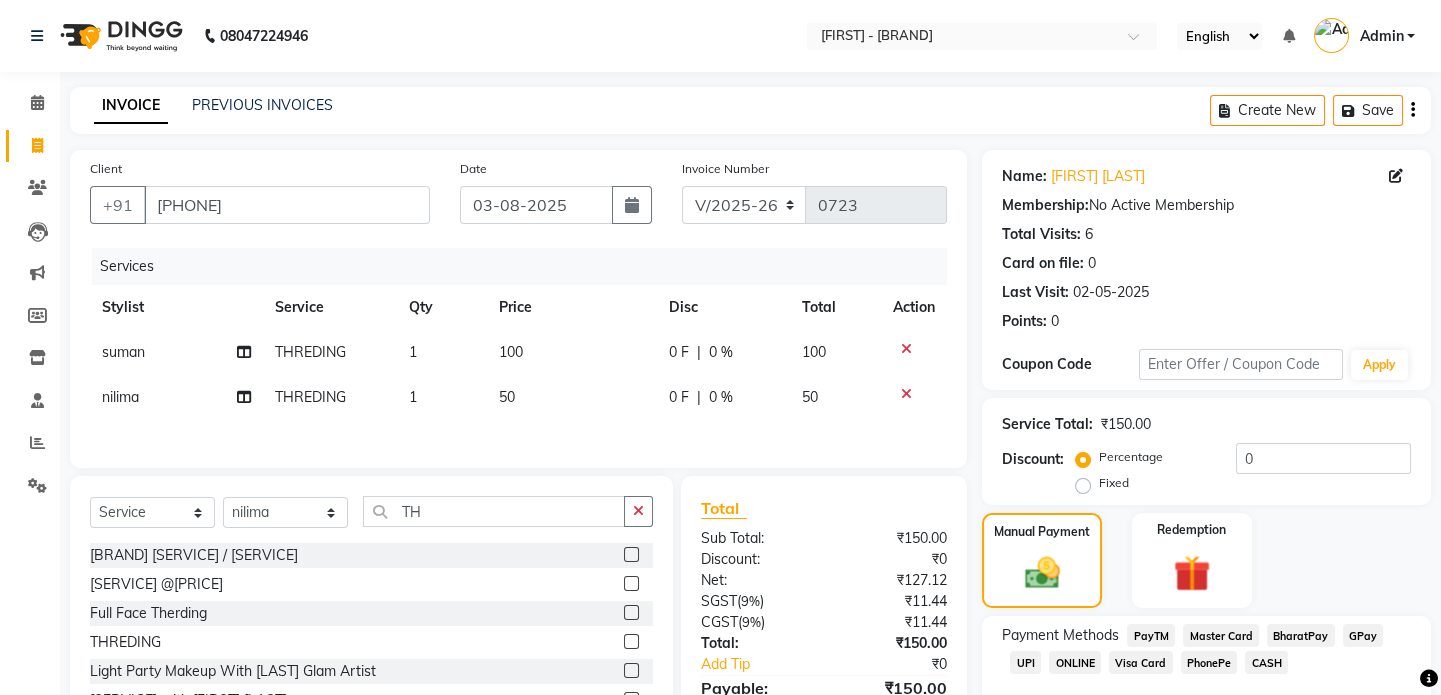 click on "CASH" 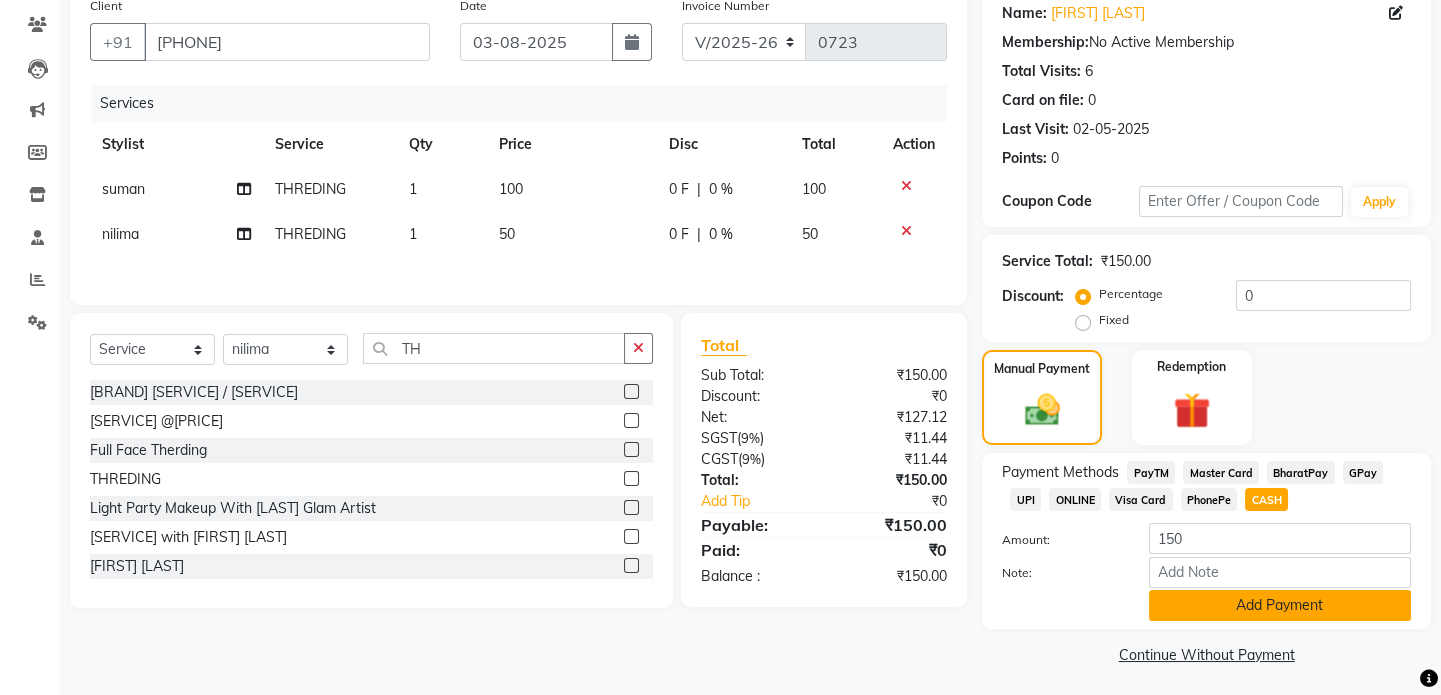 click on "Add Payment" 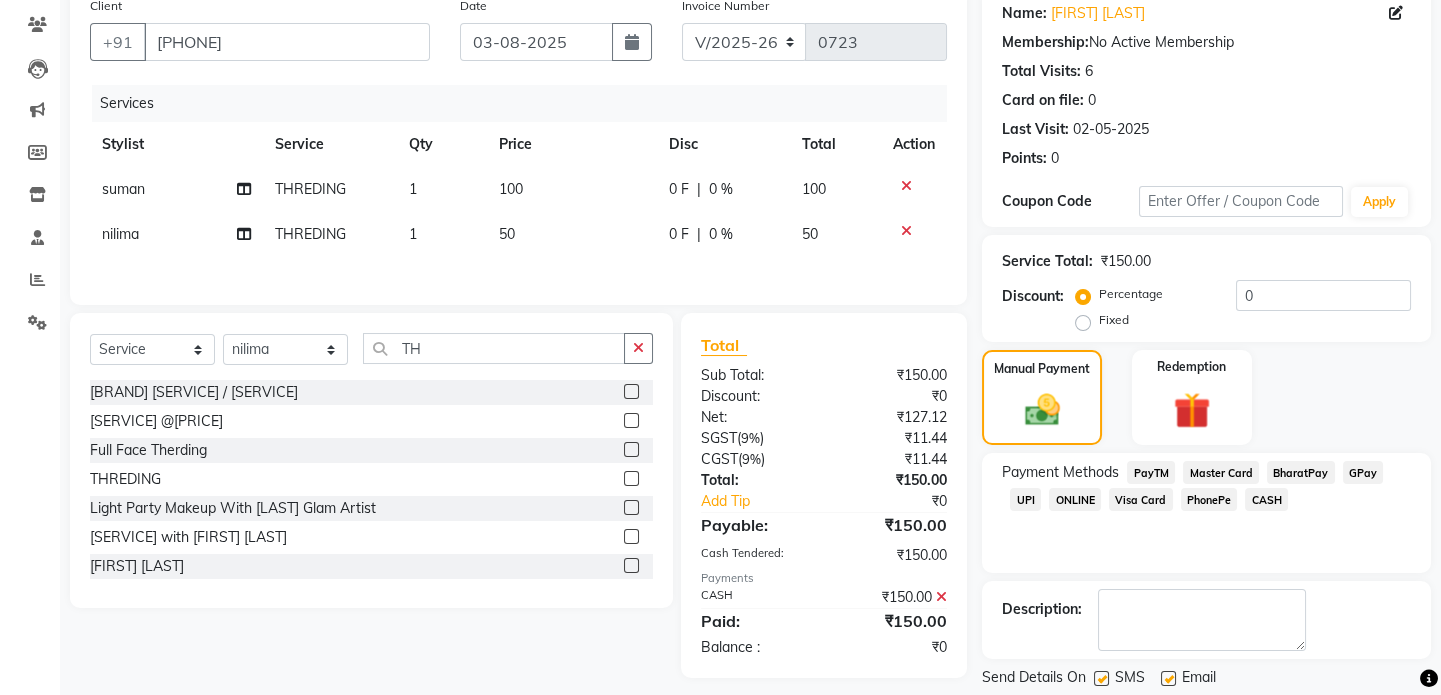 scroll, scrollTop: 223, scrollLeft: 0, axis: vertical 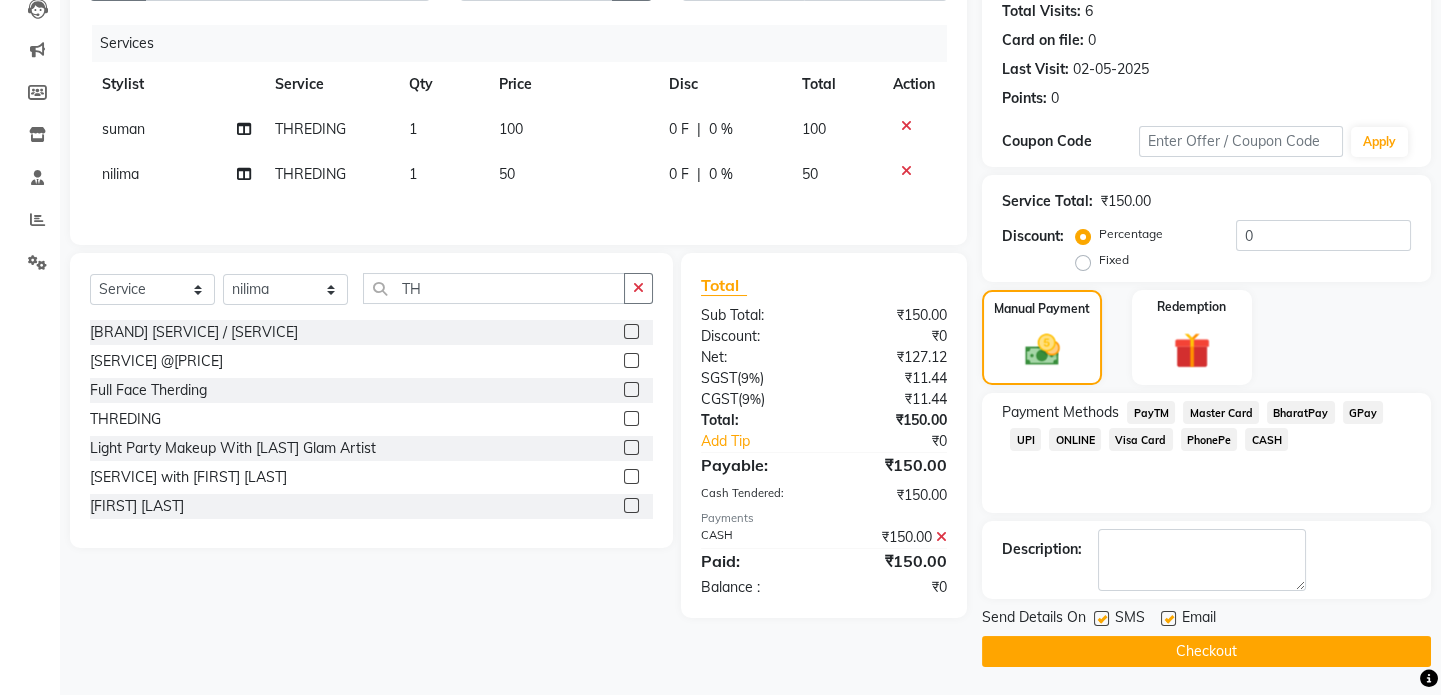 click on "Checkout" 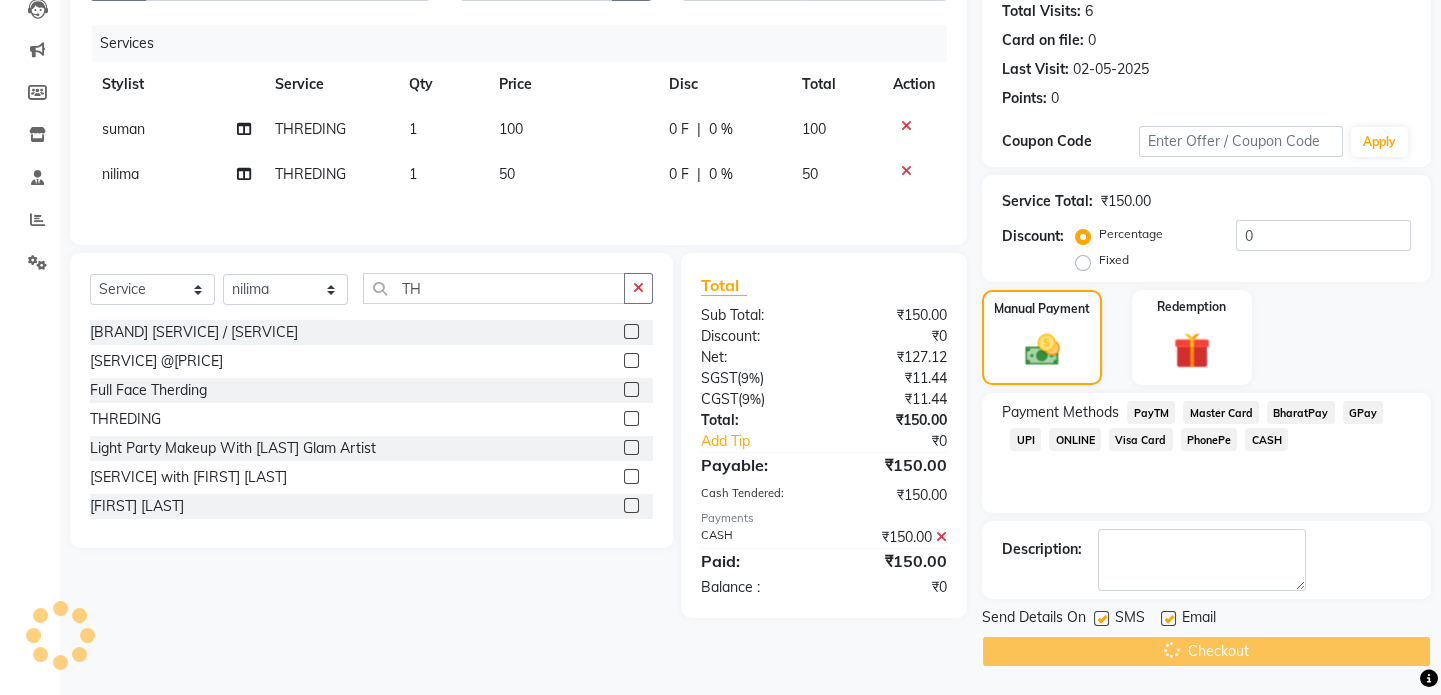 scroll, scrollTop: 0, scrollLeft: 0, axis: both 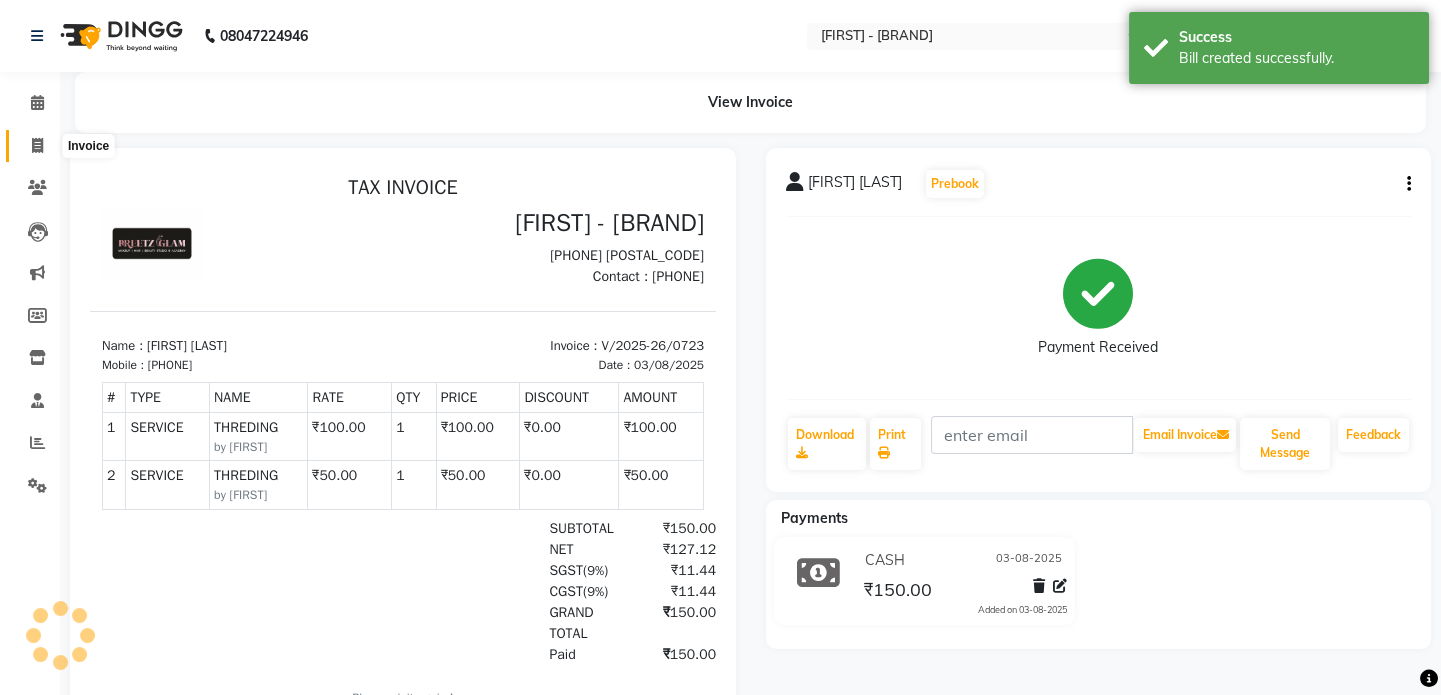 click 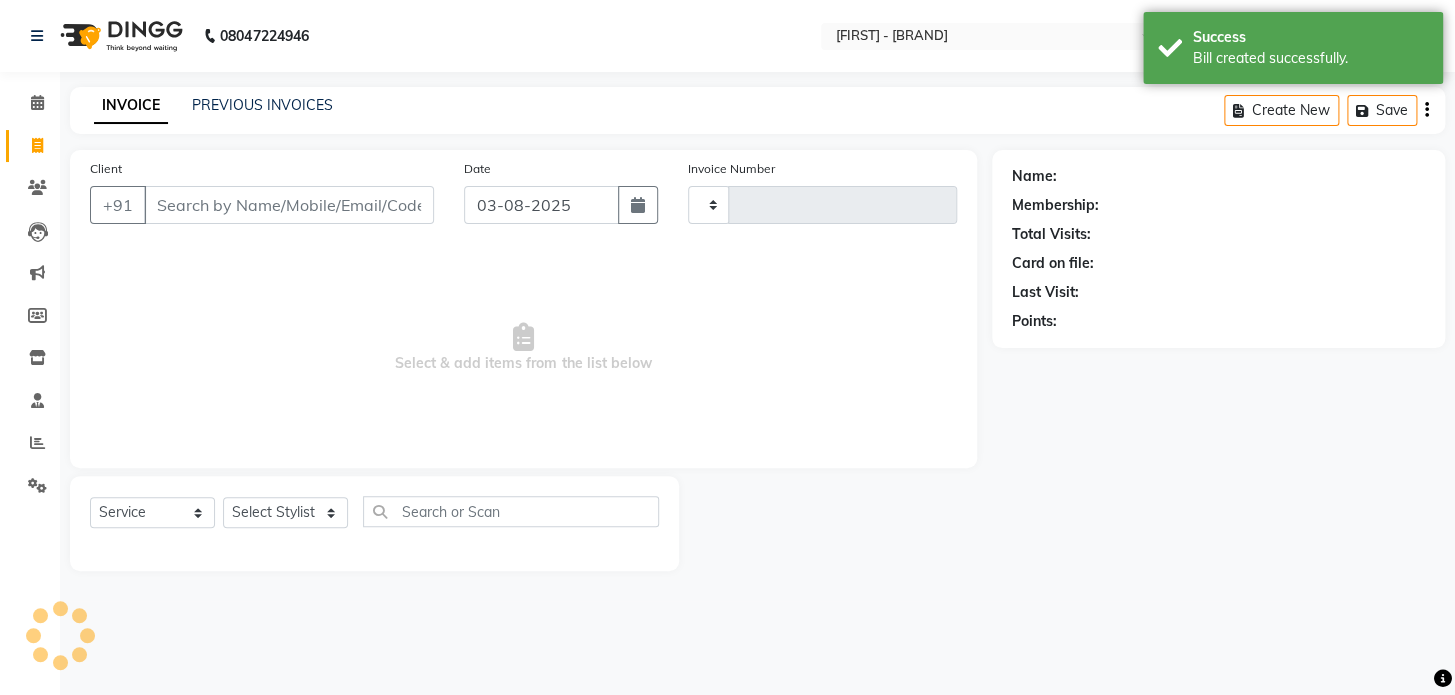 type on "0724" 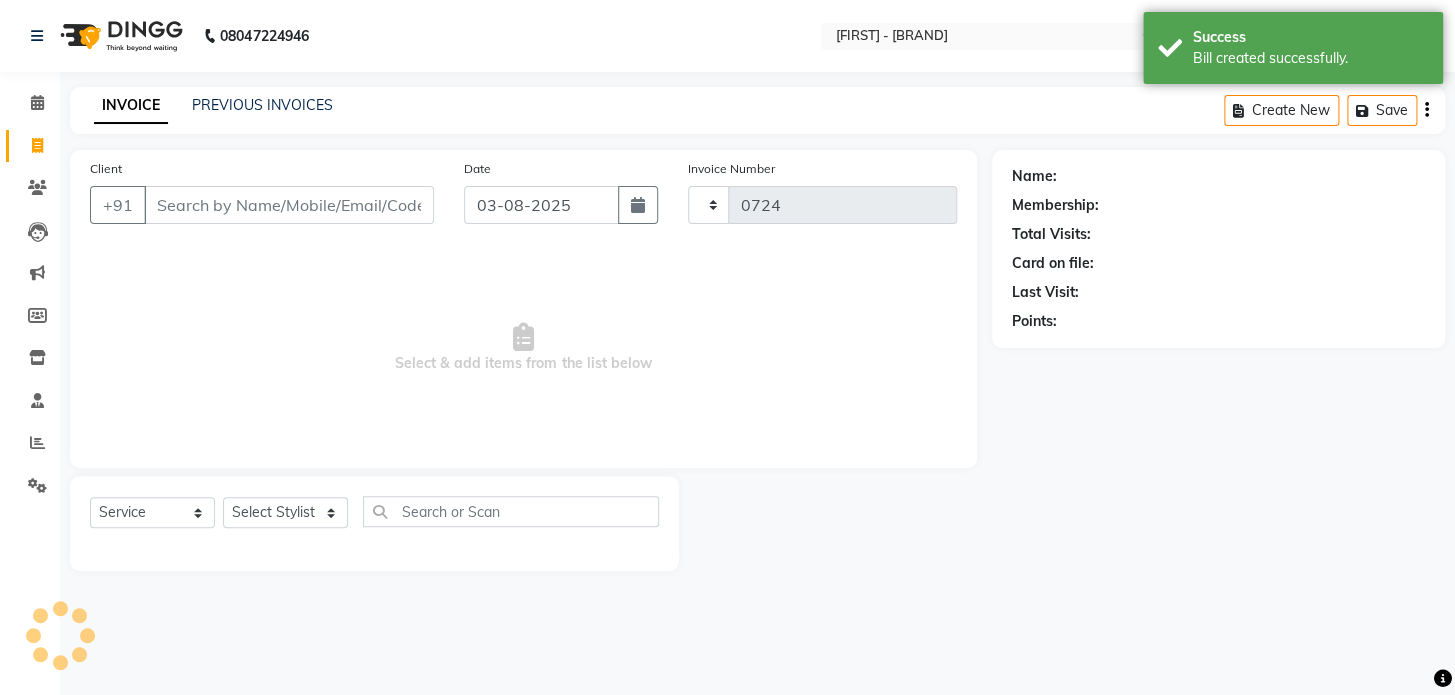 select on "4263" 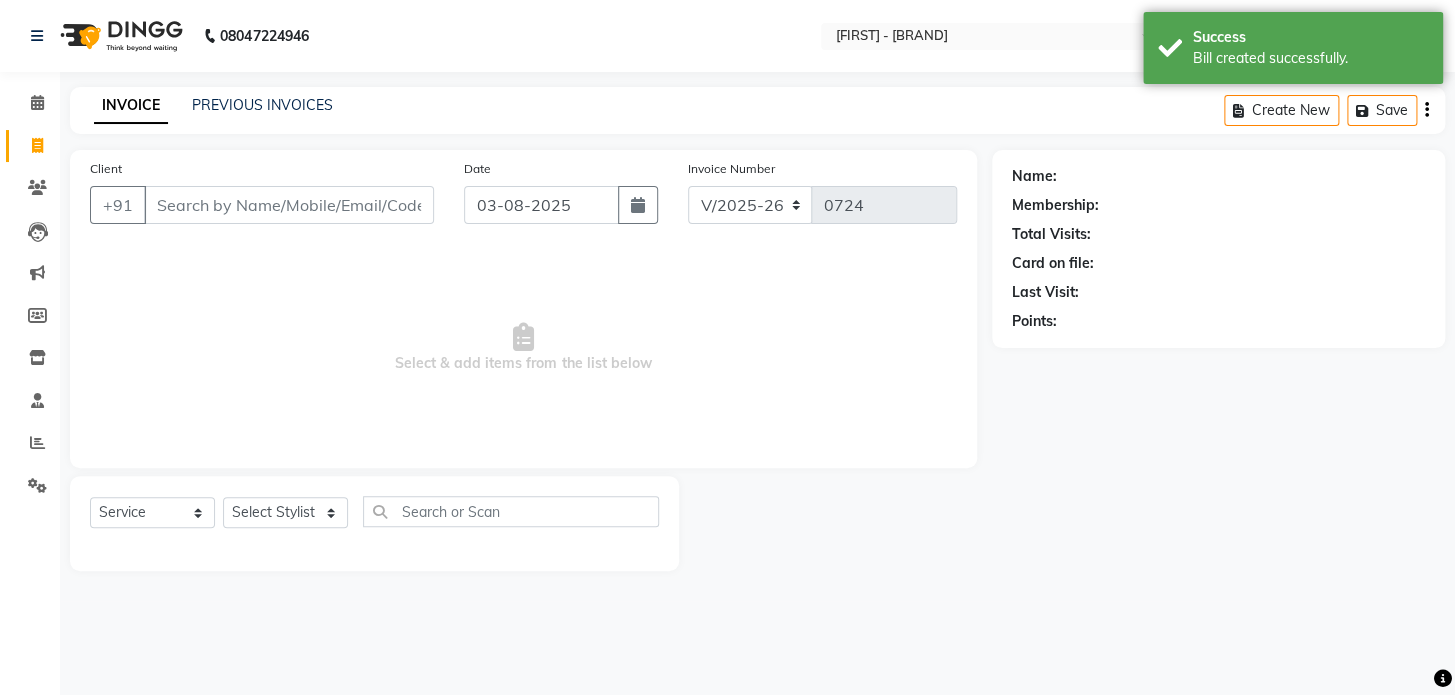 click on "Client" at bounding box center [289, 205] 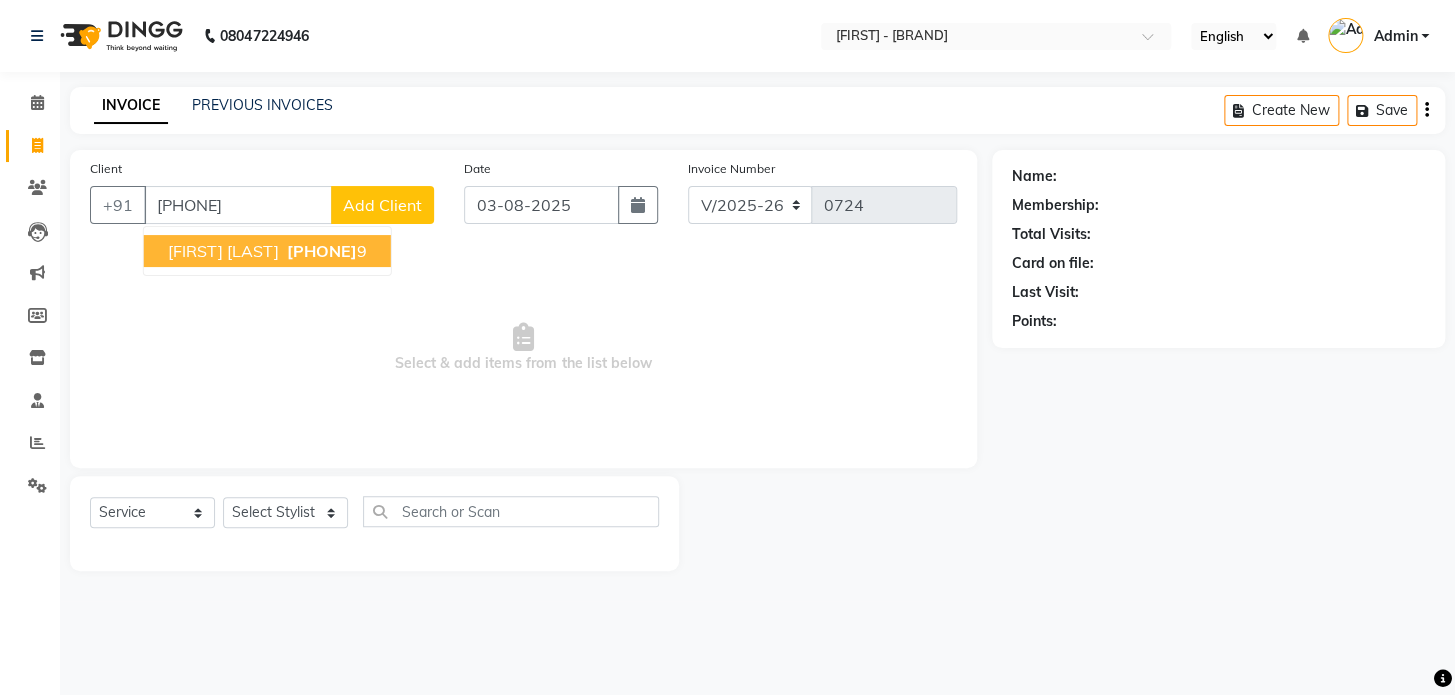 type on "[PHONE]" 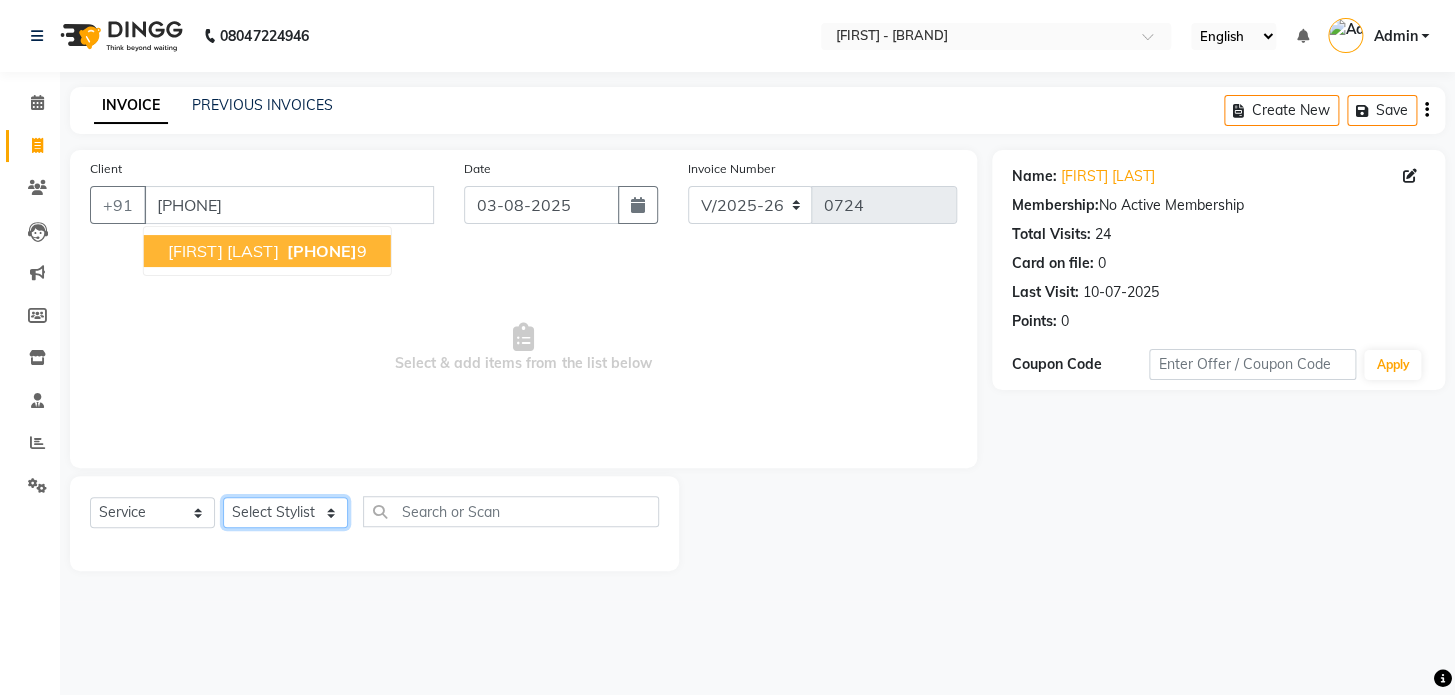 click on "Select Stylist [FIRST] [FIRST] [FIRST] [FIRST] [FIRST] [FIRST] [FIRST]" 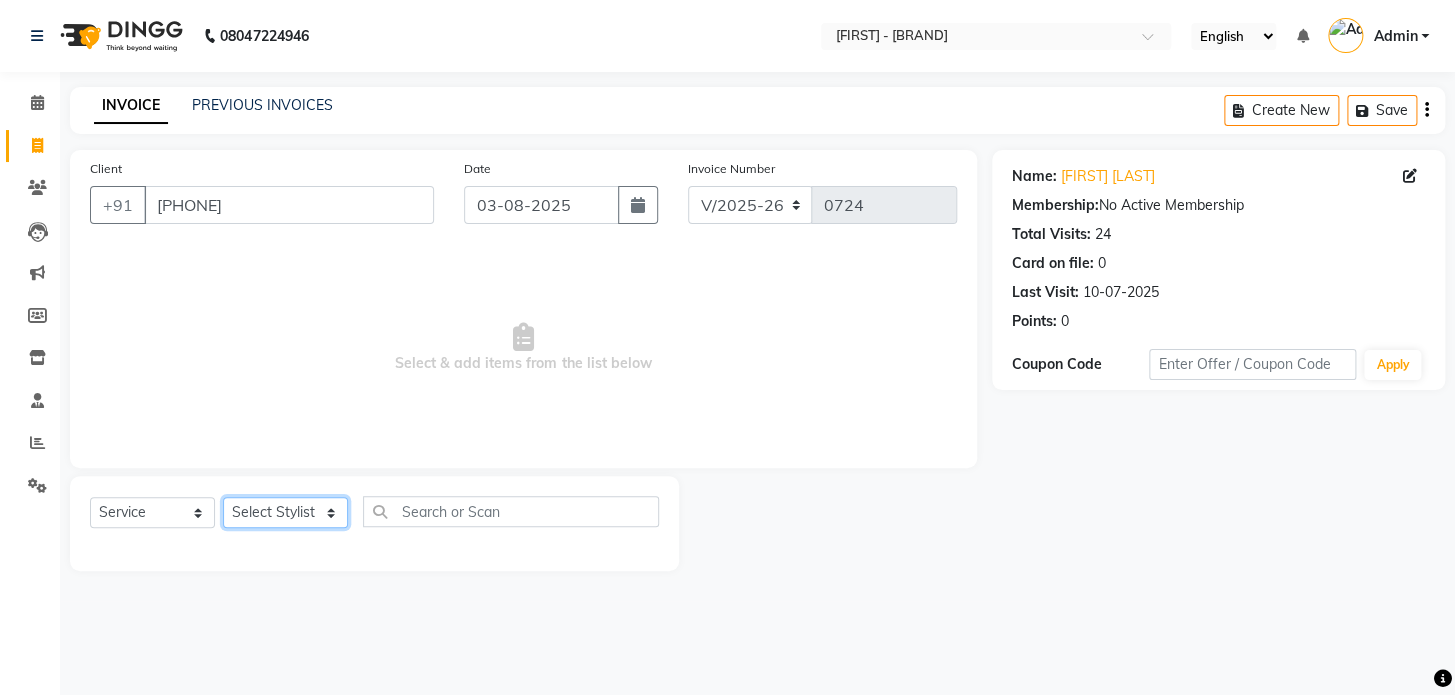 select on "86174" 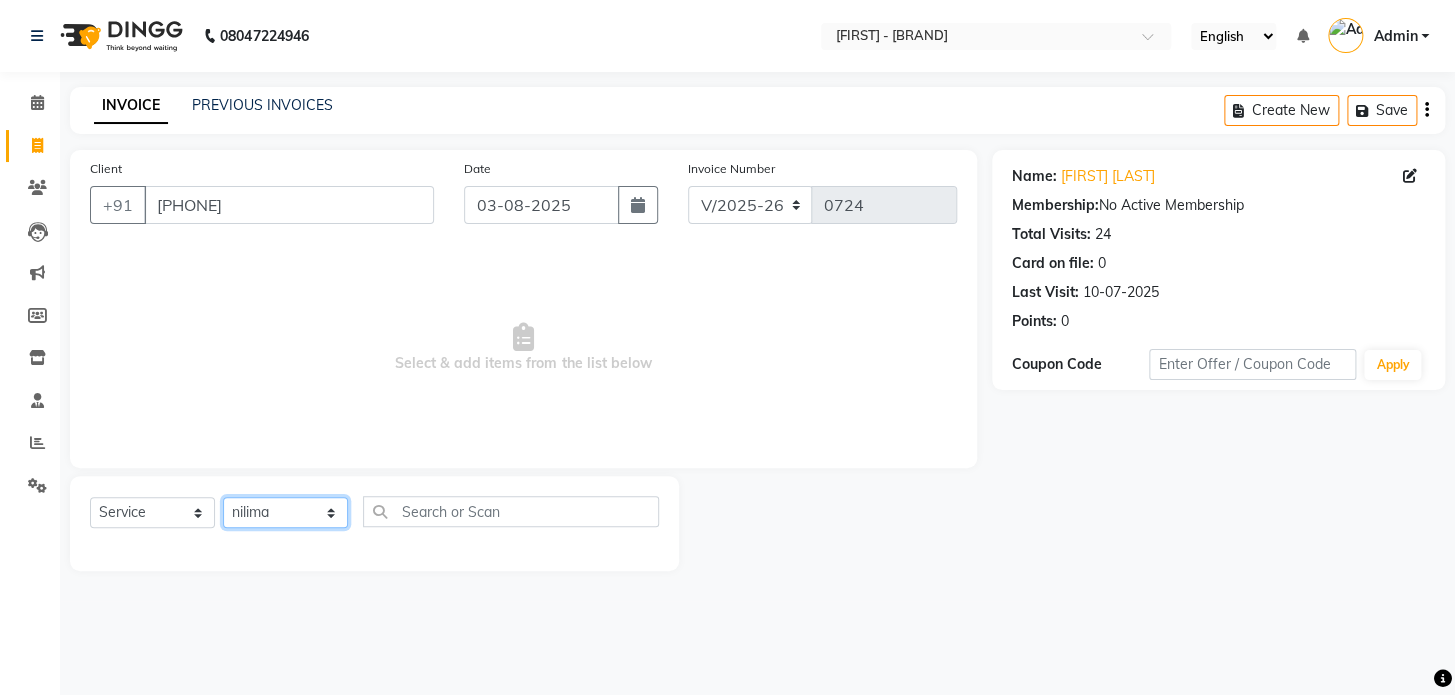 click on "Select Stylist [FIRST] [FIRST] [FIRST] [FIRST] [FIRST] [FIRST] [FIRST]" 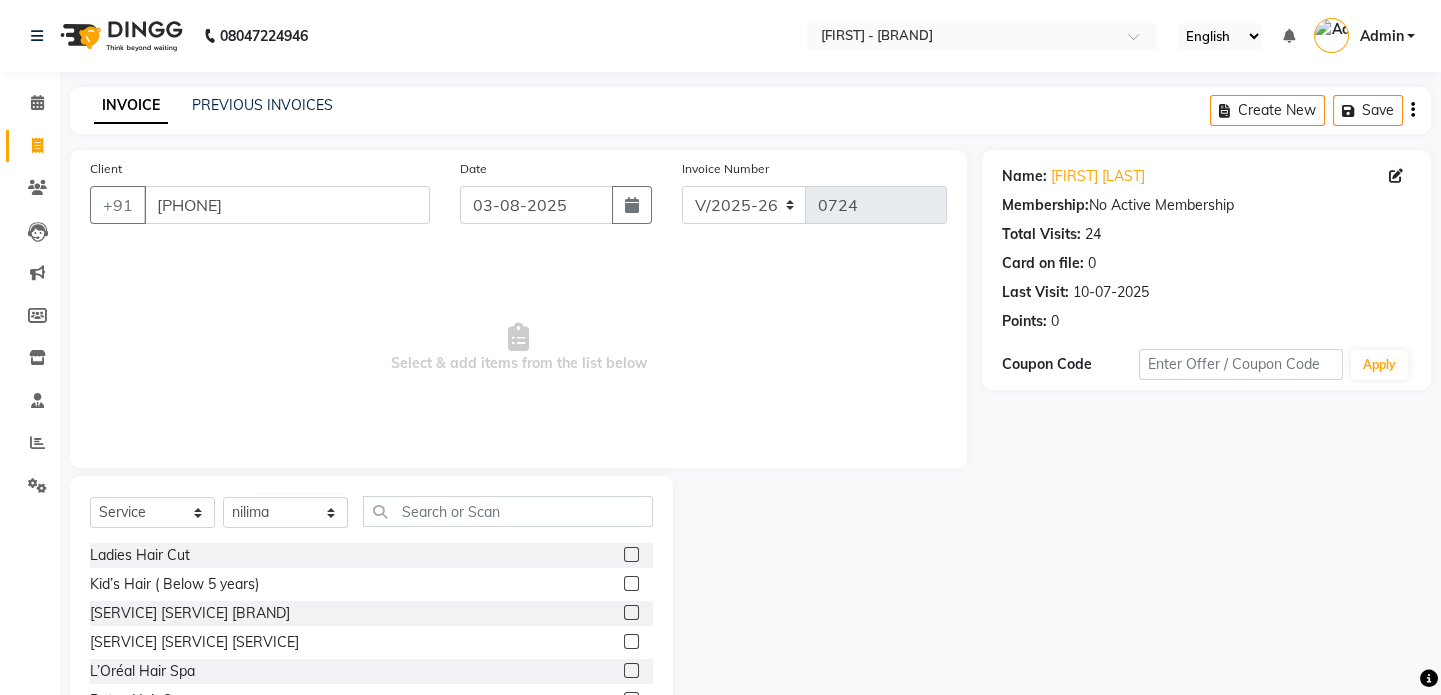 click 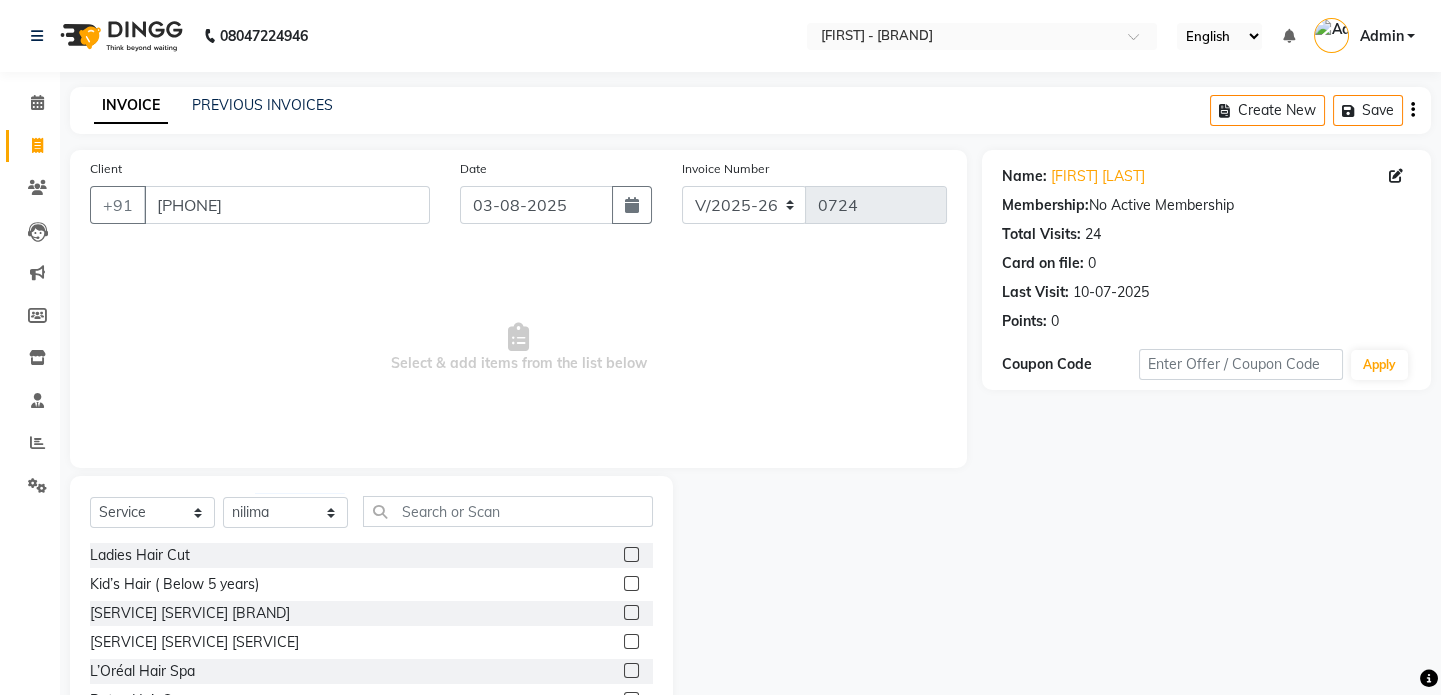 click at bounding box center (630, 613) 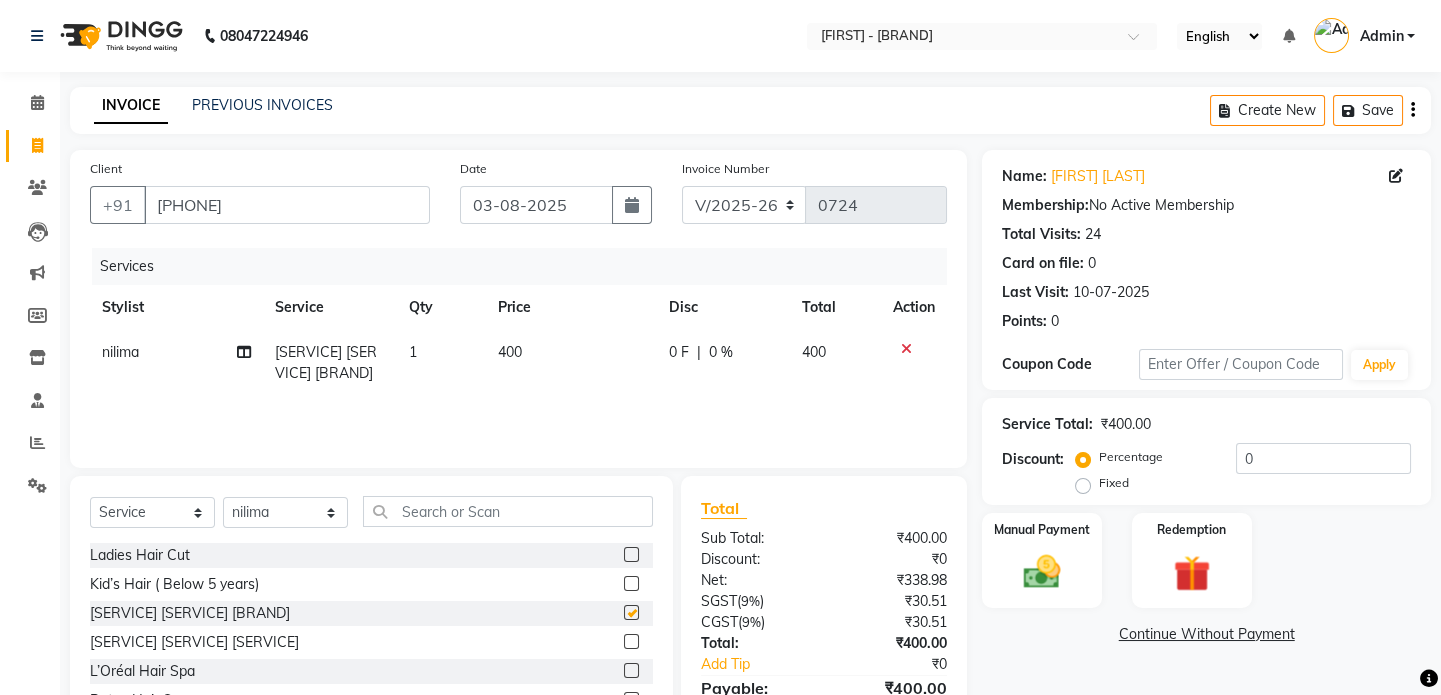 checkbox on "false" 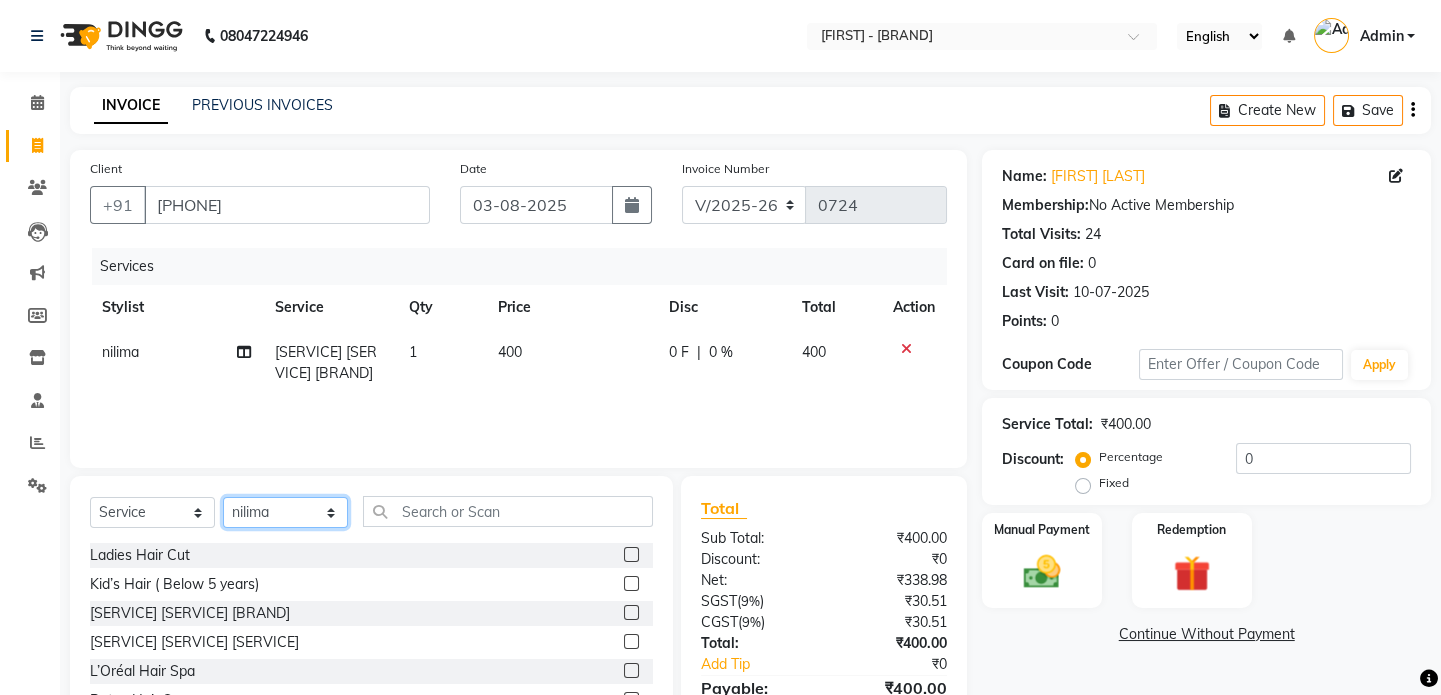 click on "Select Stylist [FIRST] [FIRST] [FIRST] [FIRST] [FIRST] [FIRST] [FIRST]" 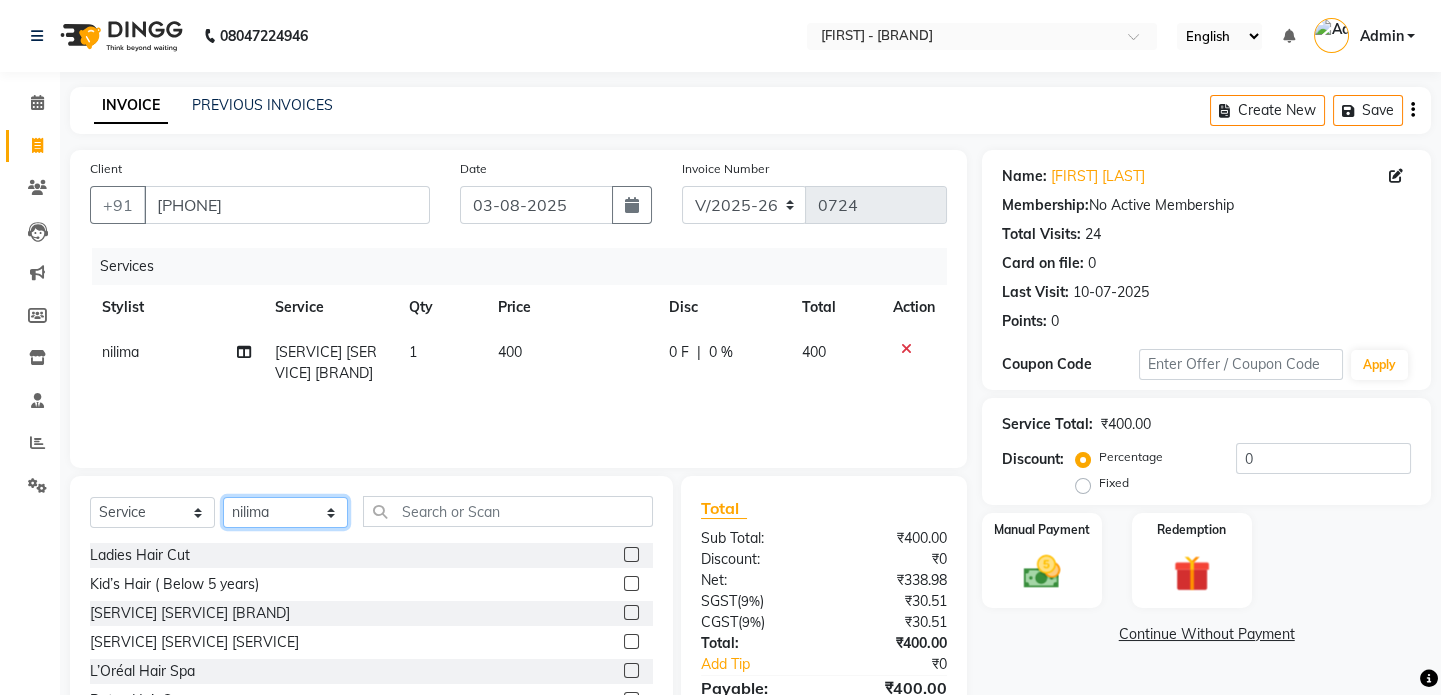 drag, startPoint x: 327, startPoint y: 515, endPoint x: 451, endPoint y: 507, distance: 124.2578 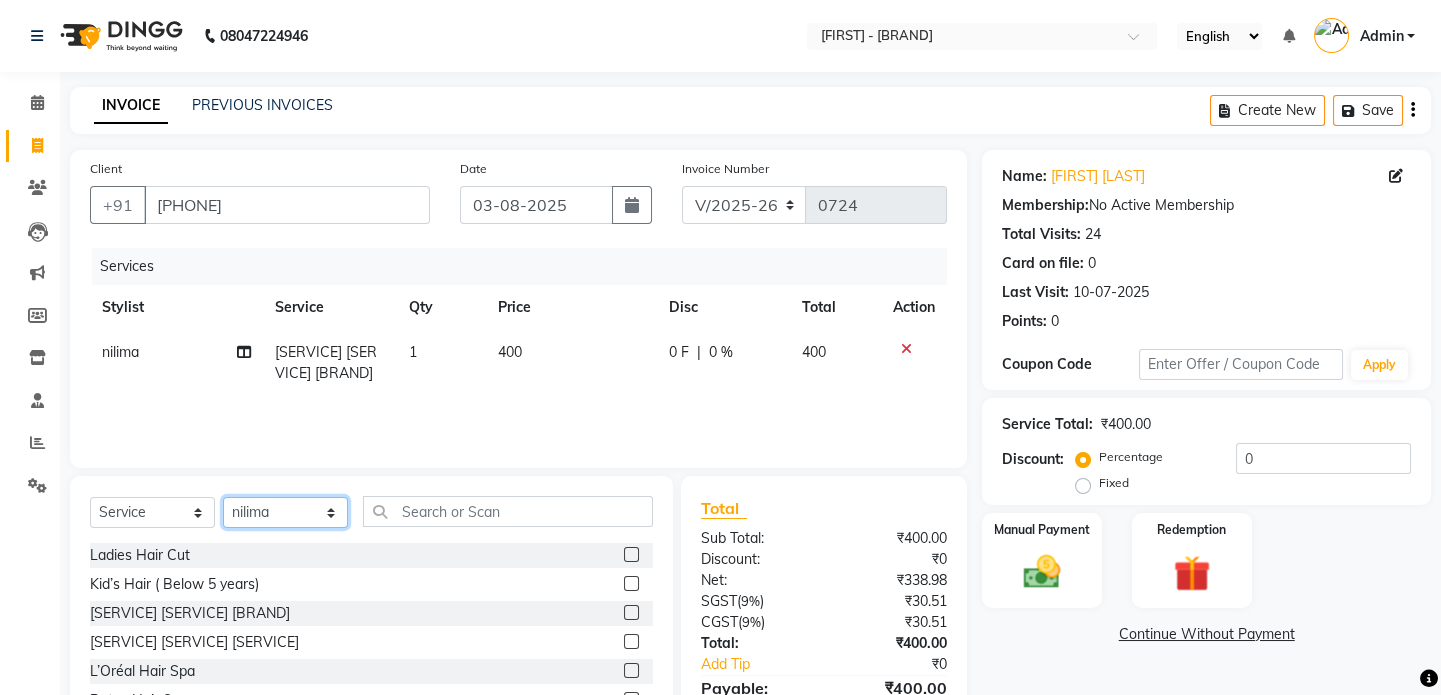 click on "Select [SERVICE] [SERVICE] [SERVICE] [SERVICE] [SERVICE] [SERVICE] [FIRST] [FIRST] [FIRST] [FIRST] [FIRST] [FIRST] [FIRST]" 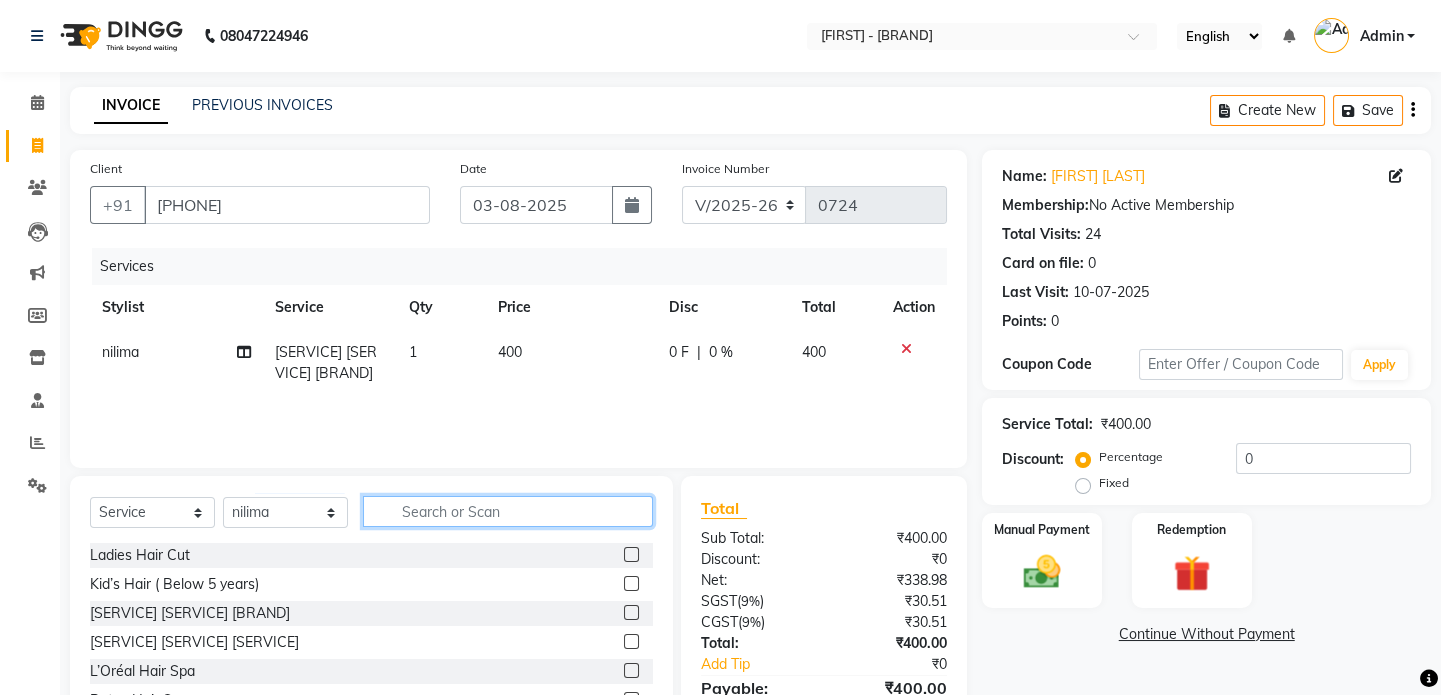 click 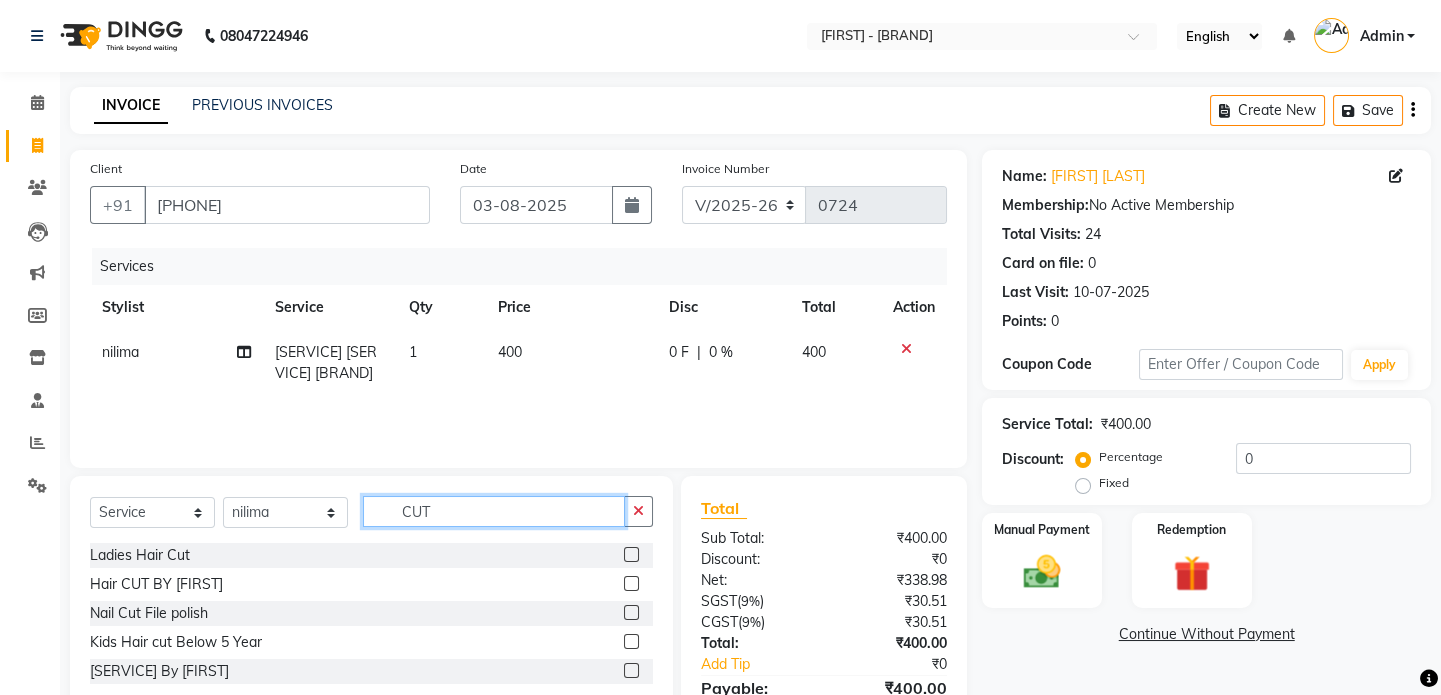 type on "CUT" 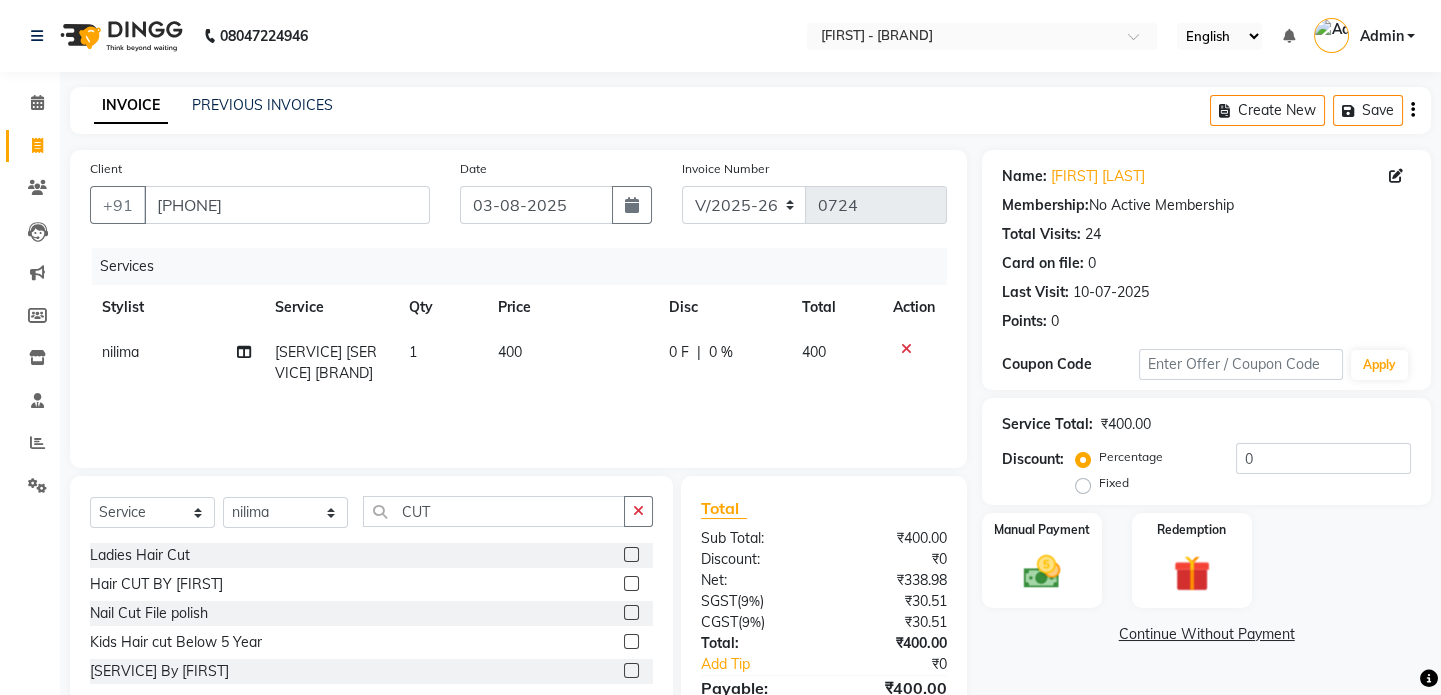 click 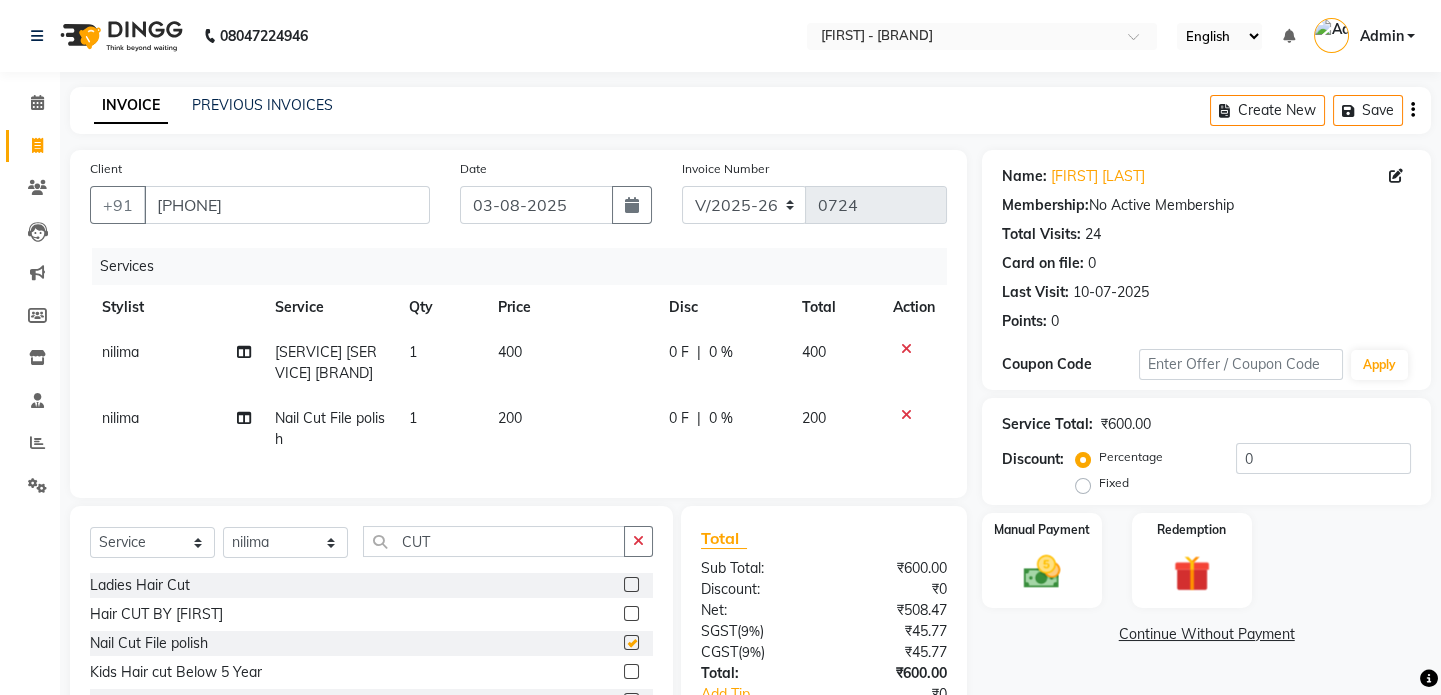 checkbox on "false" 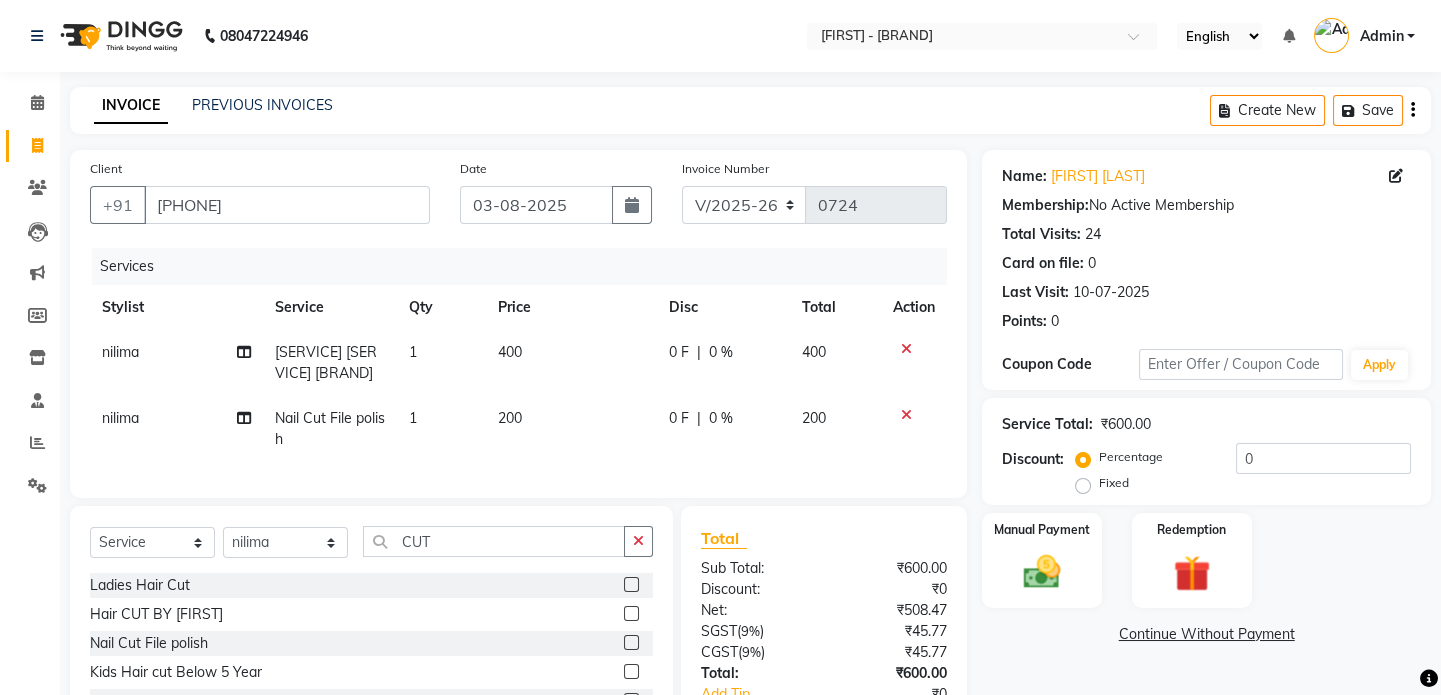click on "200" 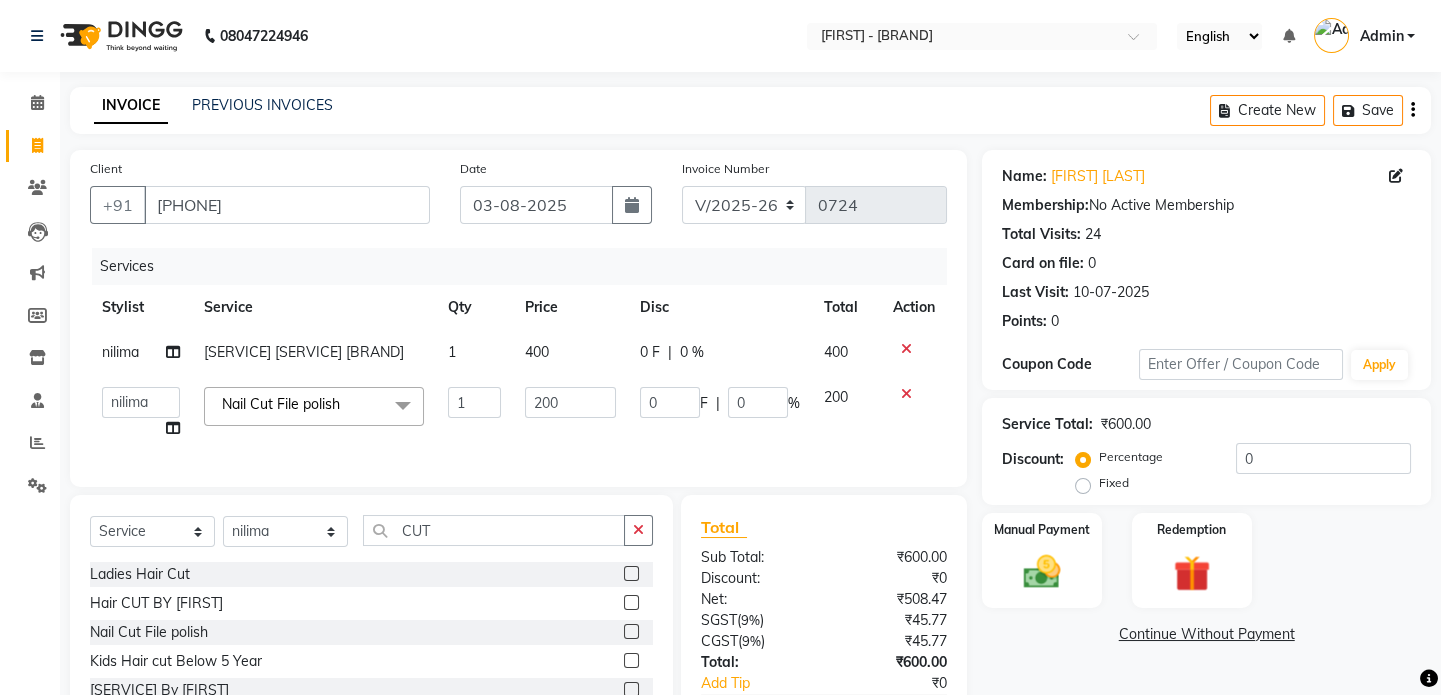 click on "200" 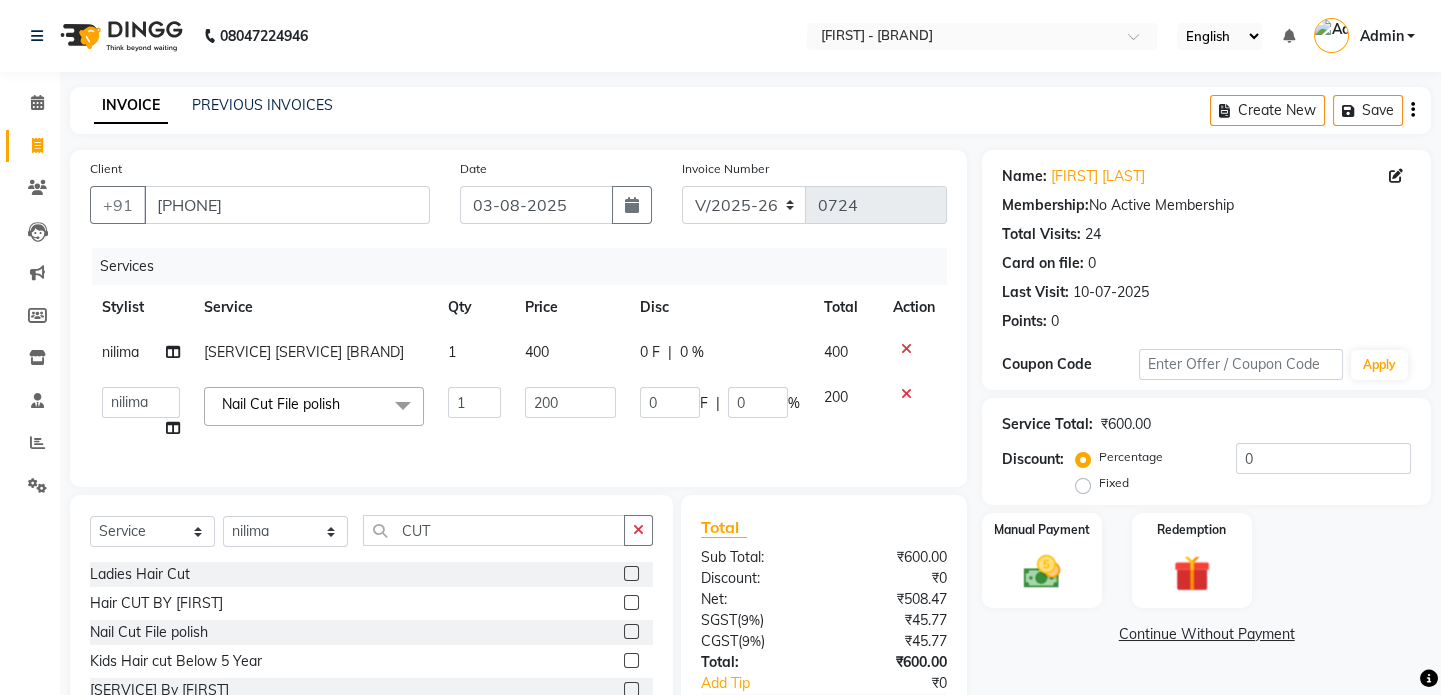 click on "200" 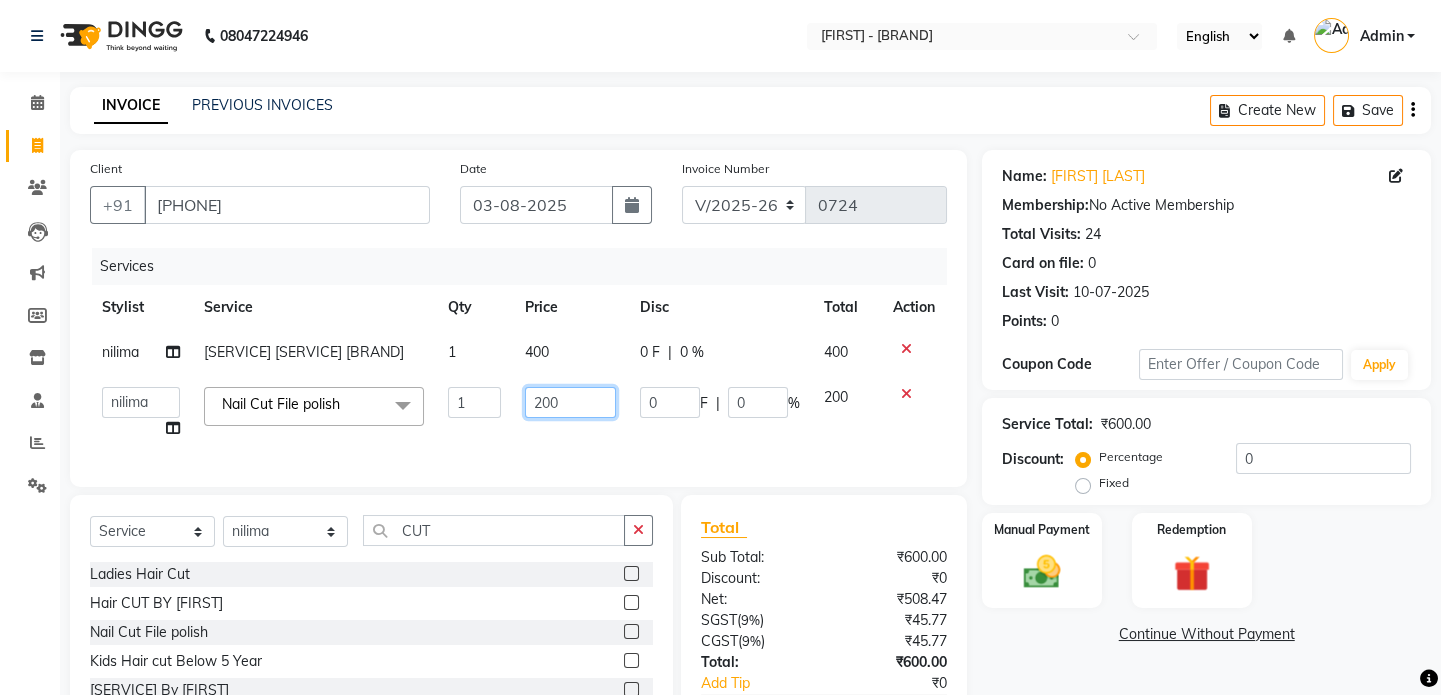 click on "200" 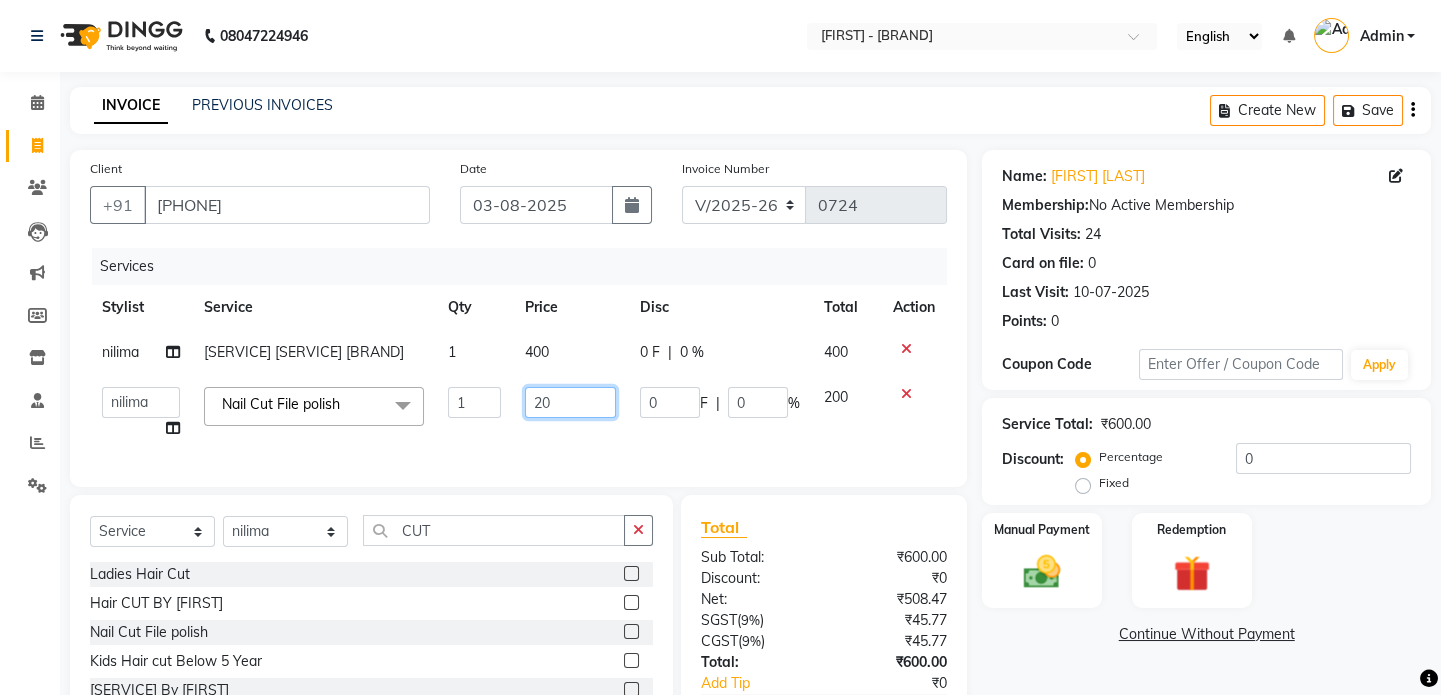 type on "2" 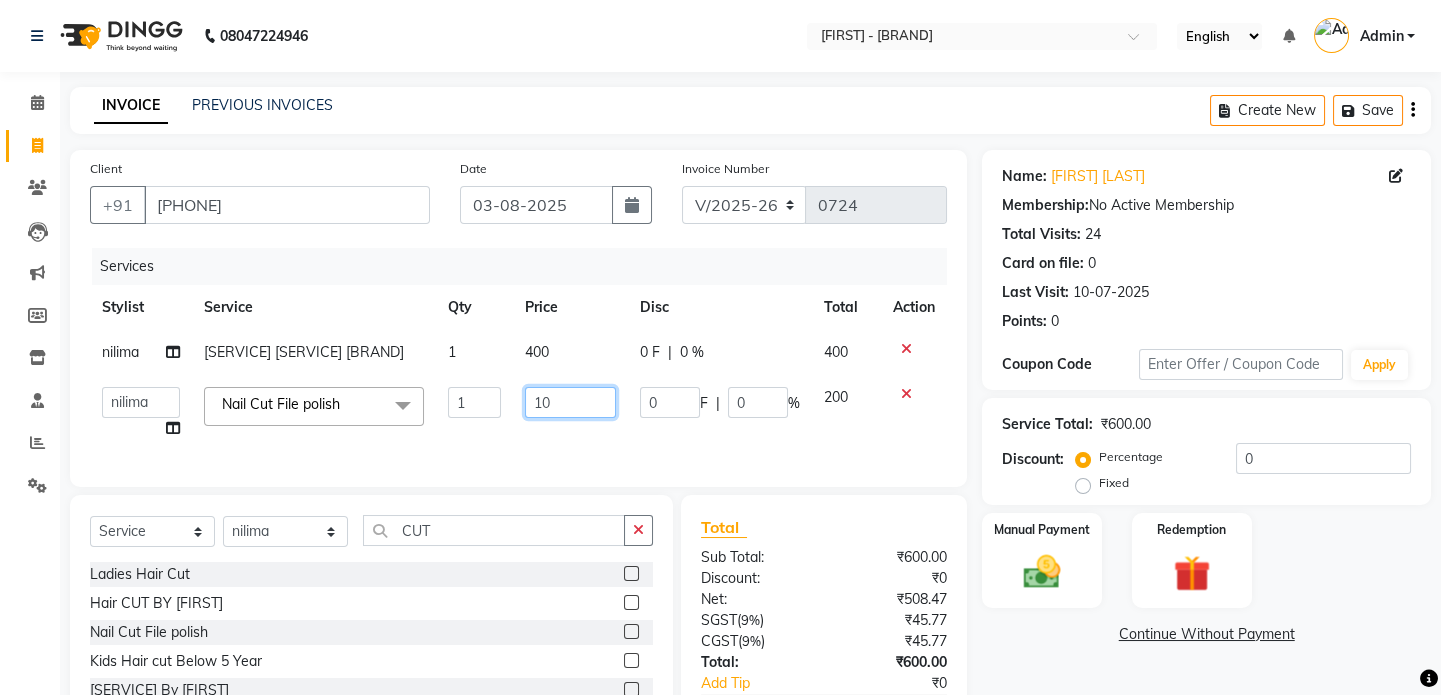 type on "100" 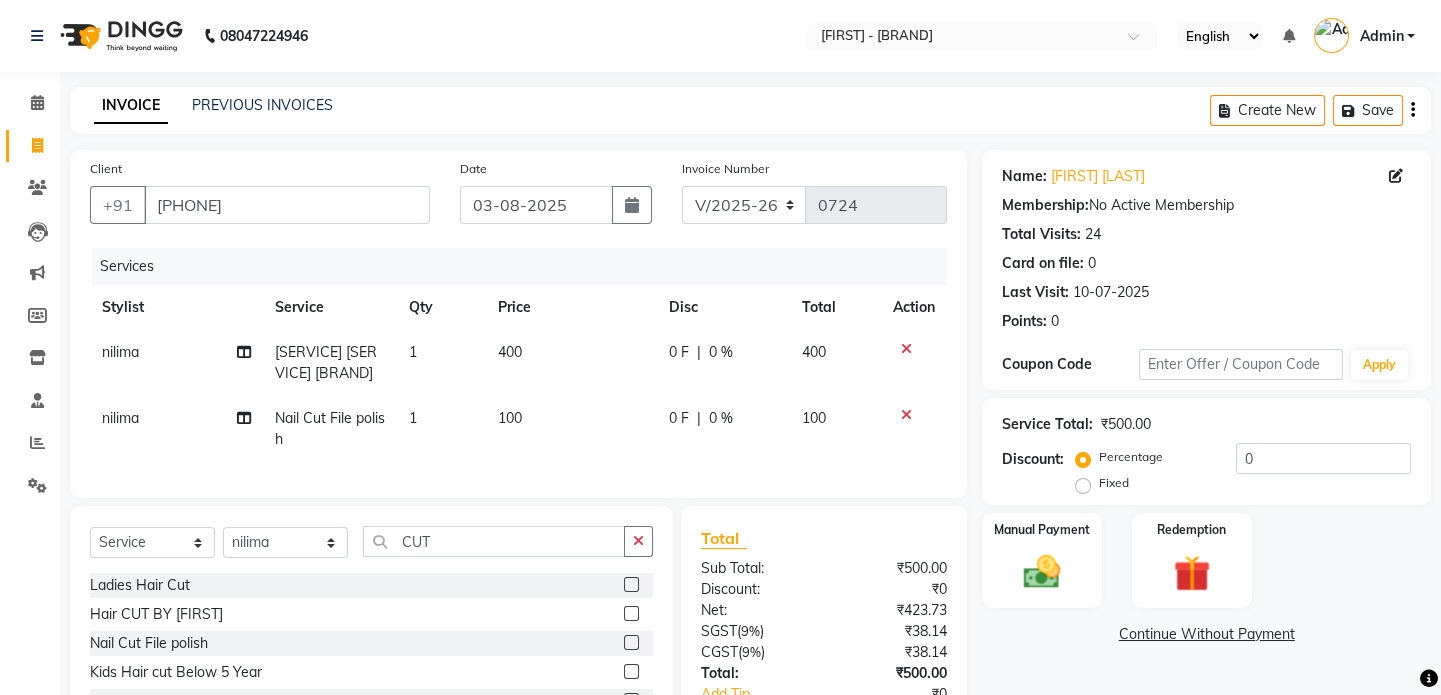 click on "0 F | 0 %" 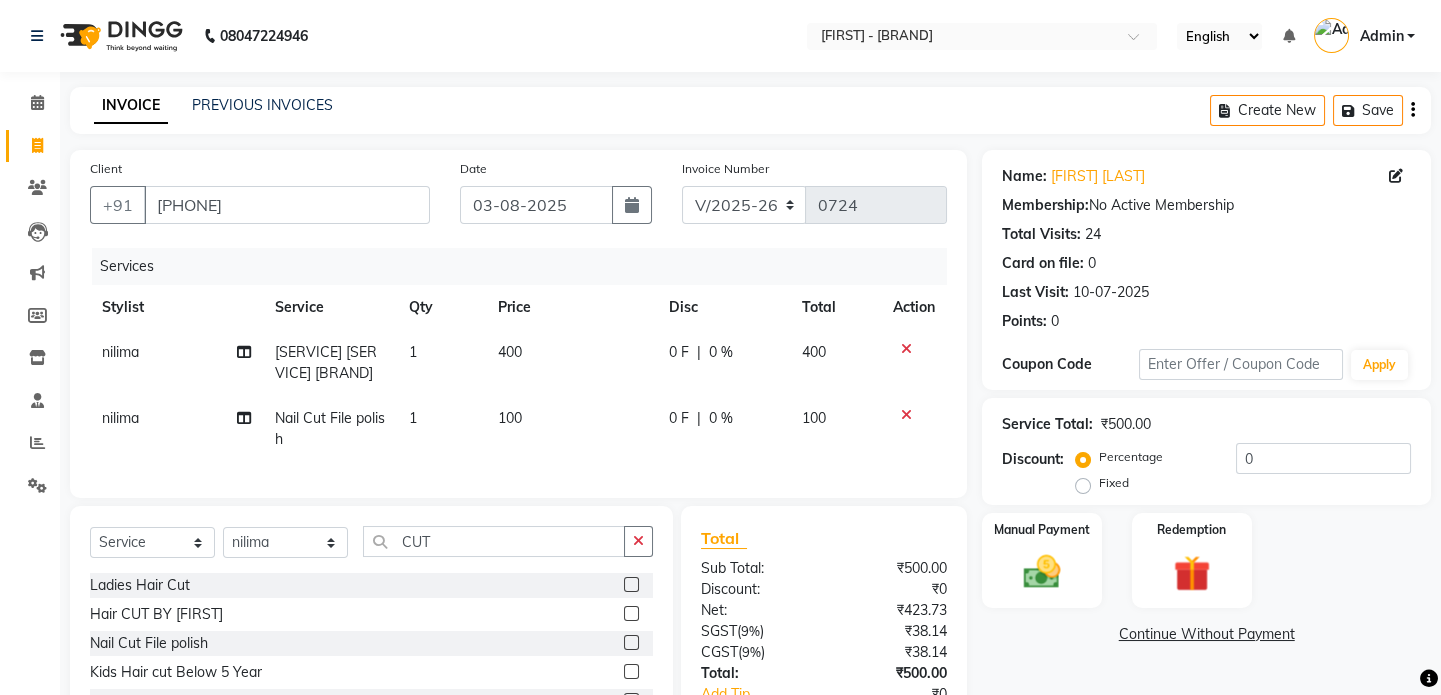 select on "86174" 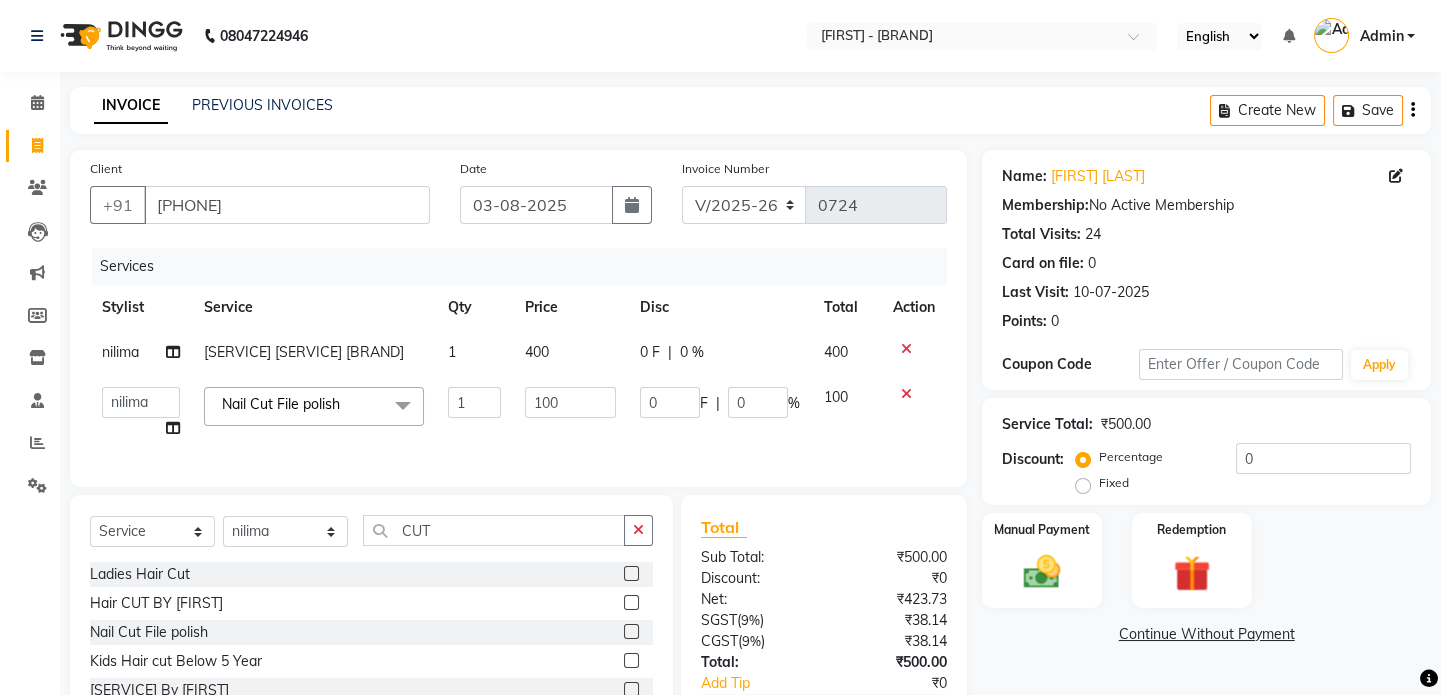 click on "0" 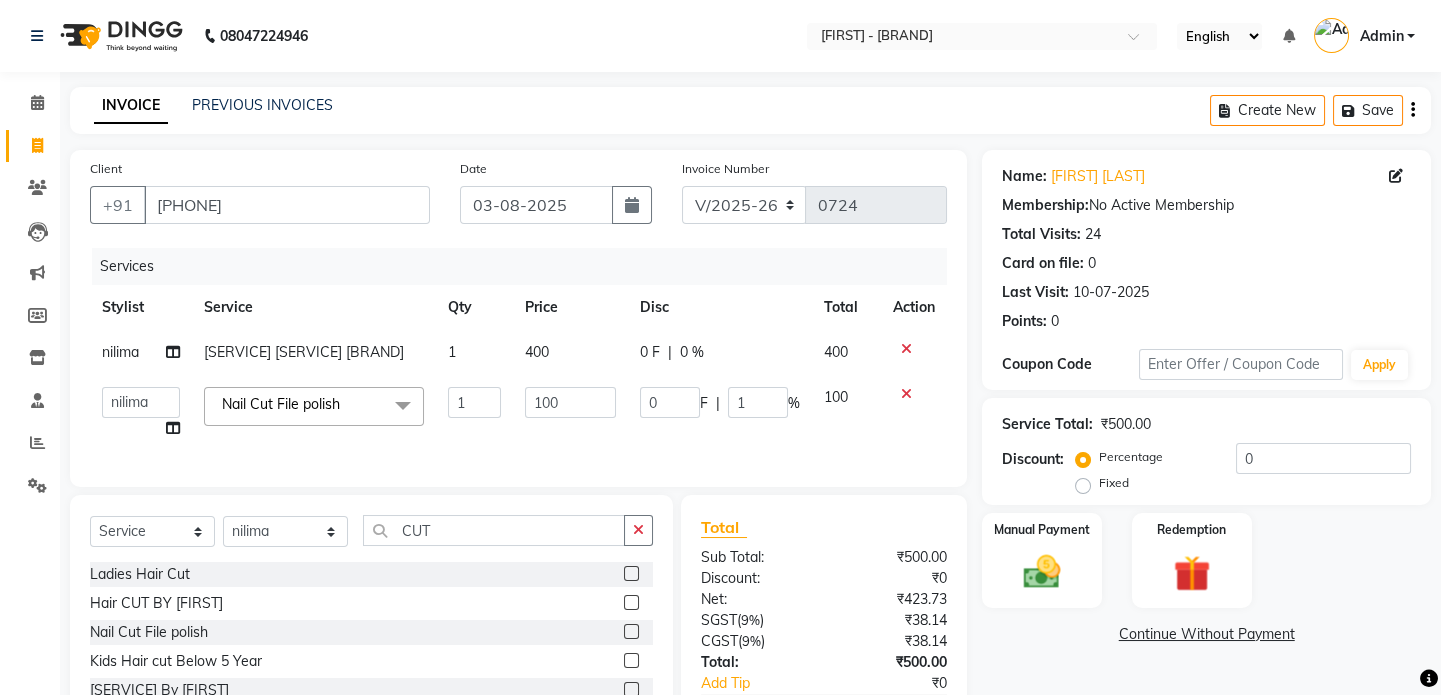 type on "10" 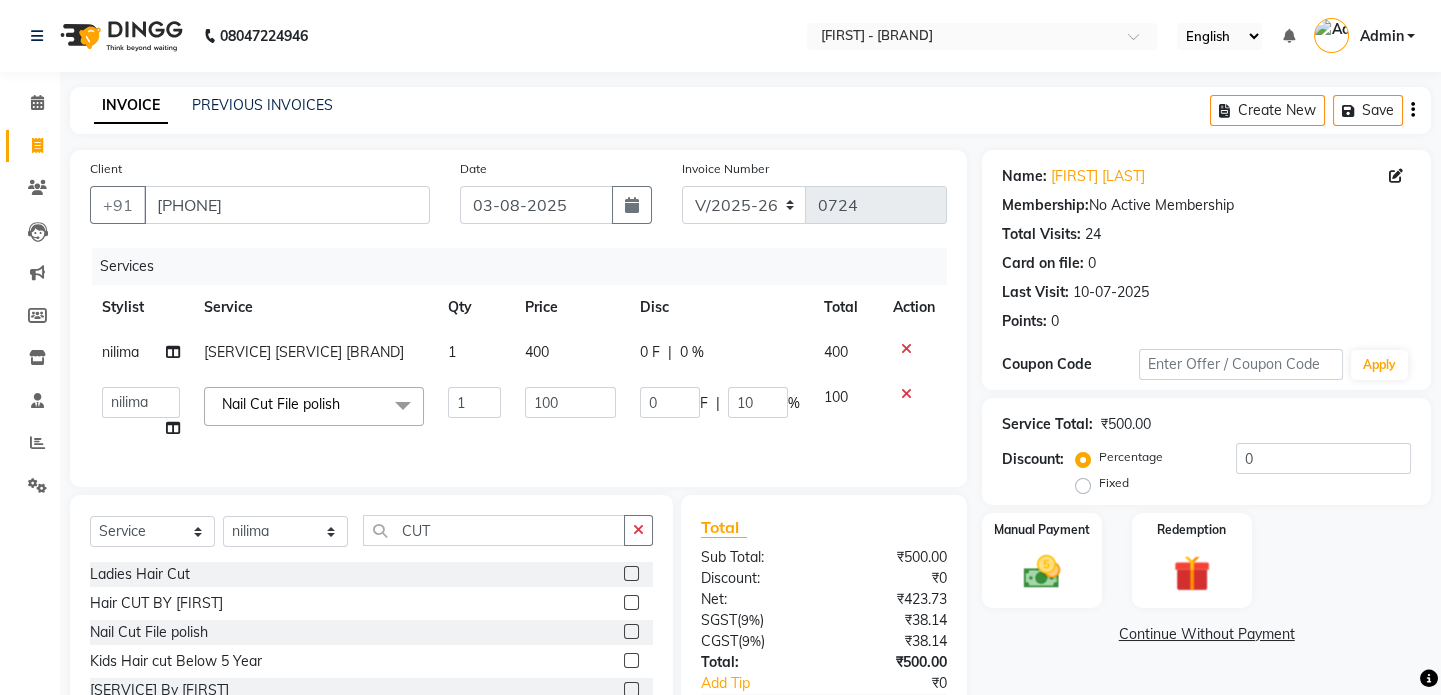 click on "0 F | 0 %" 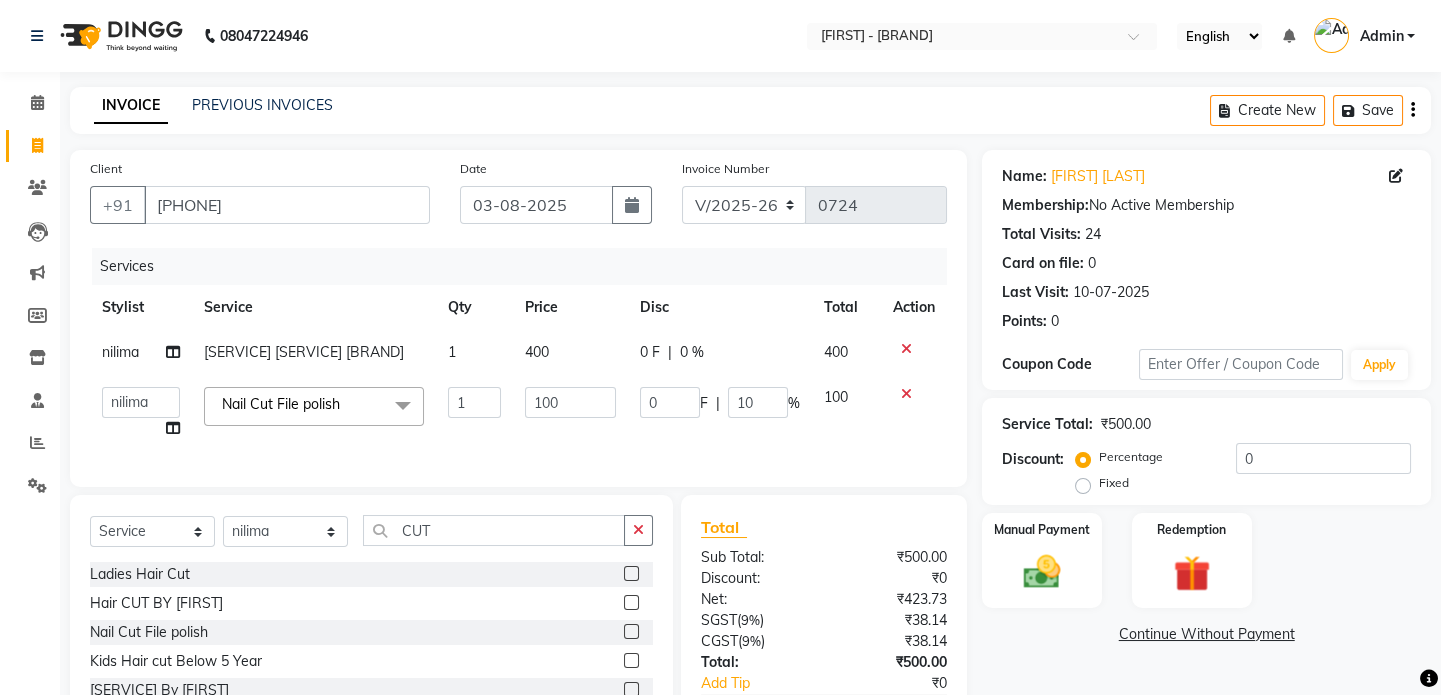 select on "86174" 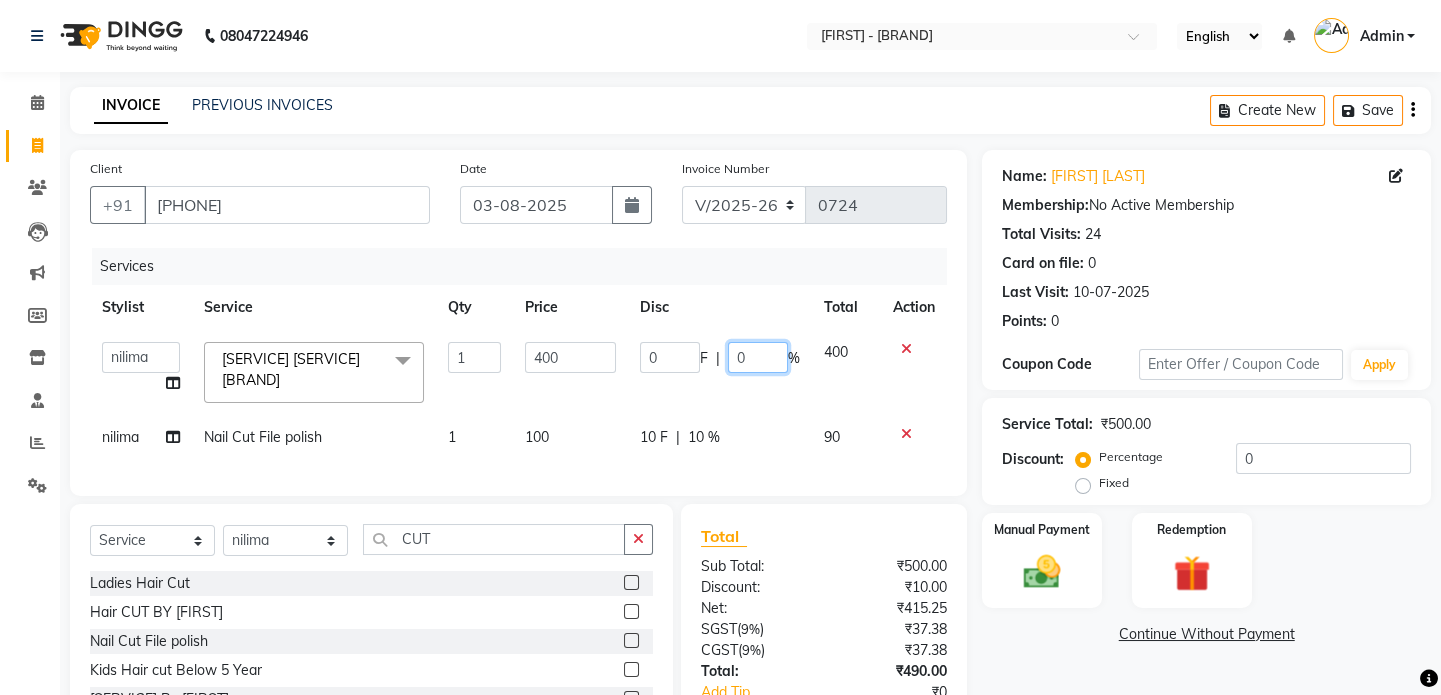 click on "0" 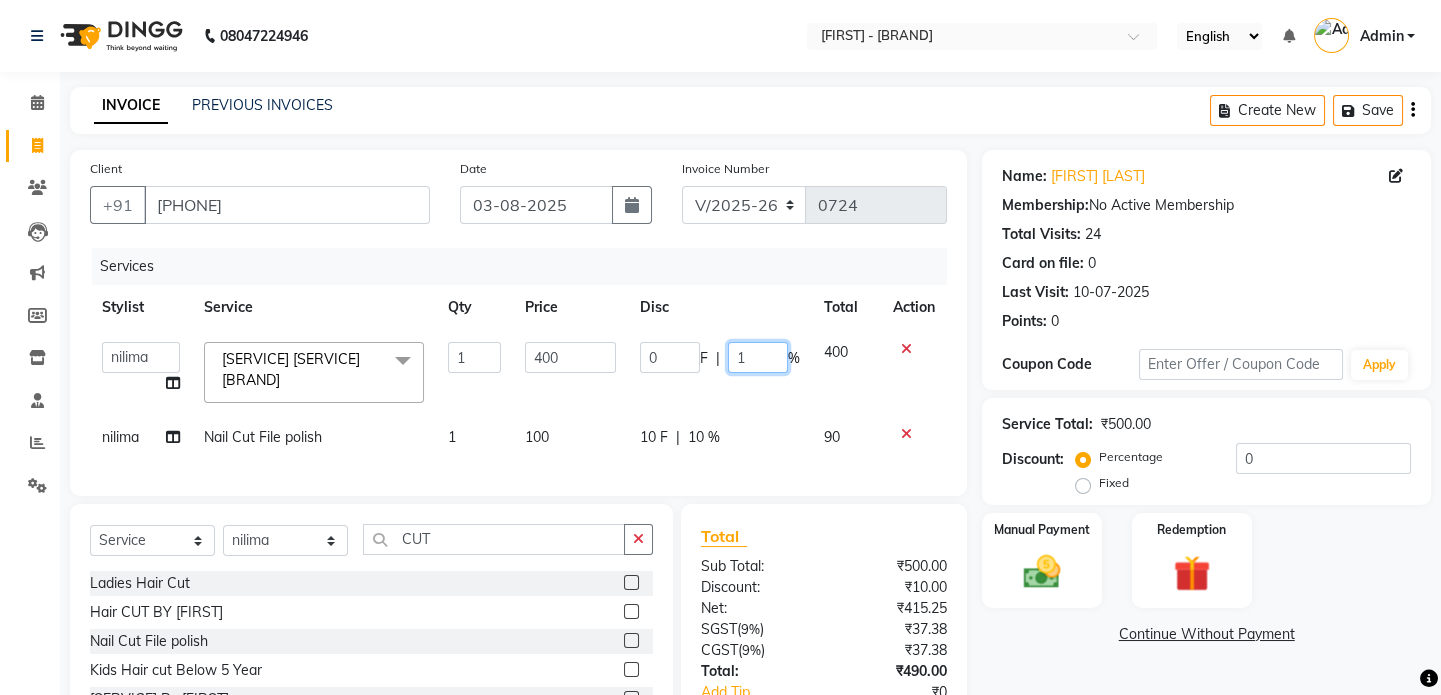 type on "10" 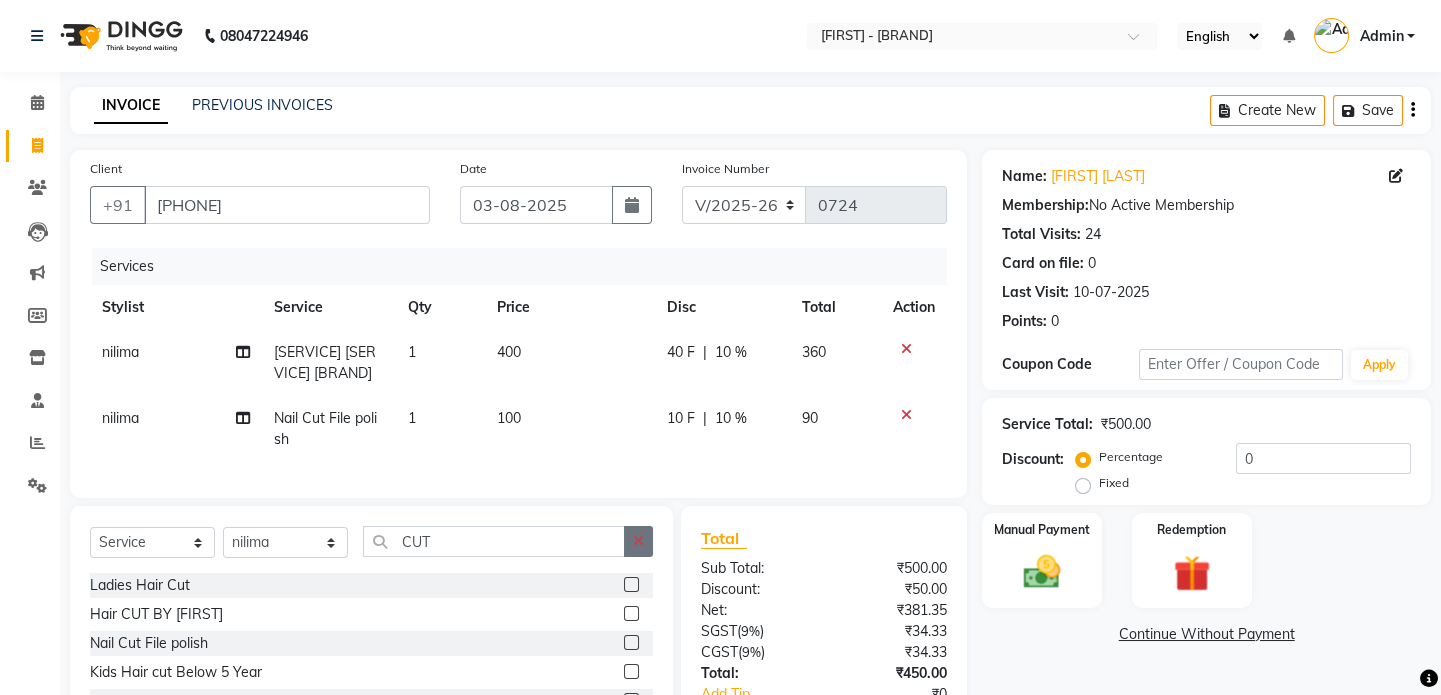 click 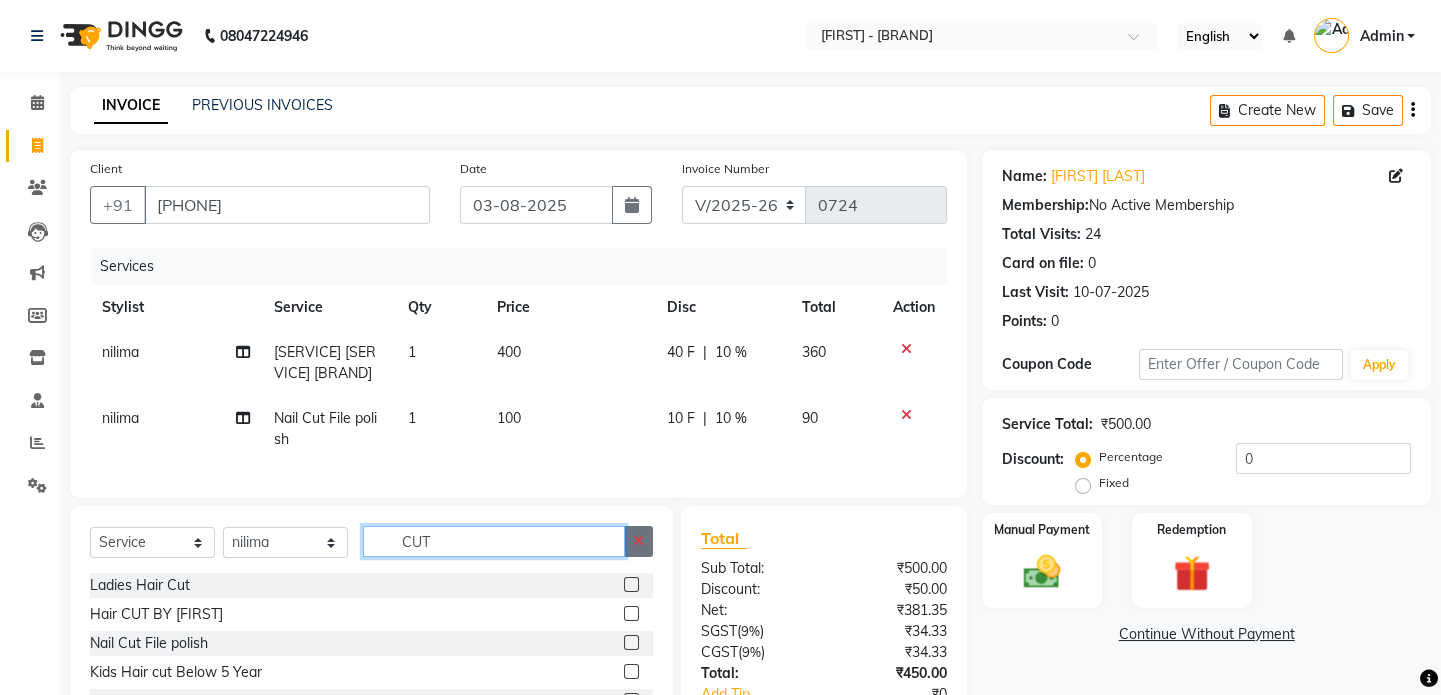 type 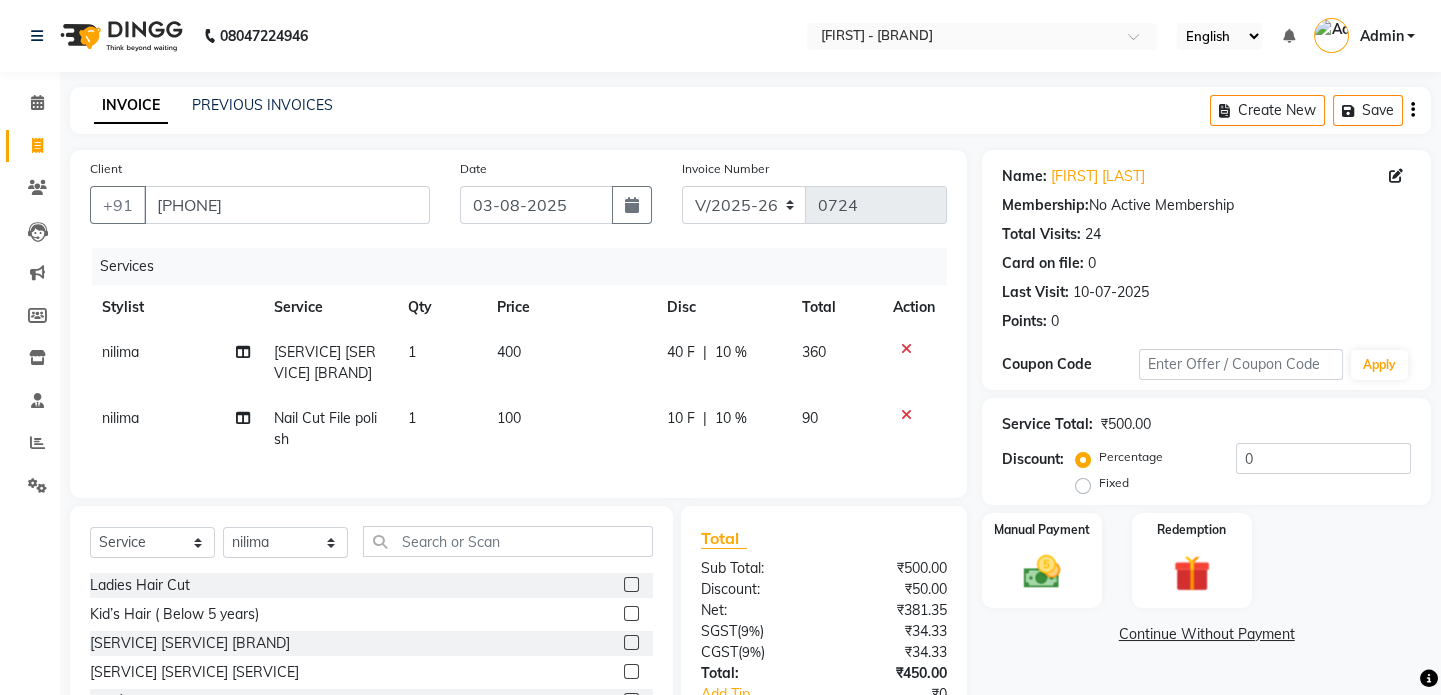 click on "nilima" 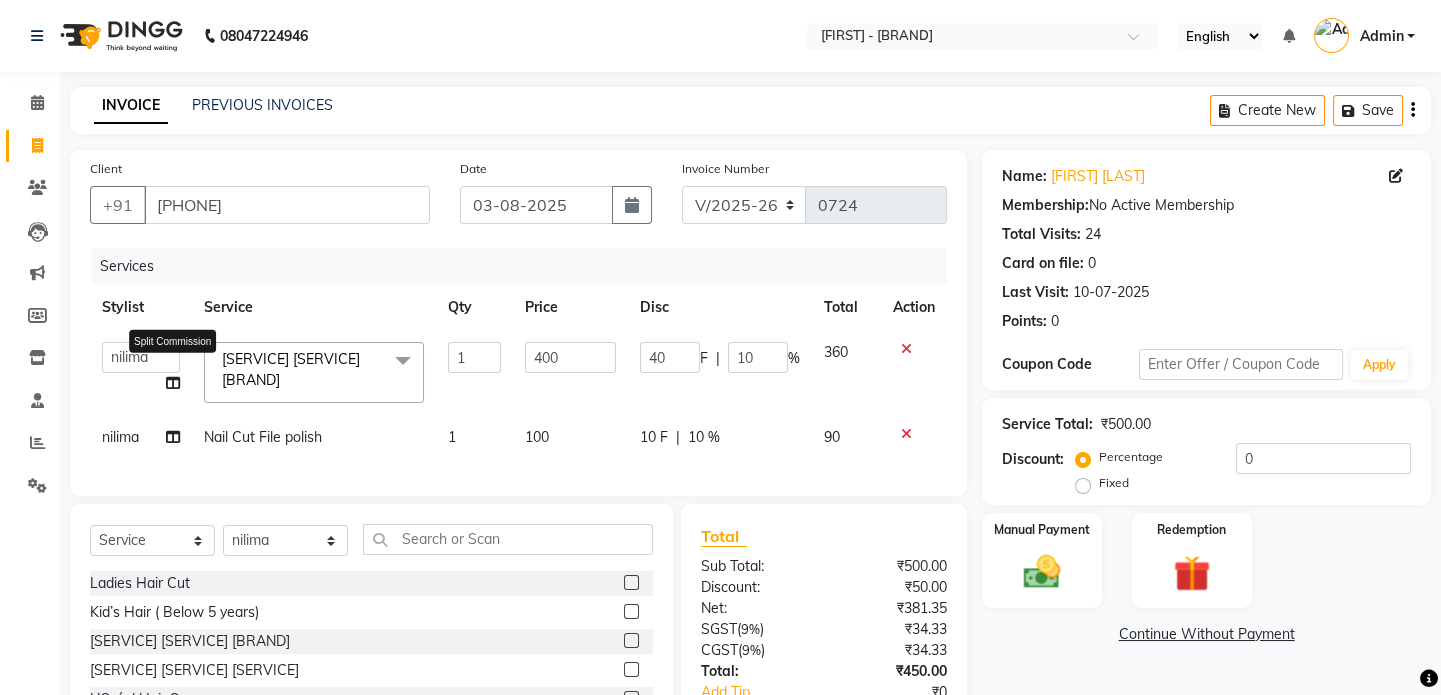 click 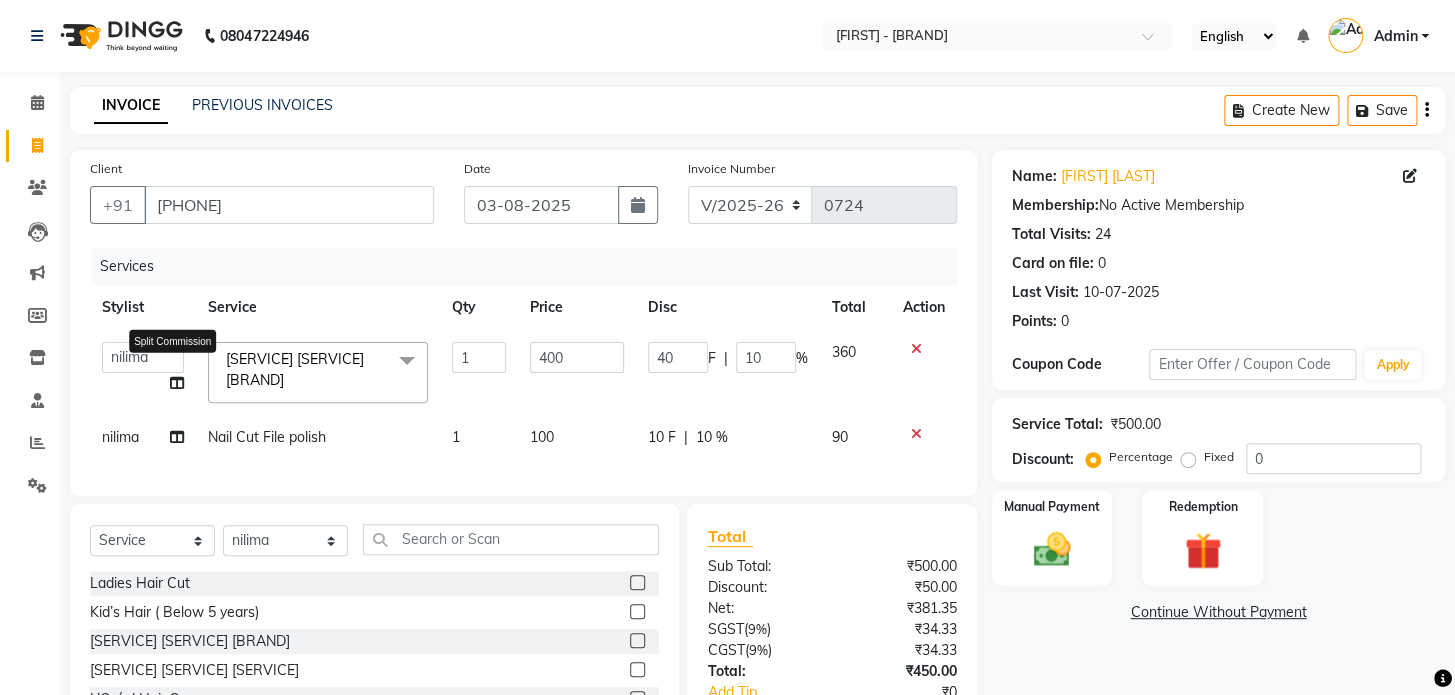 select on "86174" 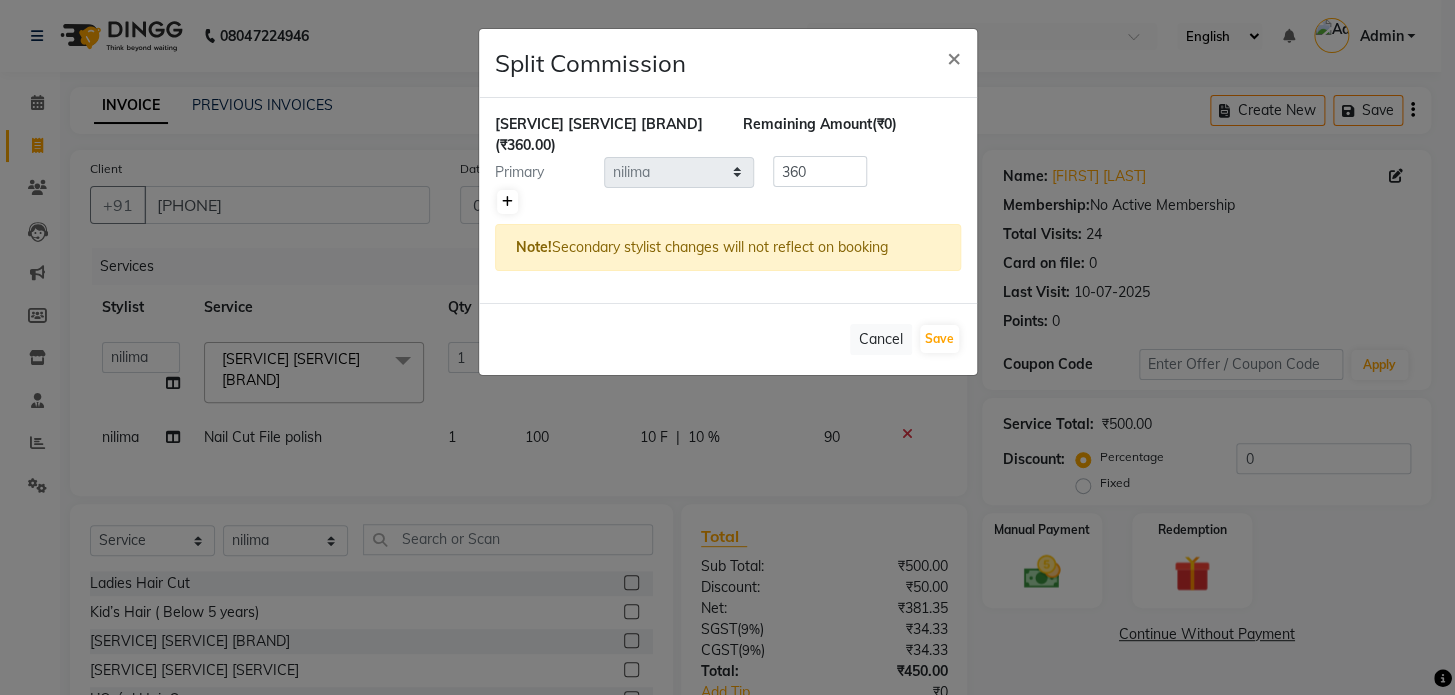 click 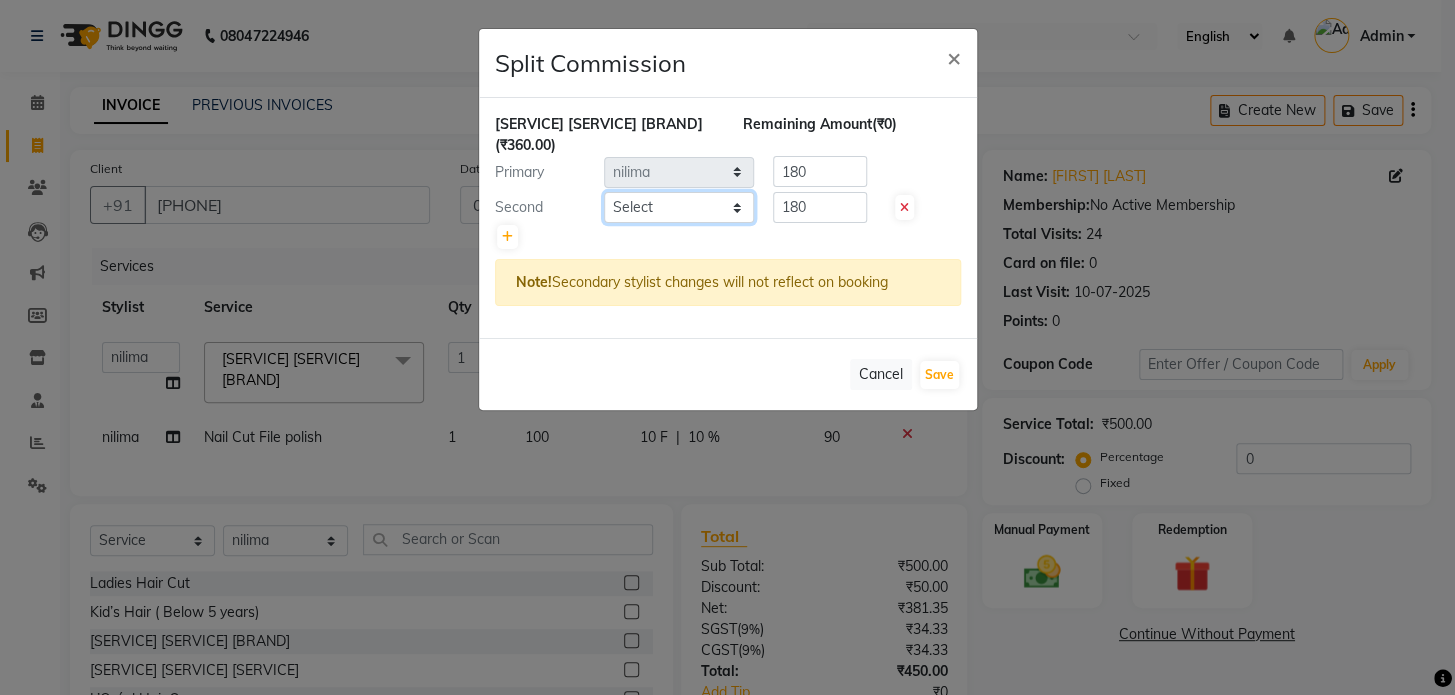 click on "Select  [LAST]    [LAST]   [LAST]    [LAST]   [LAST]   [LAST]    [LAST]" 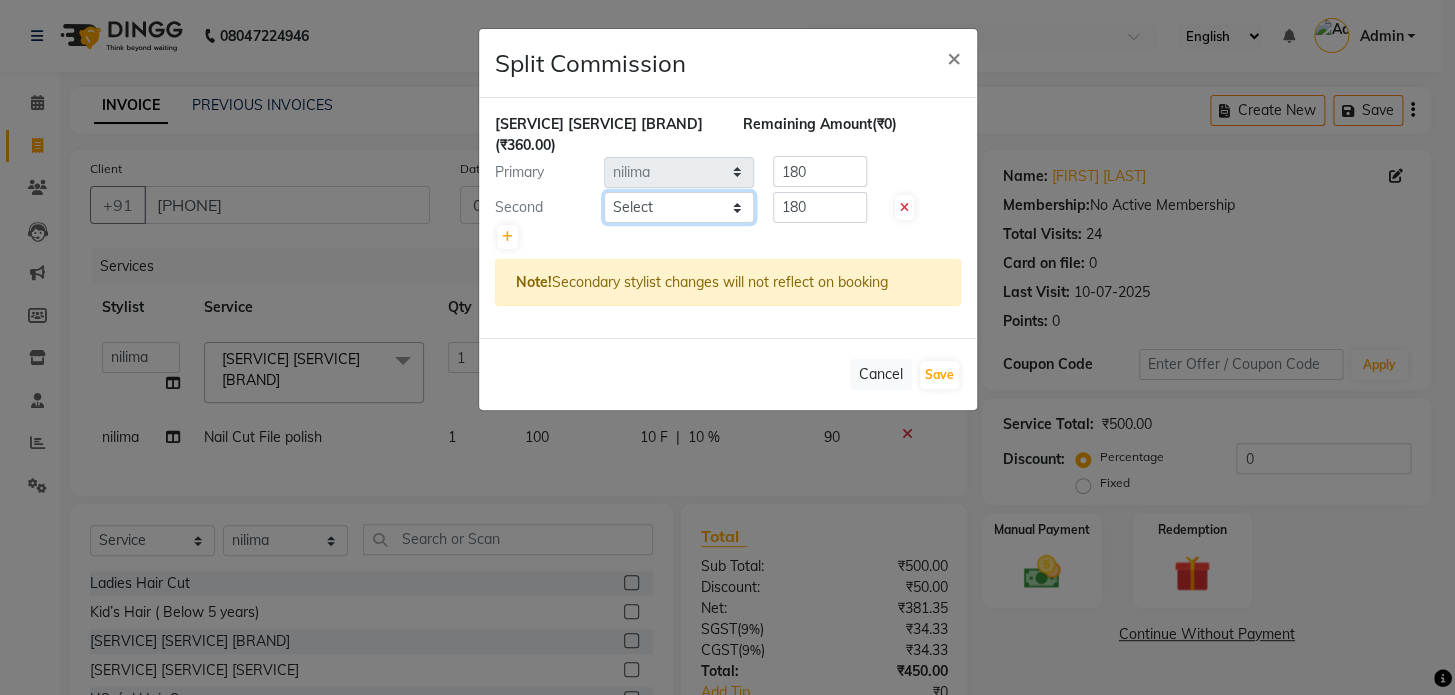 select on "49320" 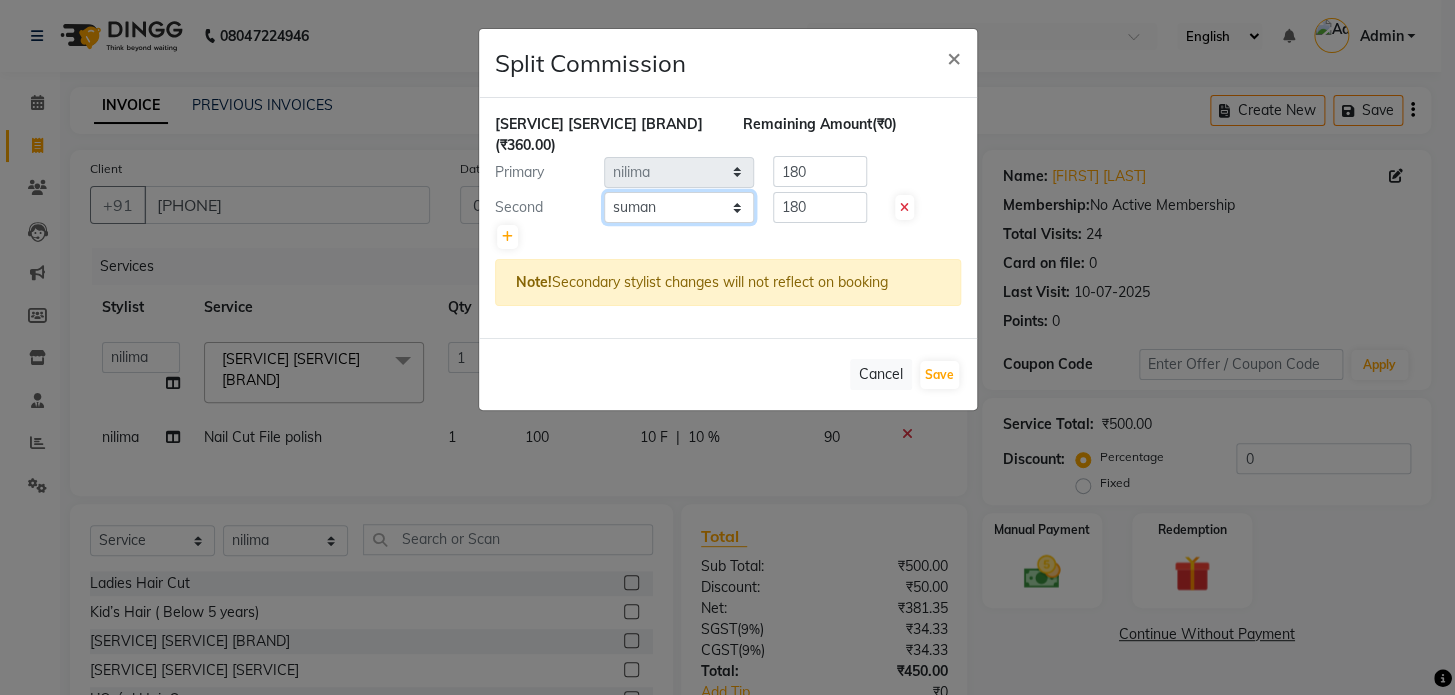 click on "Select  [LAST]    [LAST]   [LAST]    [LAST]   [LAST]   [LAST]    [LAST]" 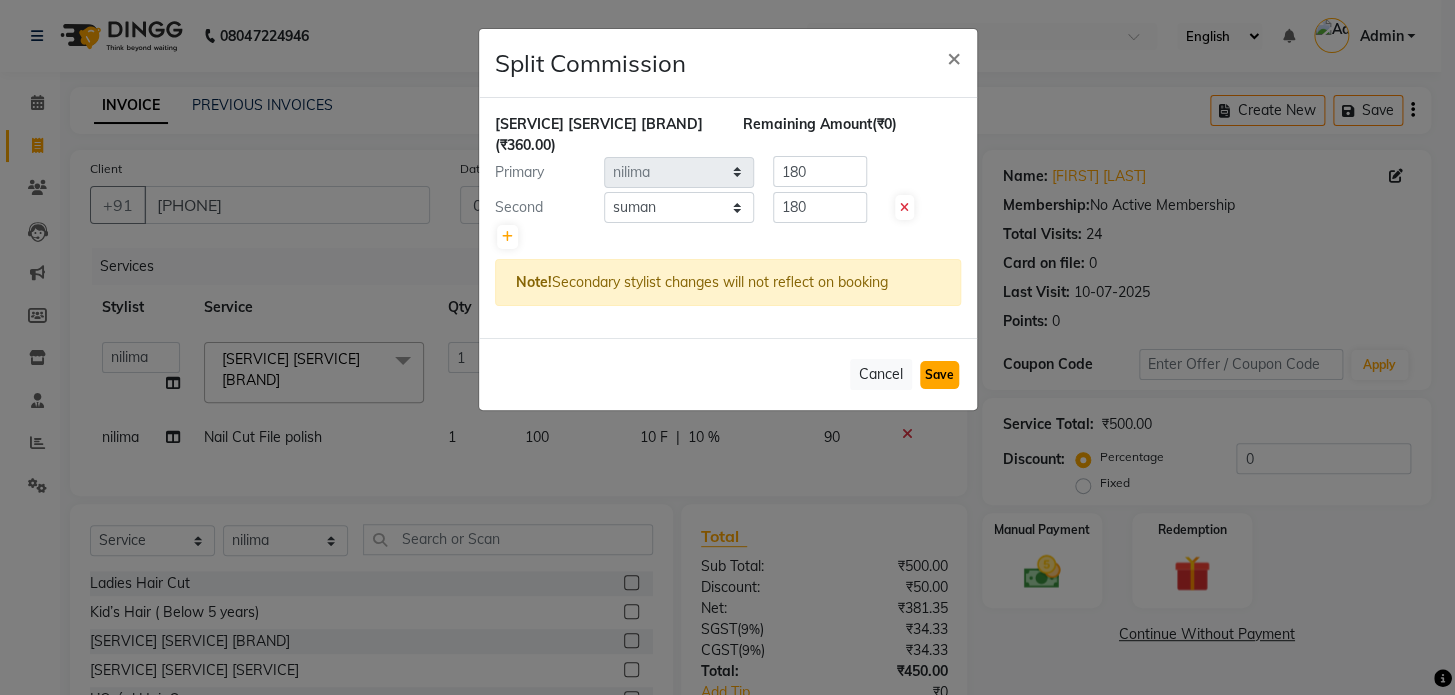 click on "Save" 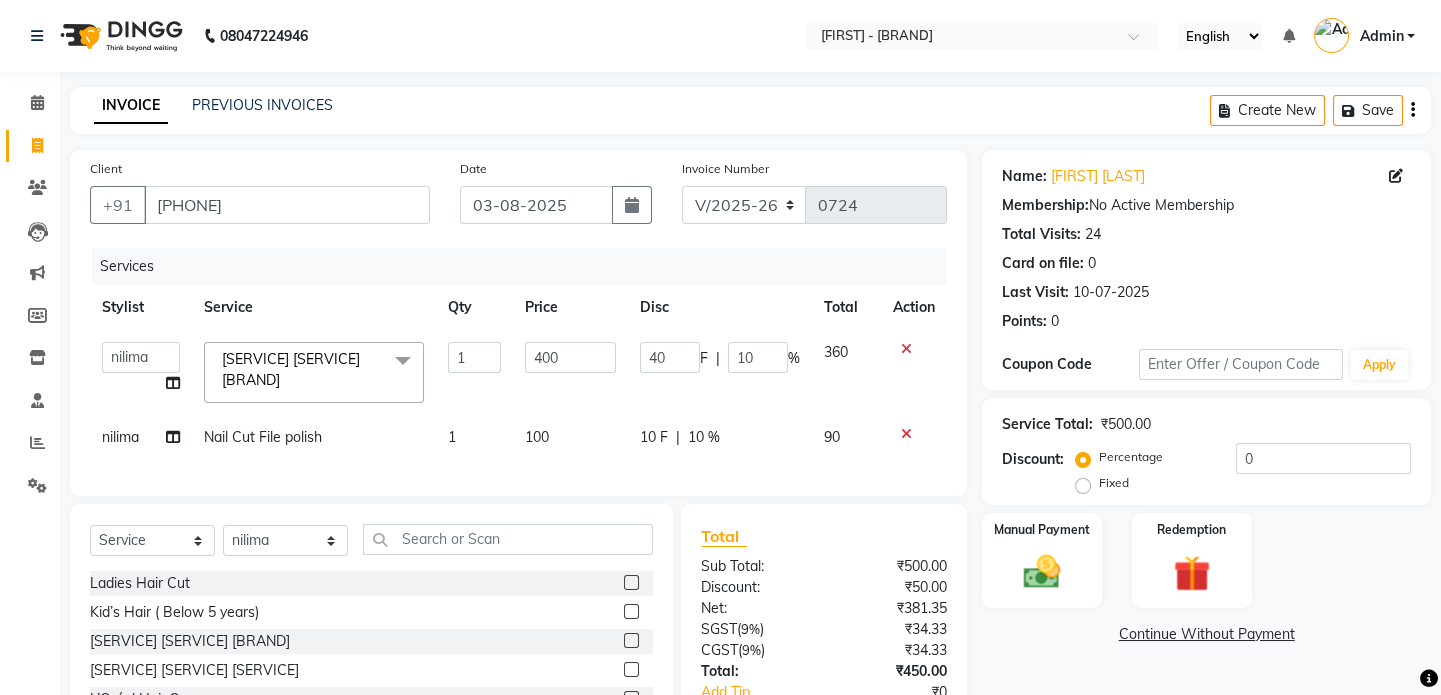 scroll, scrollTop: 147, scrollLeft: 0, axis: vertical 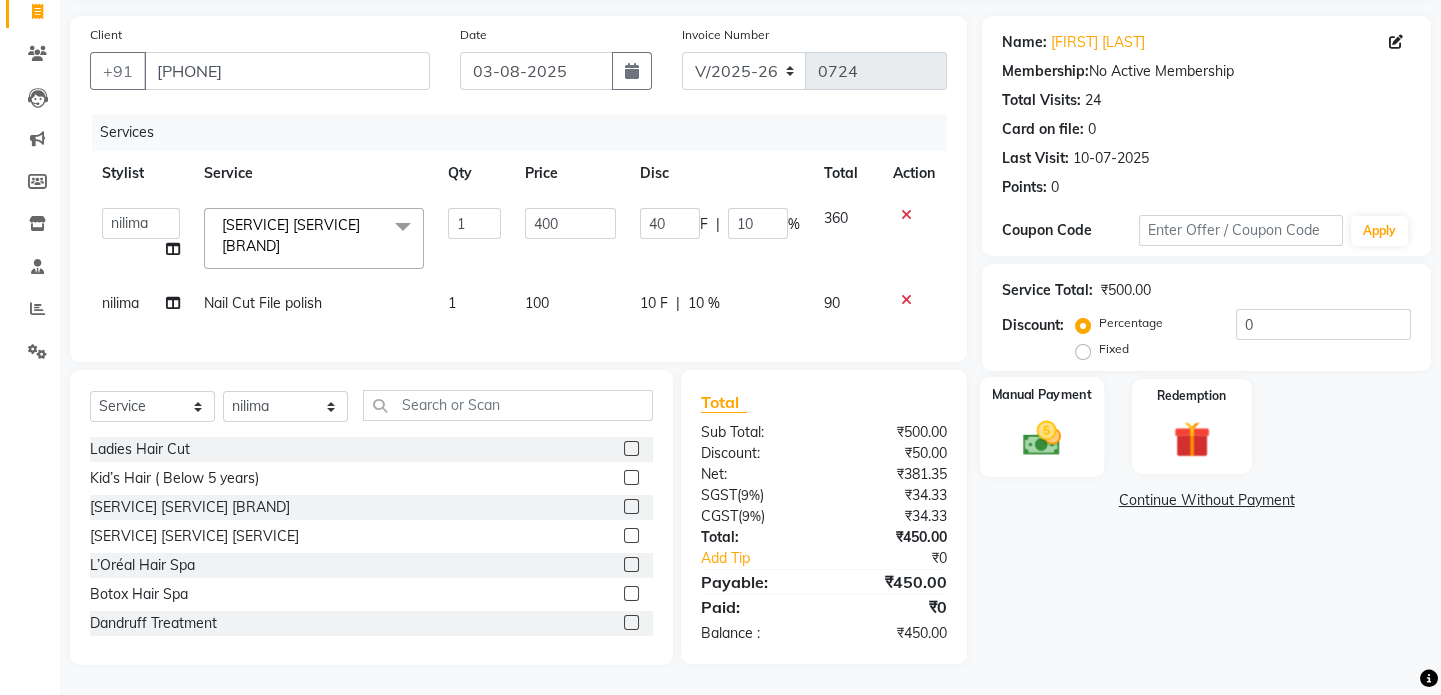 click on "Manual Payment" 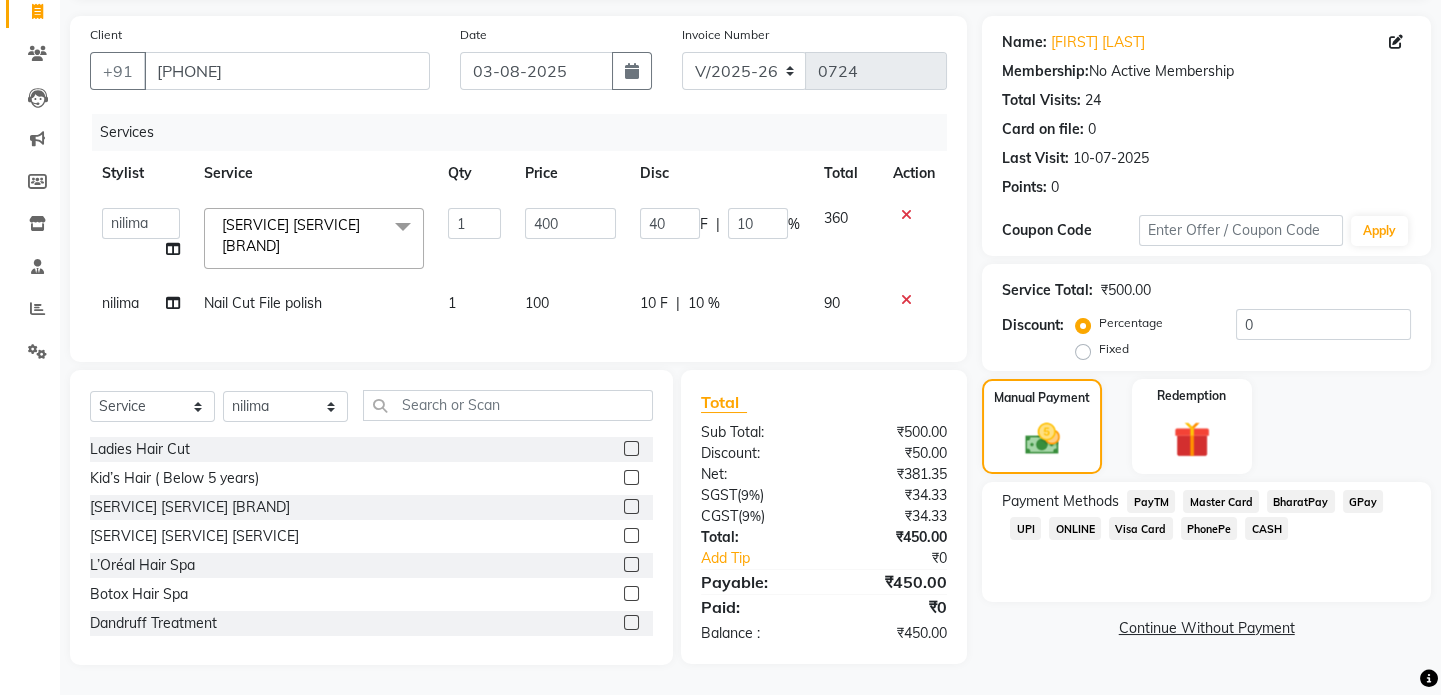 click on "UPI" 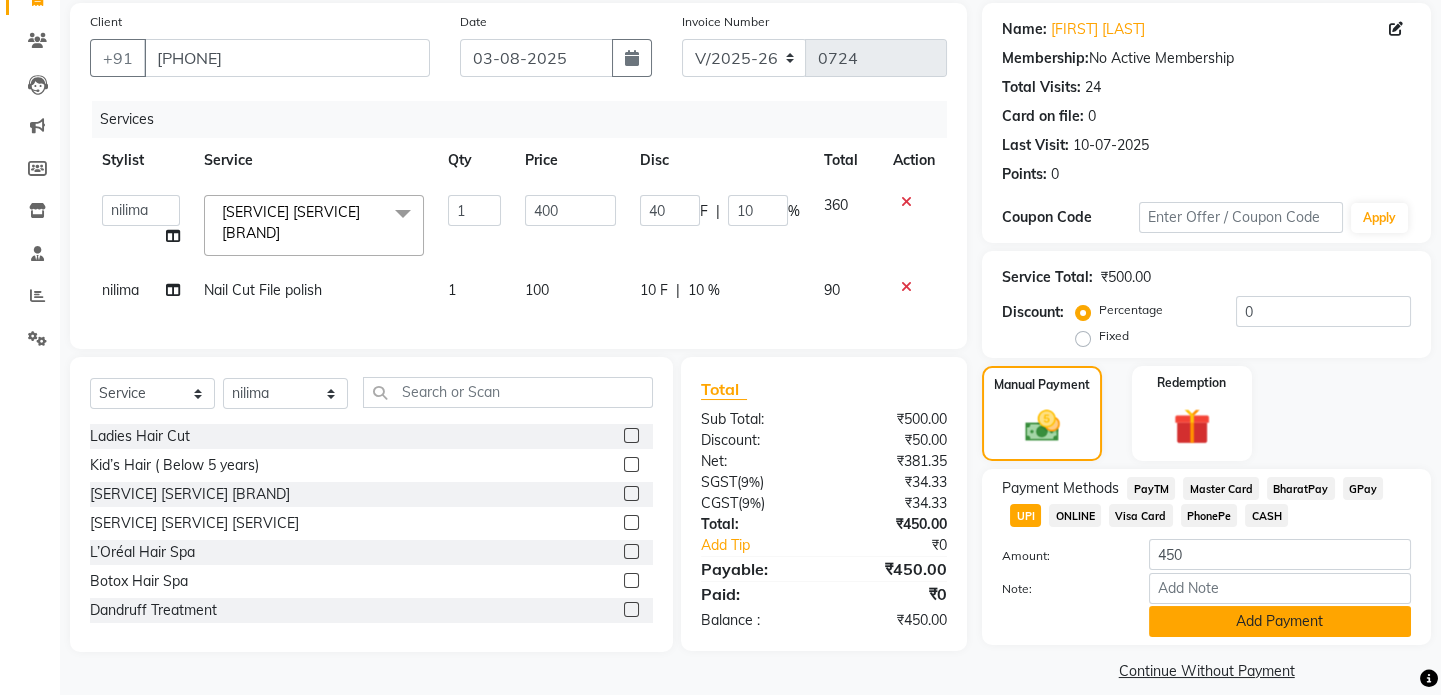 click on "Add Payment" 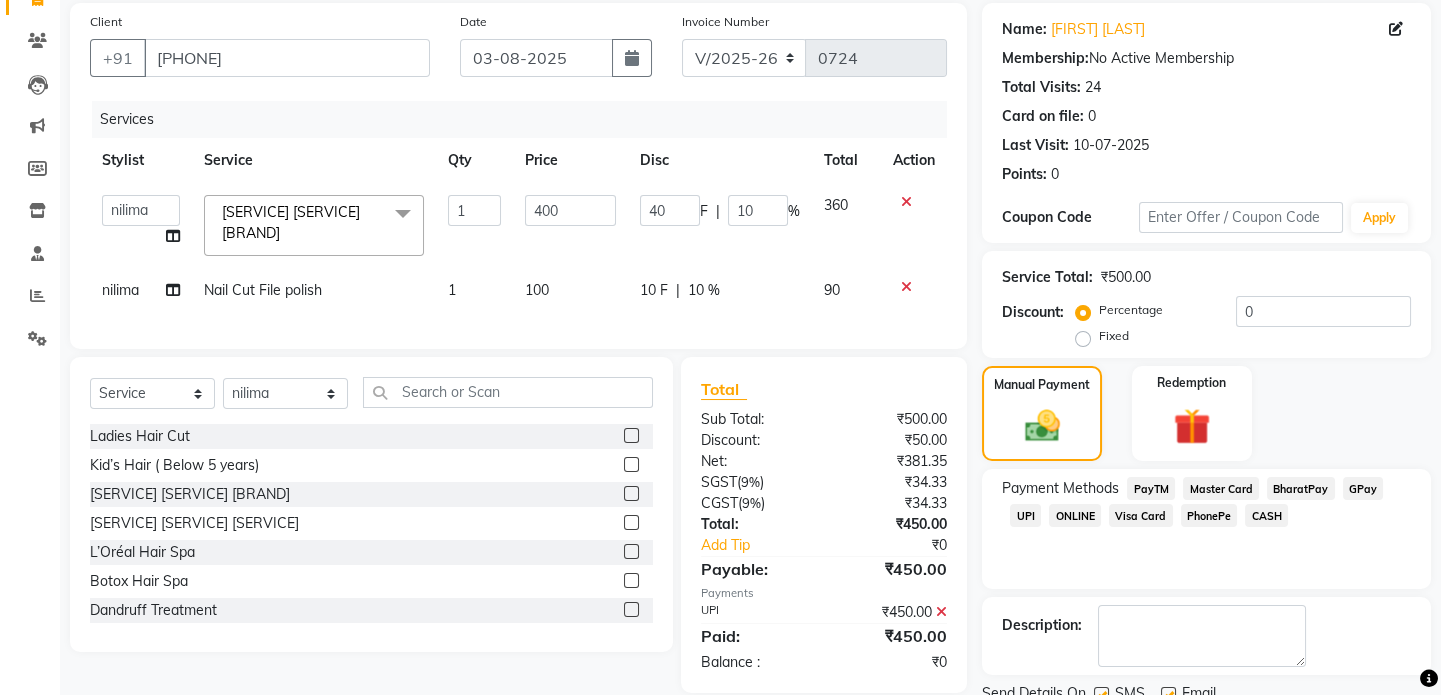 scroll, scrollTop: 223, scrollLeft: 0, axis: vertical 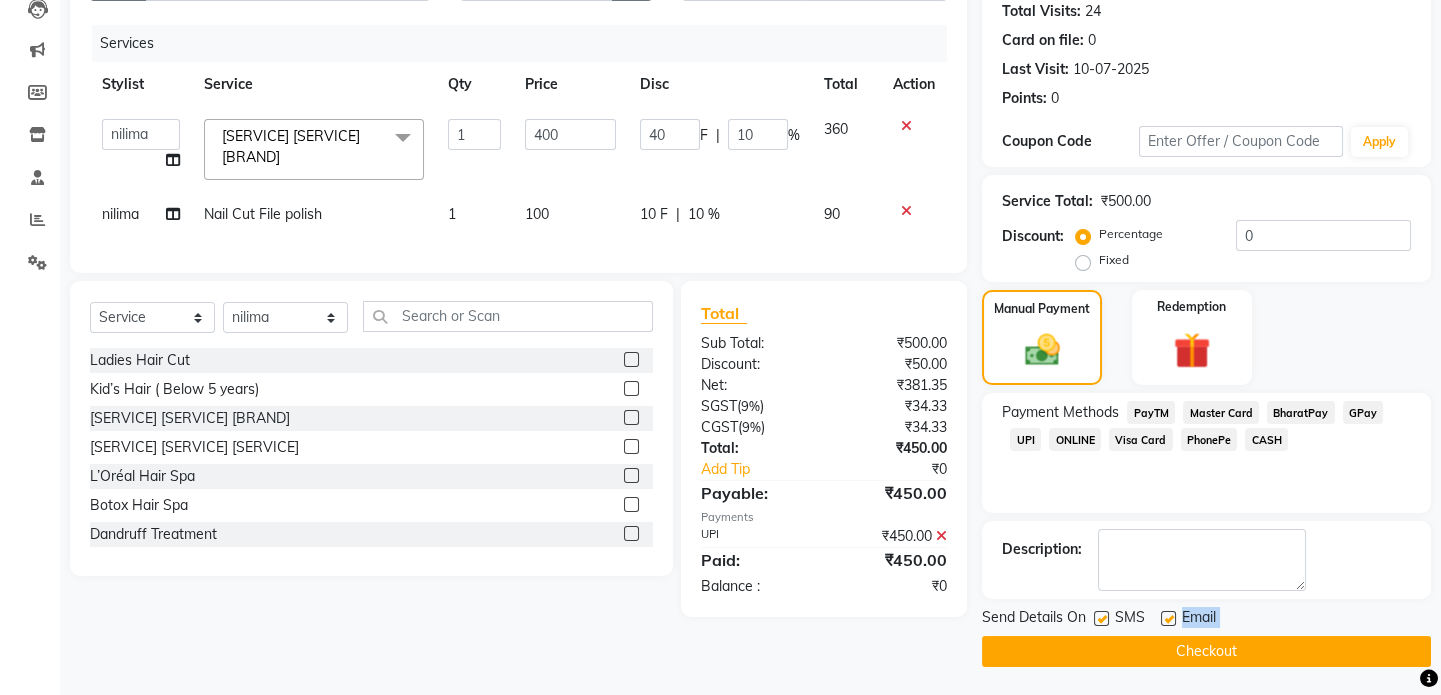 drag, startPoint x: 1175, startPoint y: 630, endPoint x: 1176, endPoint y: 650, distance: 20.024984 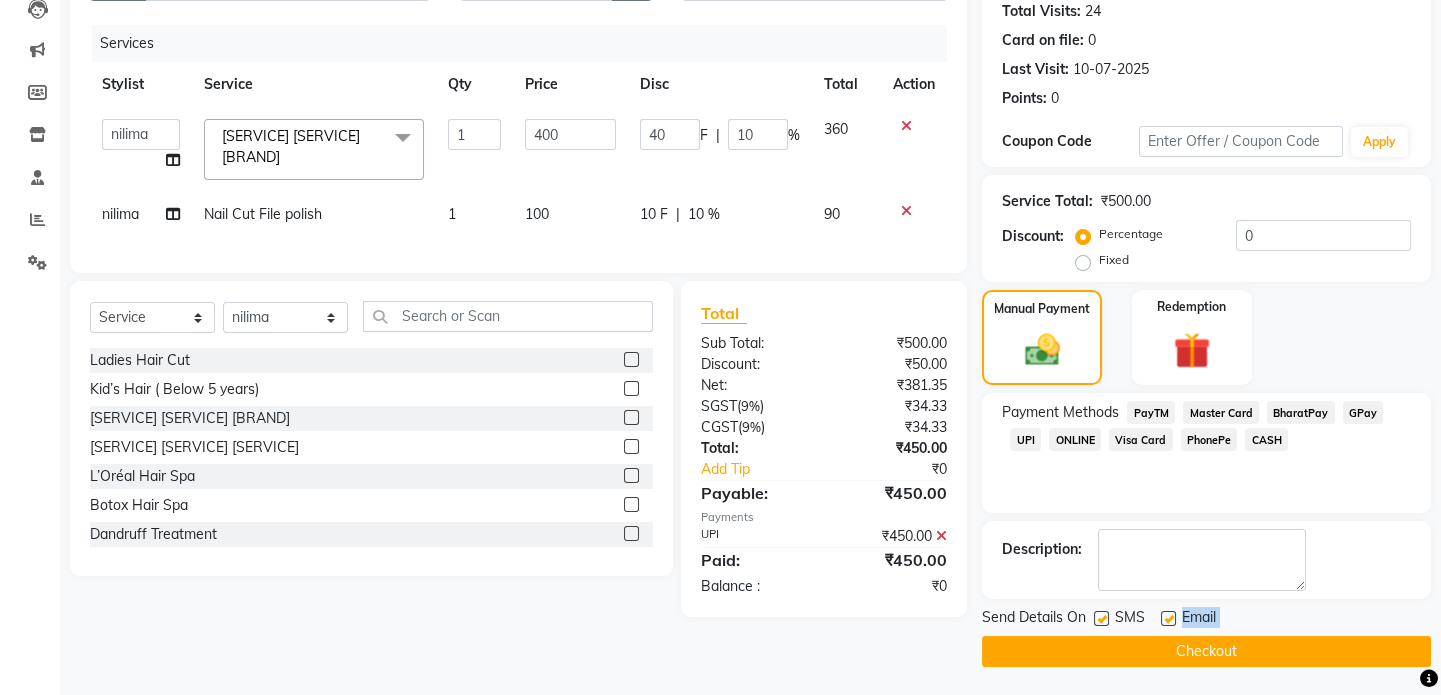 click on "Send Details On SMS Email  Checkout" 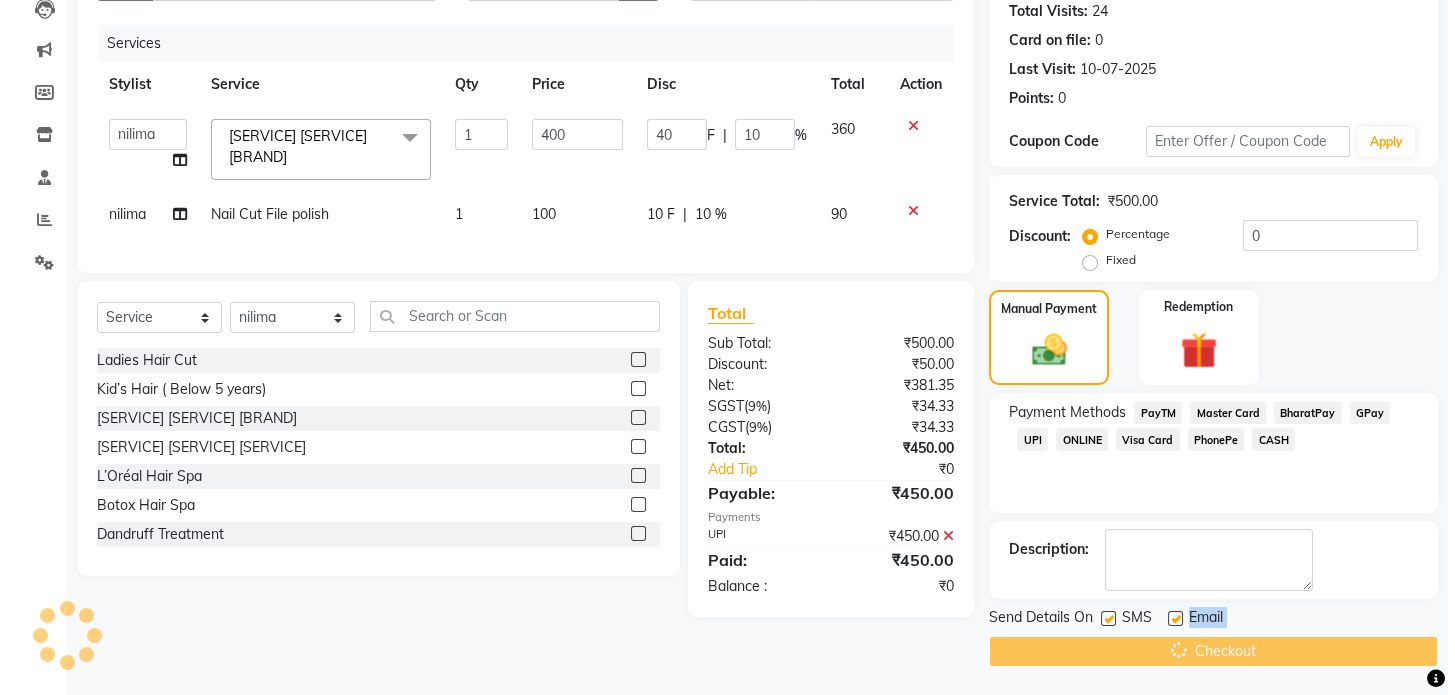 scroll, scrollTop: 0, scrollLeft: 0, axis: both 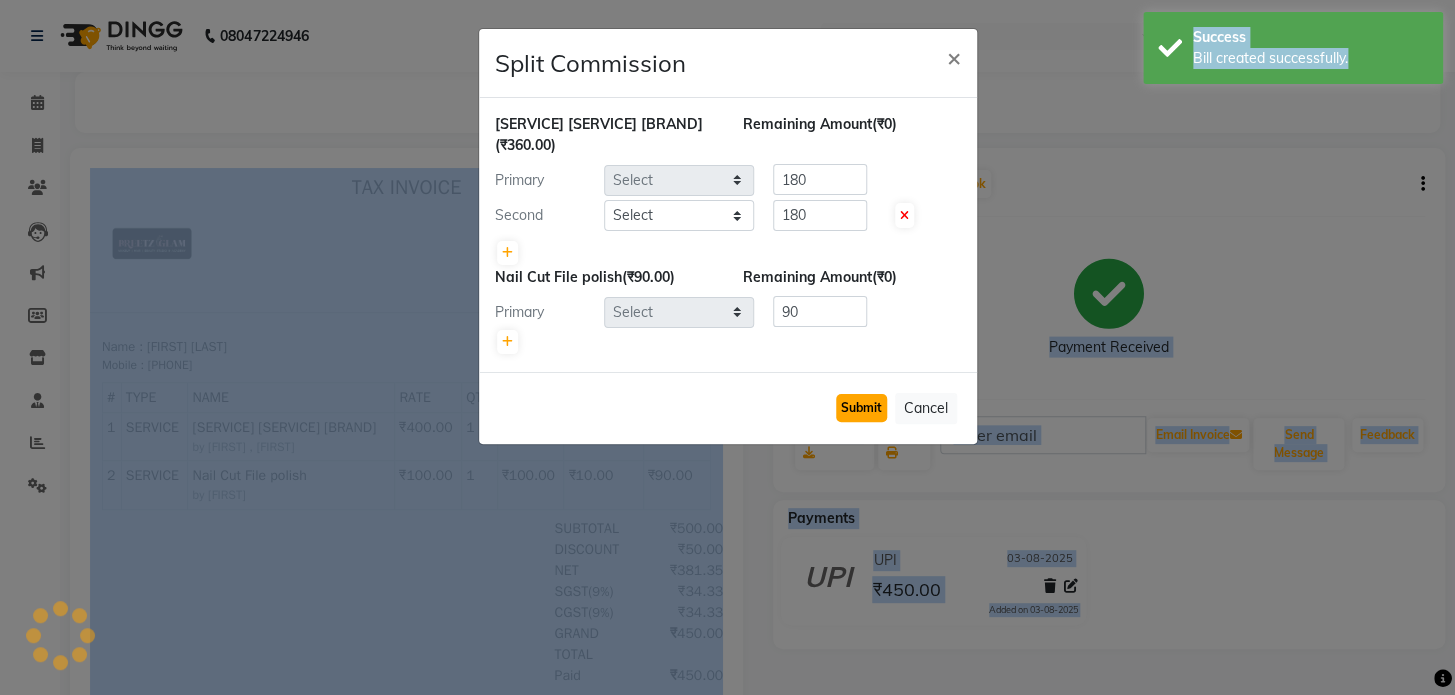 click on "Submit" 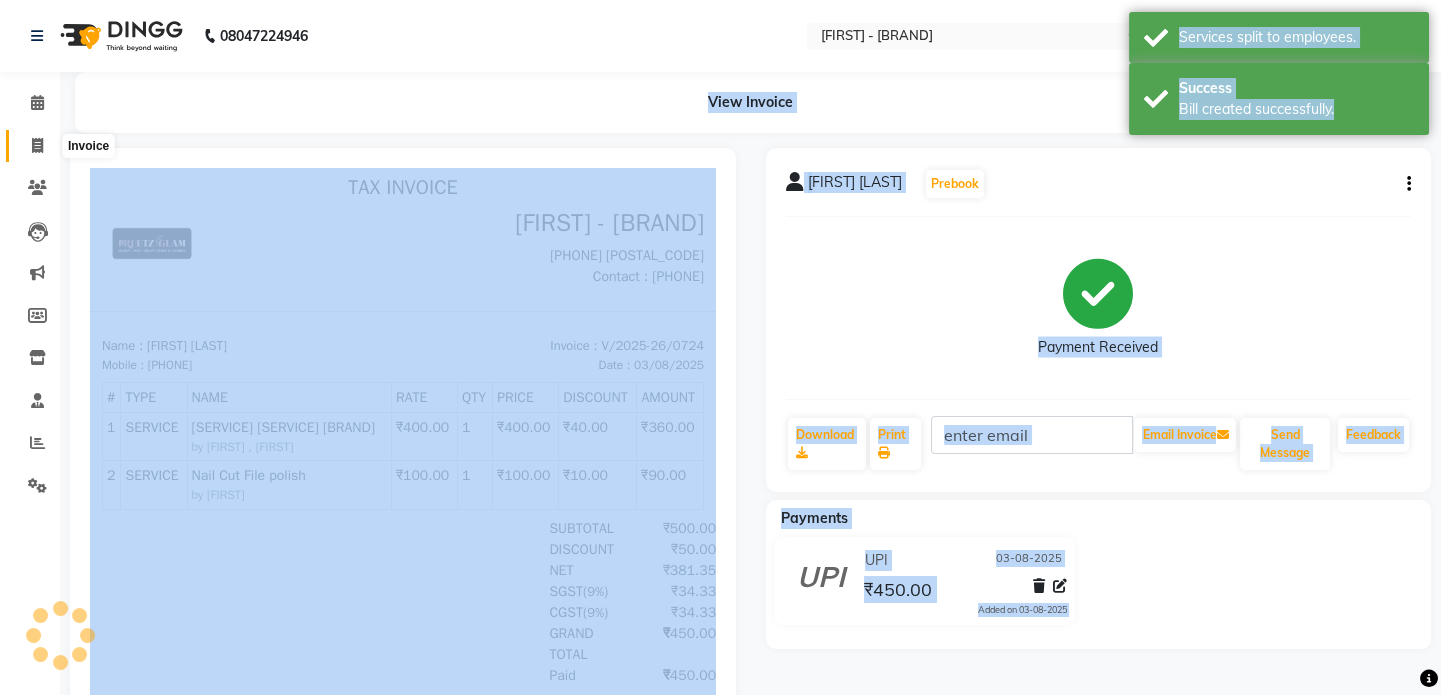 click 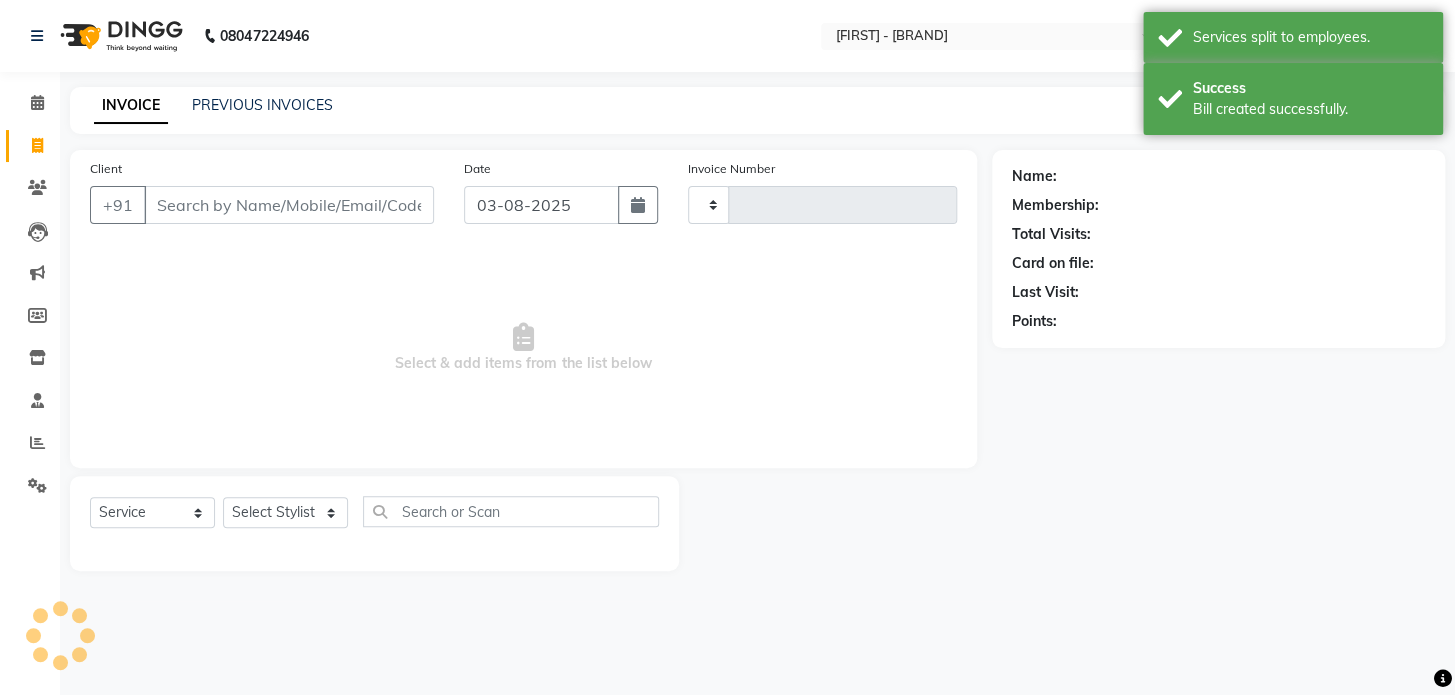 type on "0725" 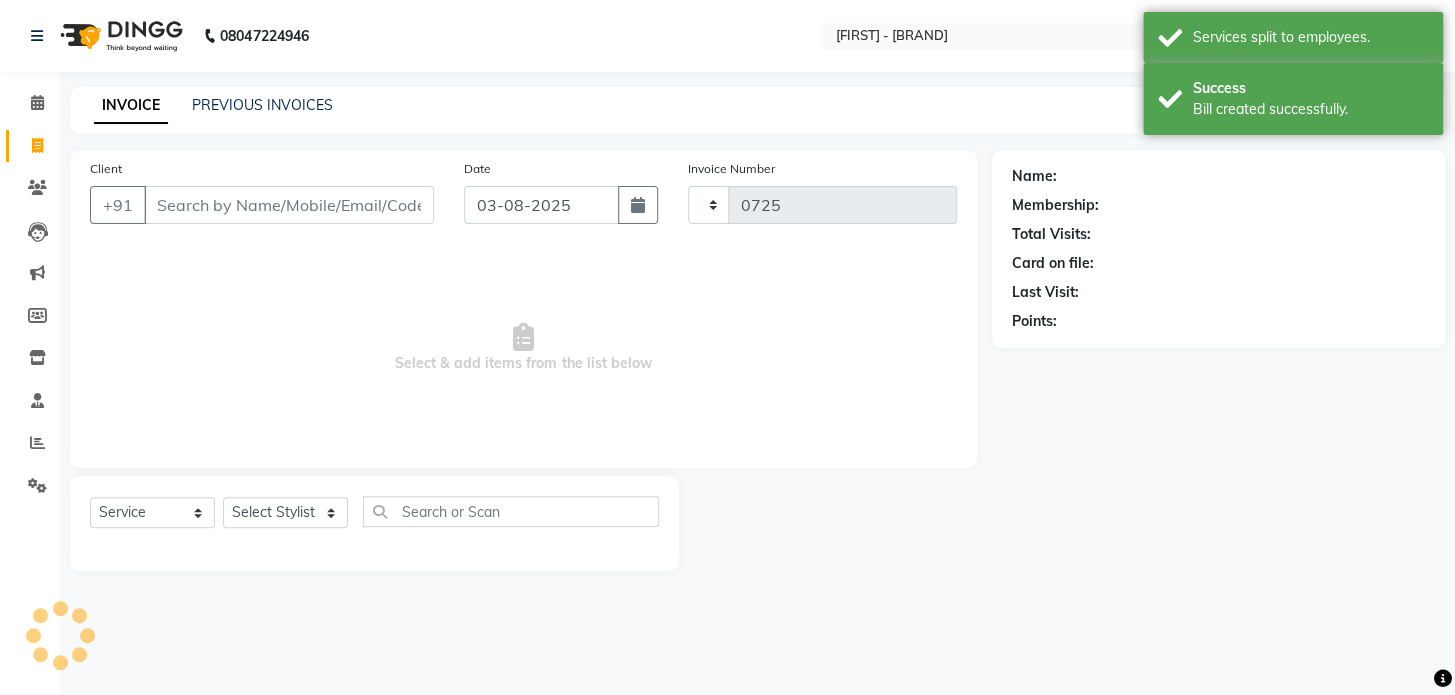 select on "4263" 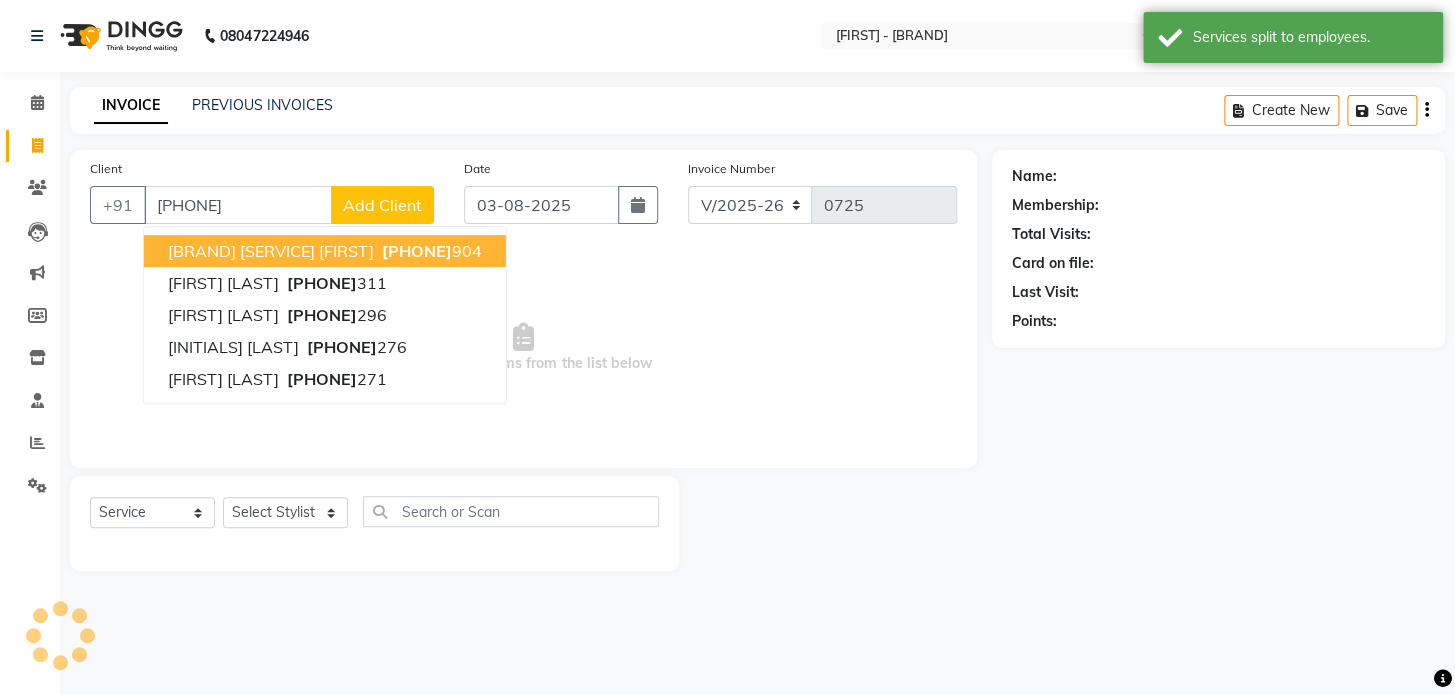 type on "[PHONE]" 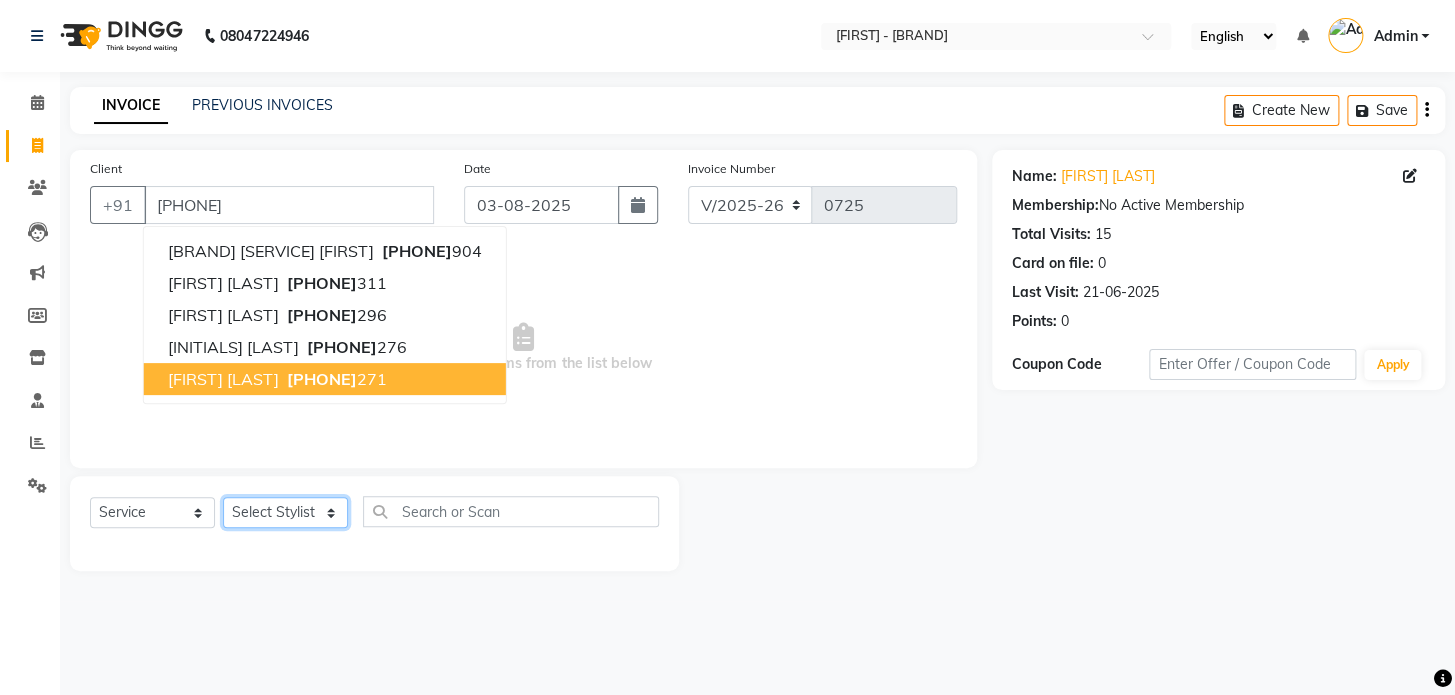 click on "Select Stylist [FIRST] [FIRST] [FIRST] [FIRST] [FIRST] [FIRST] [FIRST]" 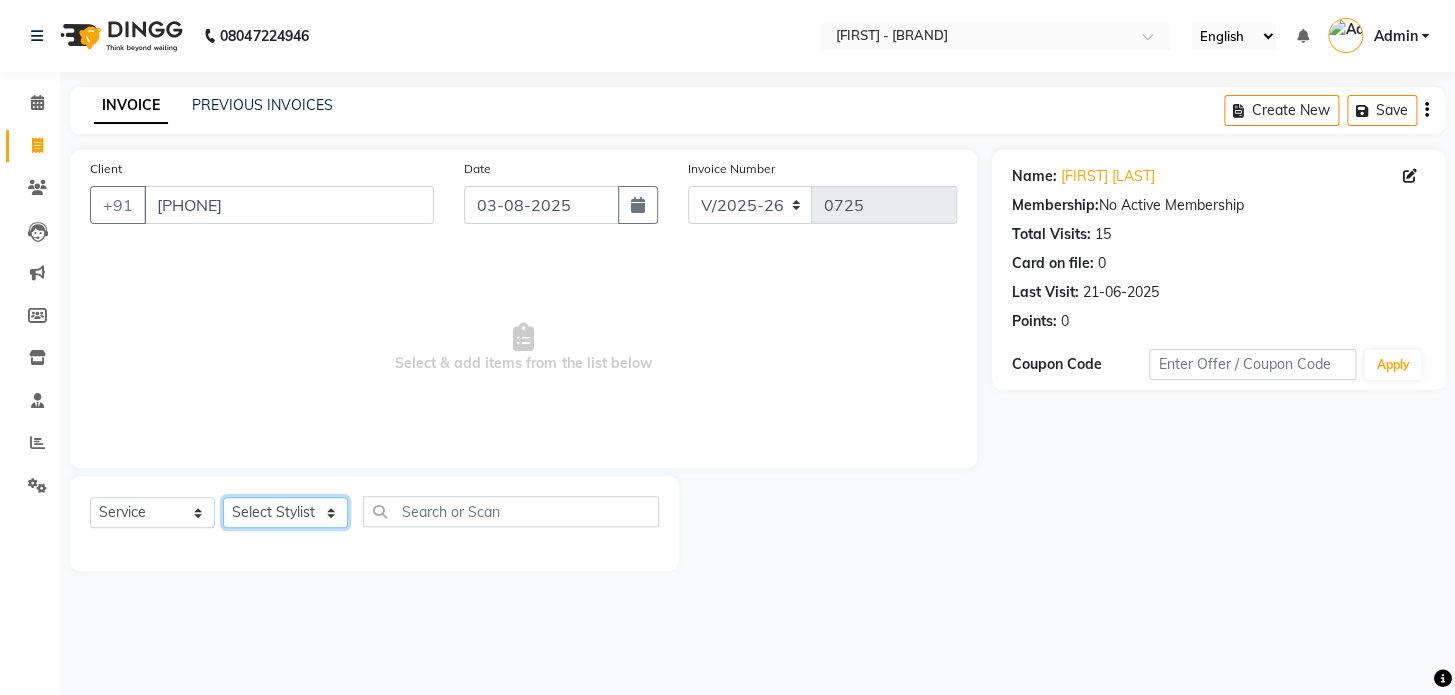 select on "86174" 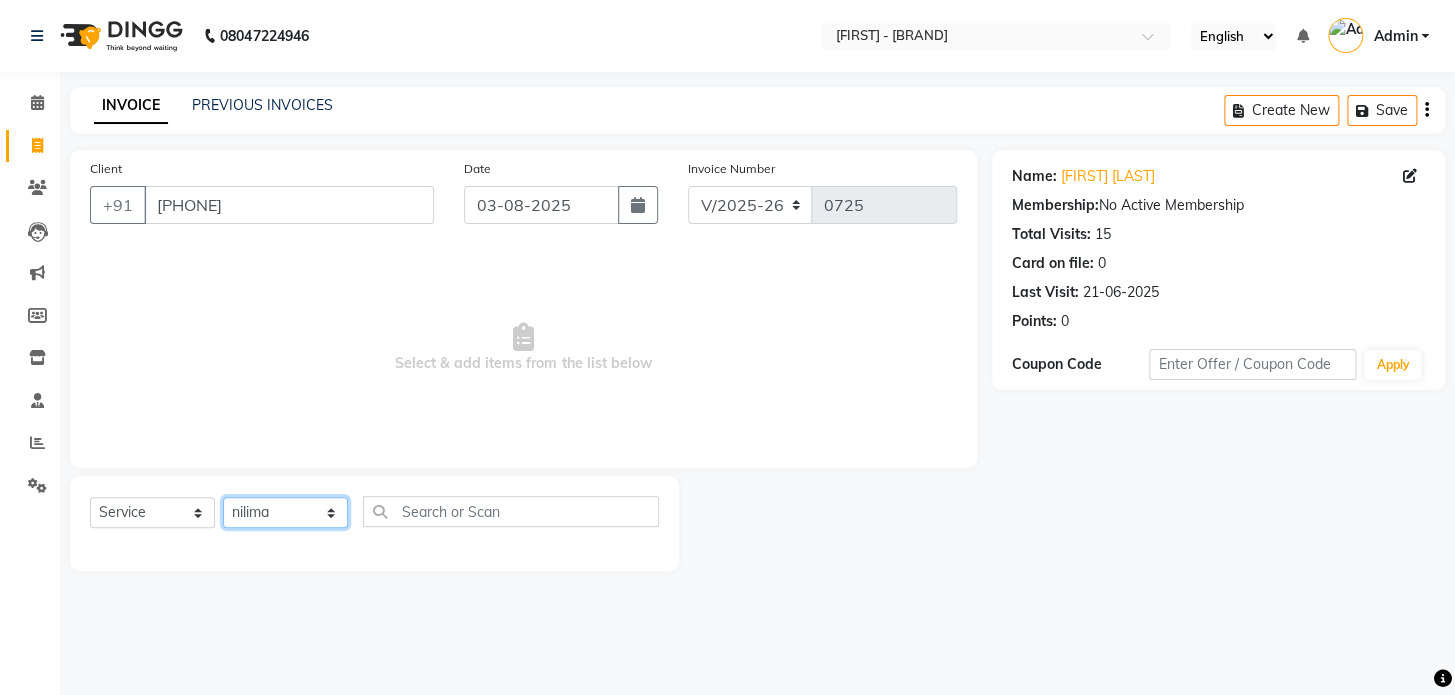 click on "Select Stylist [FIRST] [FIRST] [FIRST] [FIRST] [FIRST] [FIRST] [FIRST]" 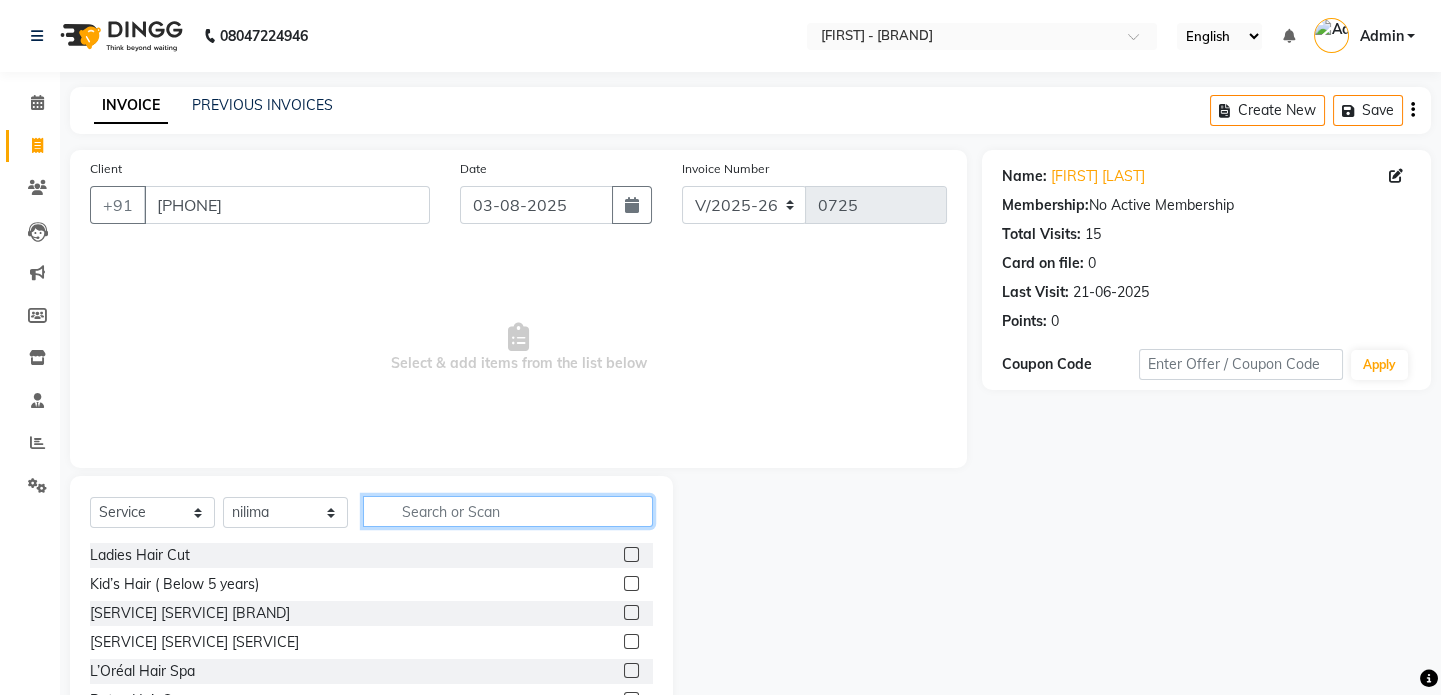 click 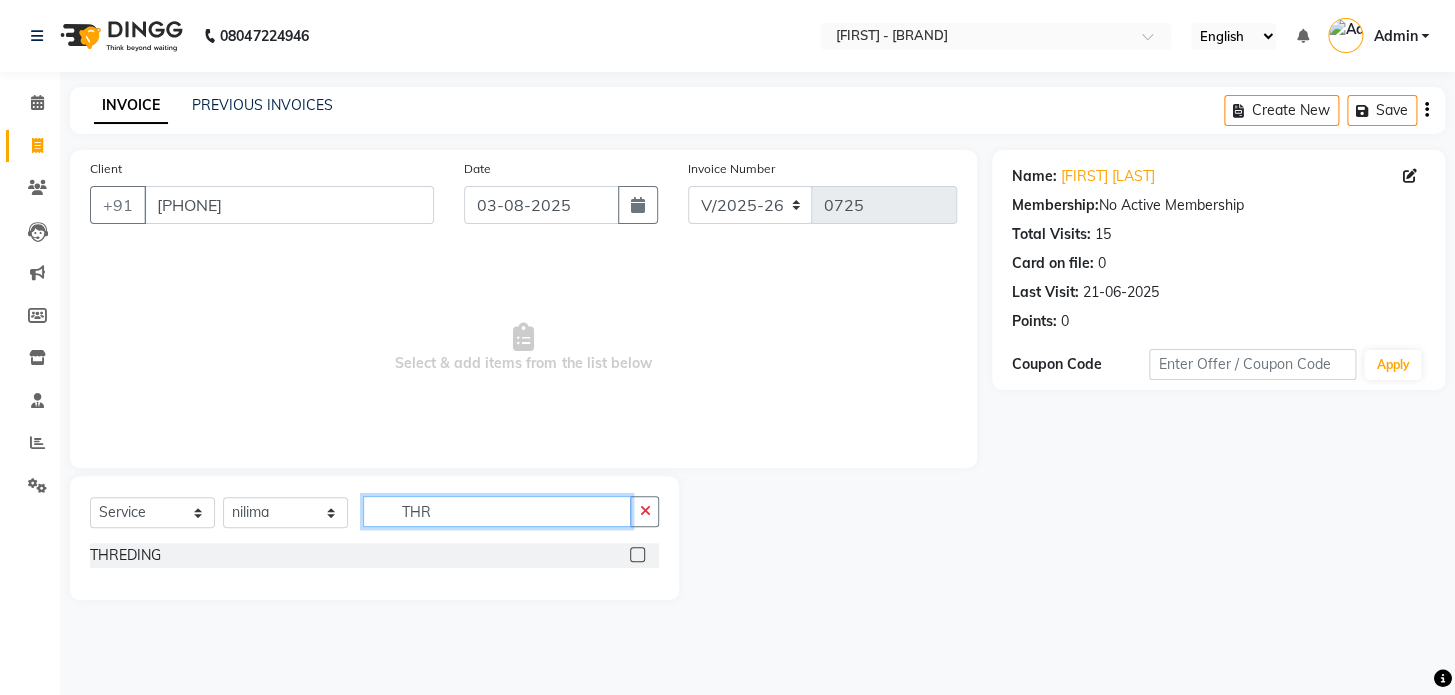 type on "THR" 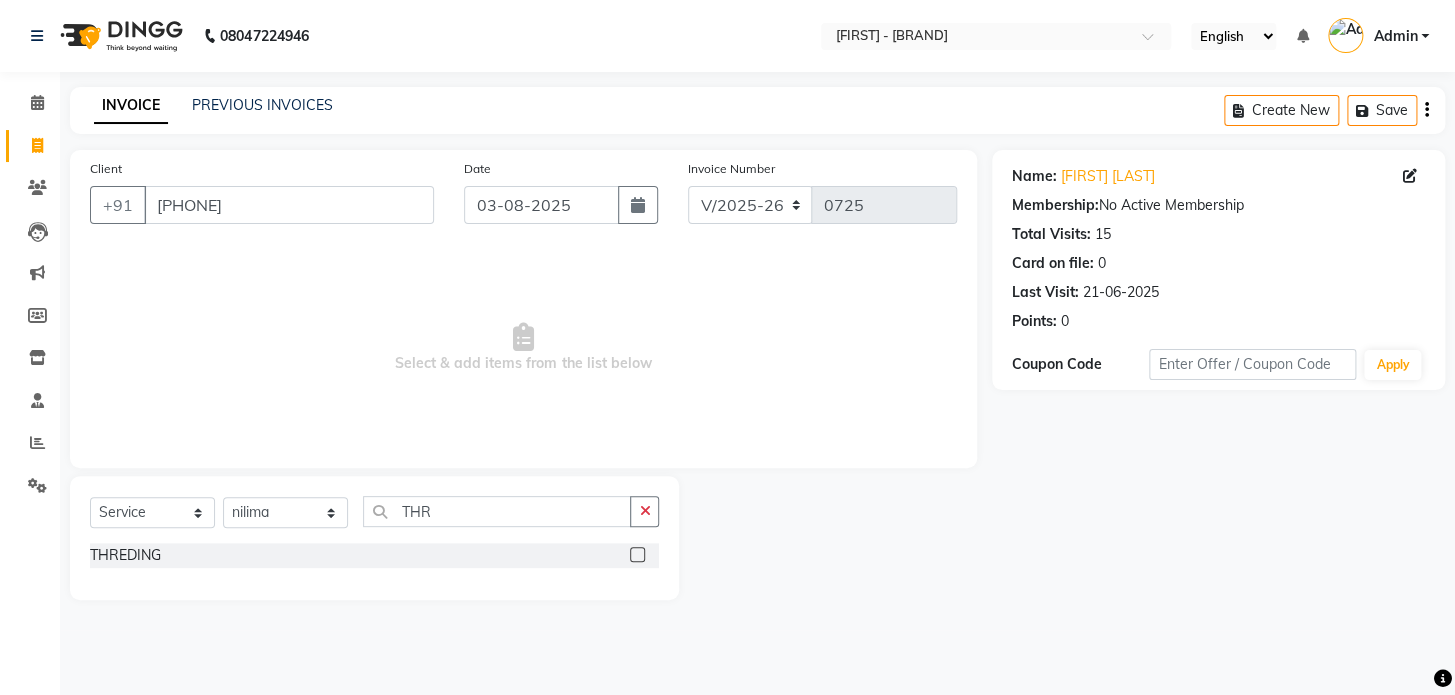 click 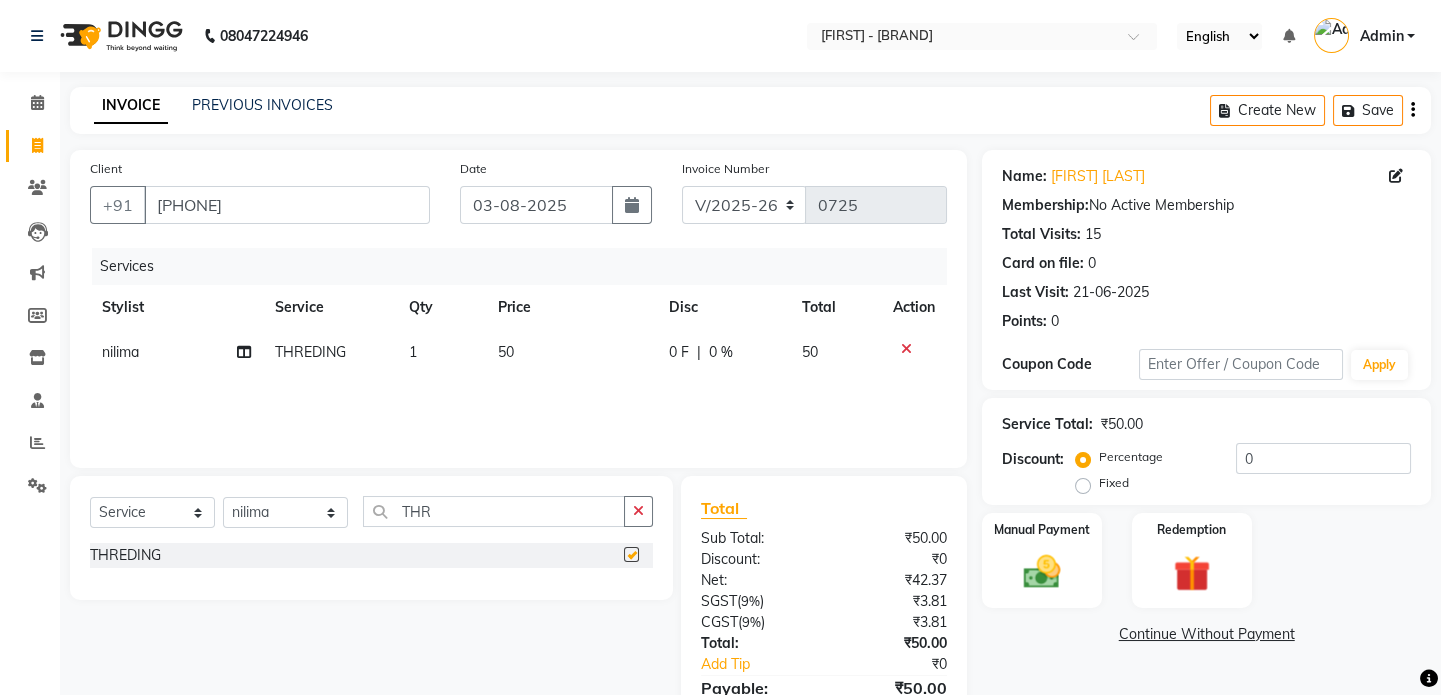 checkbox on "false" 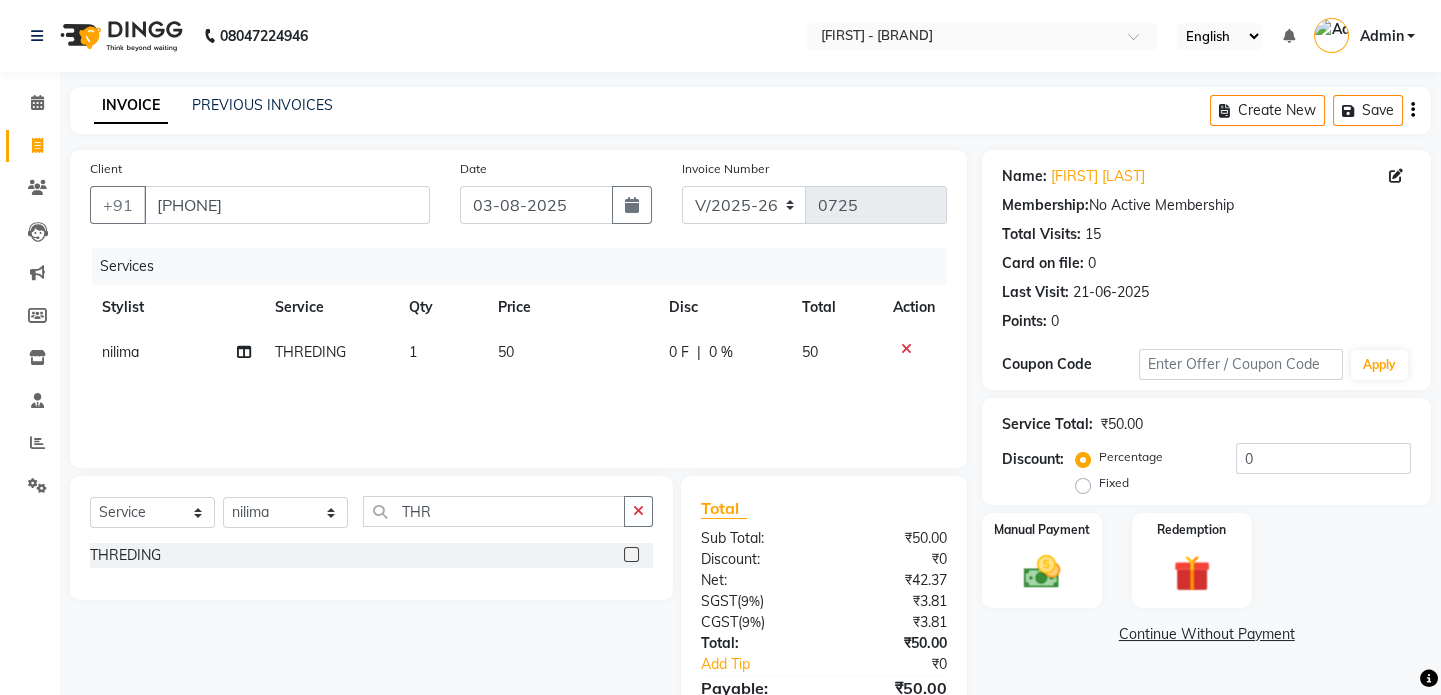 click on "50" 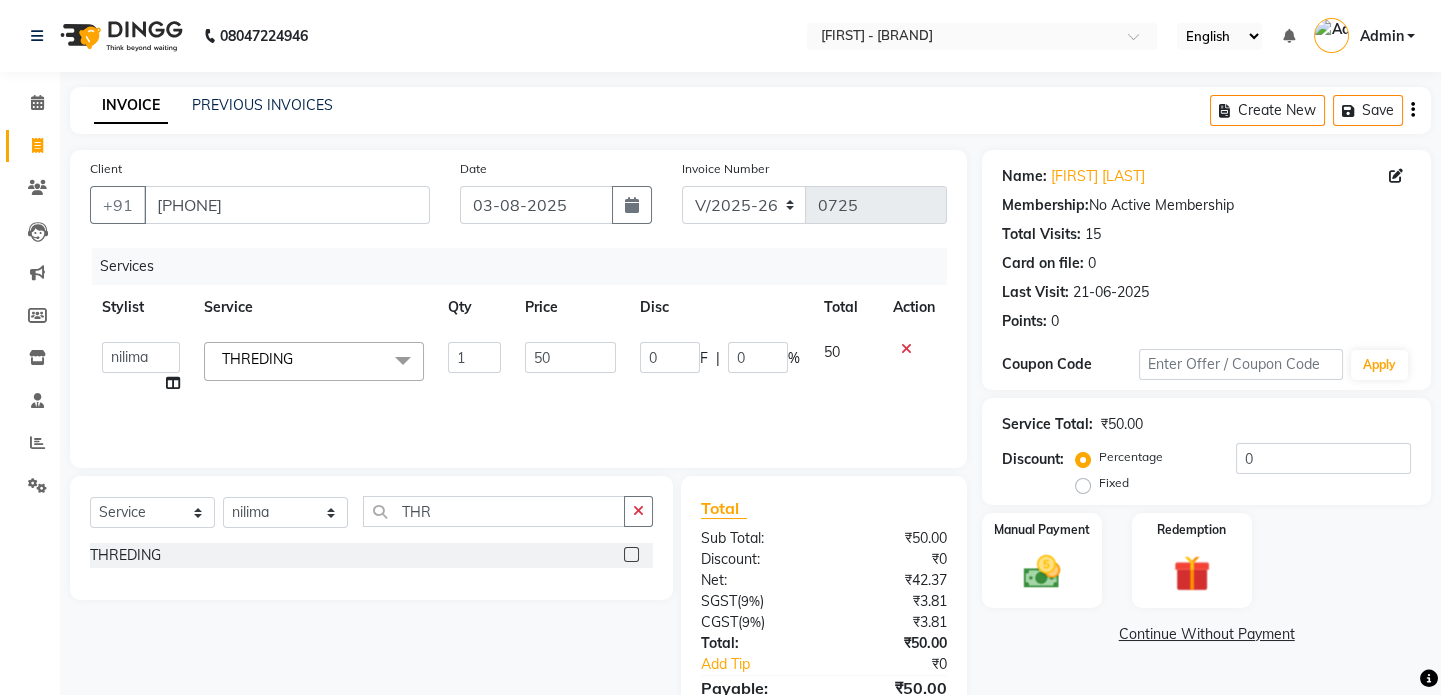 click on "50" 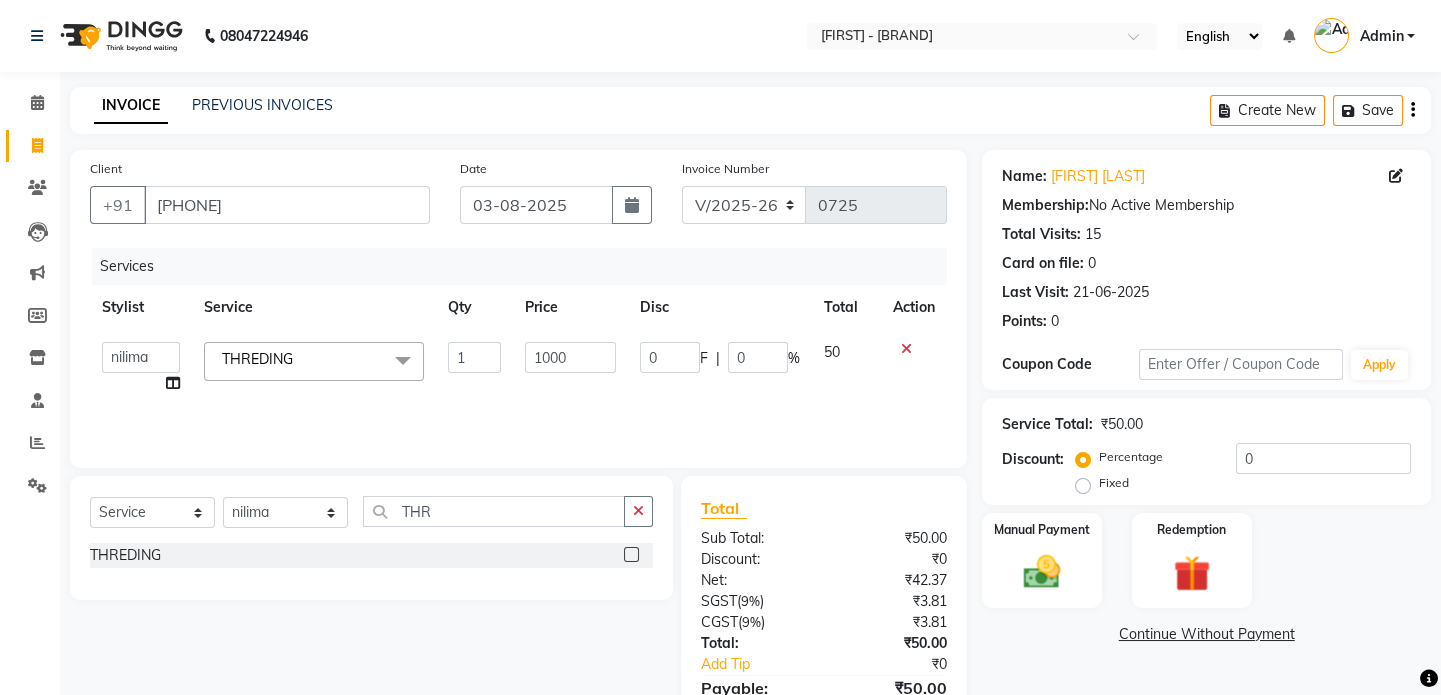 type on "100" 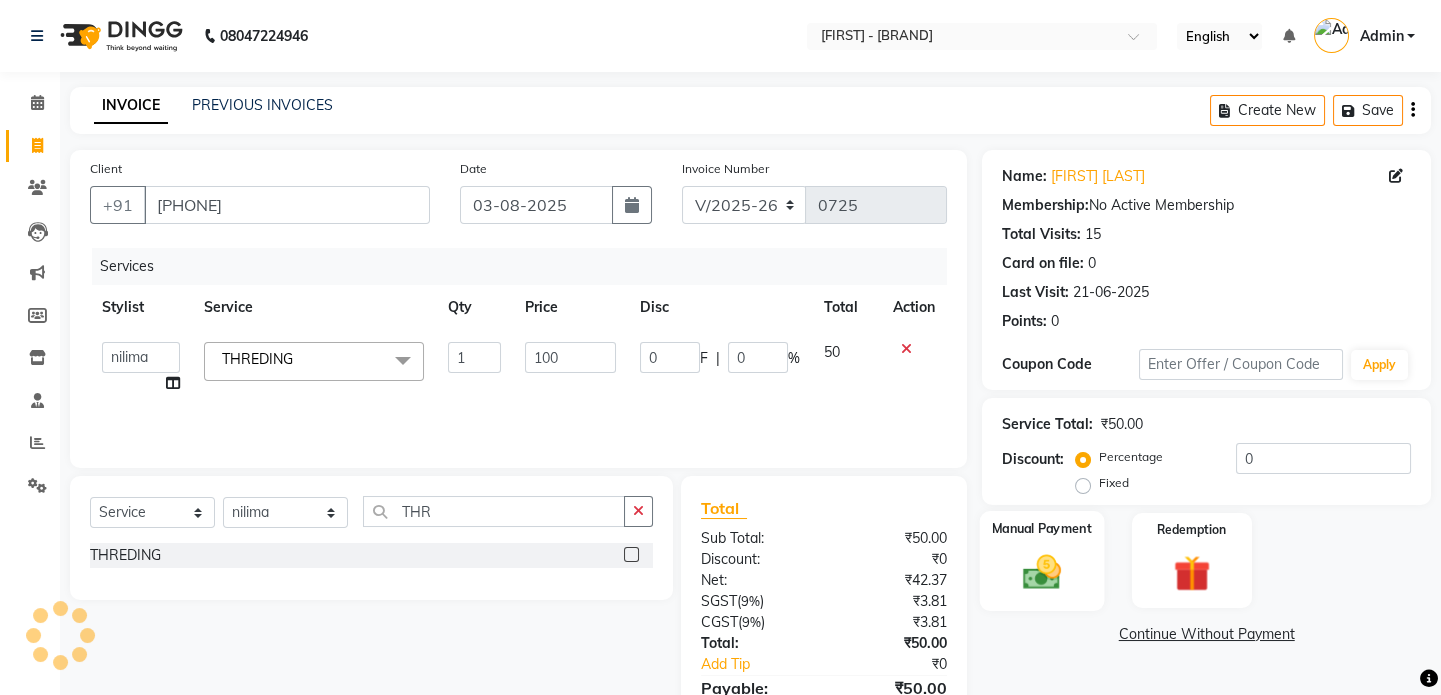 click on "Manual Payment" 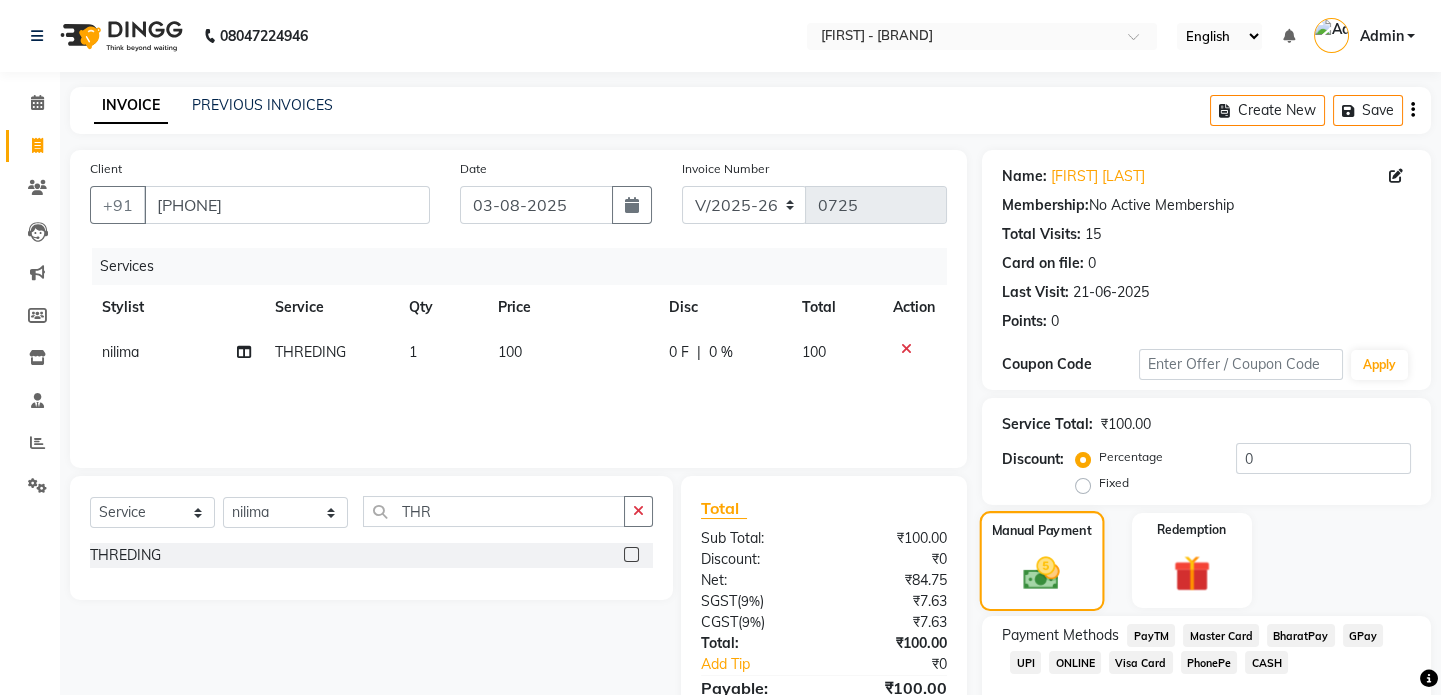 scroll, scrollTop: 111, scrollLeft: 0, axis: vertical 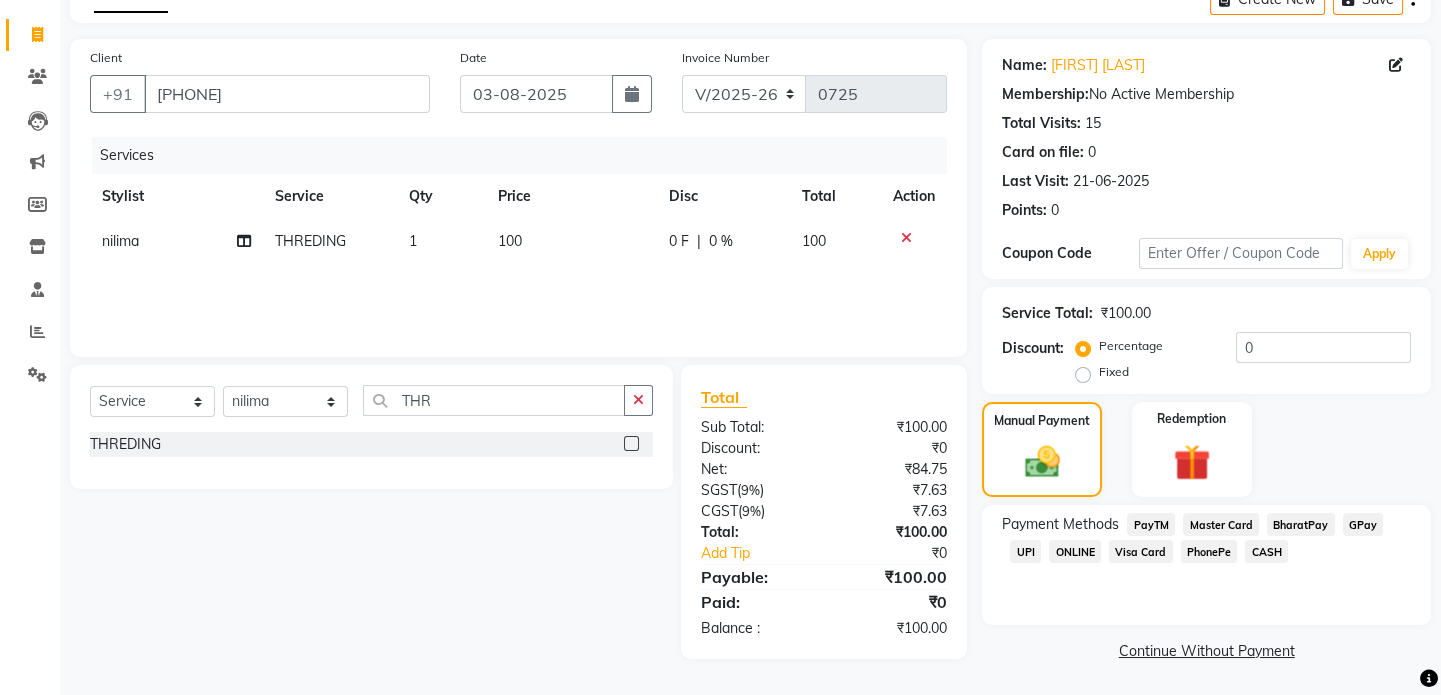 click on "CASH" 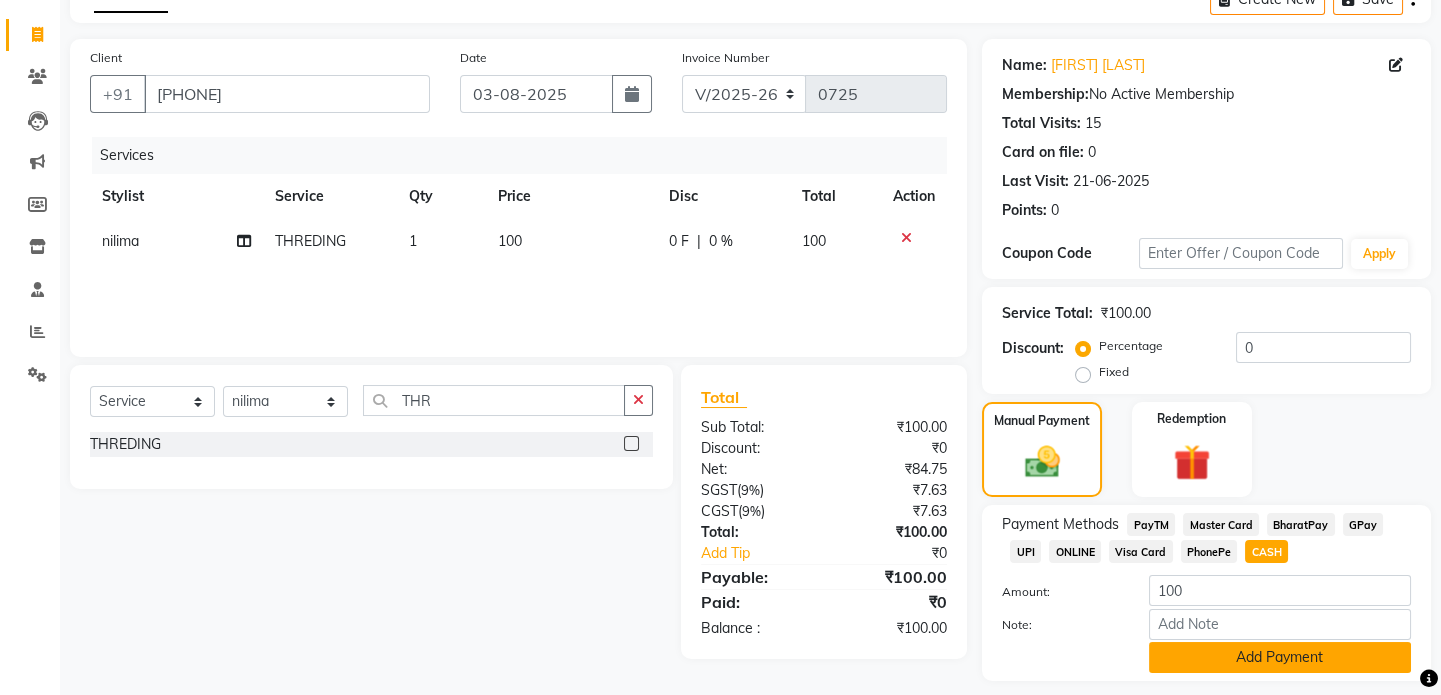click on "Add Payment" 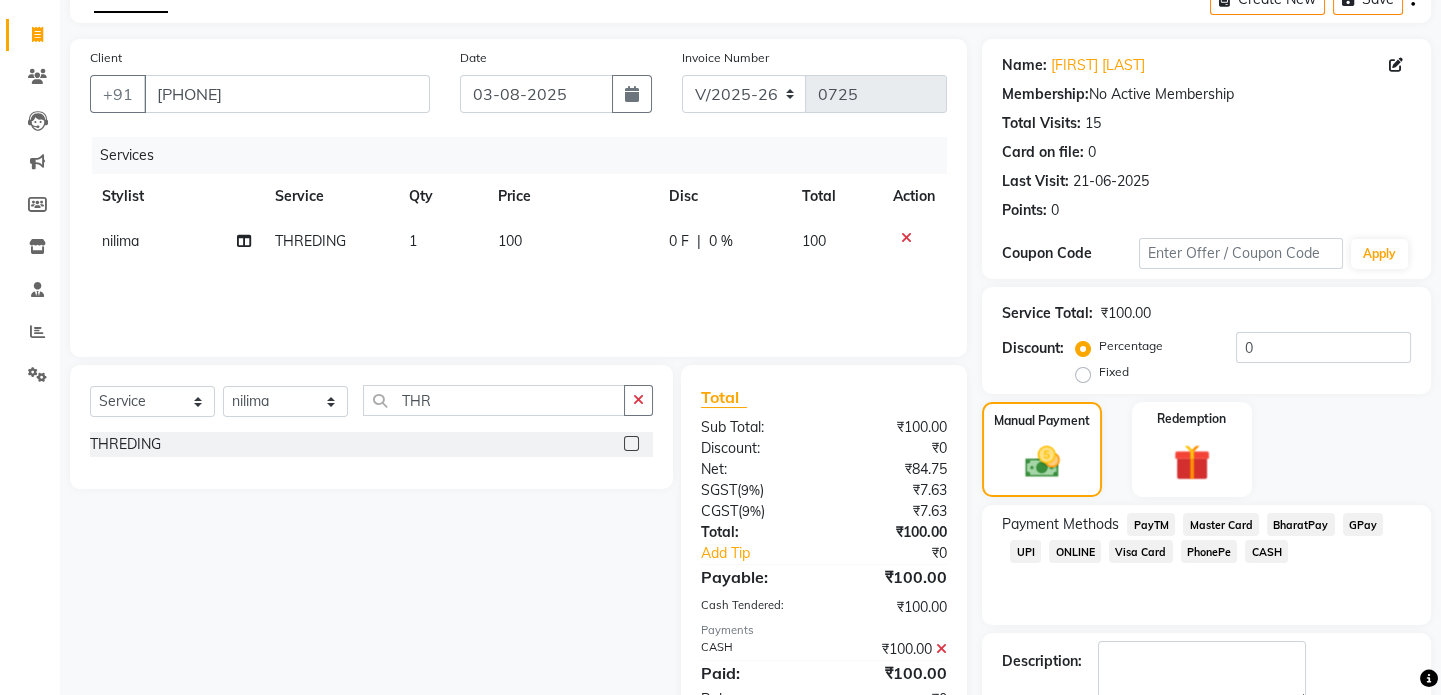scroll, scrollTop: 223, scrollLeft: 0, axis: vertical 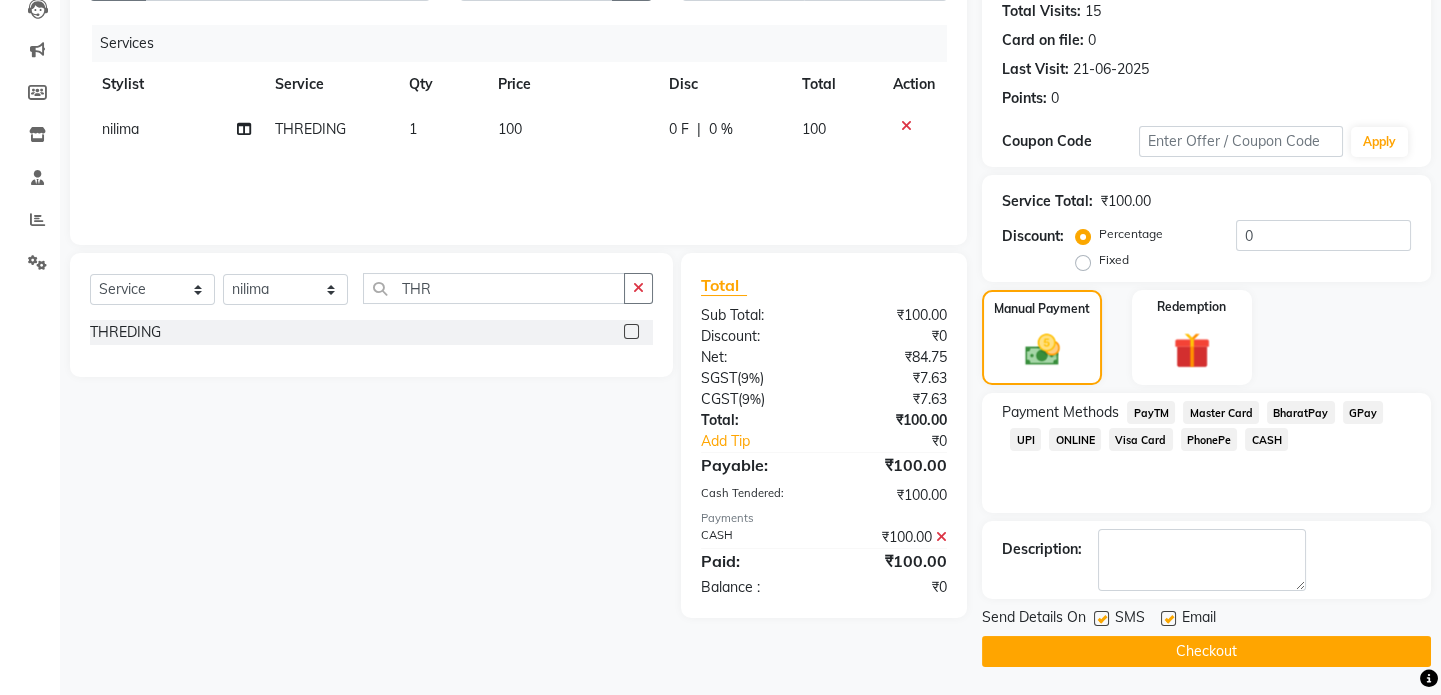 click on "Checkout" 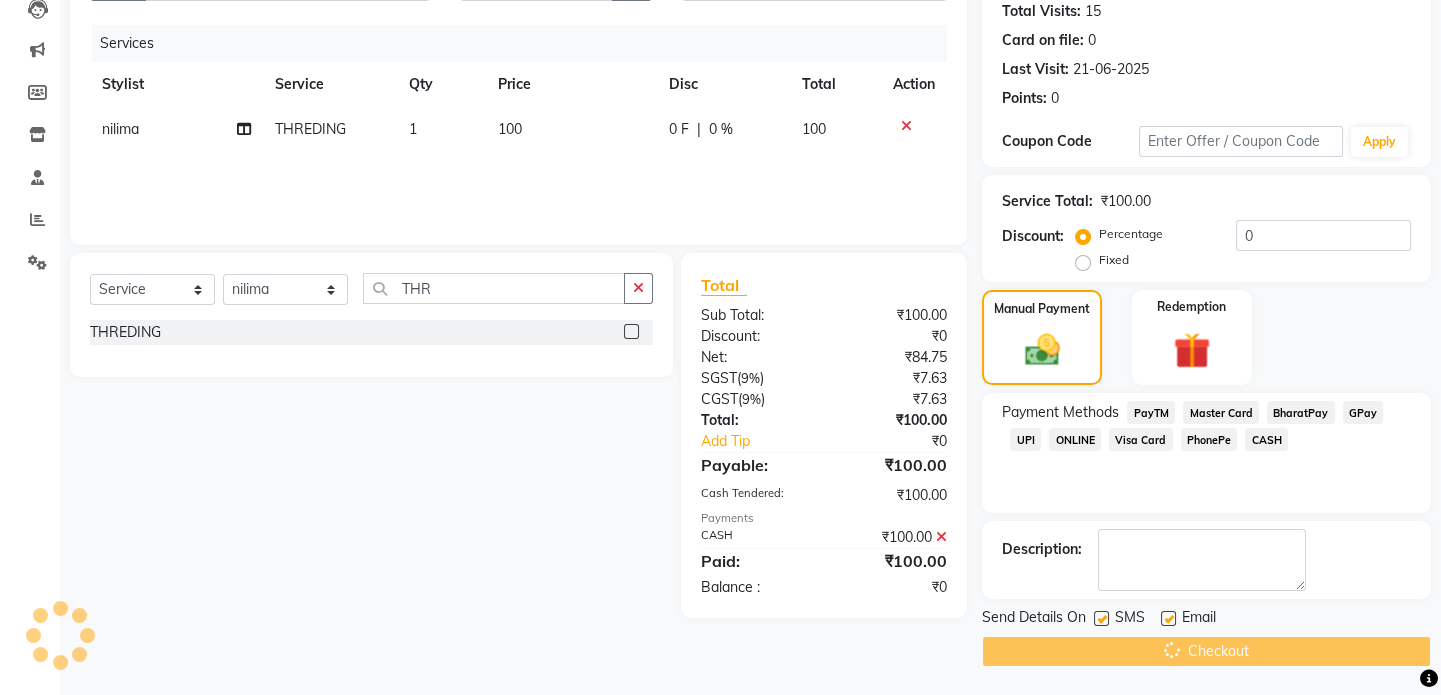 scroll, scrollTop: 0, scrollLeft: 0, axis: both 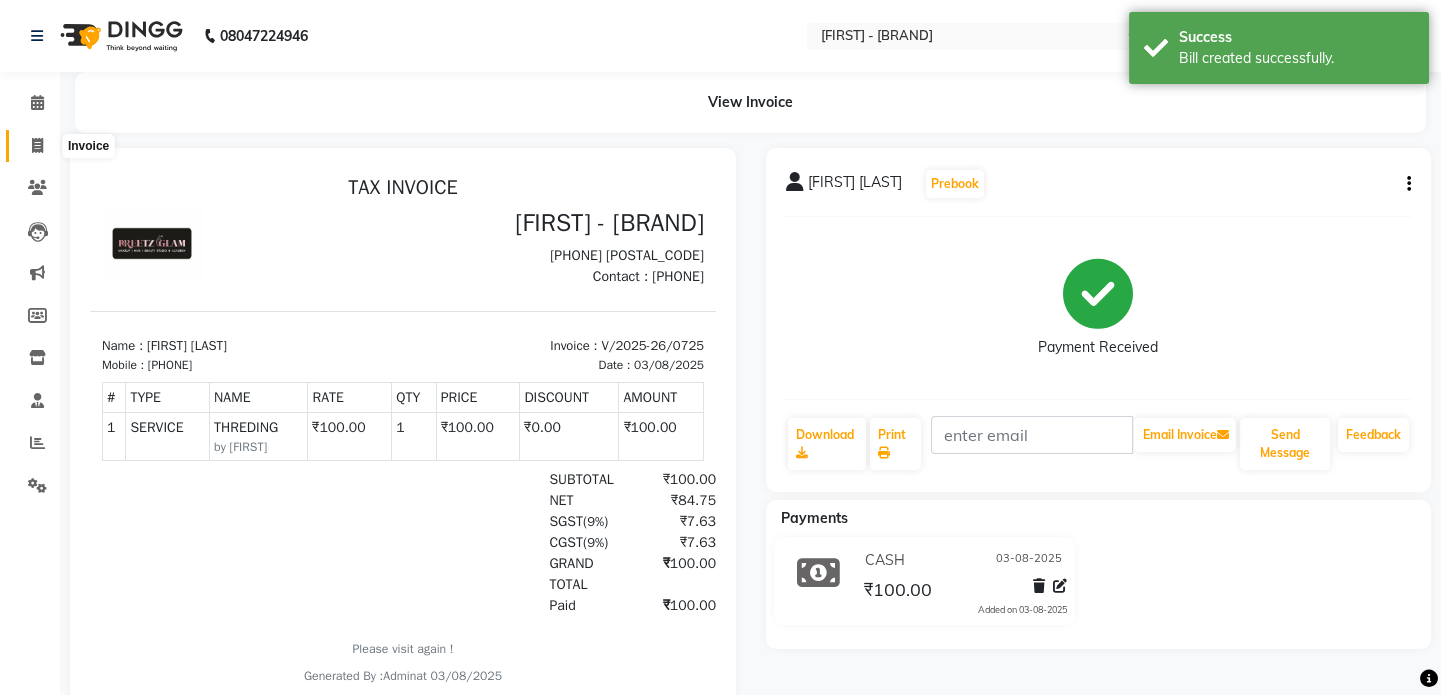 click 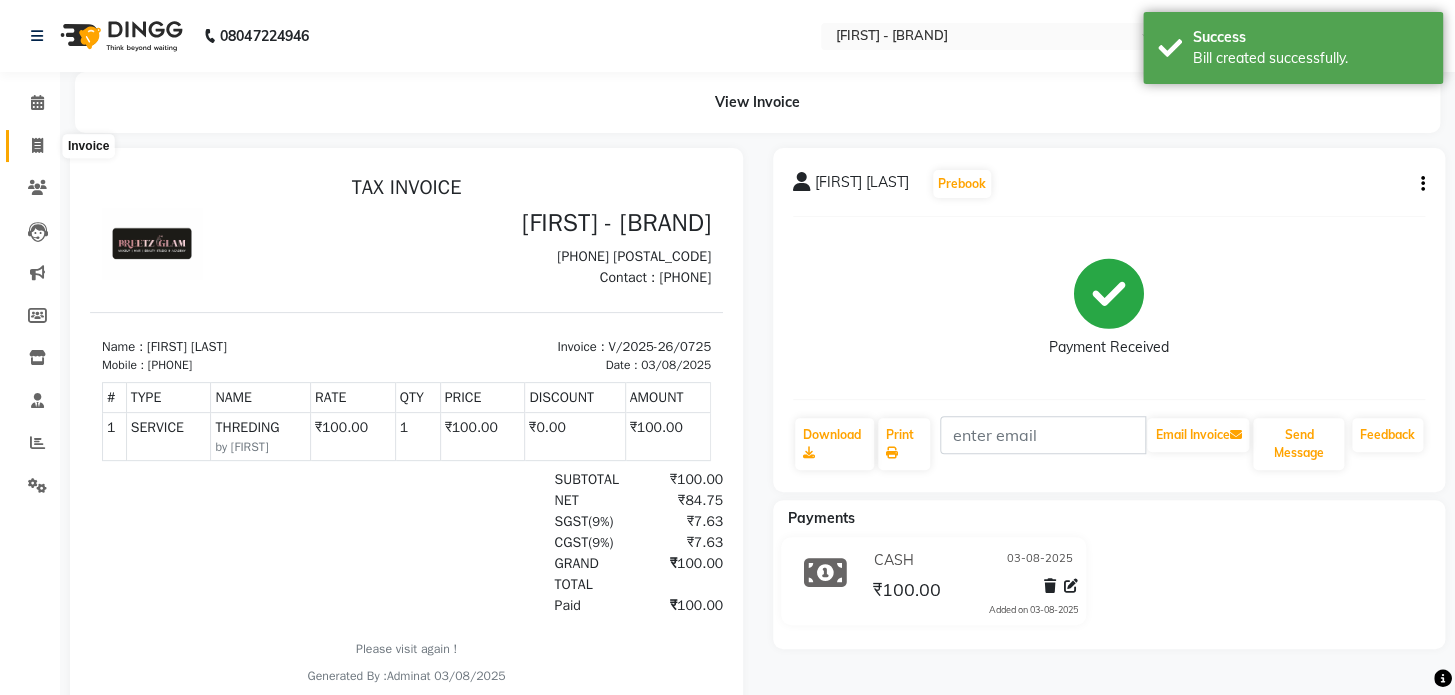 select on "4263" 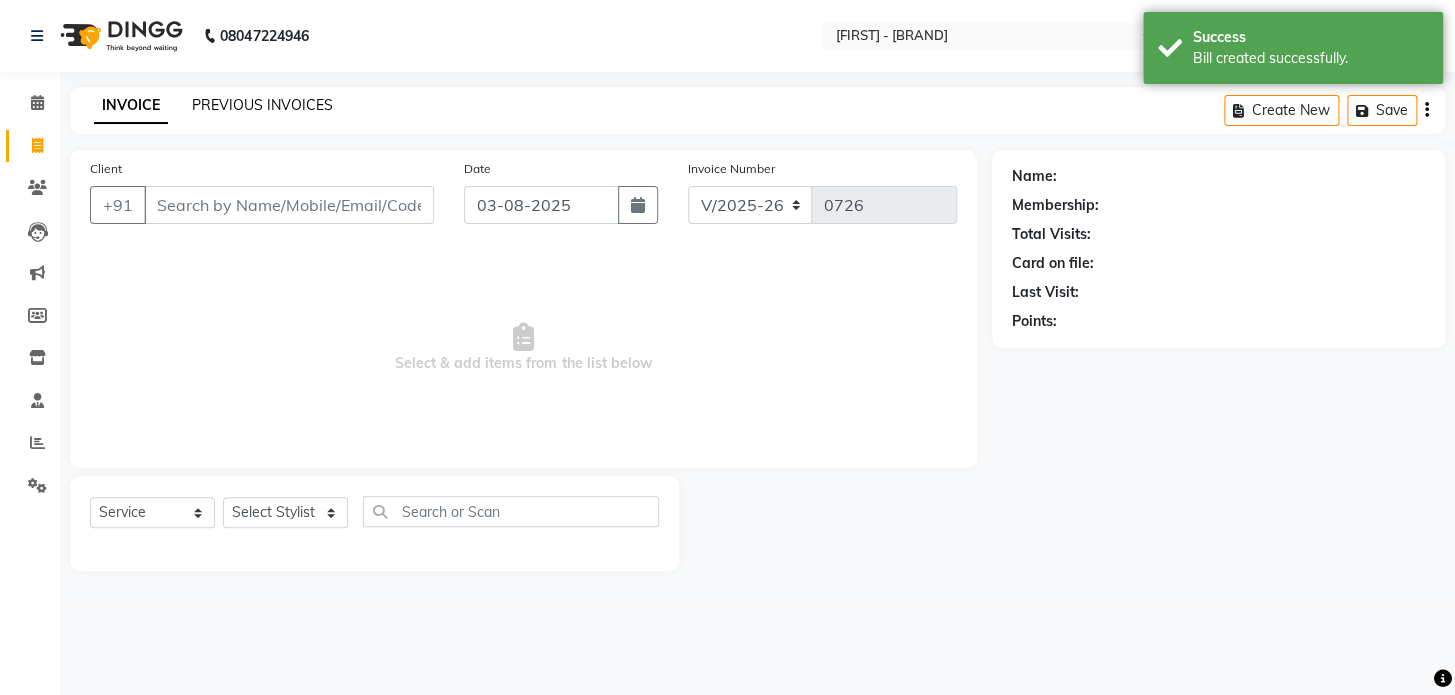 click on "PREVIOUS INVOICES" 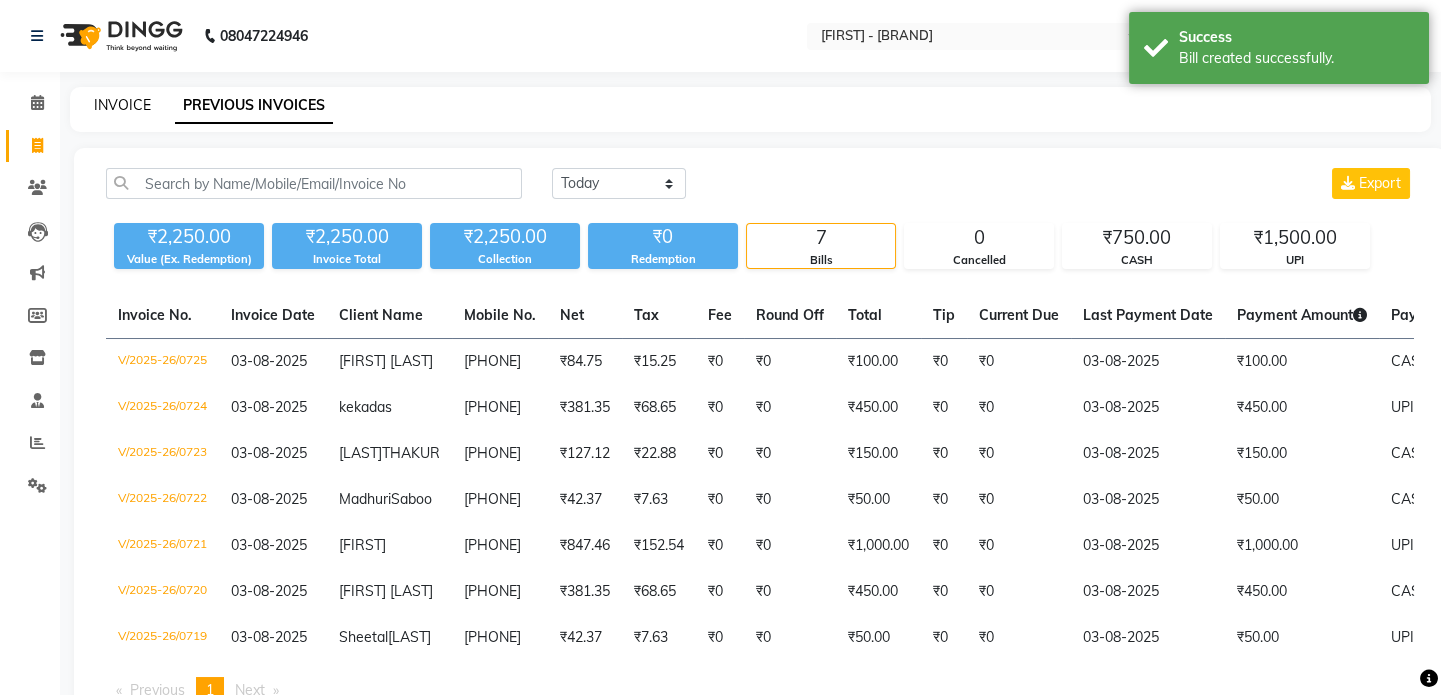 click on "INVOICE" 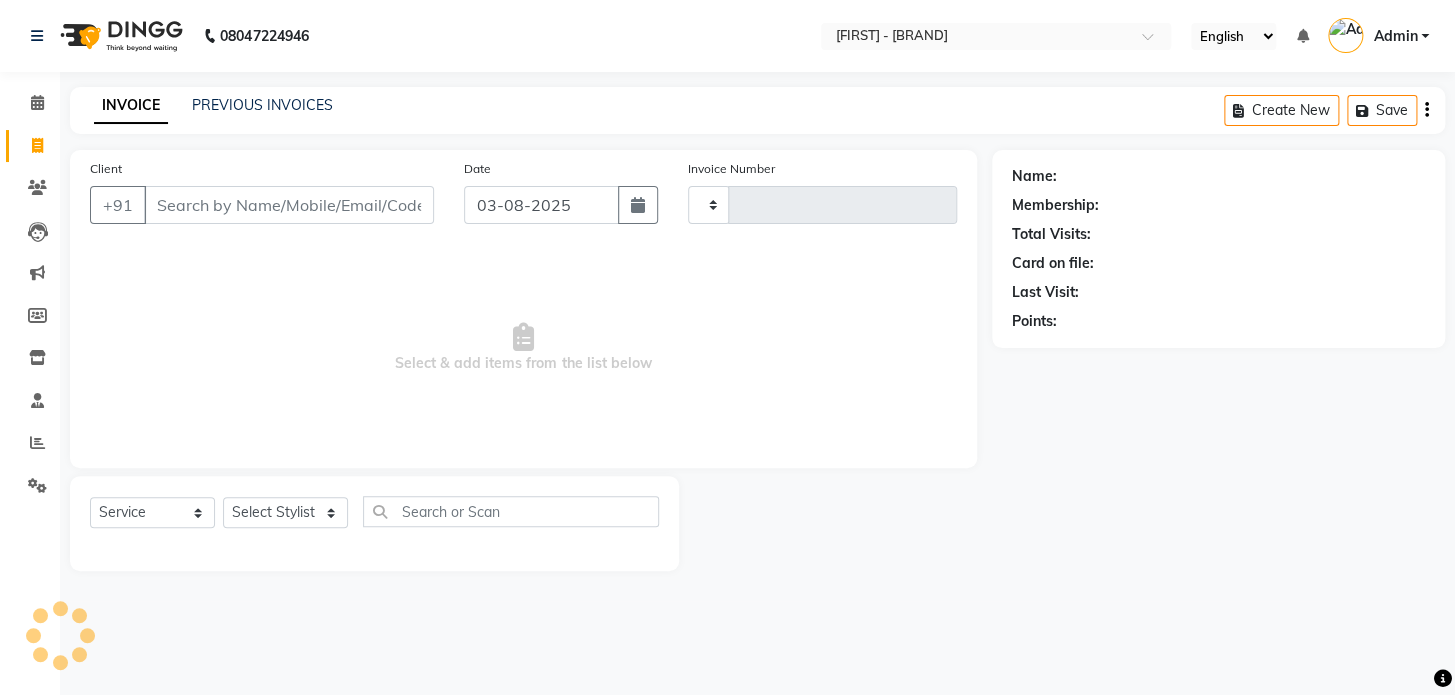 type on "0726" 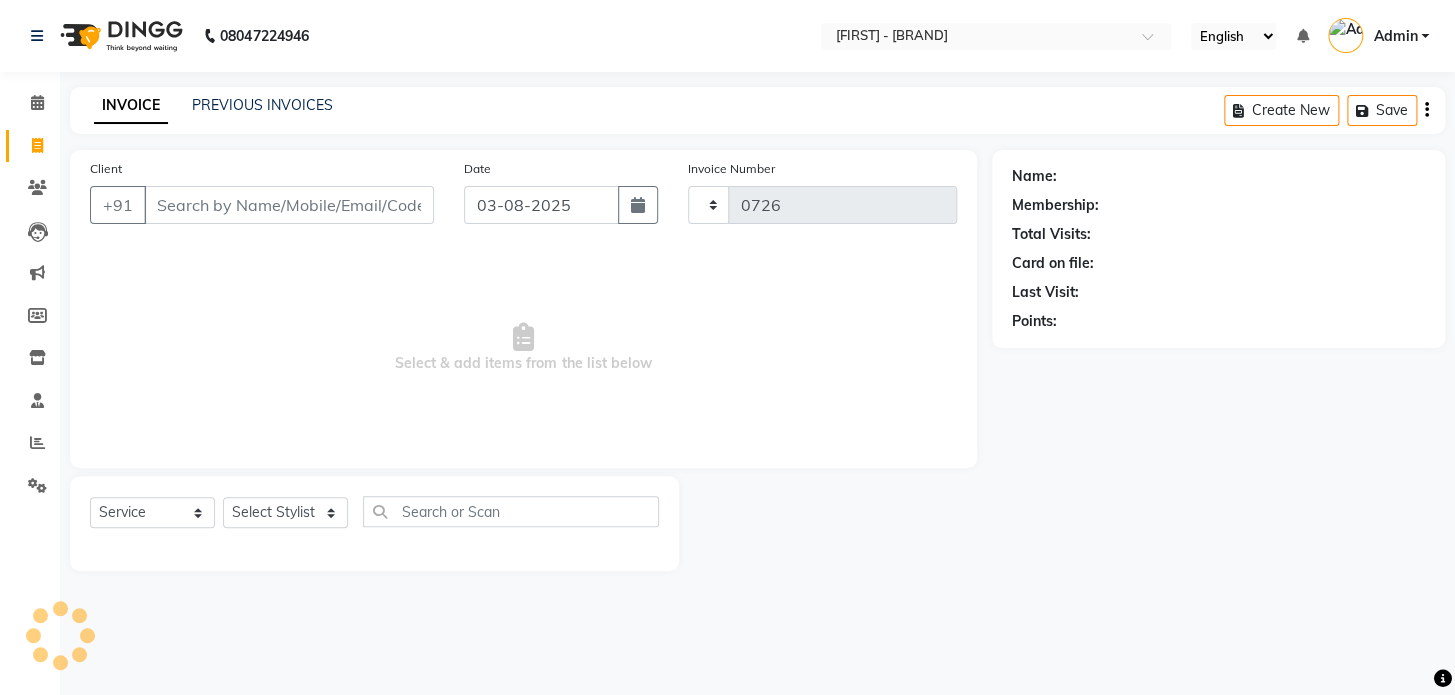 select on "4263" 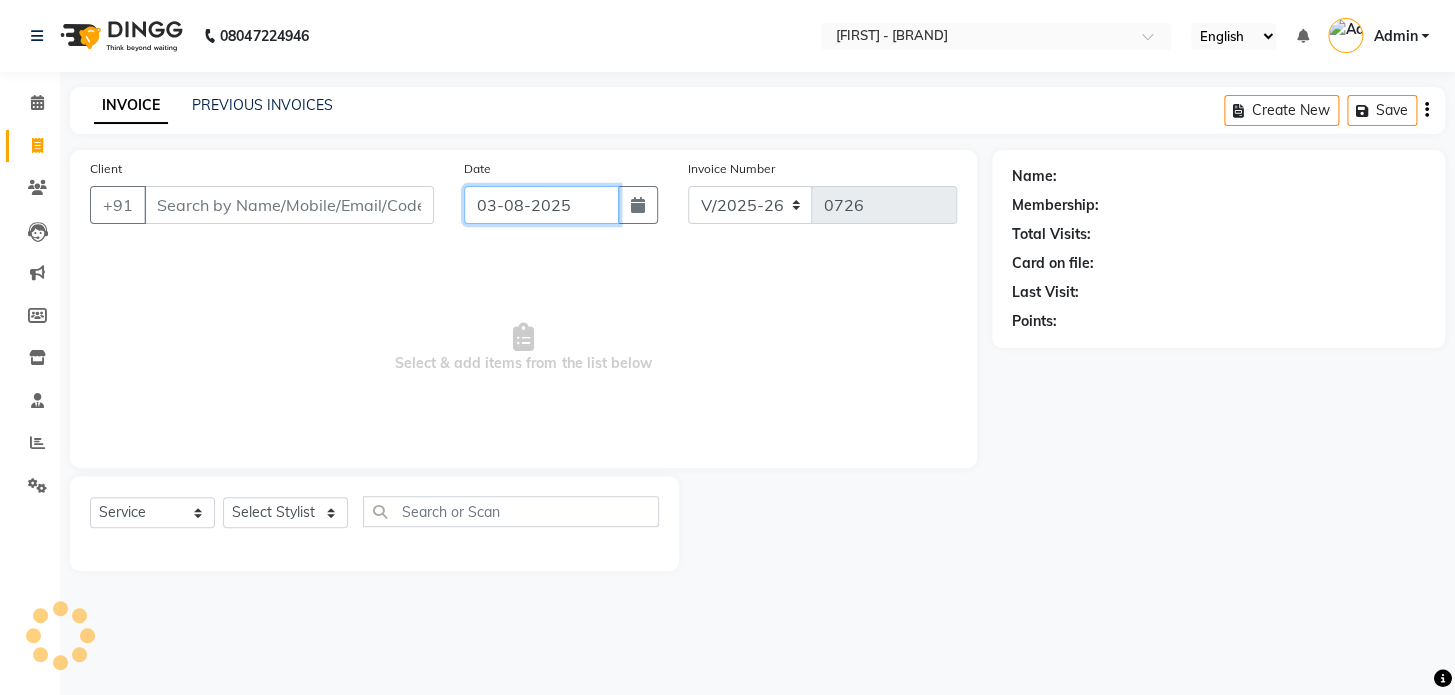 click on "03-08-2025" 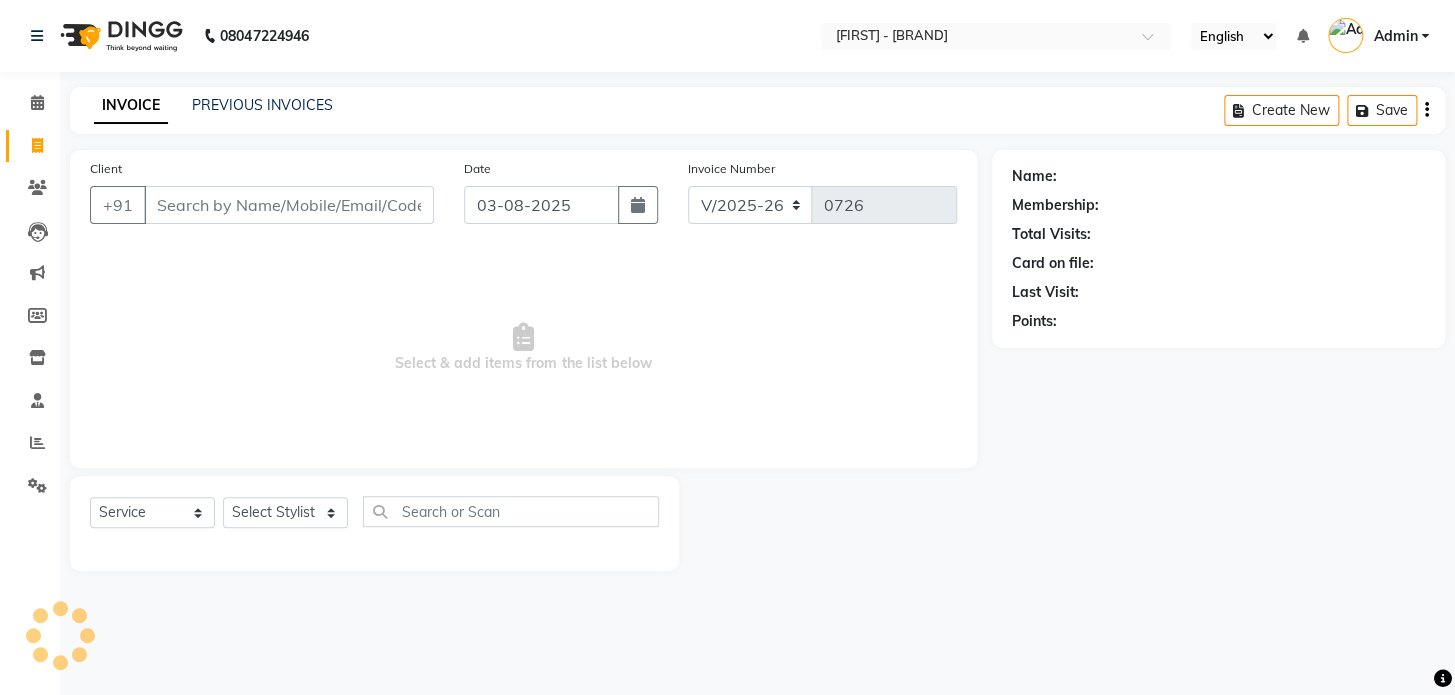 select on "8" 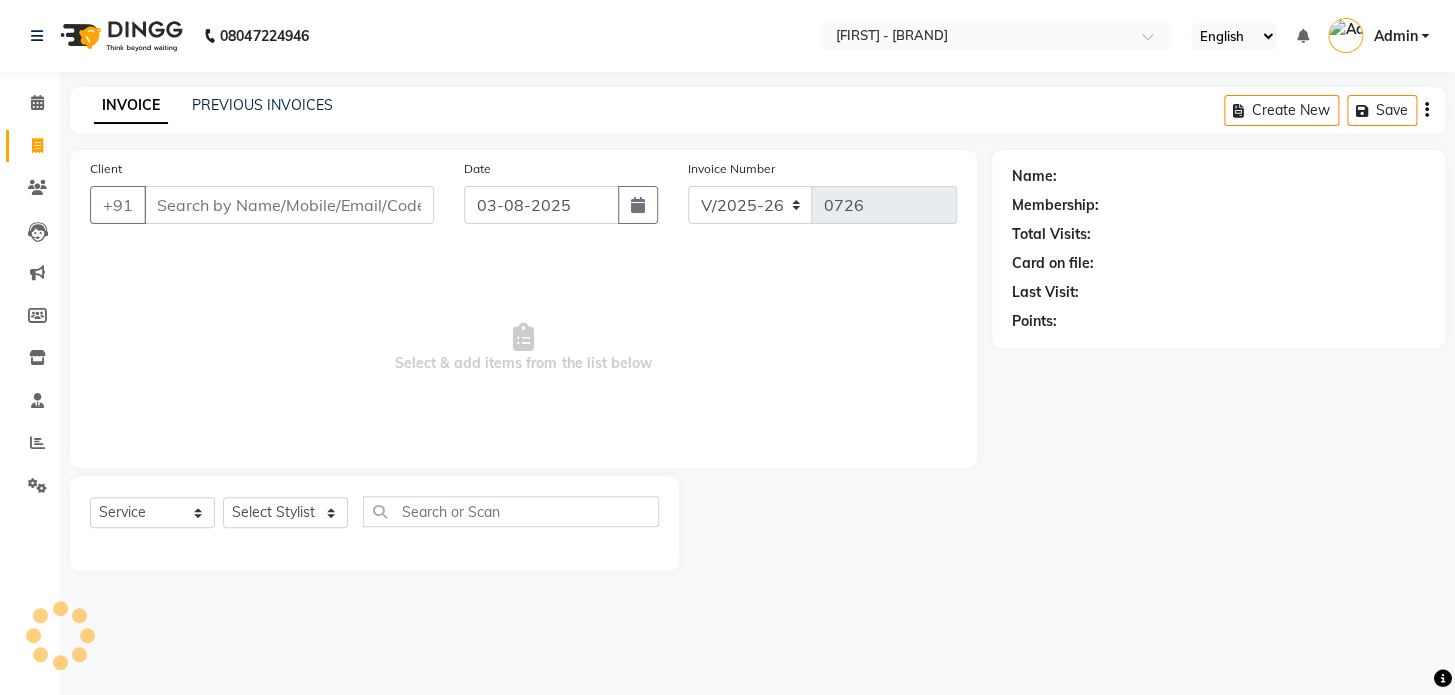select on "2025" 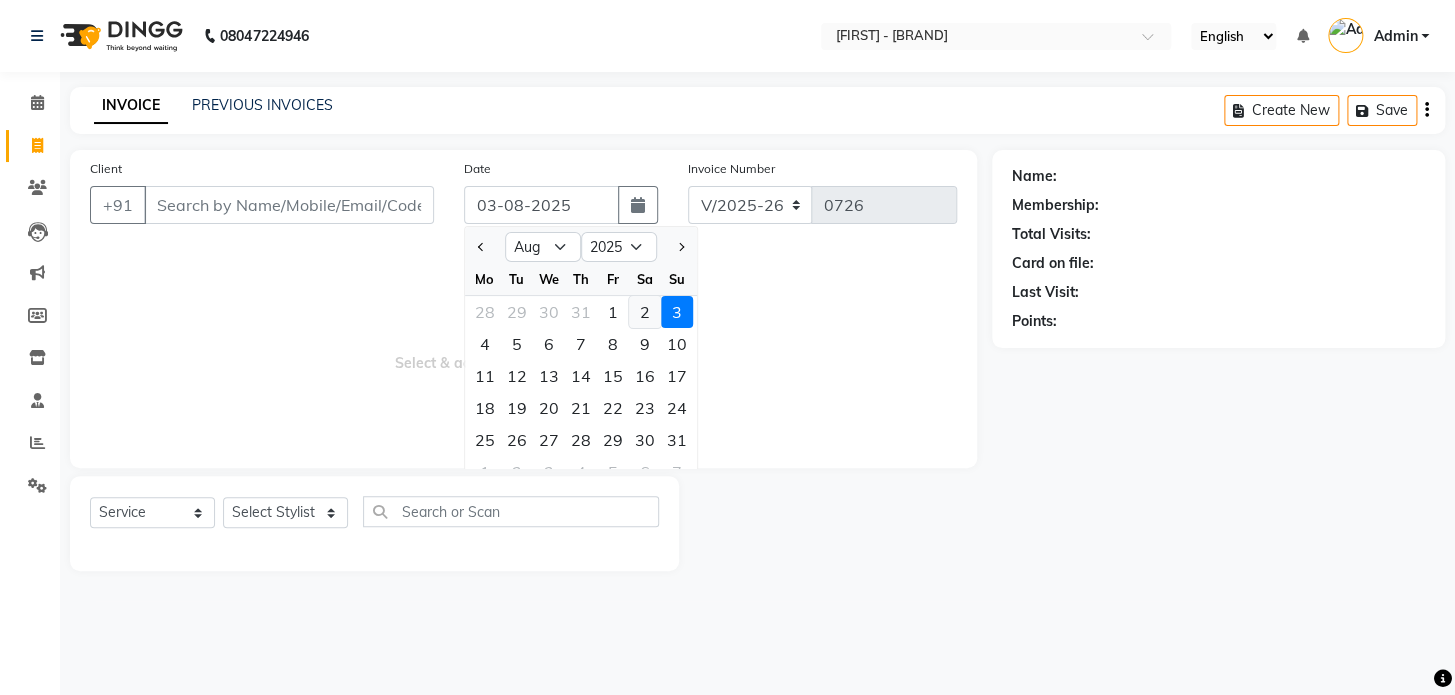 click on "2" 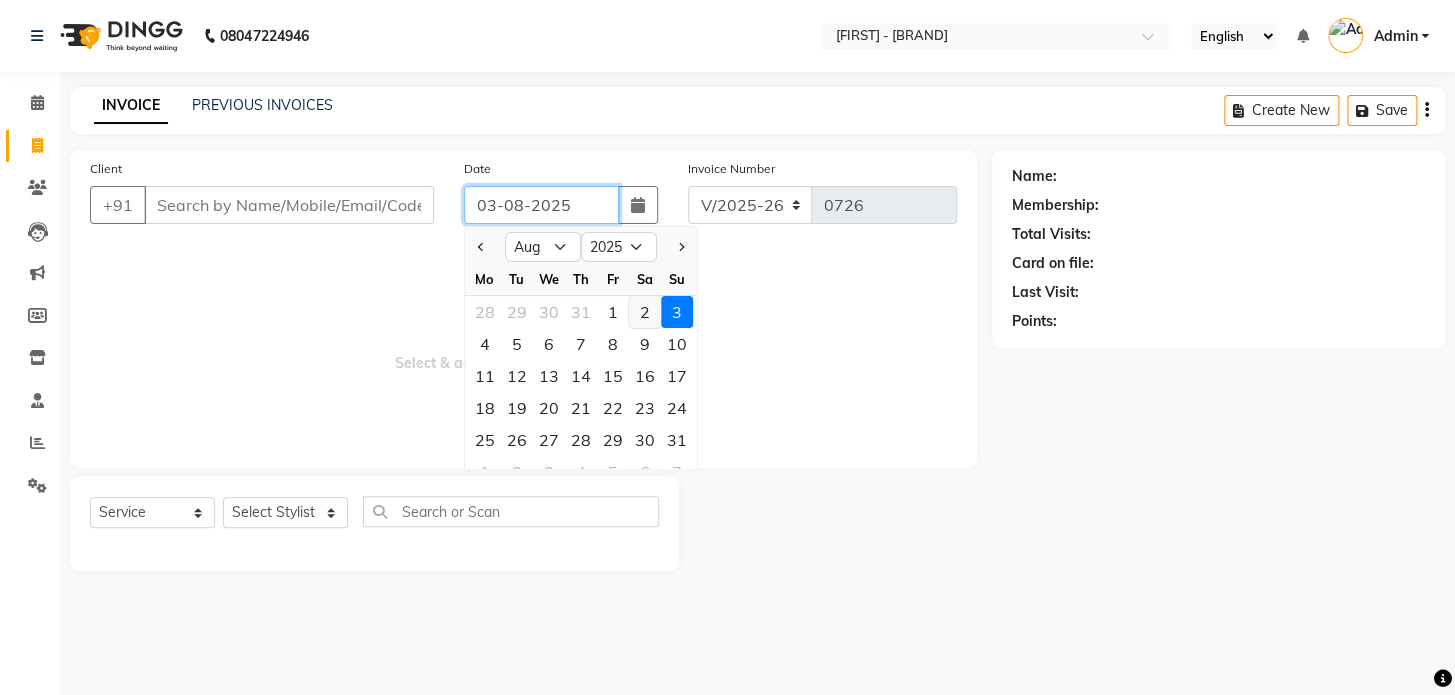 type on "02-08-2025" 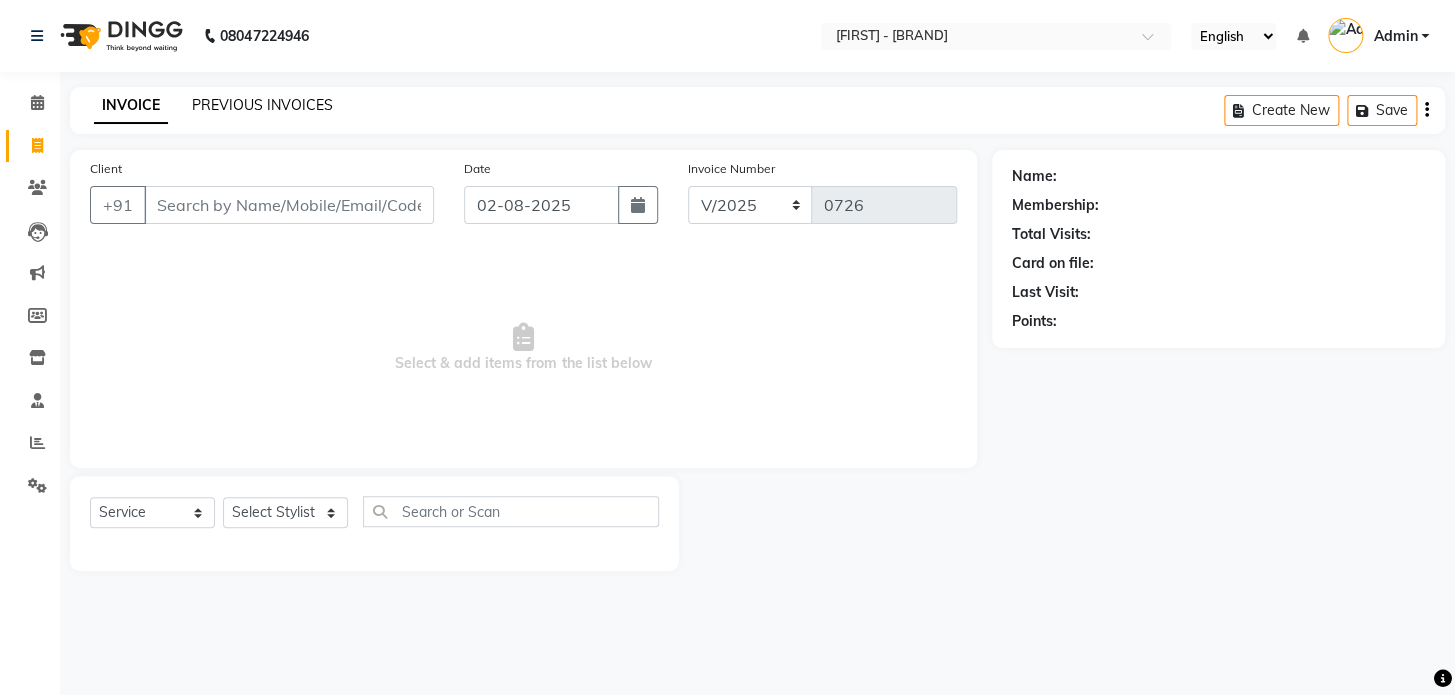 click on "PREVIOUS INVOICES" 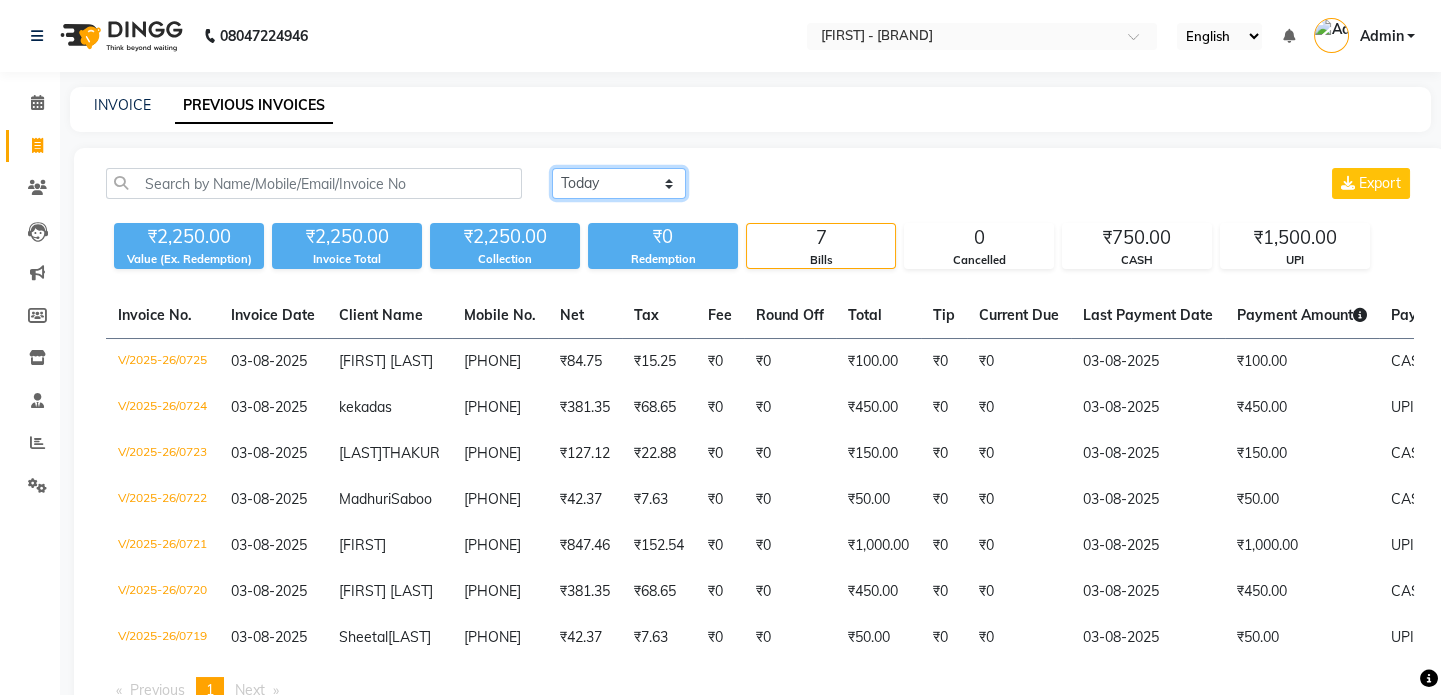 click on "Today Yesterday Custom Range" 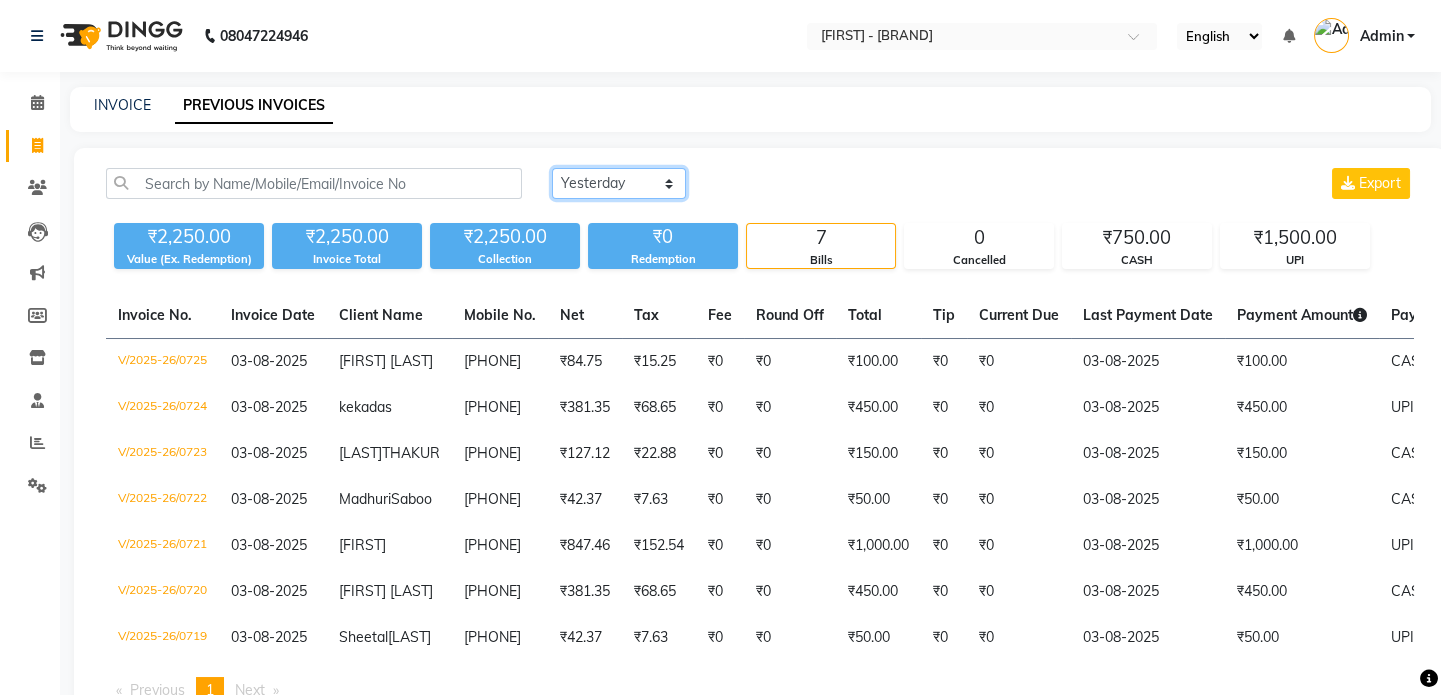 click on "Today Yesterday Custom Range" 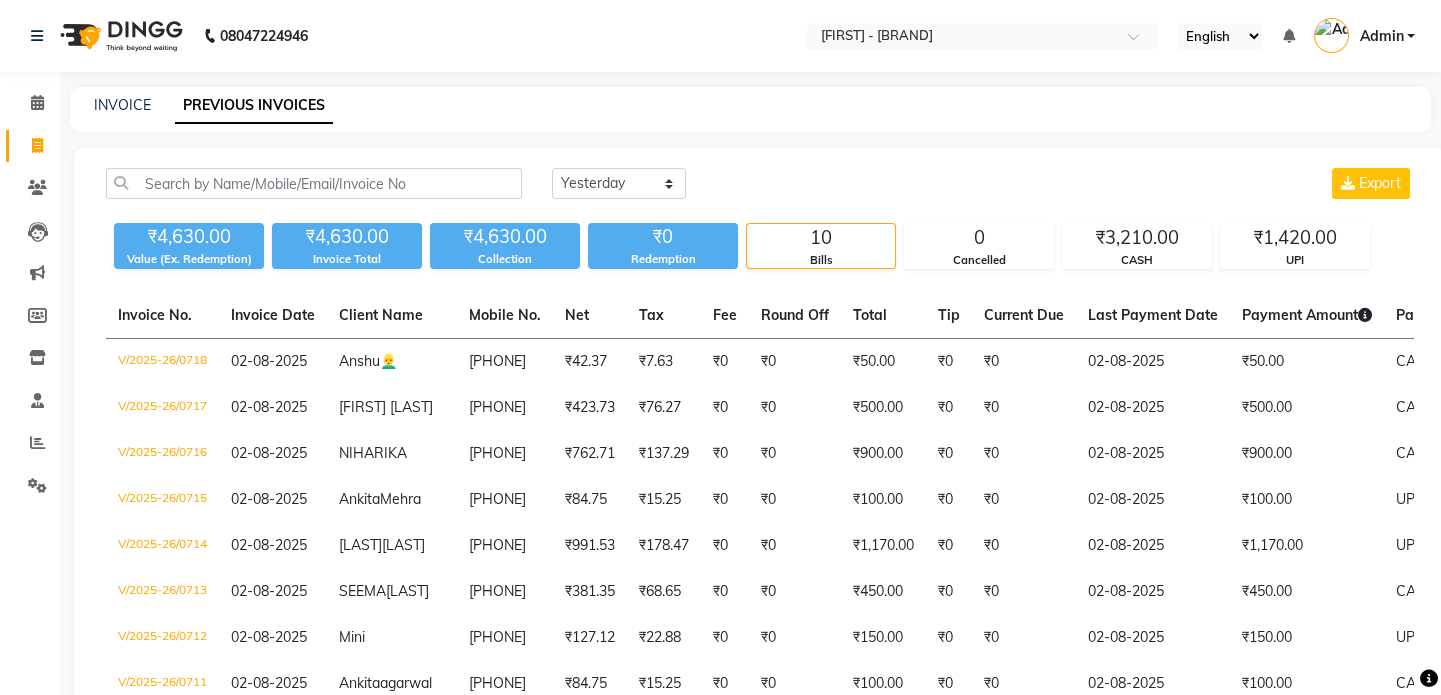 click on "PREVIOUS INVOICES" 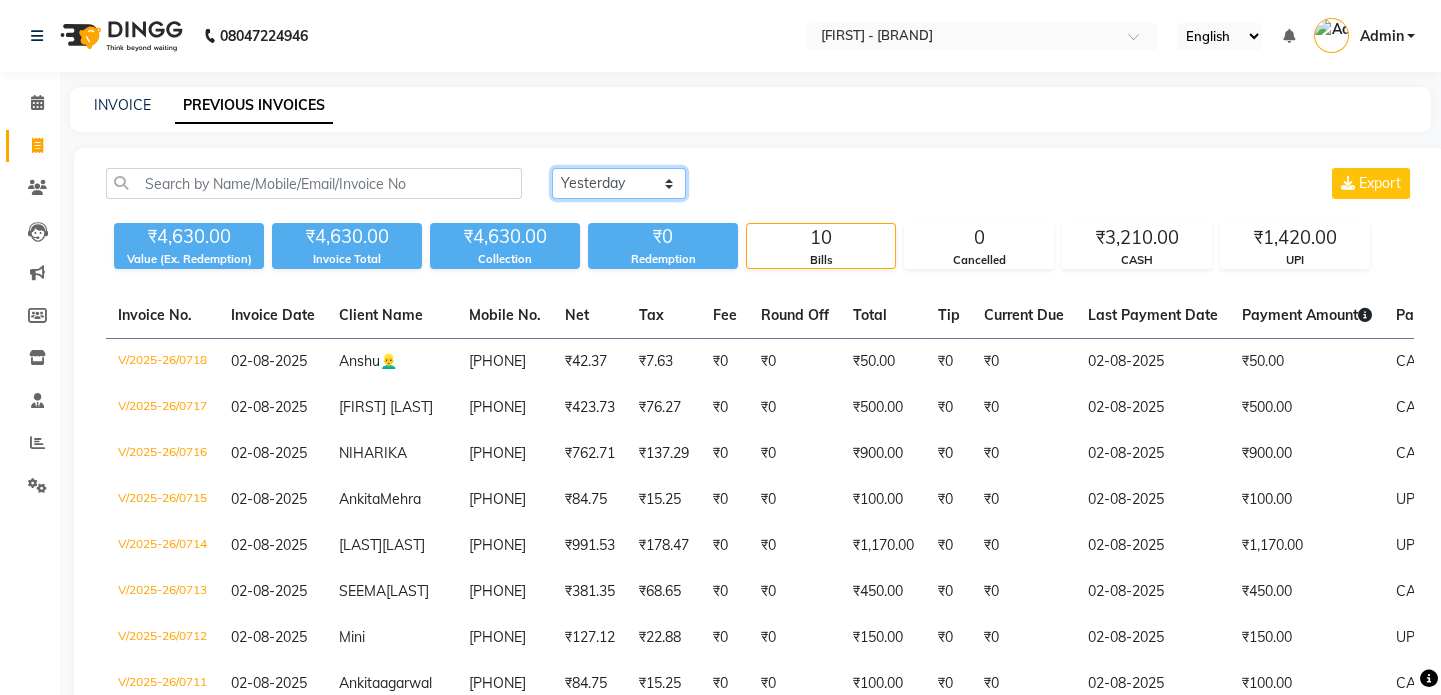 click on "Today Yesterday Custom Range" 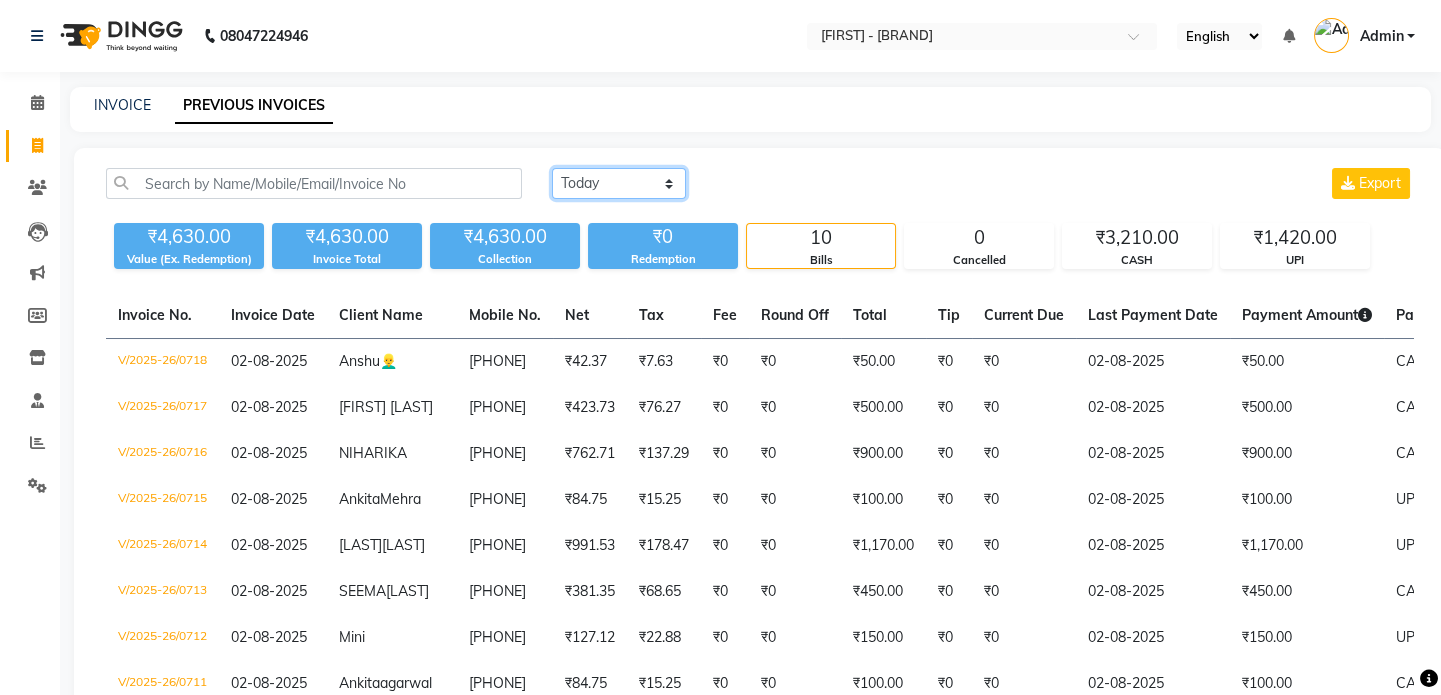 click on "Today Yesterday Custom Range" 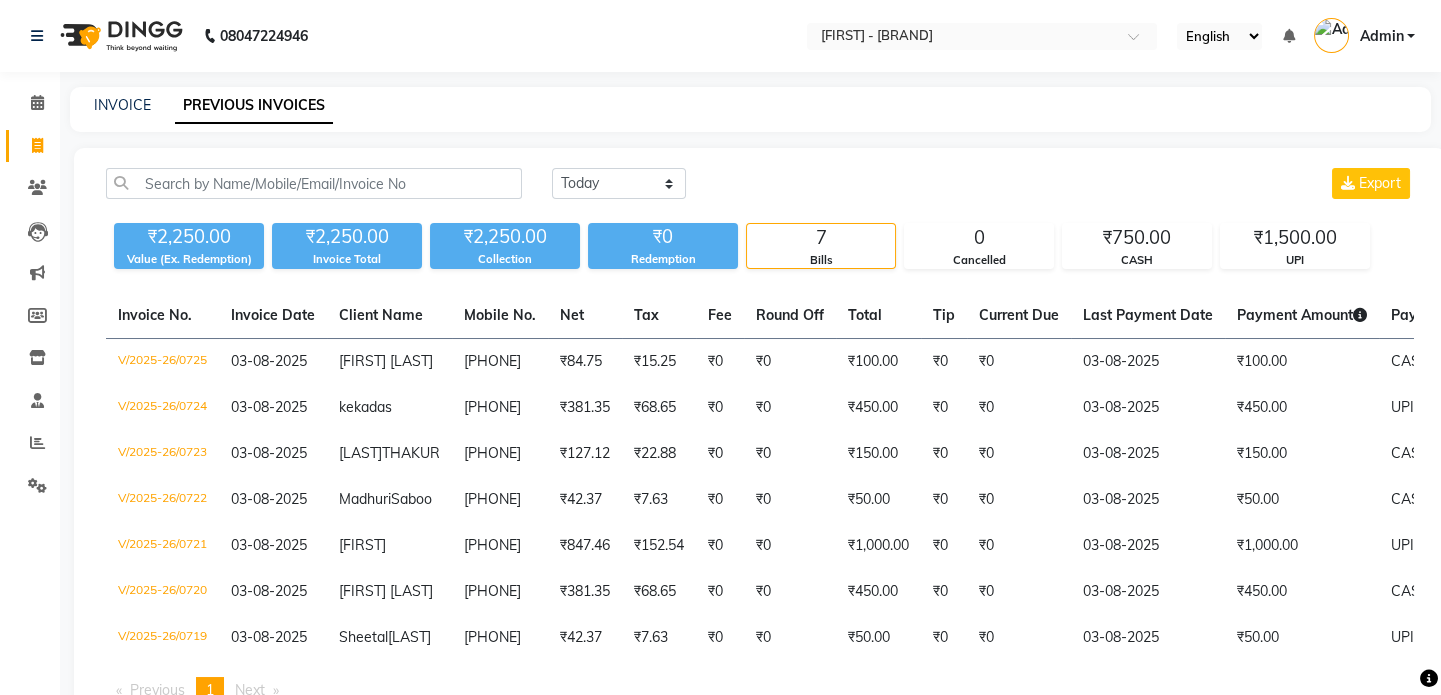 click on "INVOICE PREVIOUS INVOICES" 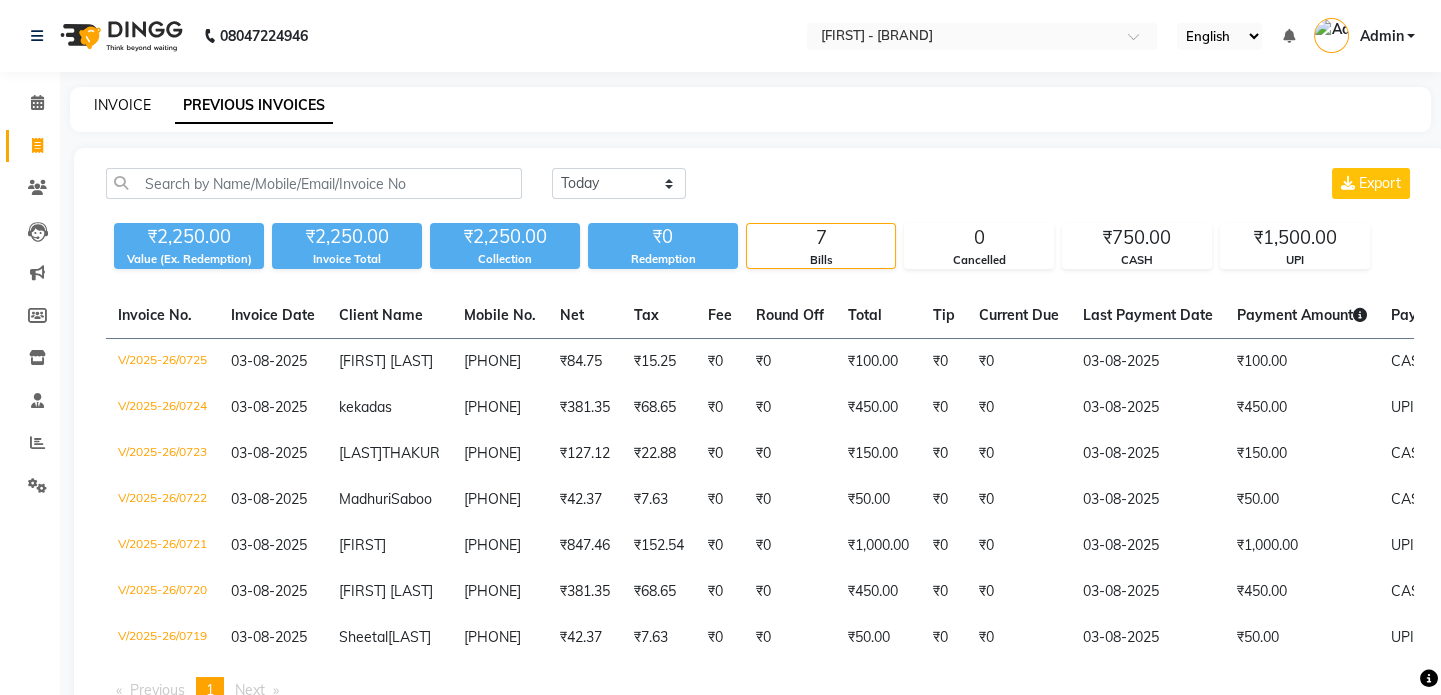 click on "INVOICE" 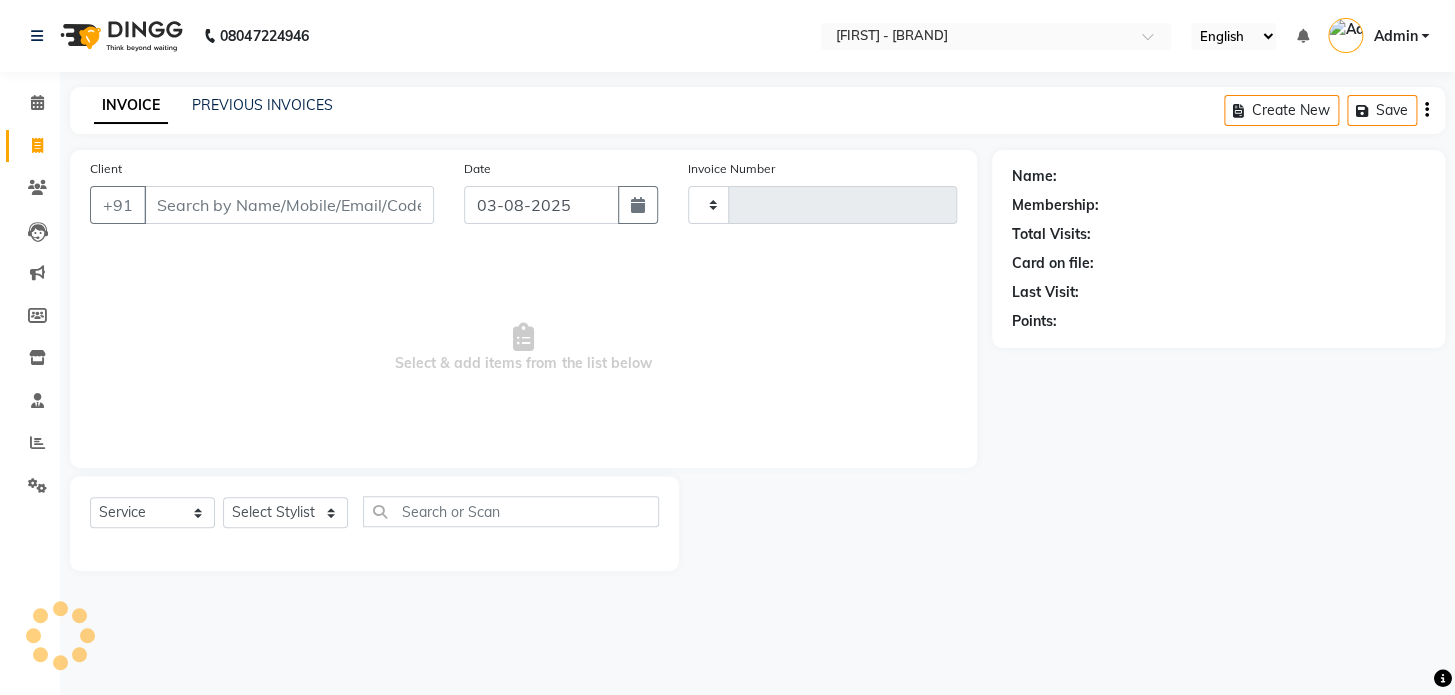 type on "0726" 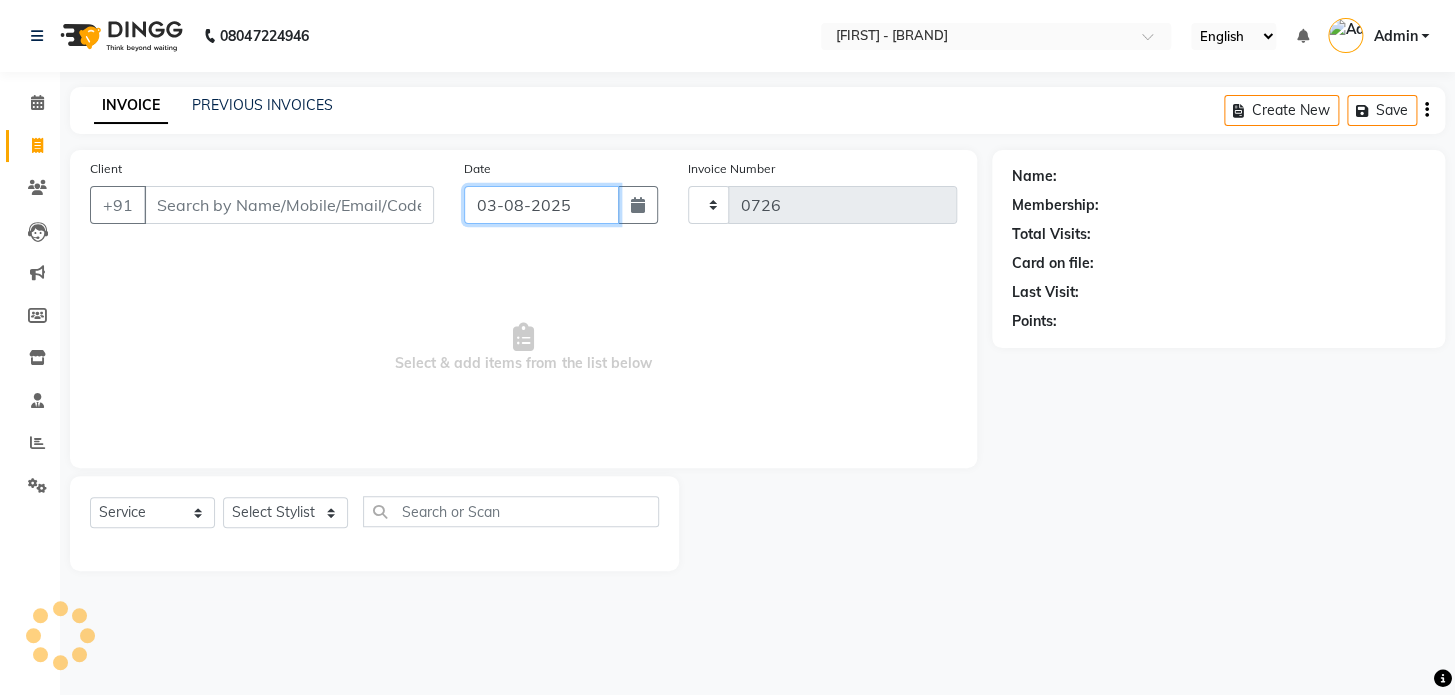select on "4263" 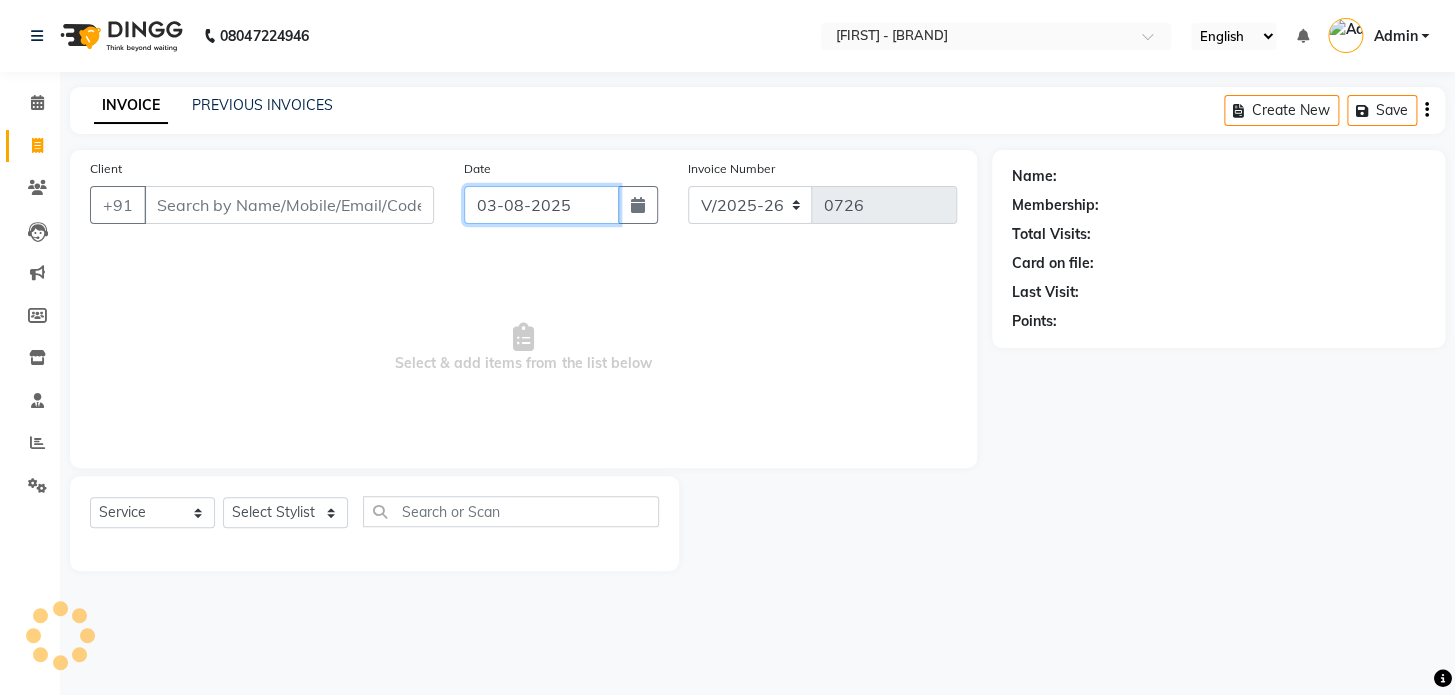 click on "03-08-2025" 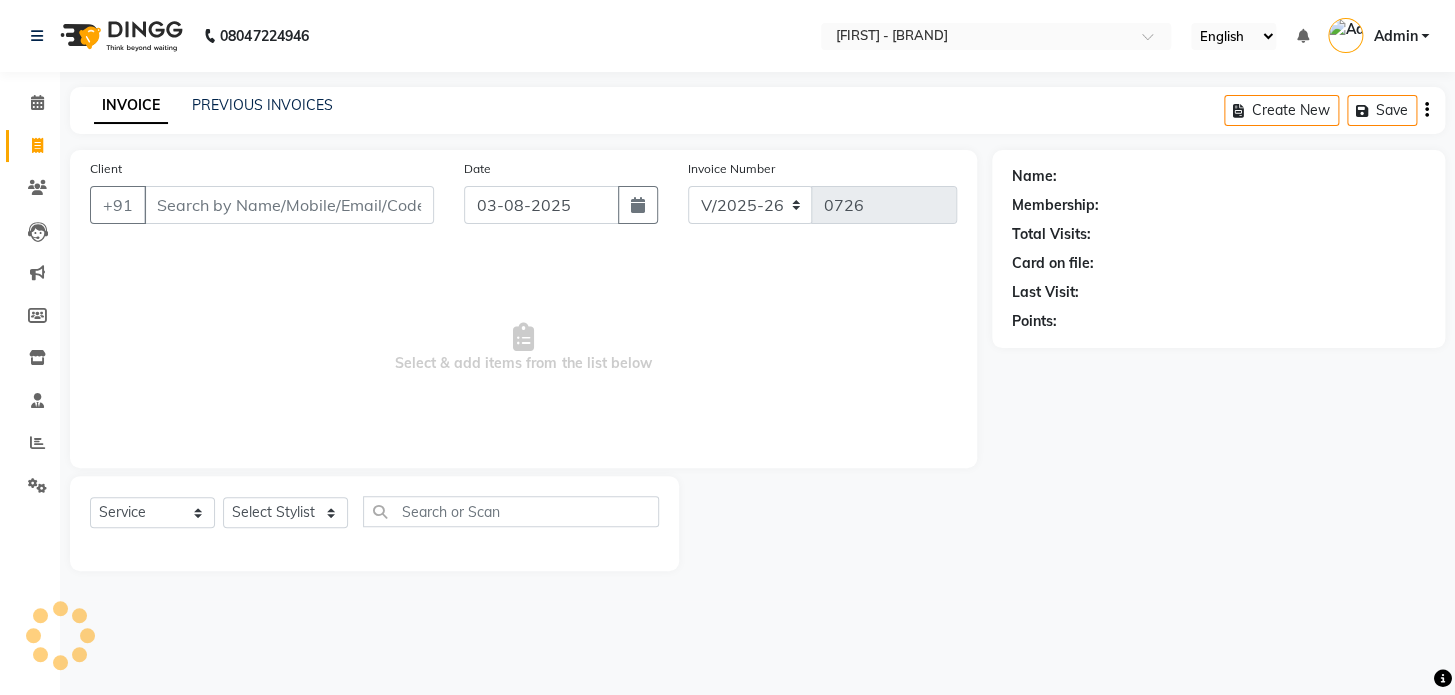 select on "8" 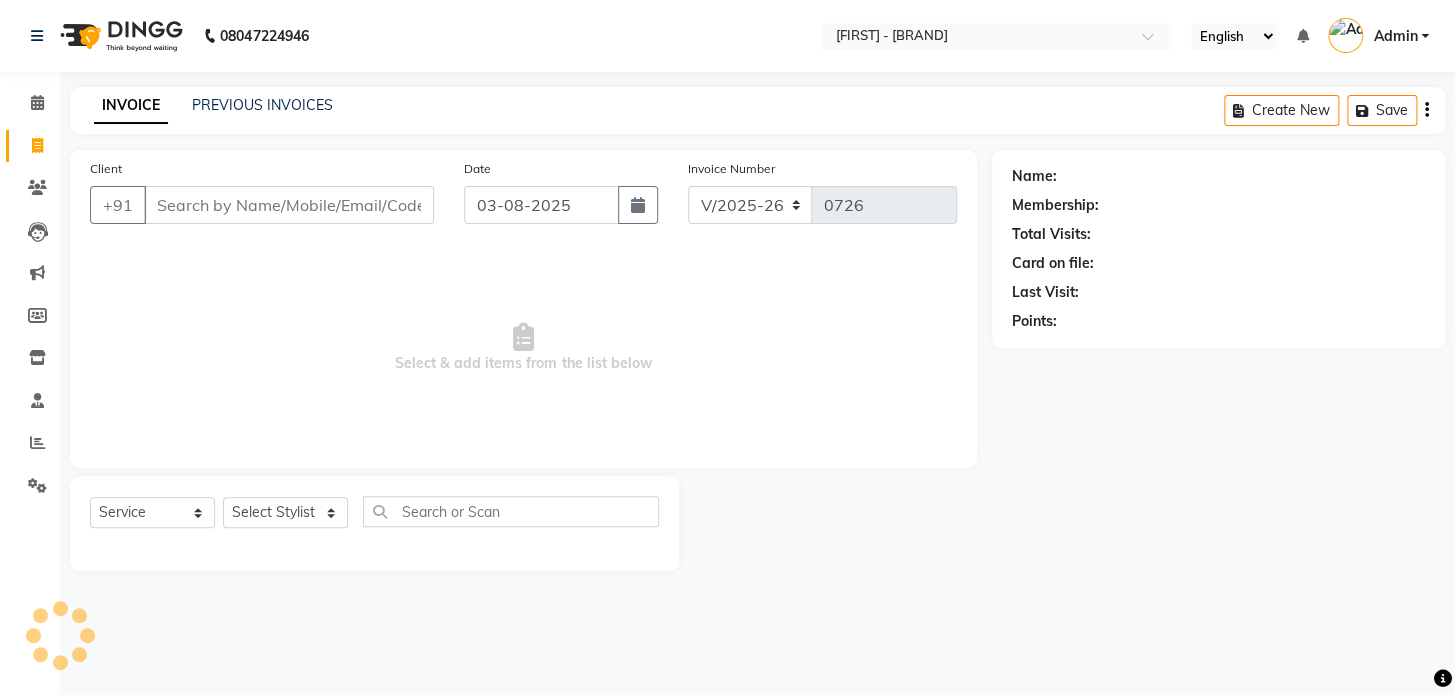 select on "2025" 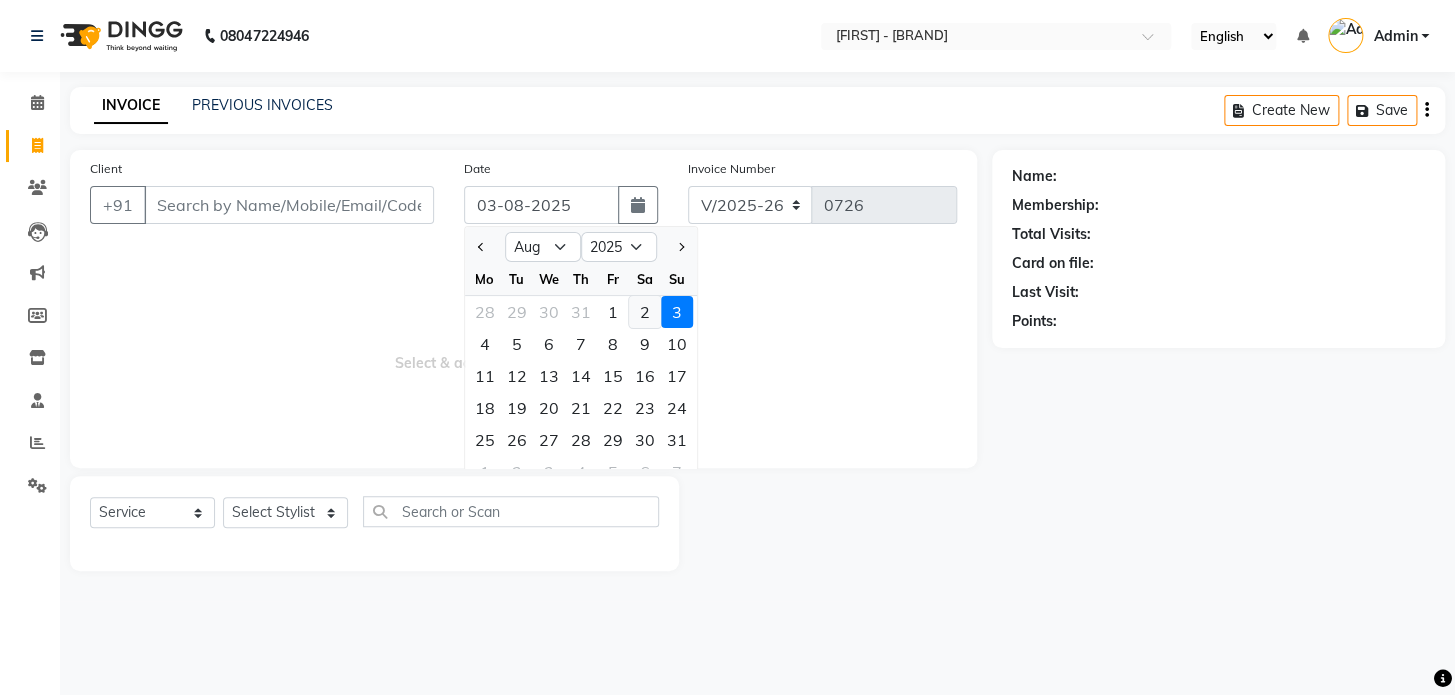 click on "2" 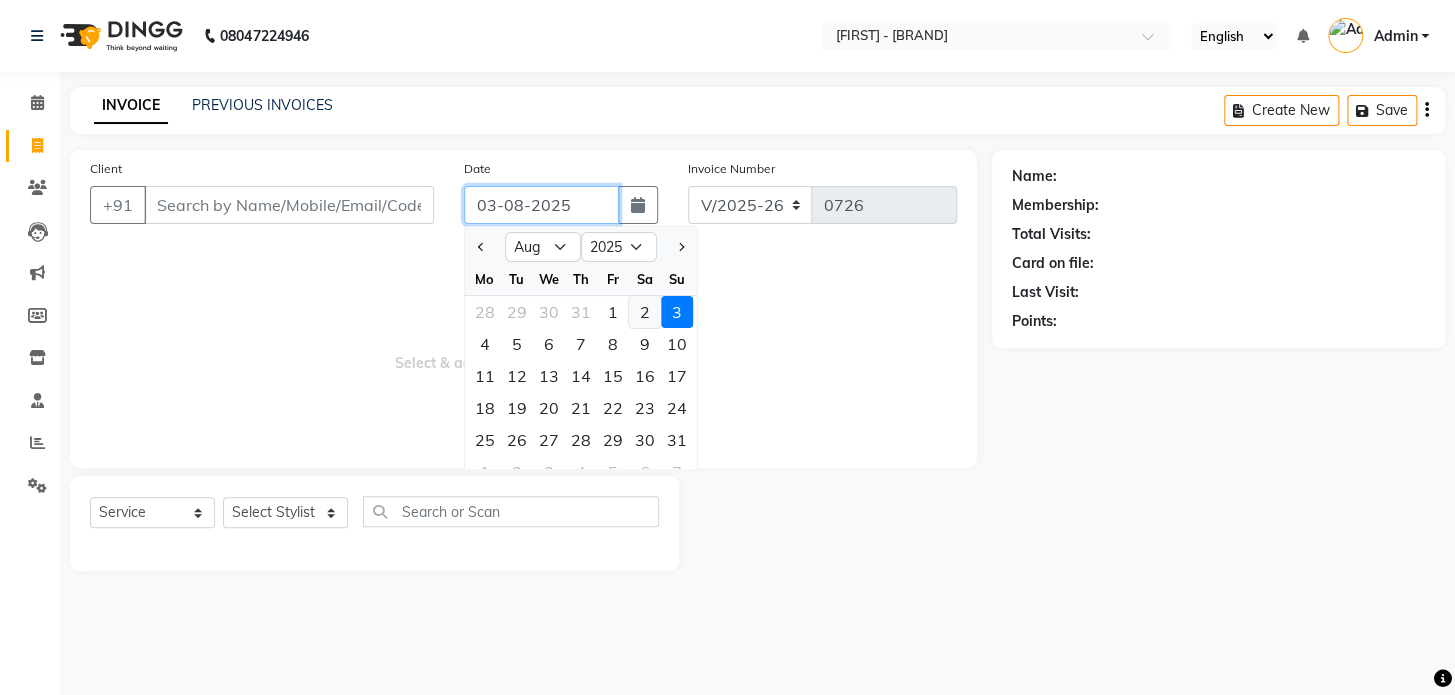 type on "02-08-2025" 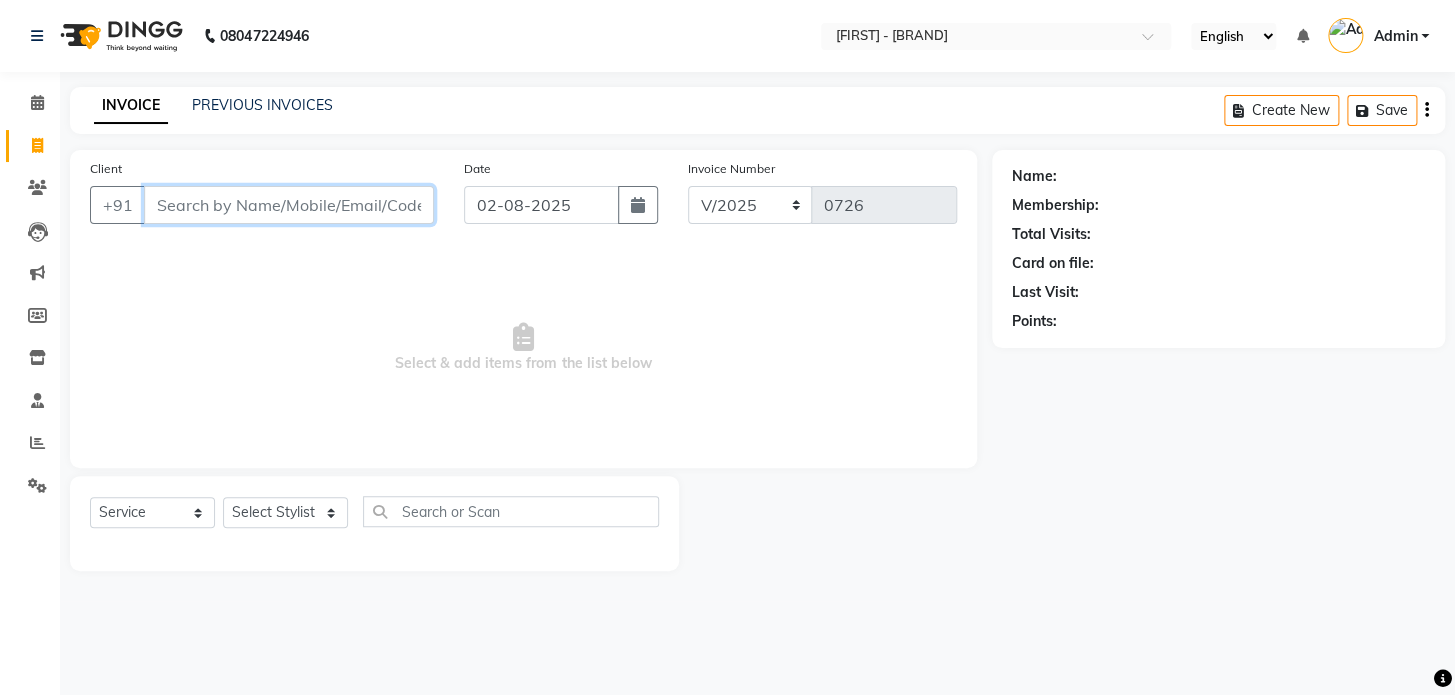 click on "Client" at bounding box center [289, 205] 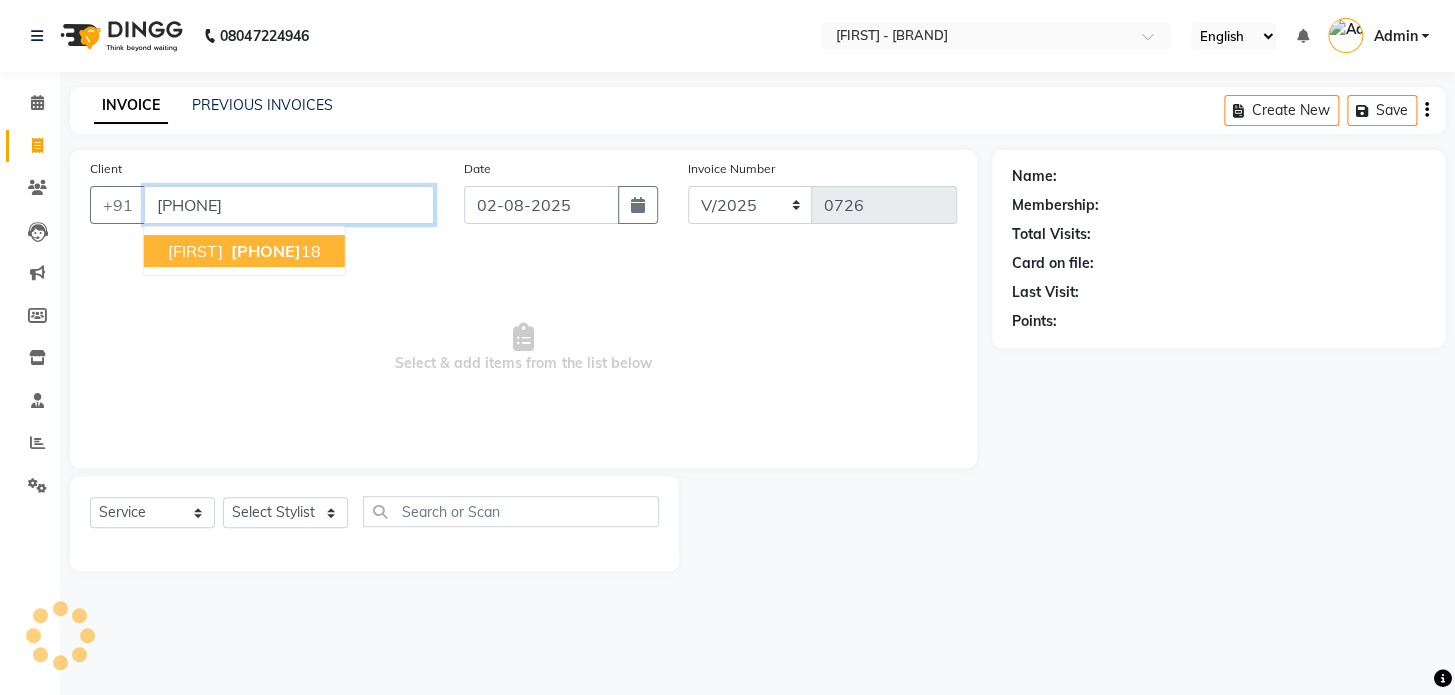 type on "[PHONE]" 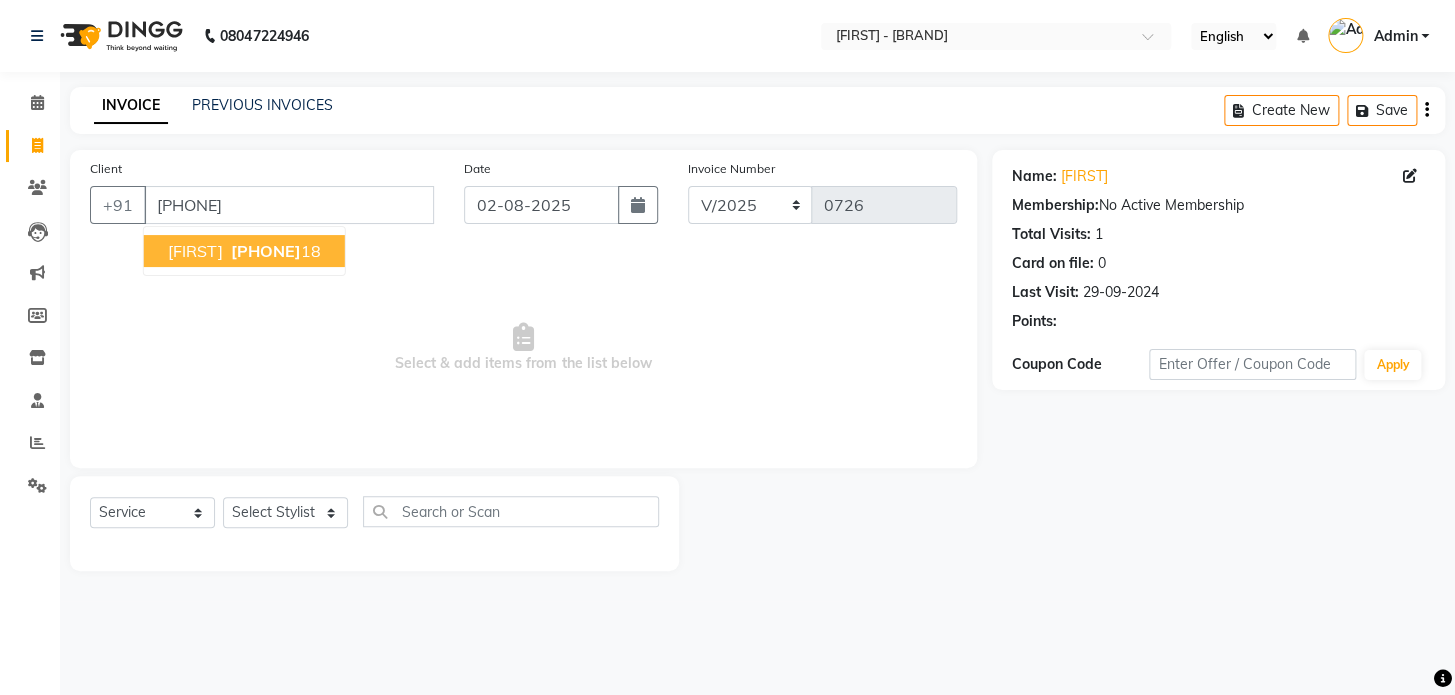 click on "[PHONE]" at bounding box center [266, 251] 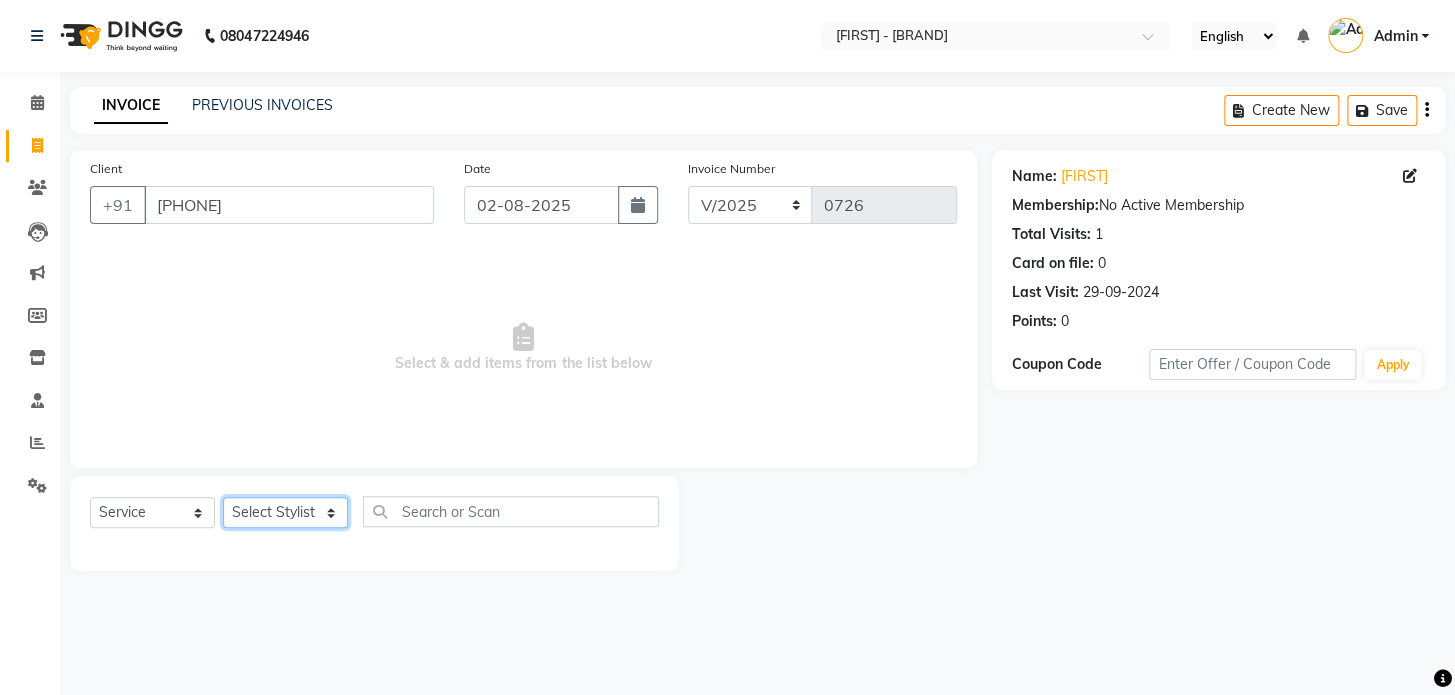 click on "Select Stylist [FIRST] [FIRST] [FIRST] [FIRST] [FIRST] [FIRST] [FIRST]" 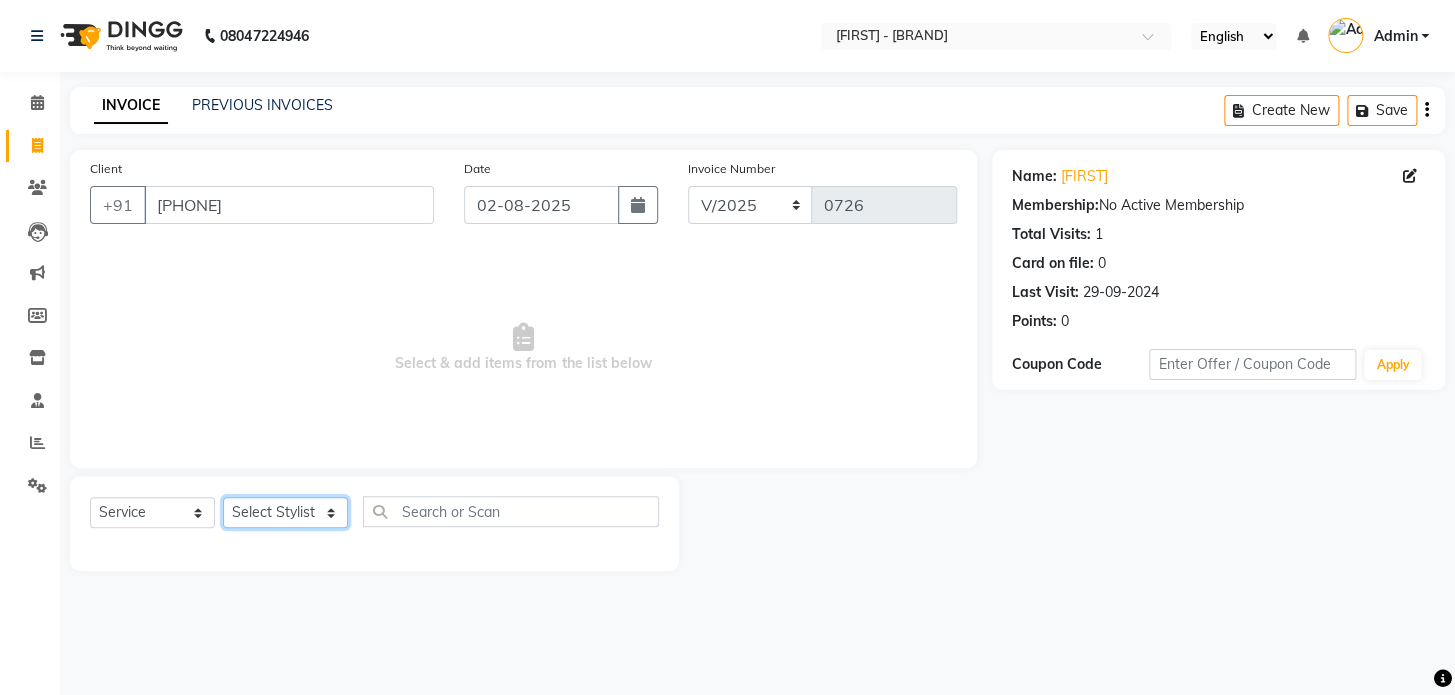 select on "49320" 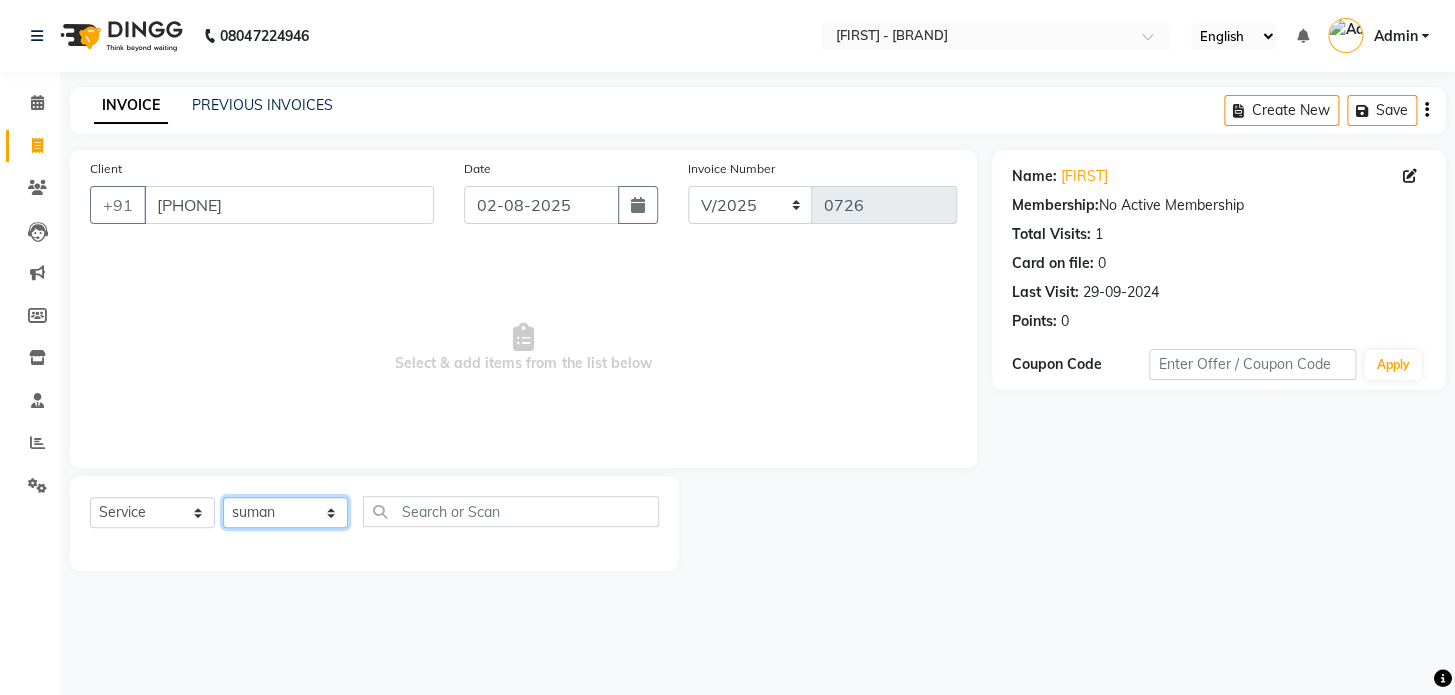 click on "Select Stylist [FIRST] [FIRST] [FIRST] [FIRST] [FIRST] [FIRST] [FIRST]" 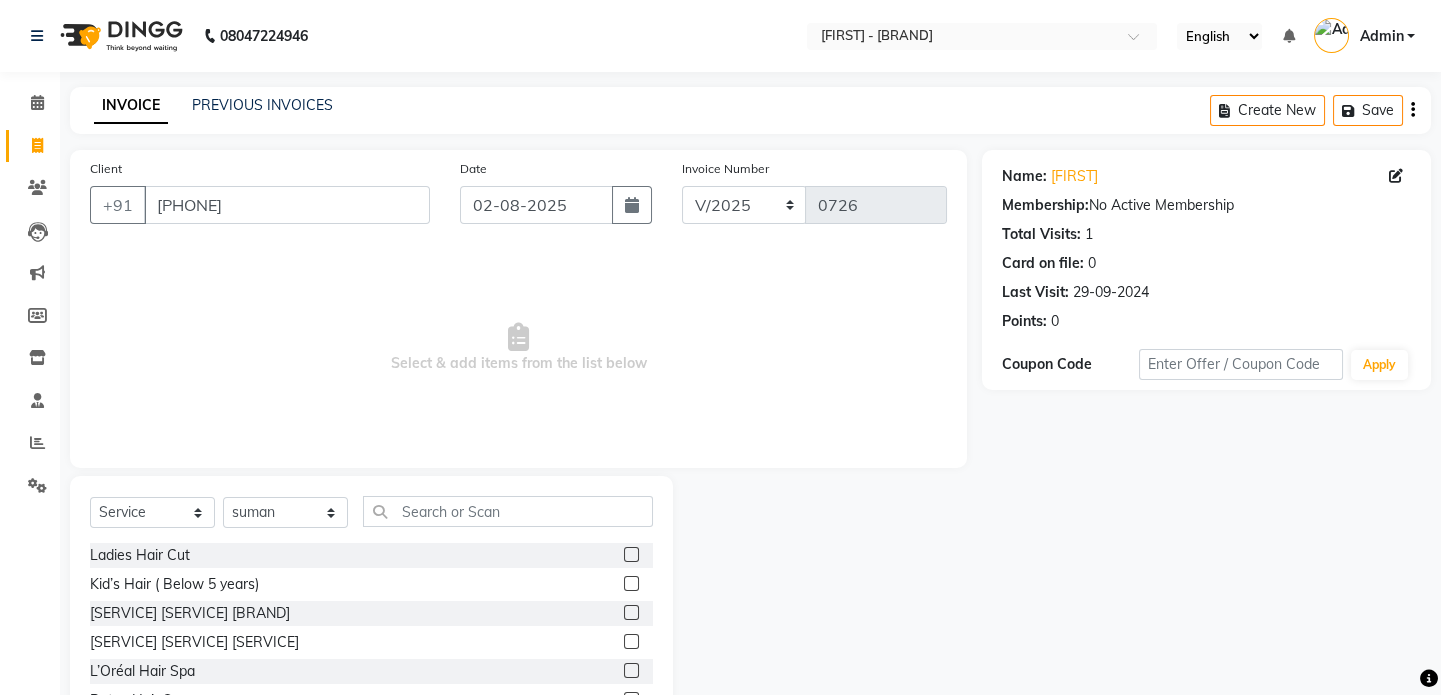click 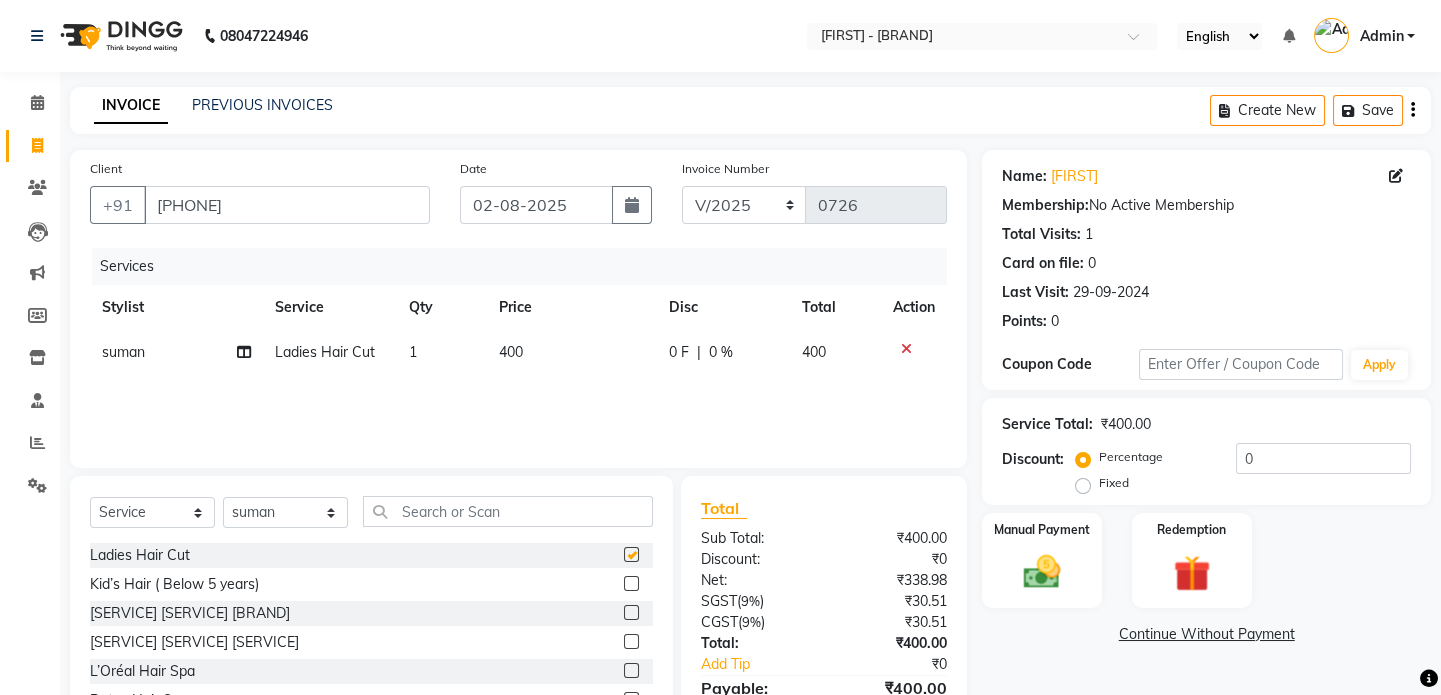 checkbox on "false" 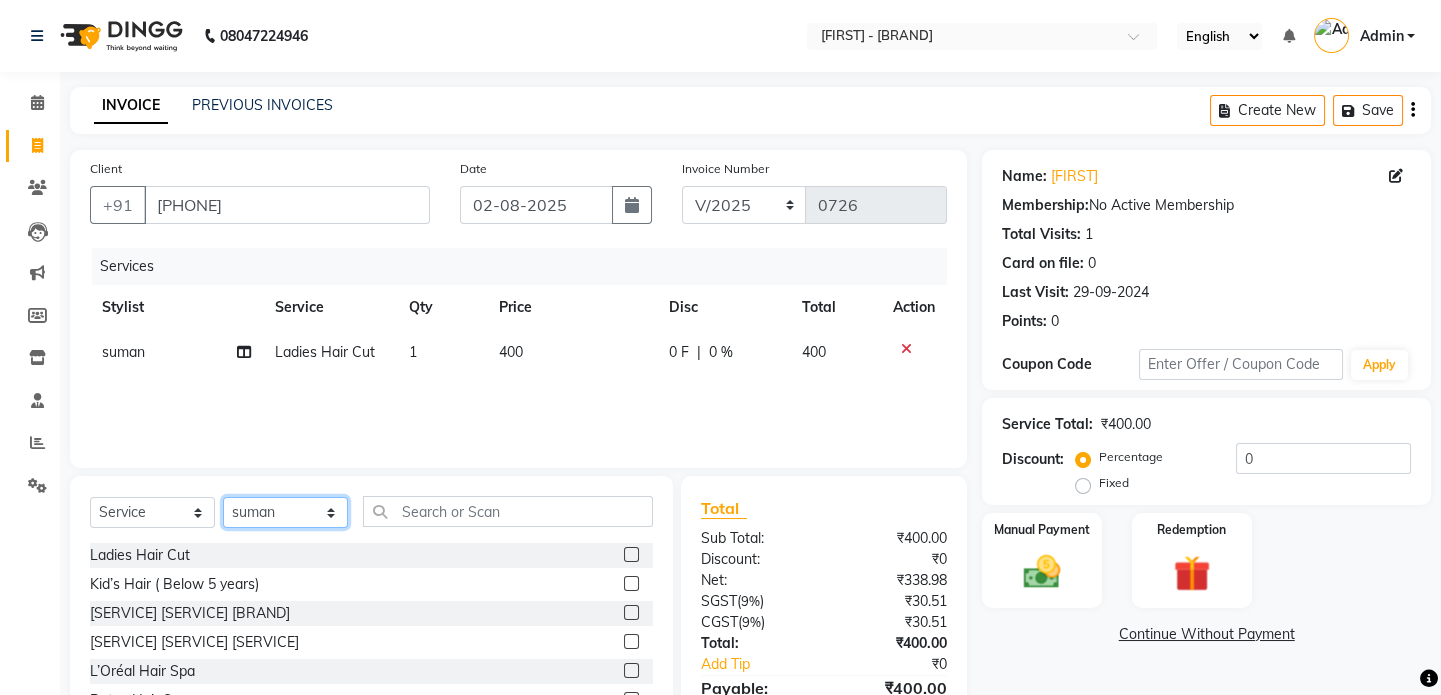 click on "Select Stylist [FIRST] [FIRST] [FIRST] [FIRST] [FIRST] [FIRST] [FIRST]" 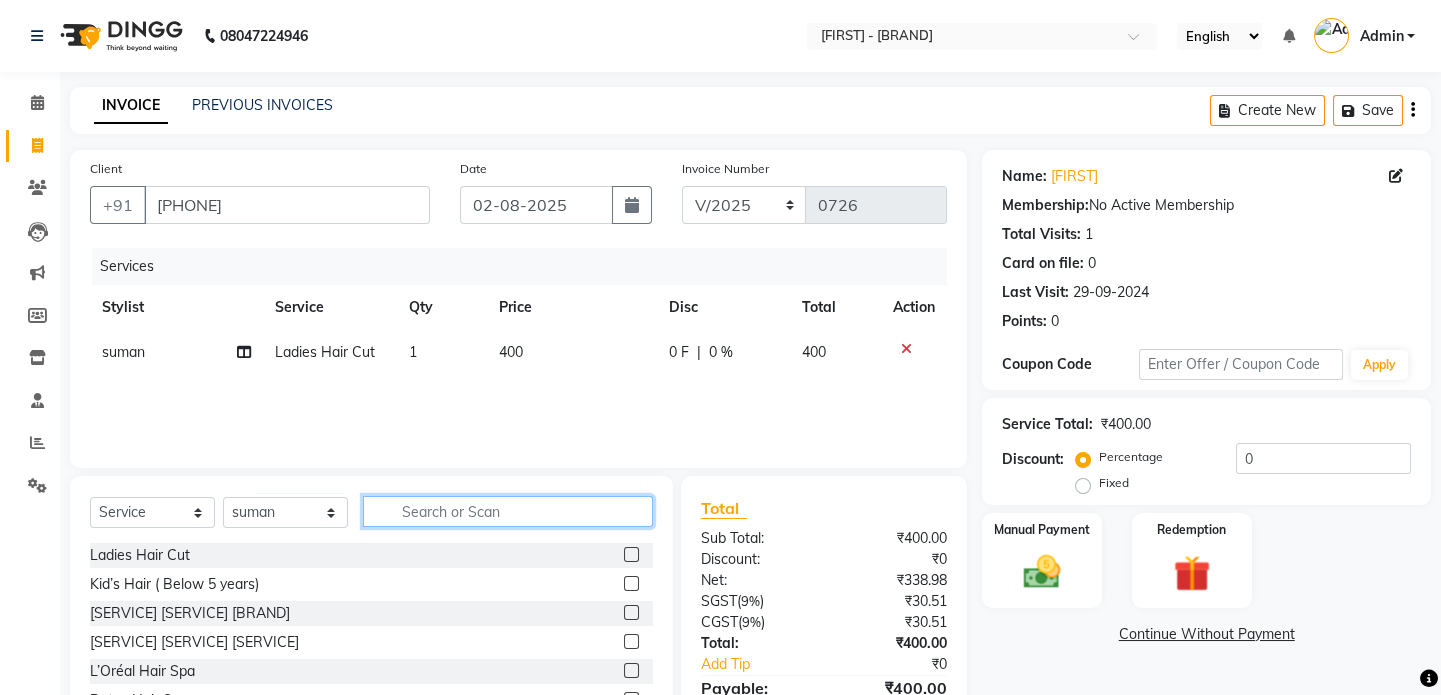 click 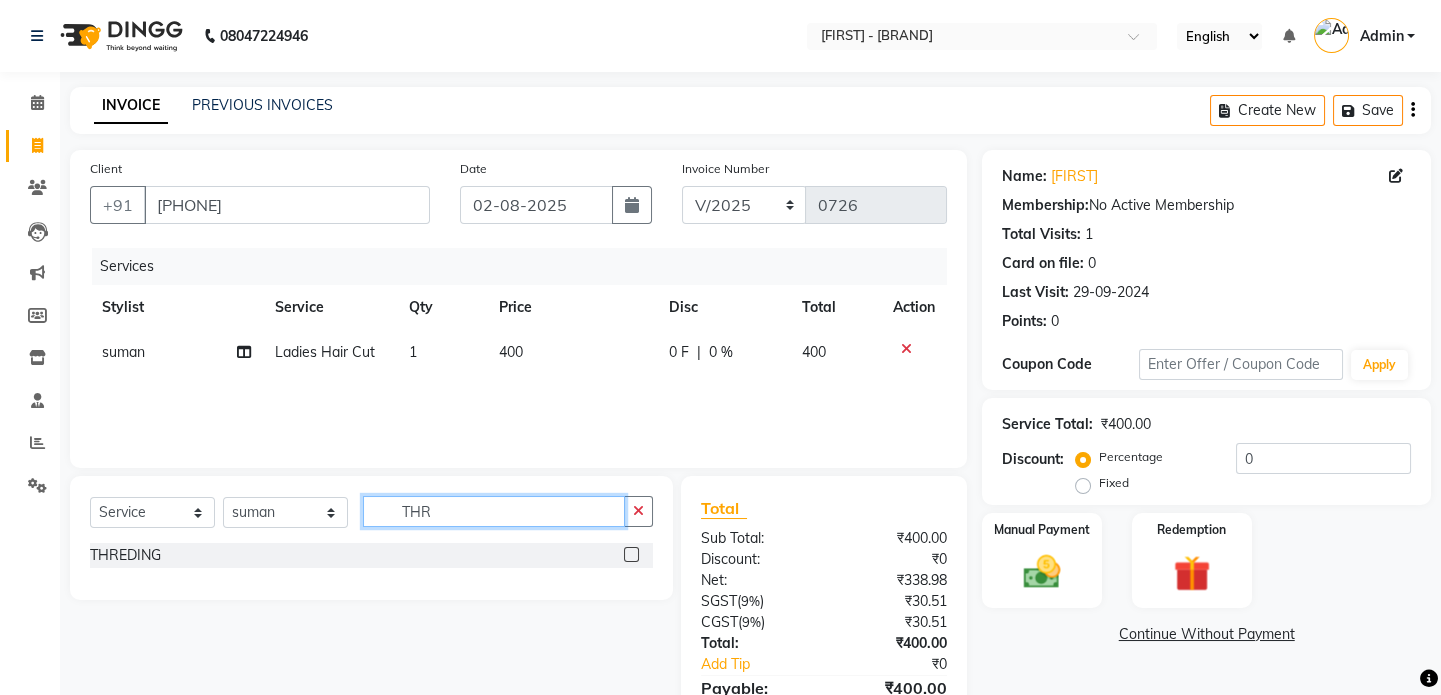 type on "THR" 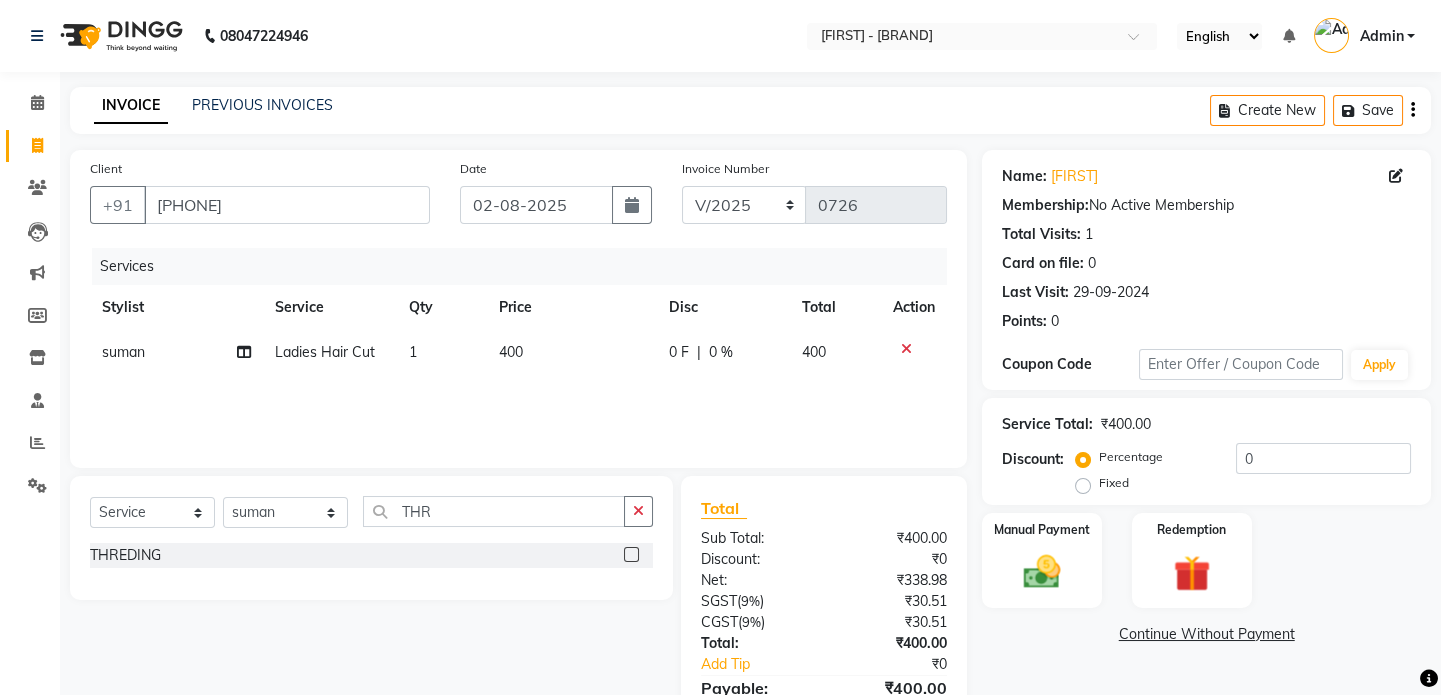 click 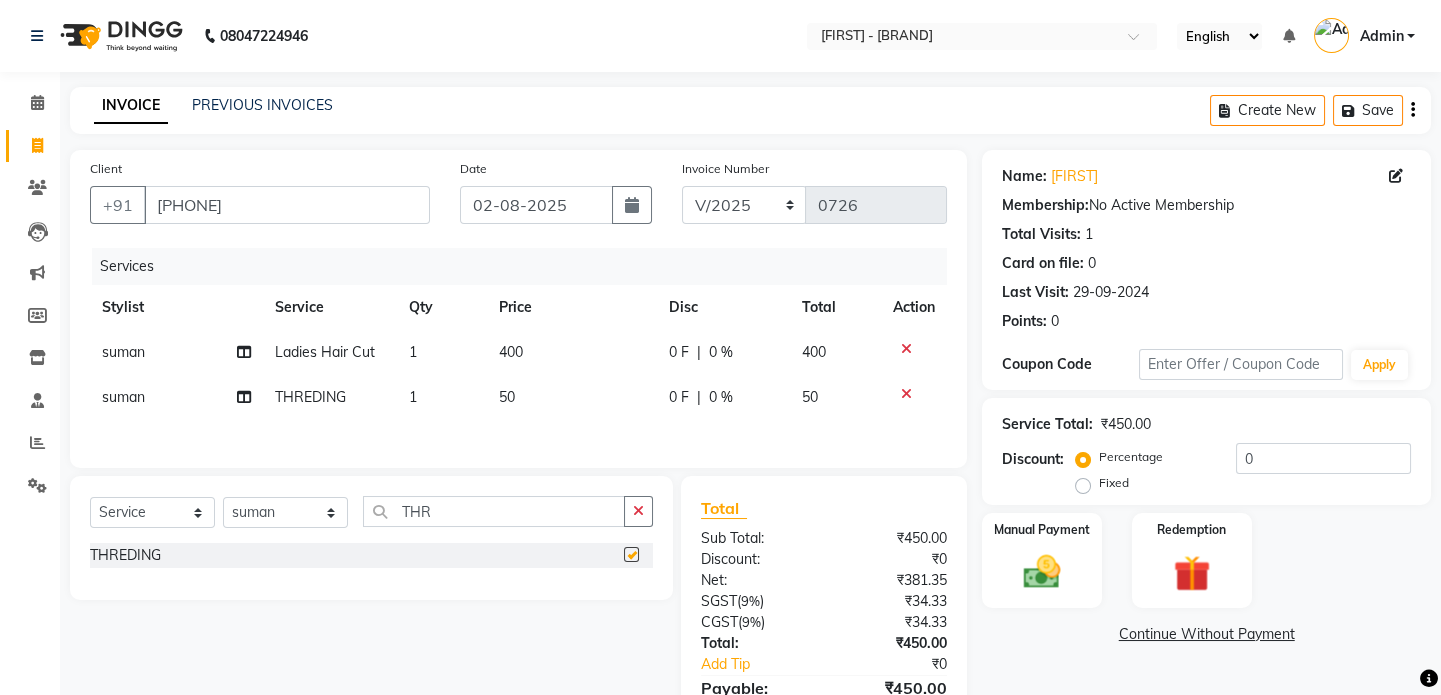 checkbox on "false" 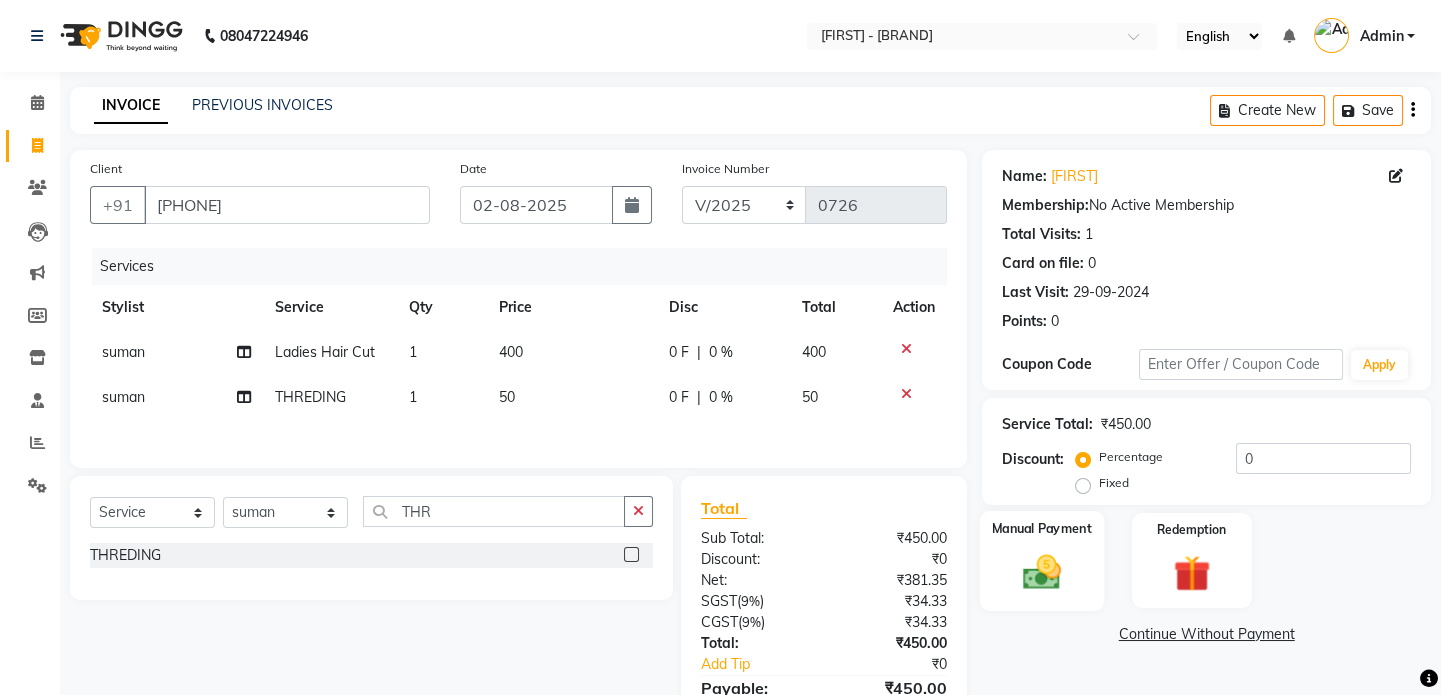 click on "Manual Payment" 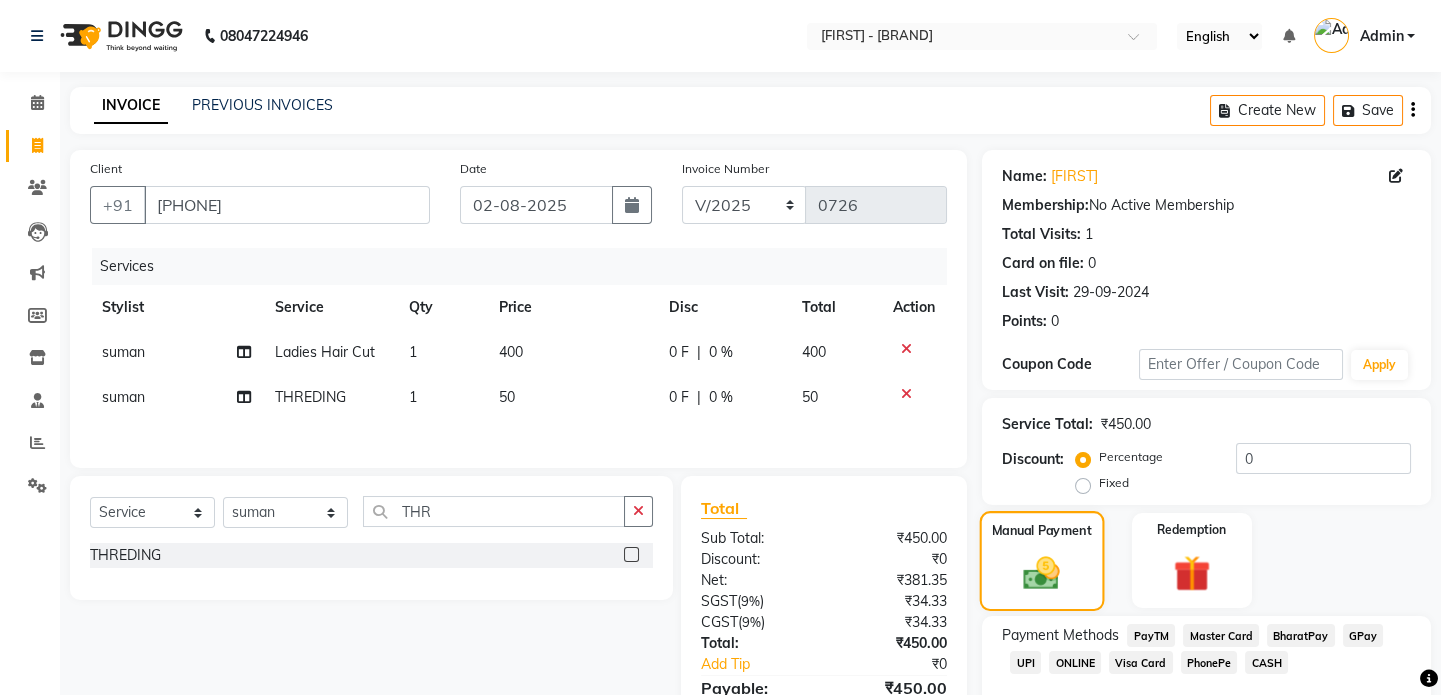 scroll, scrollTop: 111, scrollLeft: 0, axis: vertical 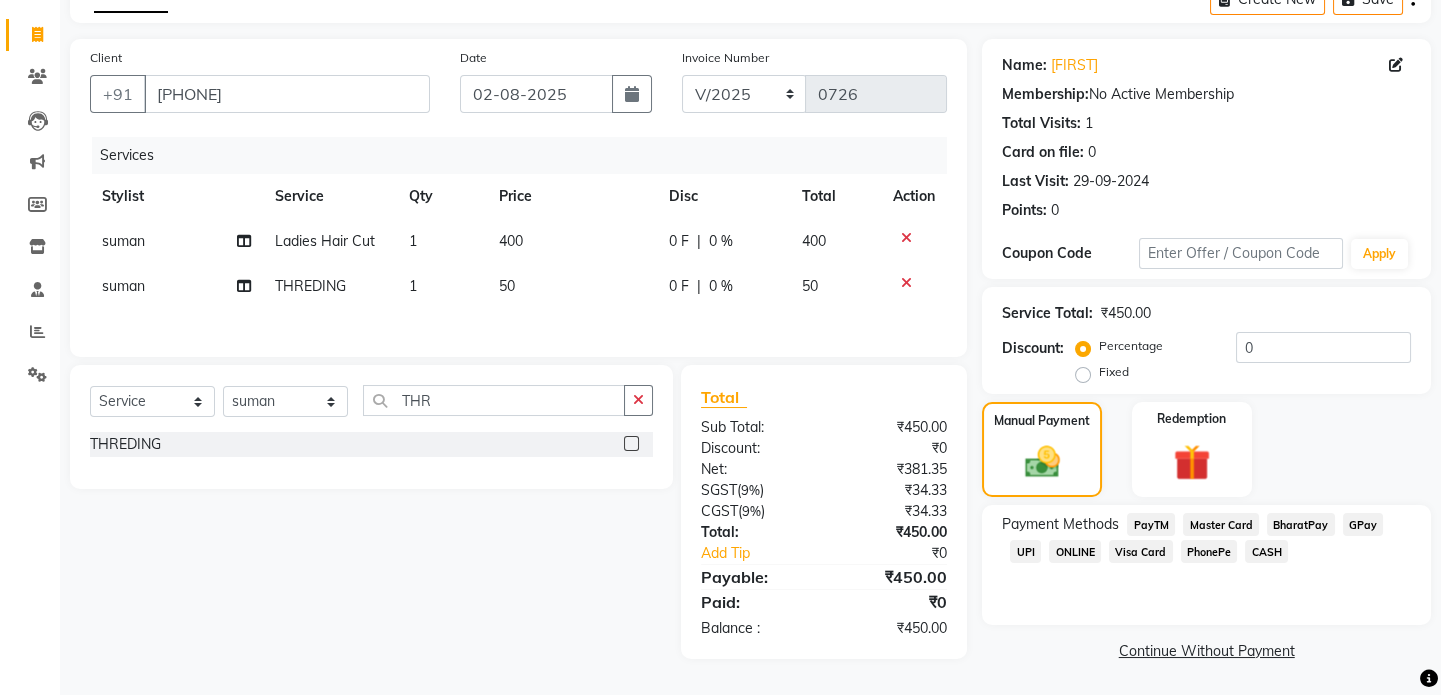 click on "CASH" 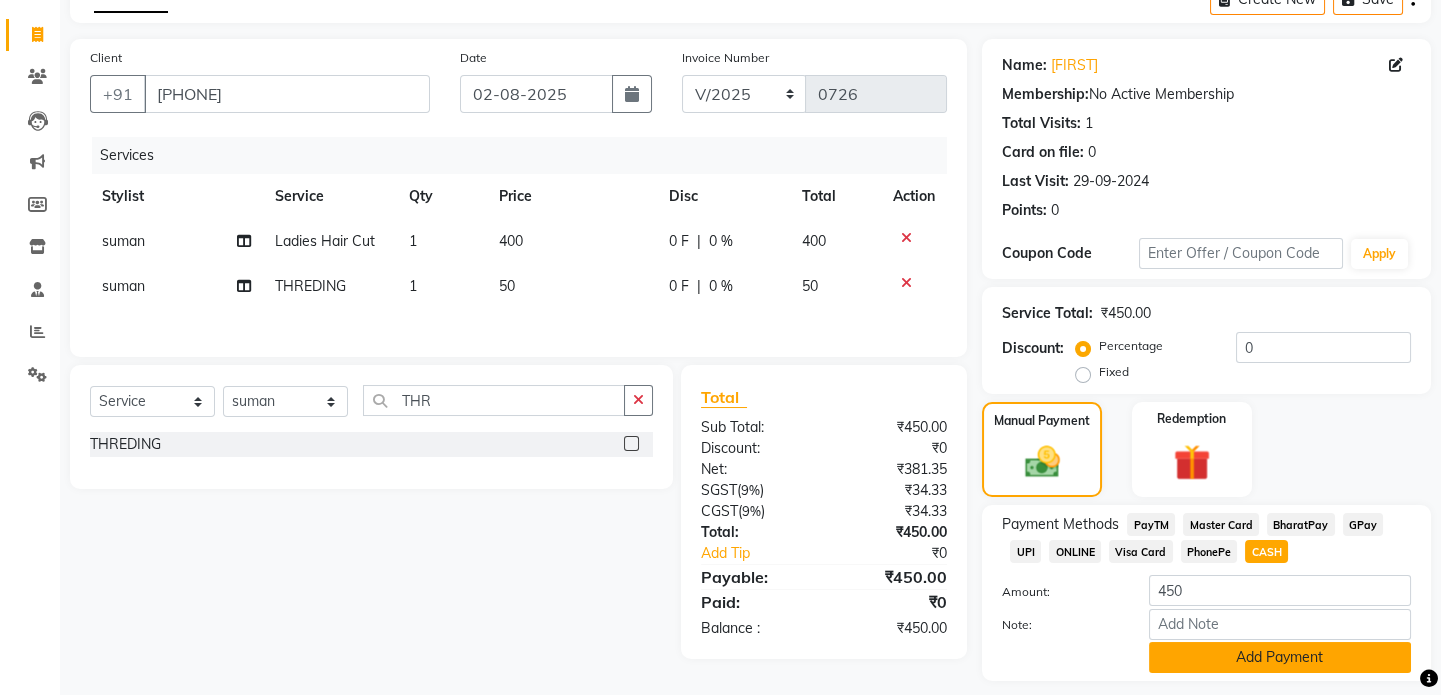 click on "Add Payment" 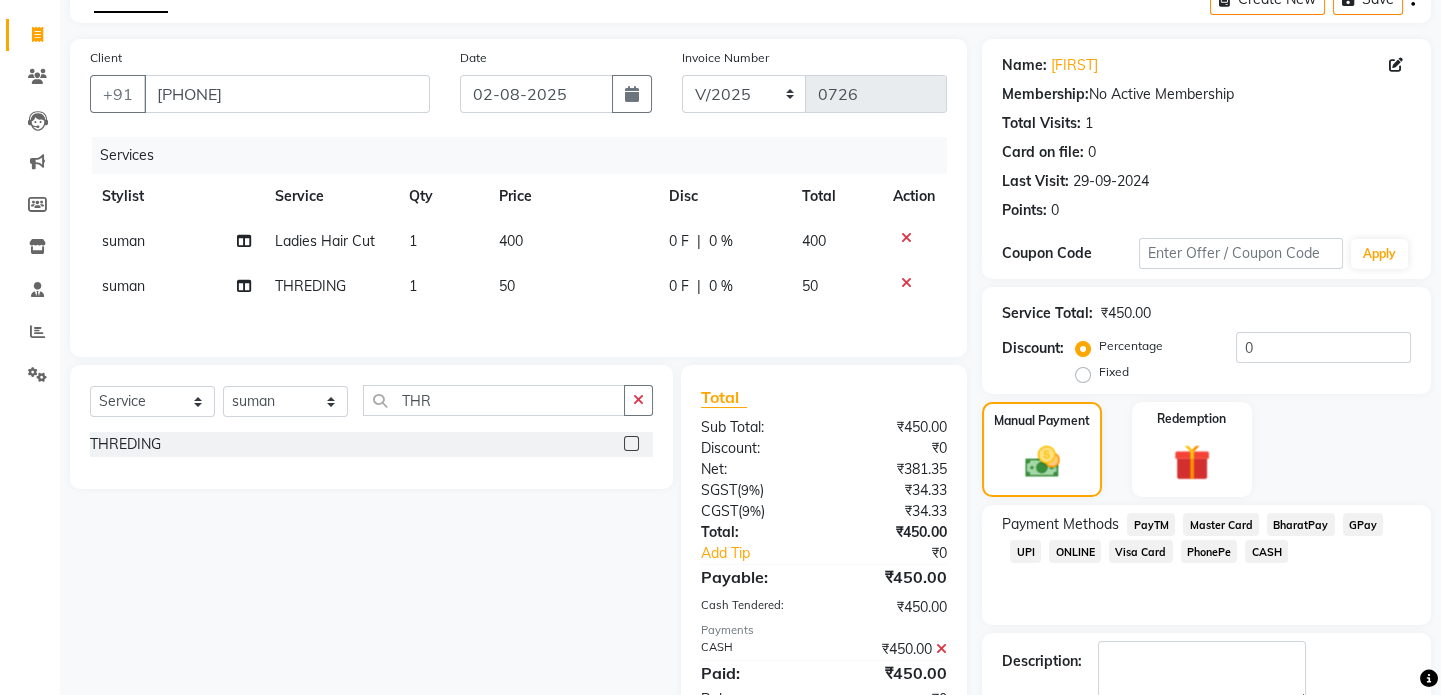 scroll, scrollTop: 223, scrollLeft: 0, axis: vertical 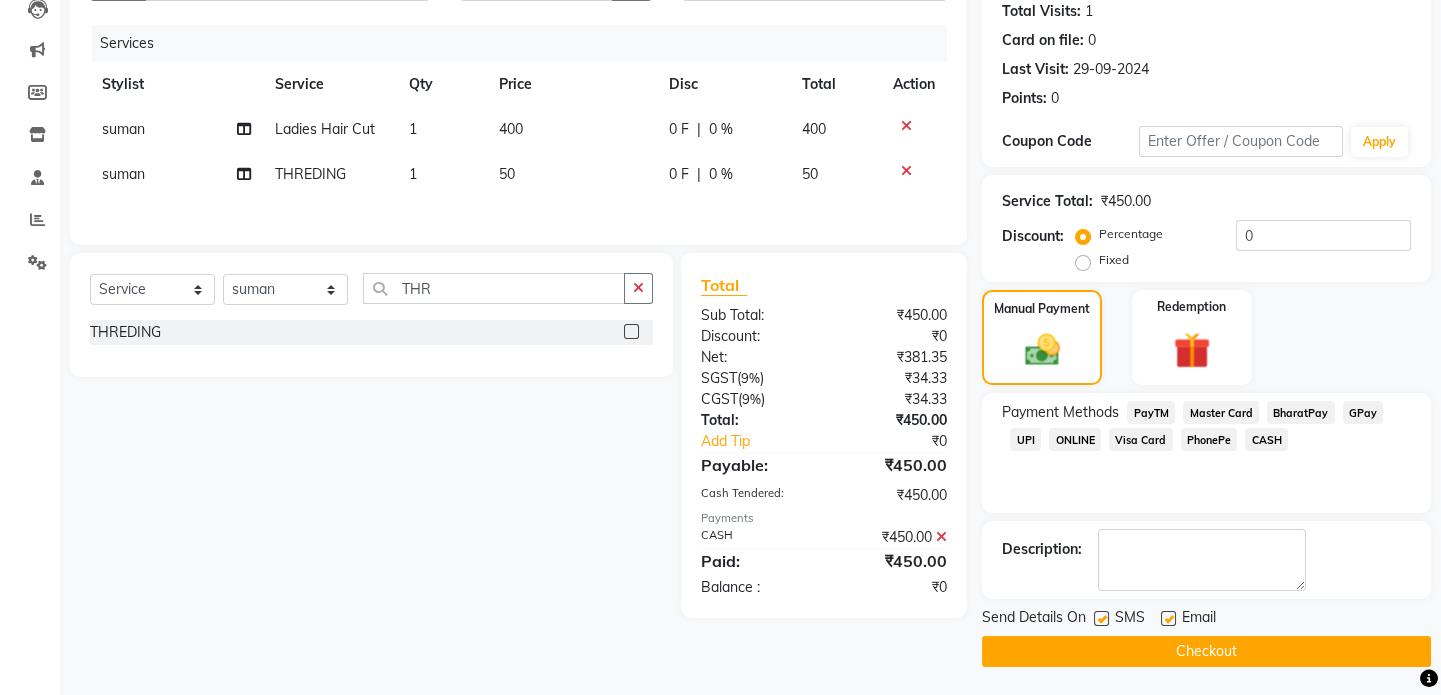 click on "Checkout" 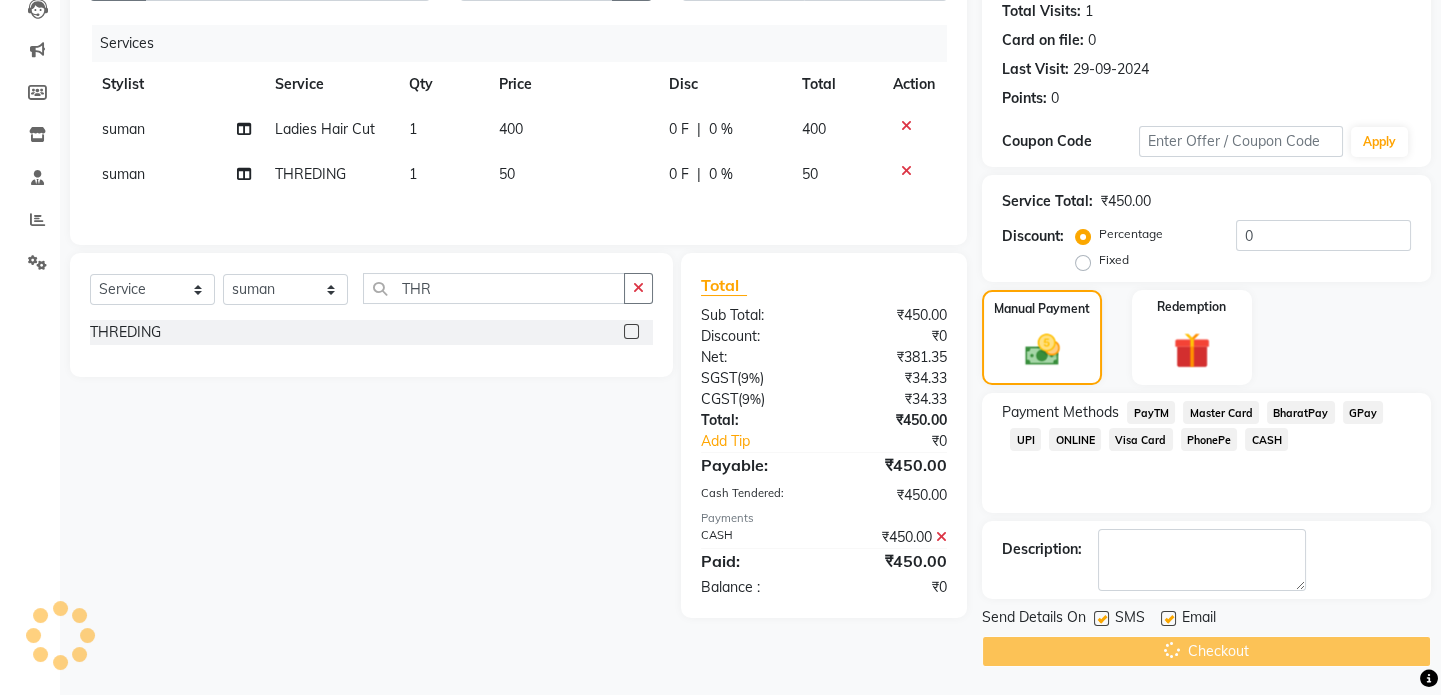 scroll, scrollTop: 0, scrollLeft: 0, axis: both 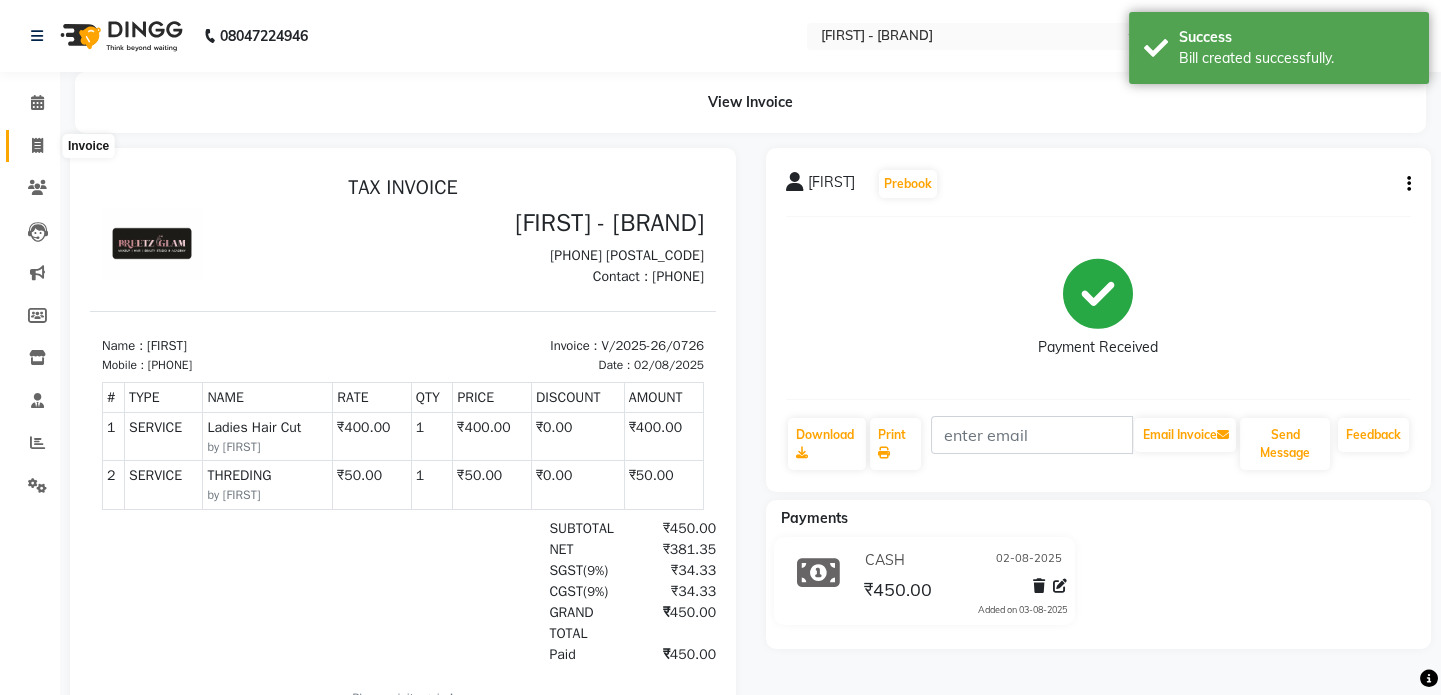 click 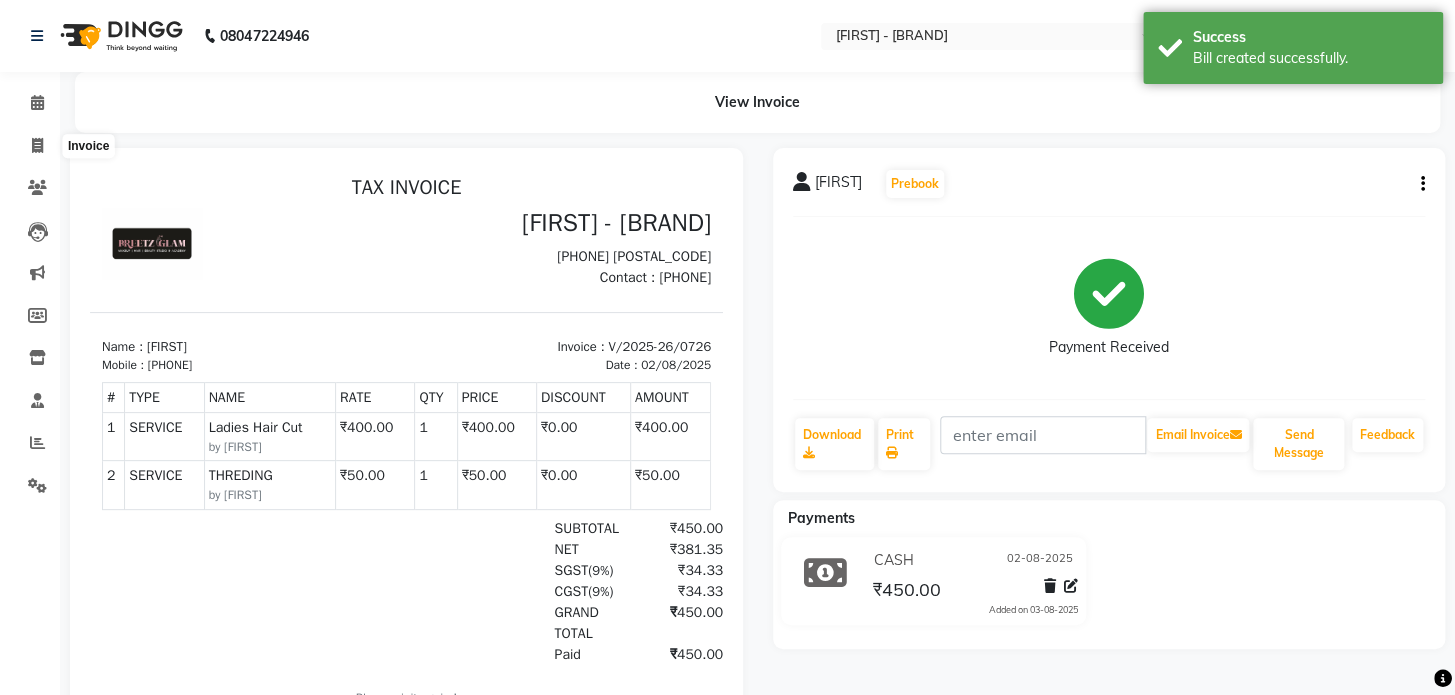select on "4263" 